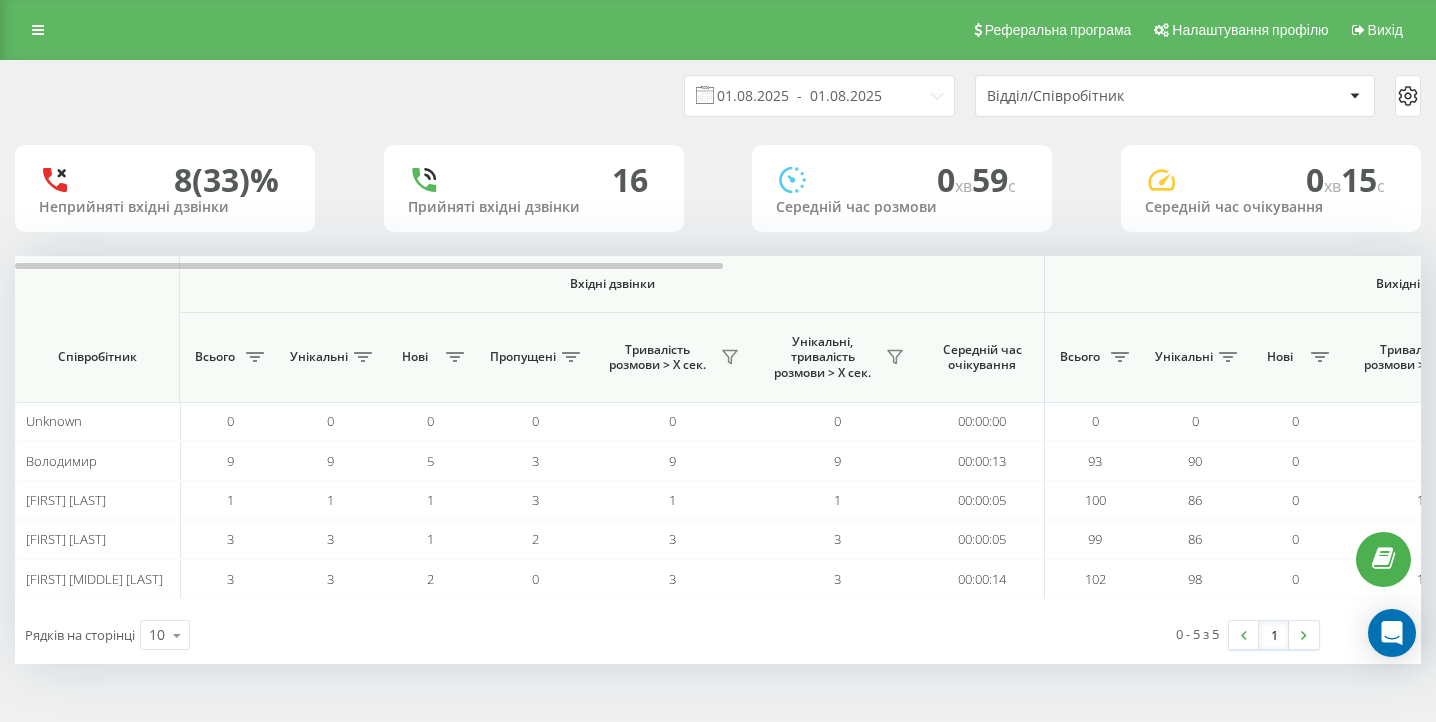scroll, scrollTop: 0, scrollLeft: 0, axis: both 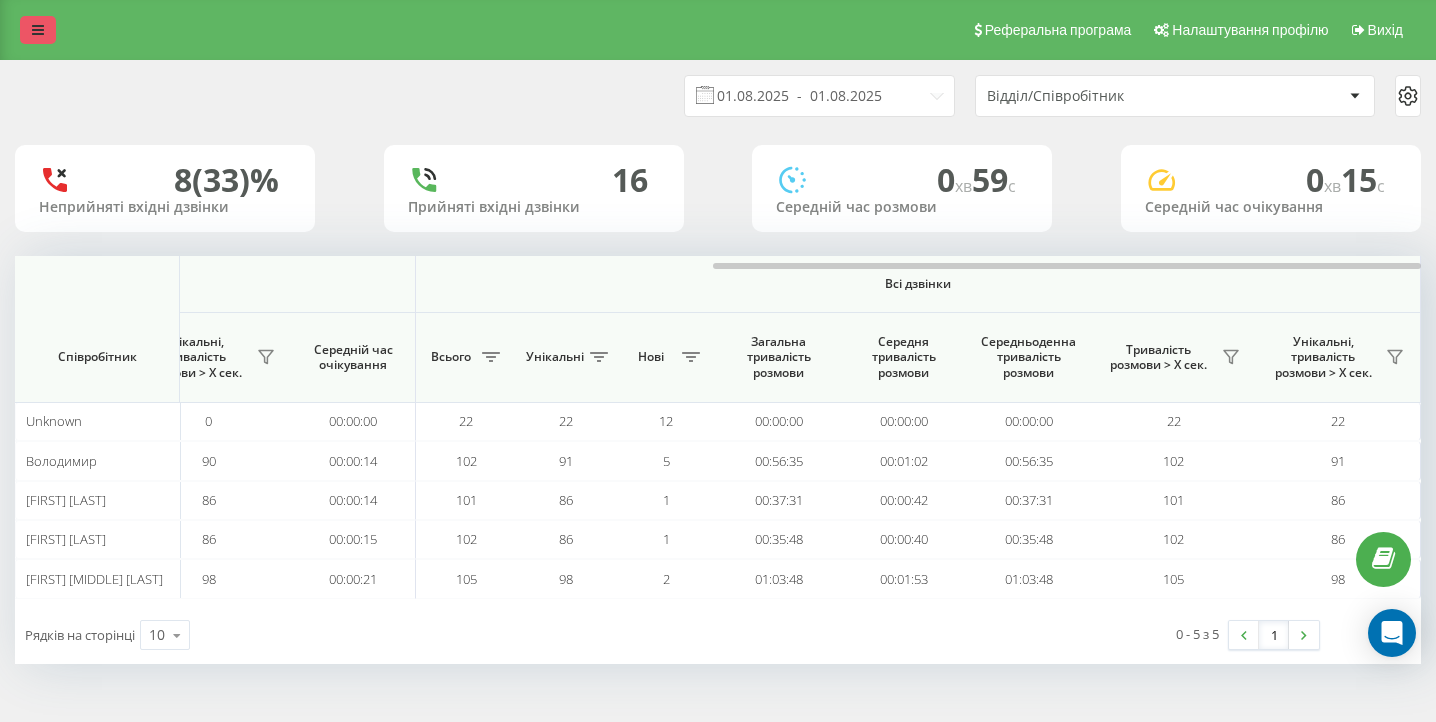 click at bounding box center [38, 30] 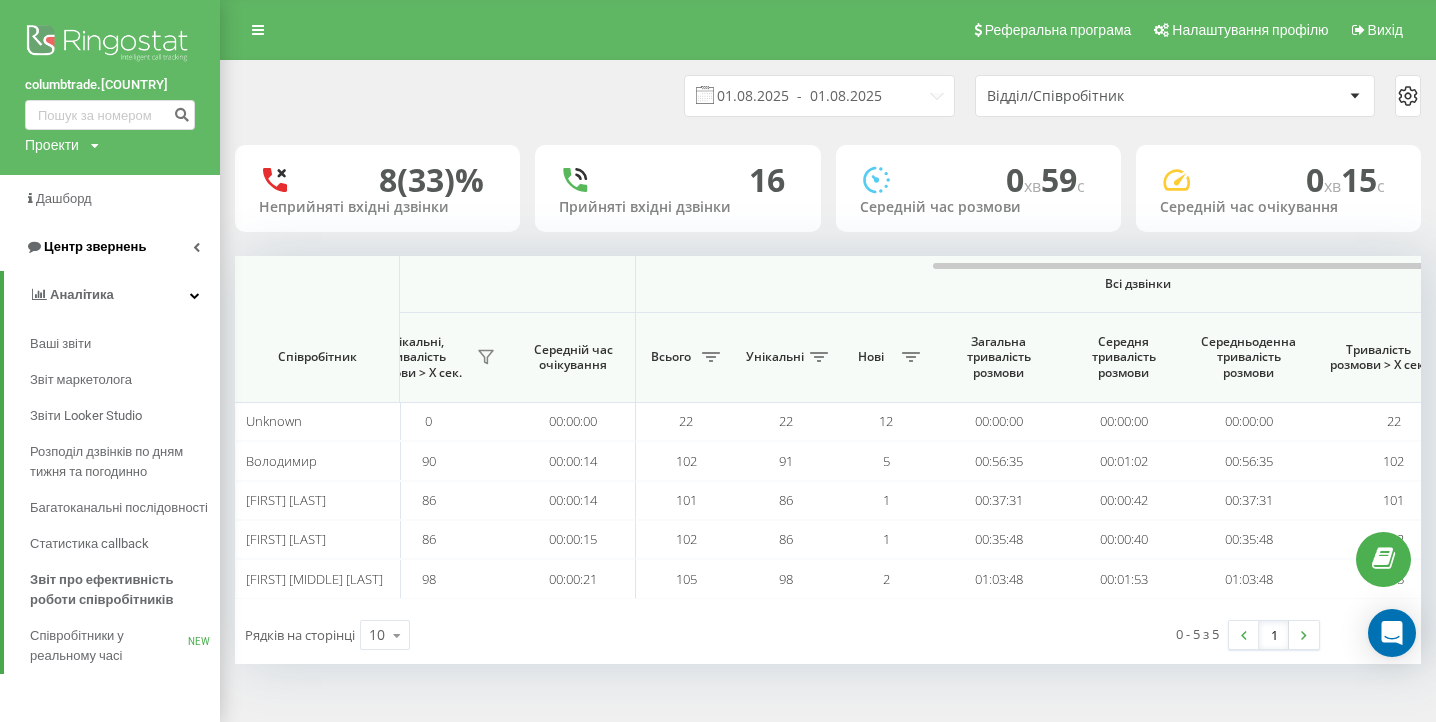 click on "Центр звернень" at bounding box center [95, 246] 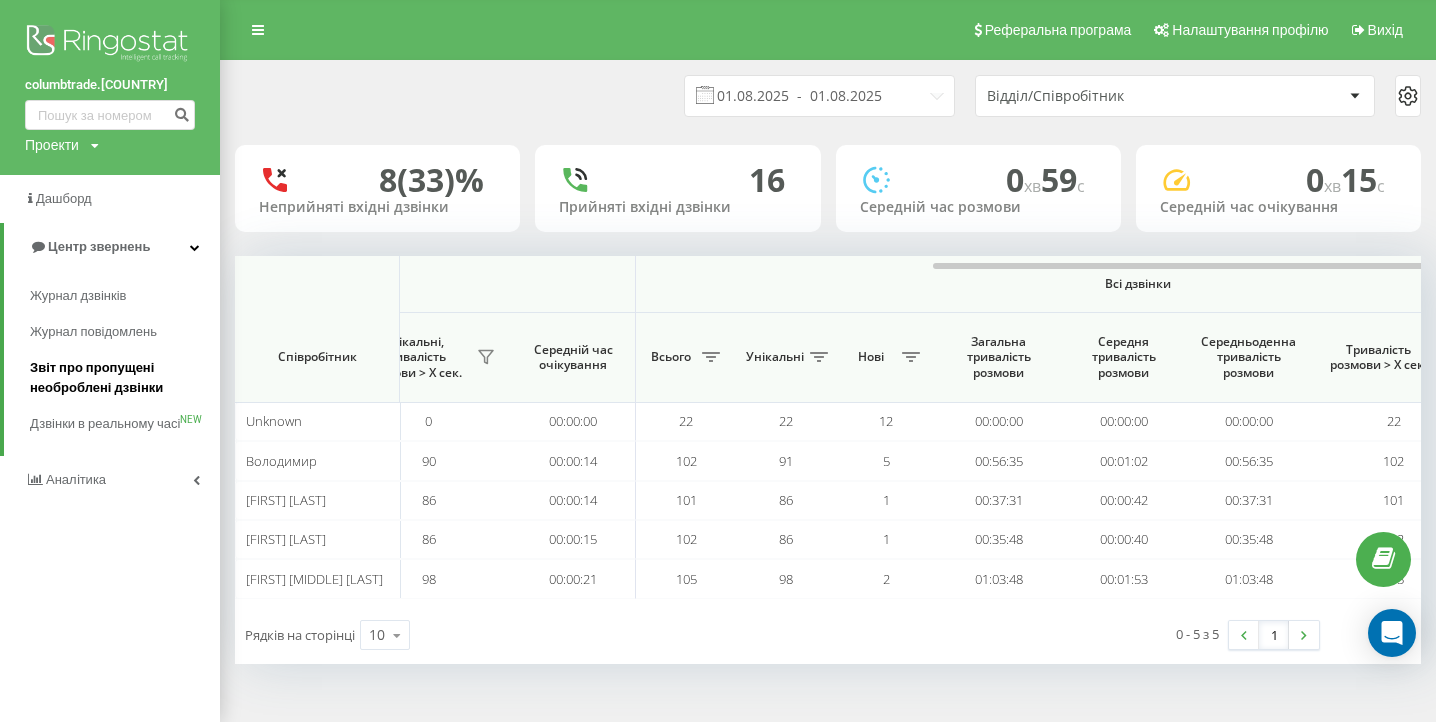 click on "Звіт про пропущені необроблені дзвінки" at bounding box center [120, 378] 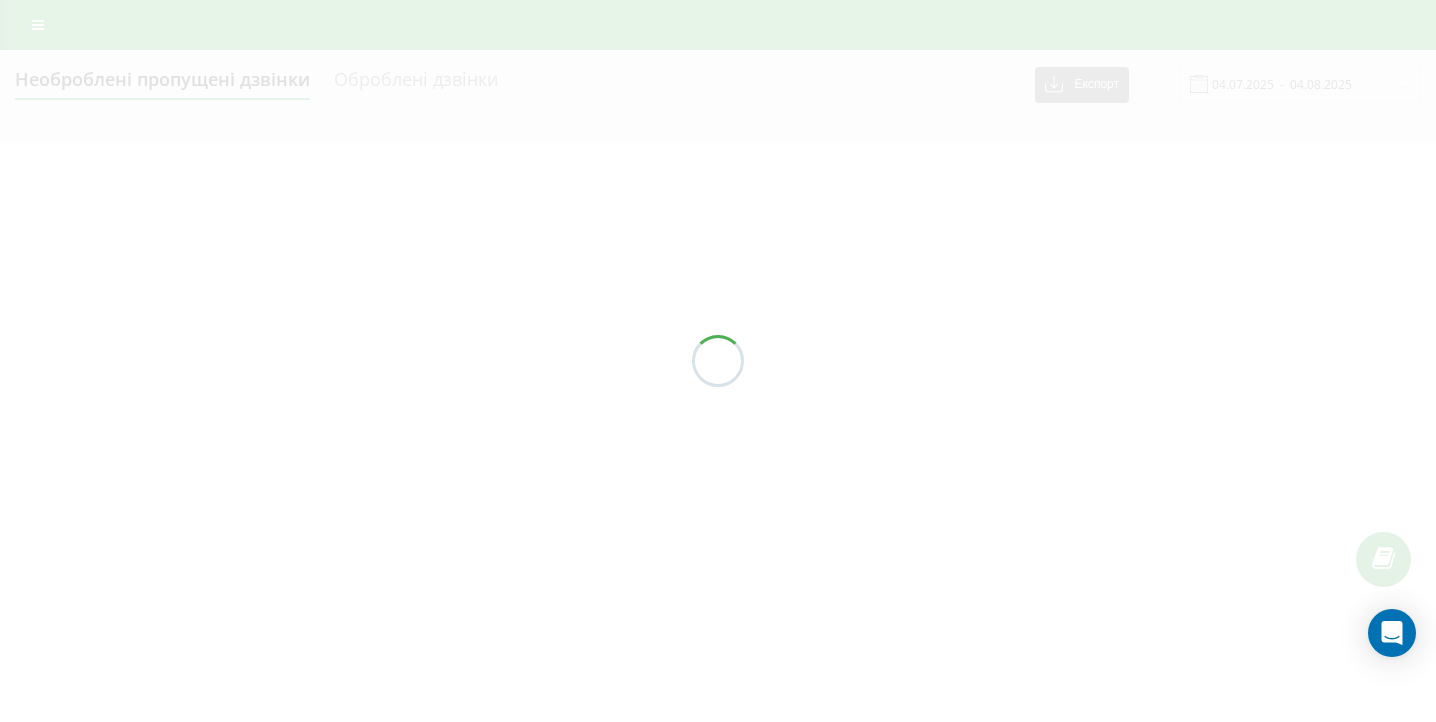 scroll, scrollTop: 0, scrollLeft: 0, axis: both 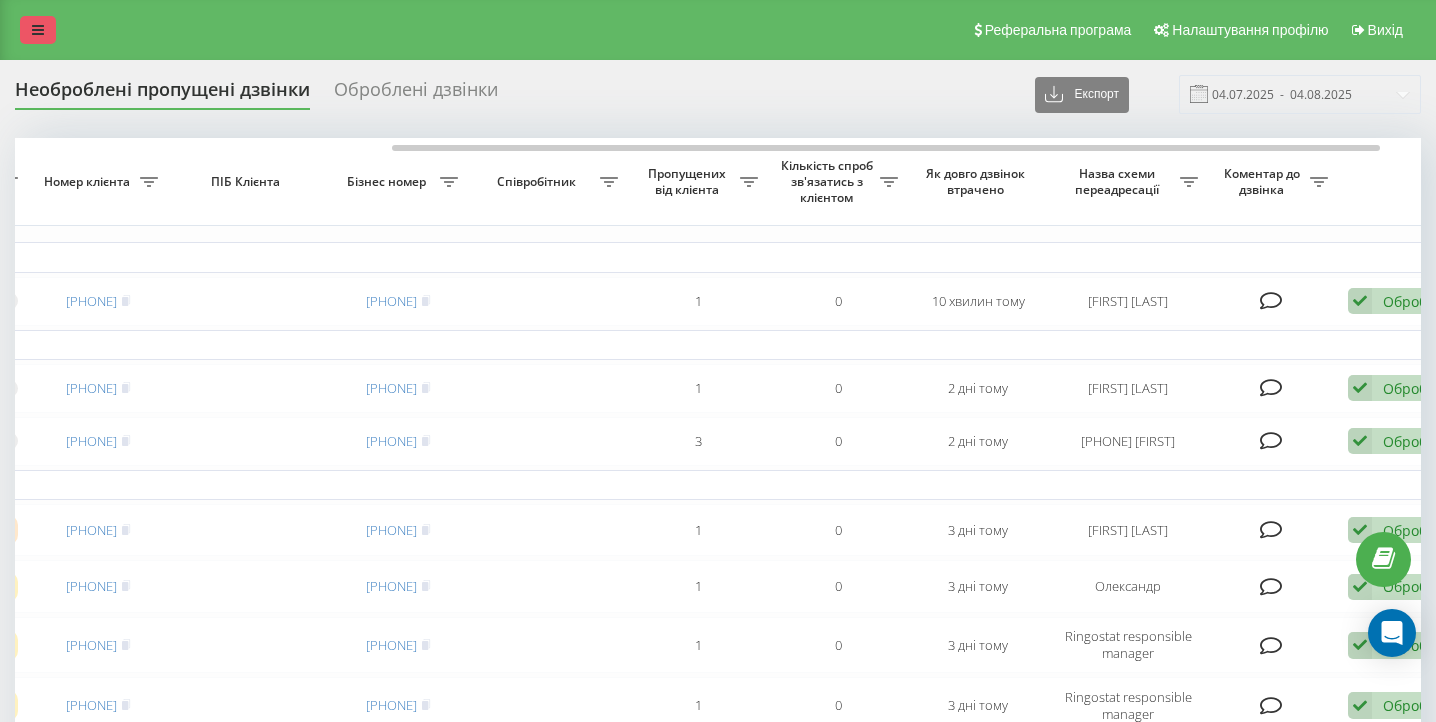 click at bounding box center (38, 30) 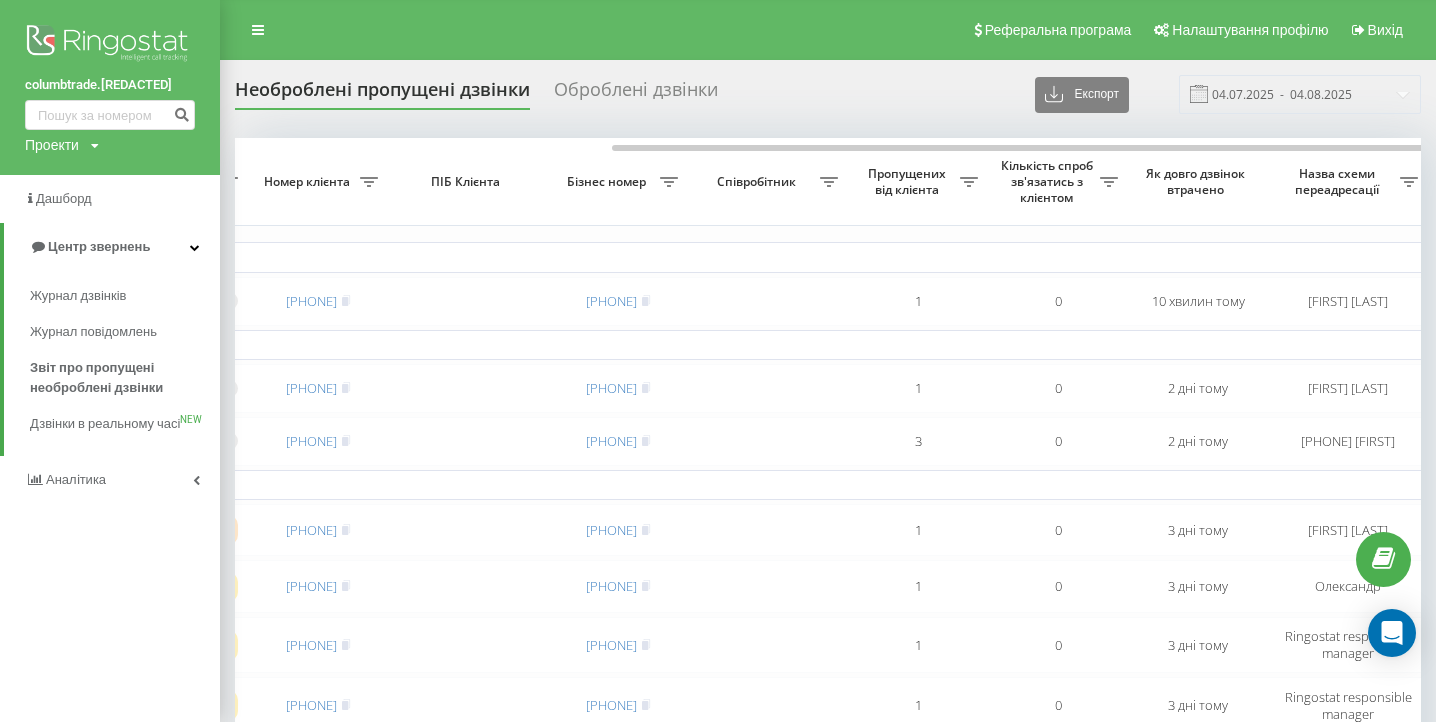 click on "Аналiтика" at bounding box center [65, 480] 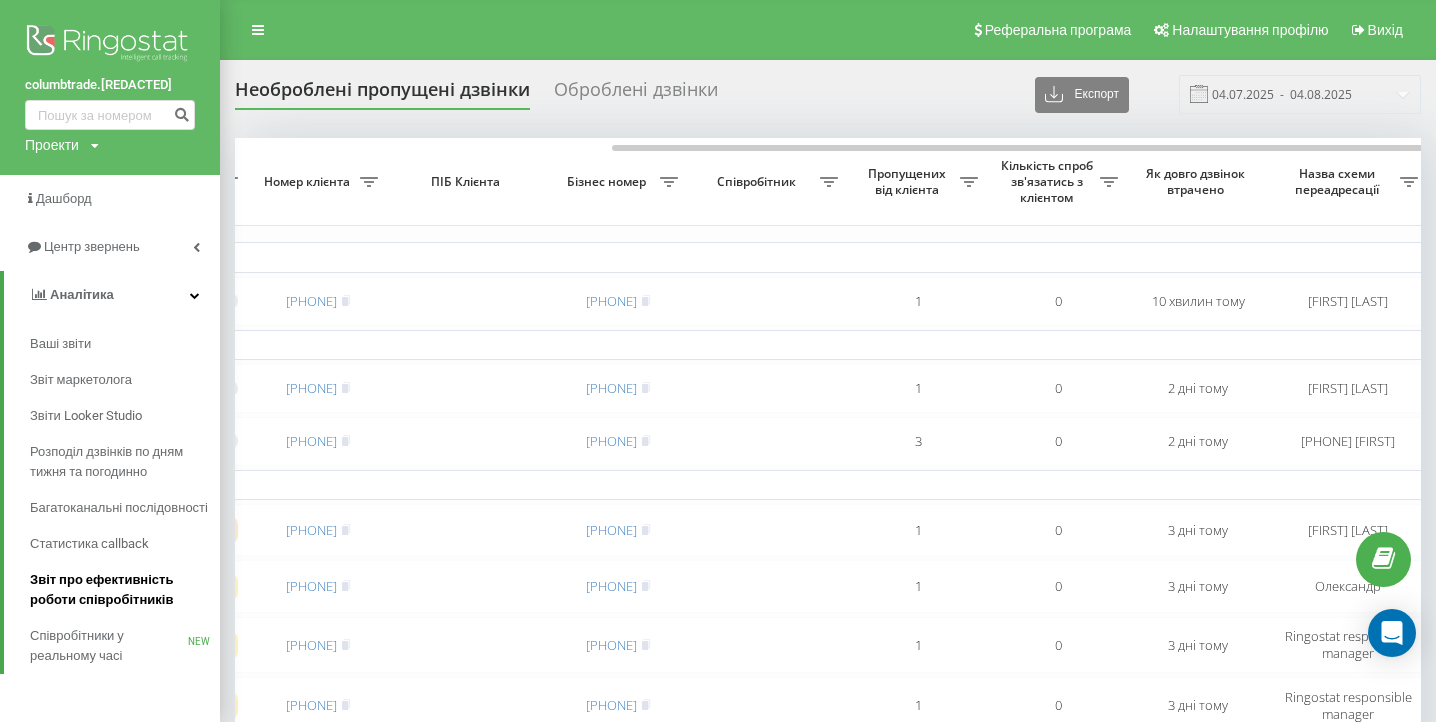 click on "Звіт про ефективність роботи співробітників" at bounding box center (120, 590) 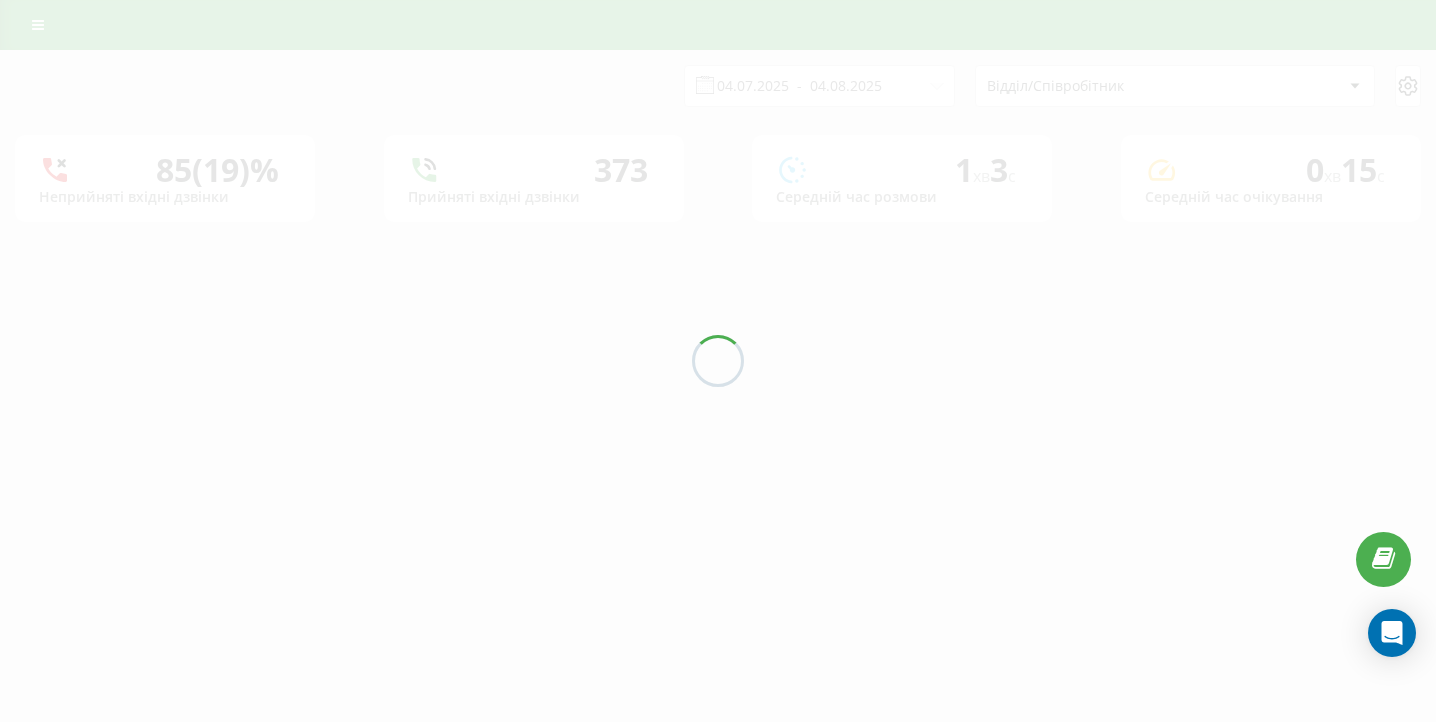 scroll, scrollTop: 0, scrollLeft: 0, axis: both 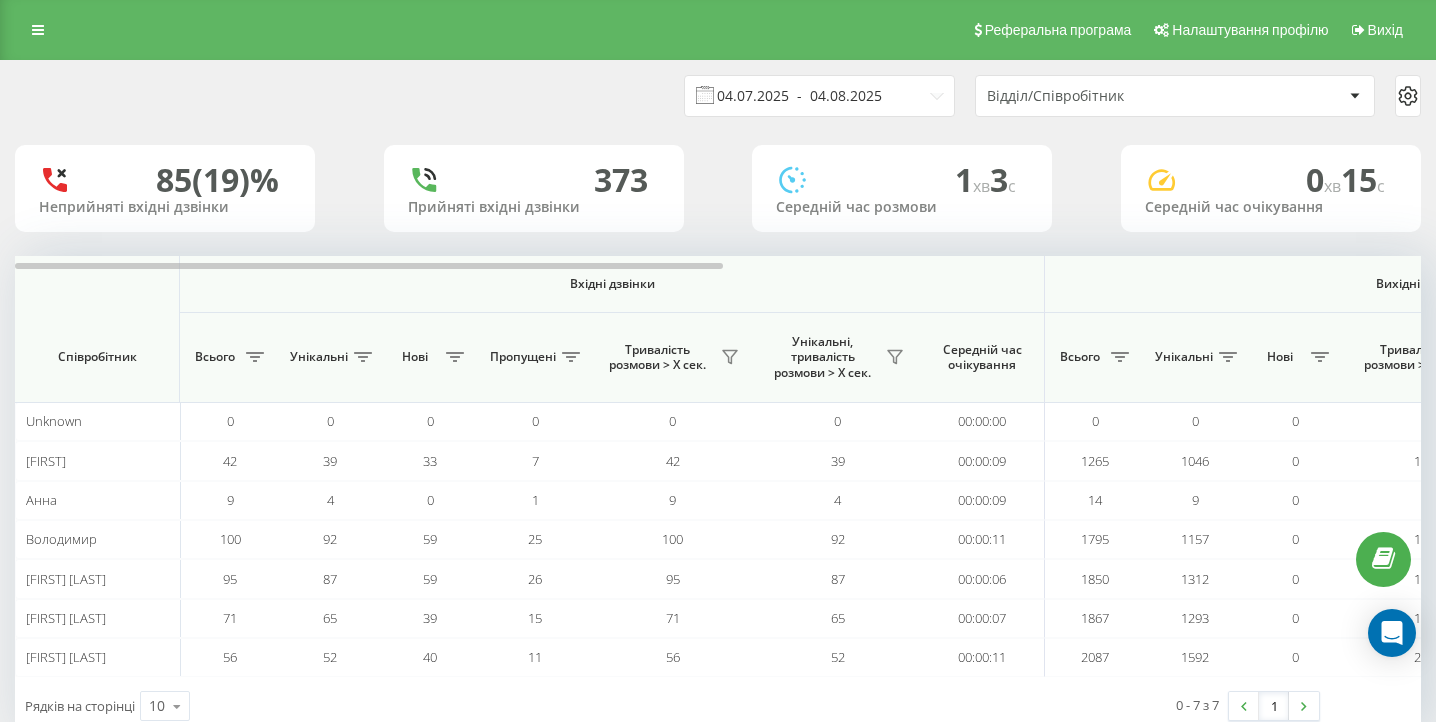 click on "04.07.2025  -  04.08.2025" at bounding box center [819, 96] 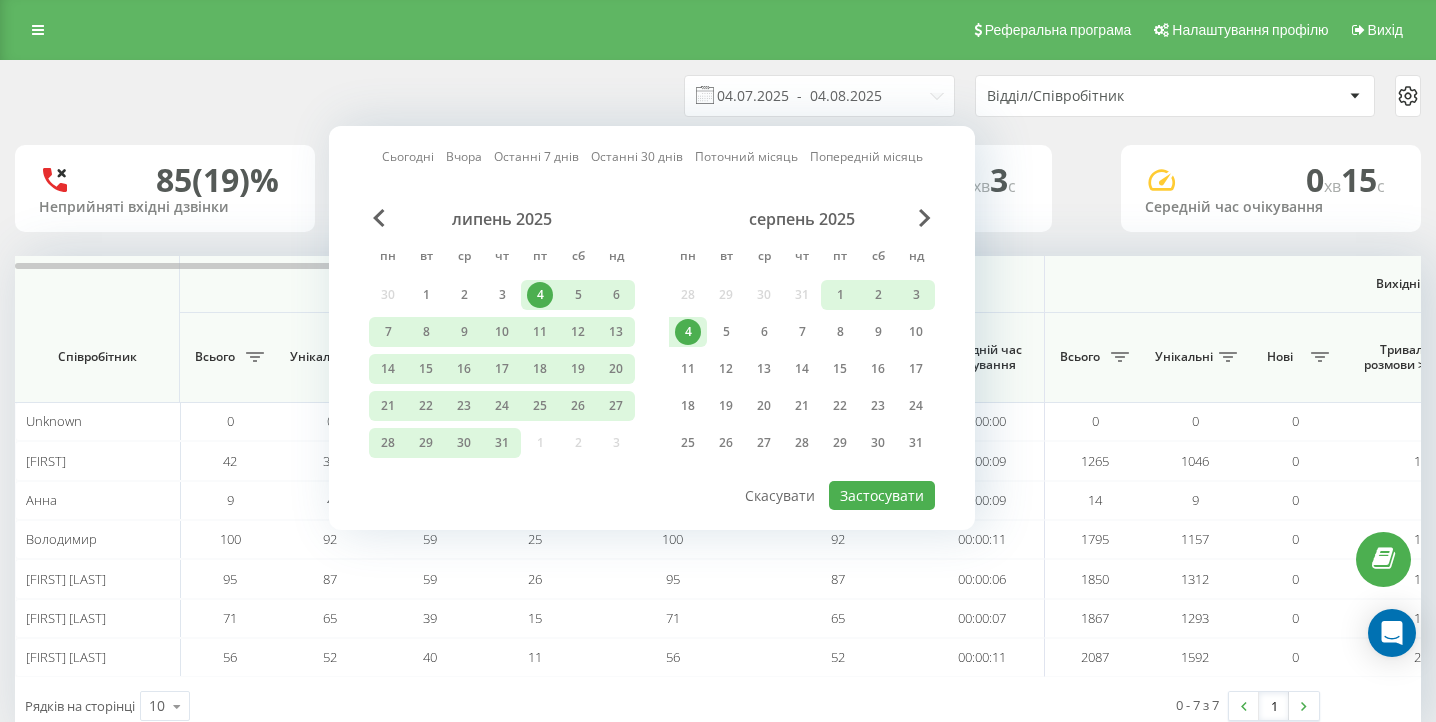 click on "4" at bounding box center (688, 332) 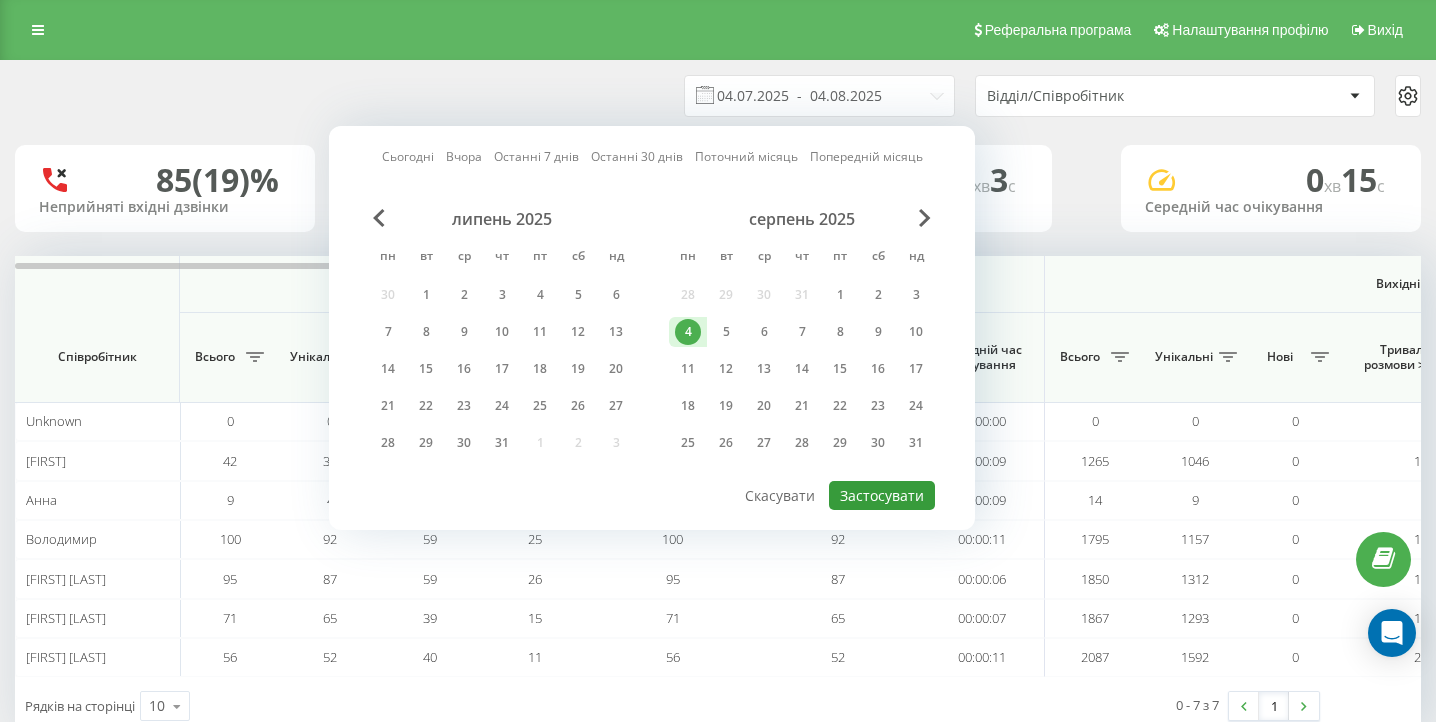 click on "Застосувати" at bounding box center [882, 495] 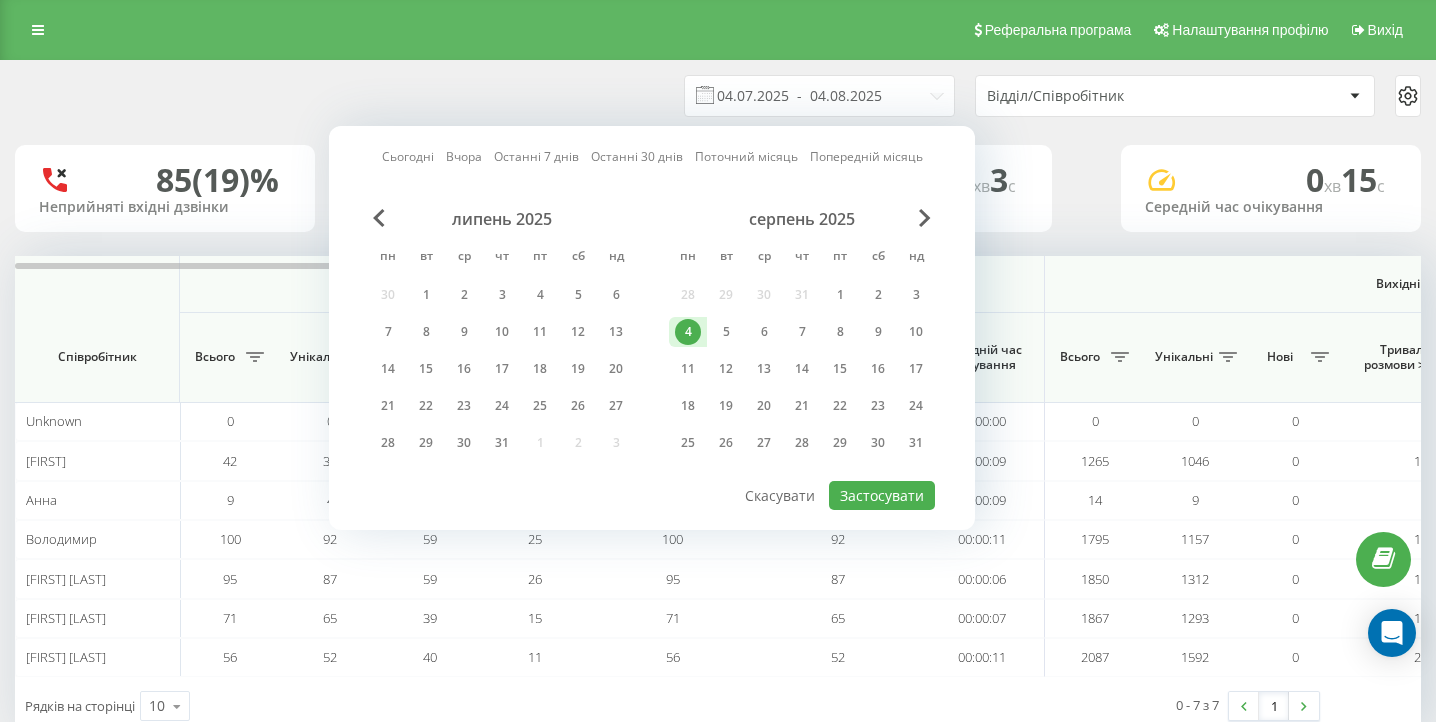 type on "04.08.2025  -  04.08.2025" 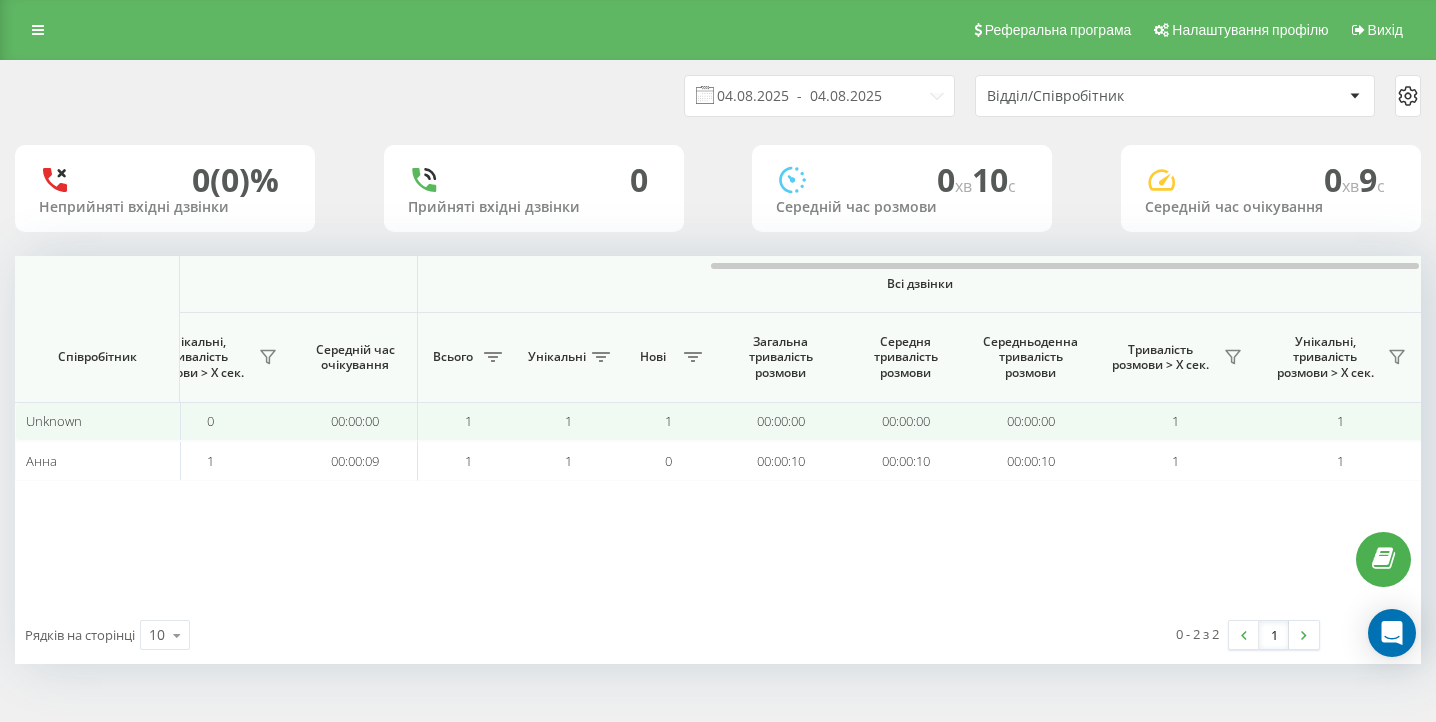 scroll, scrollTop: 0, scrollLeft: 1384, axis: horizontal 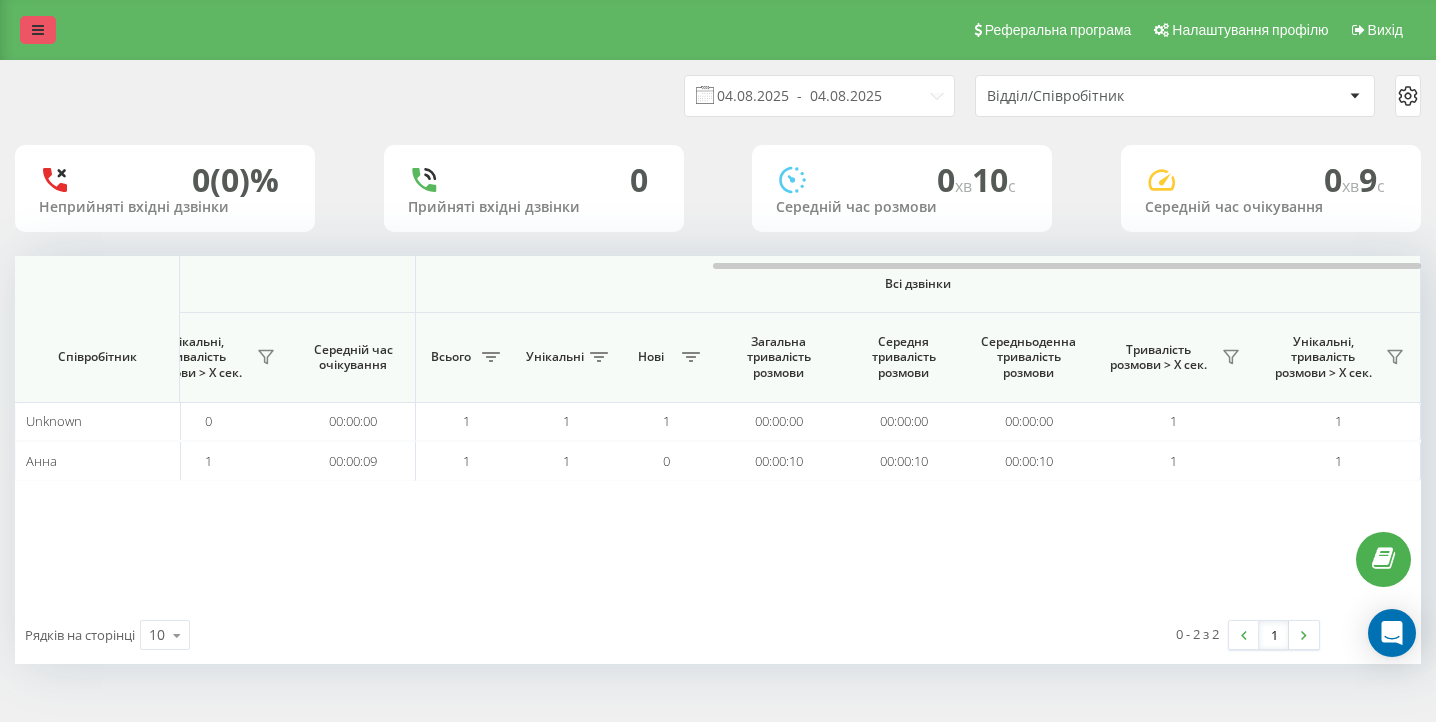 click at bounding box center (38, 30) 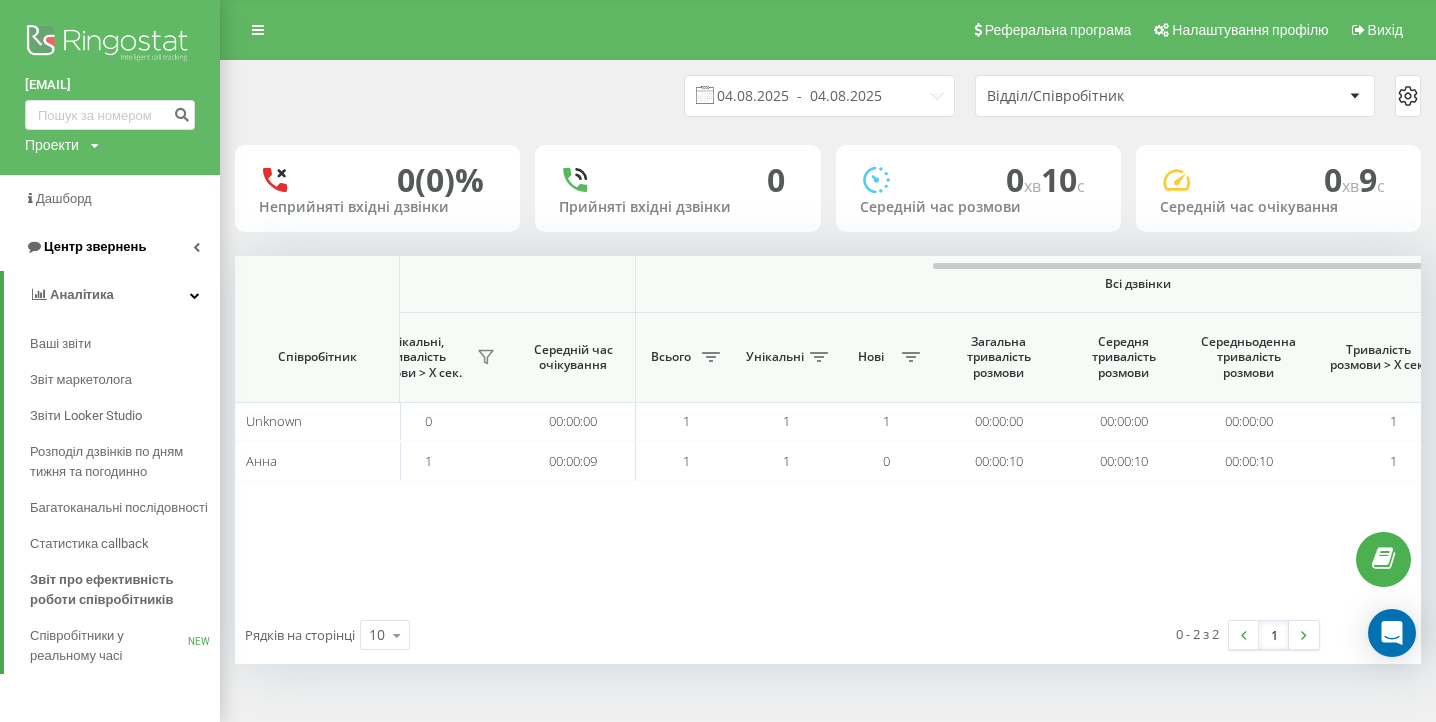 click on "Центр звернень" at bounding box center [110, 247] 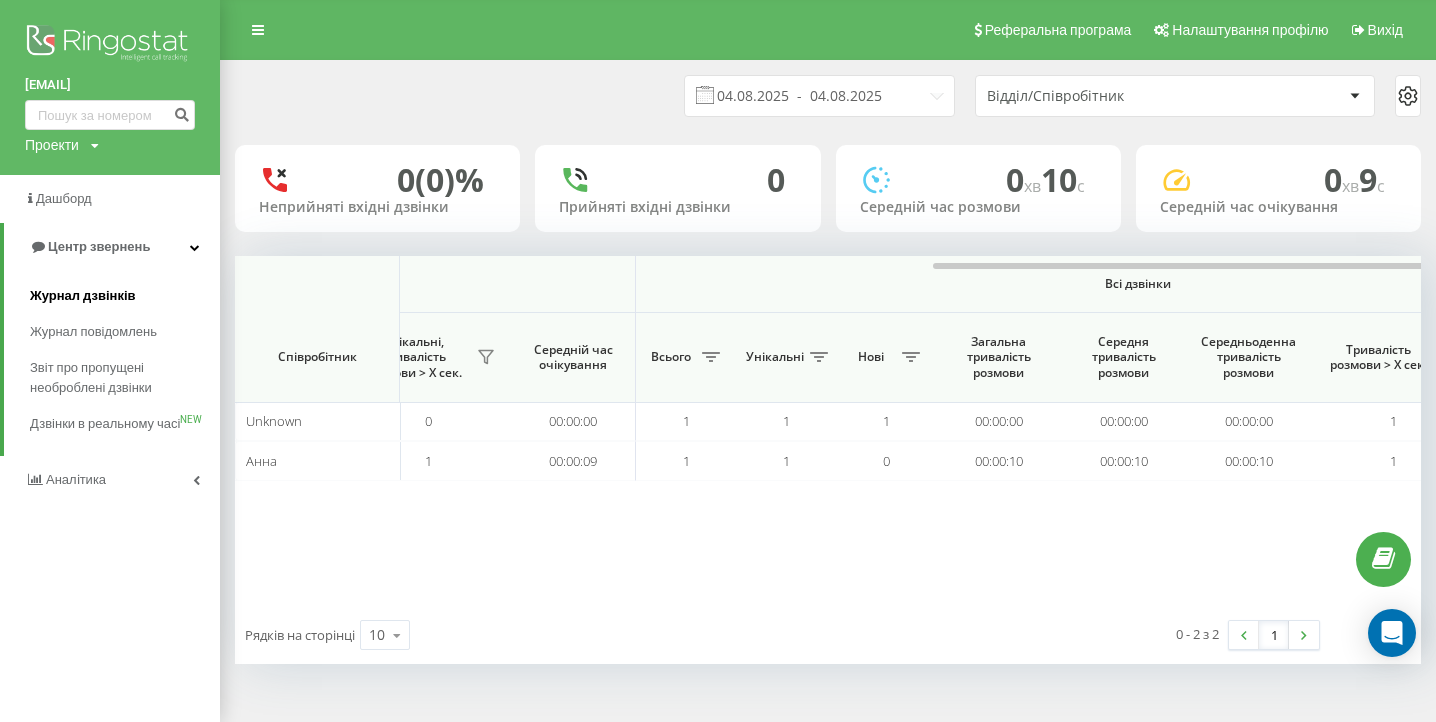 click on "Журнал дзвінків" at bounding box center (125, 296) 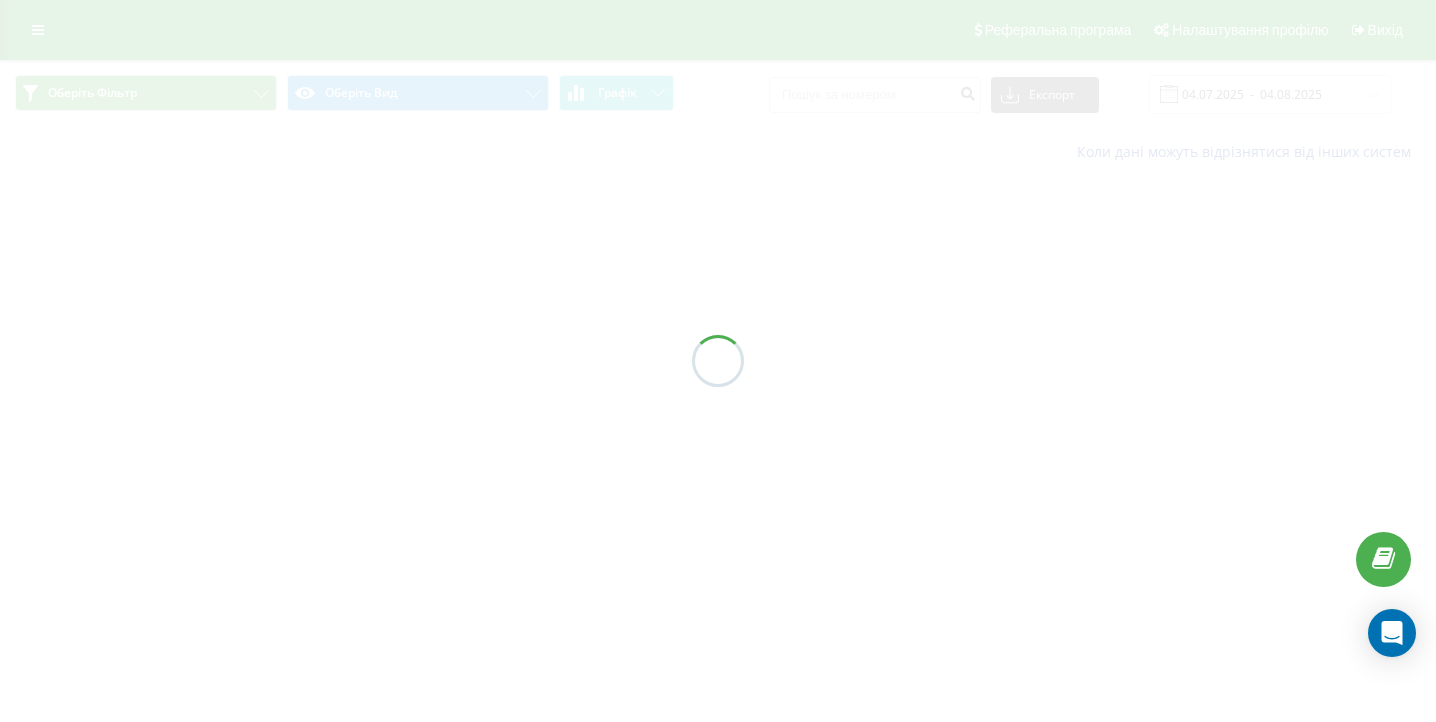 scroll, scrollTop: 0, scrollLeft: 0, axis: both 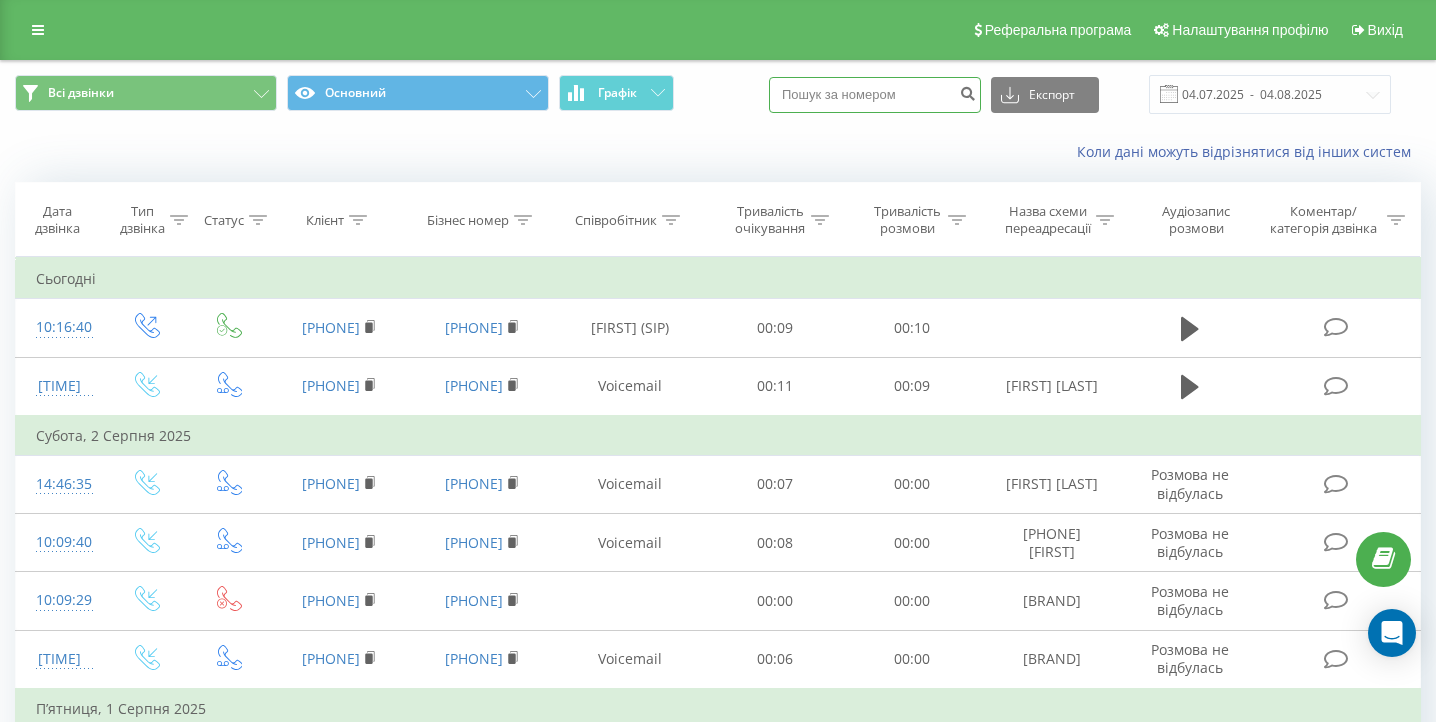 click at bounding box center [875, 95] 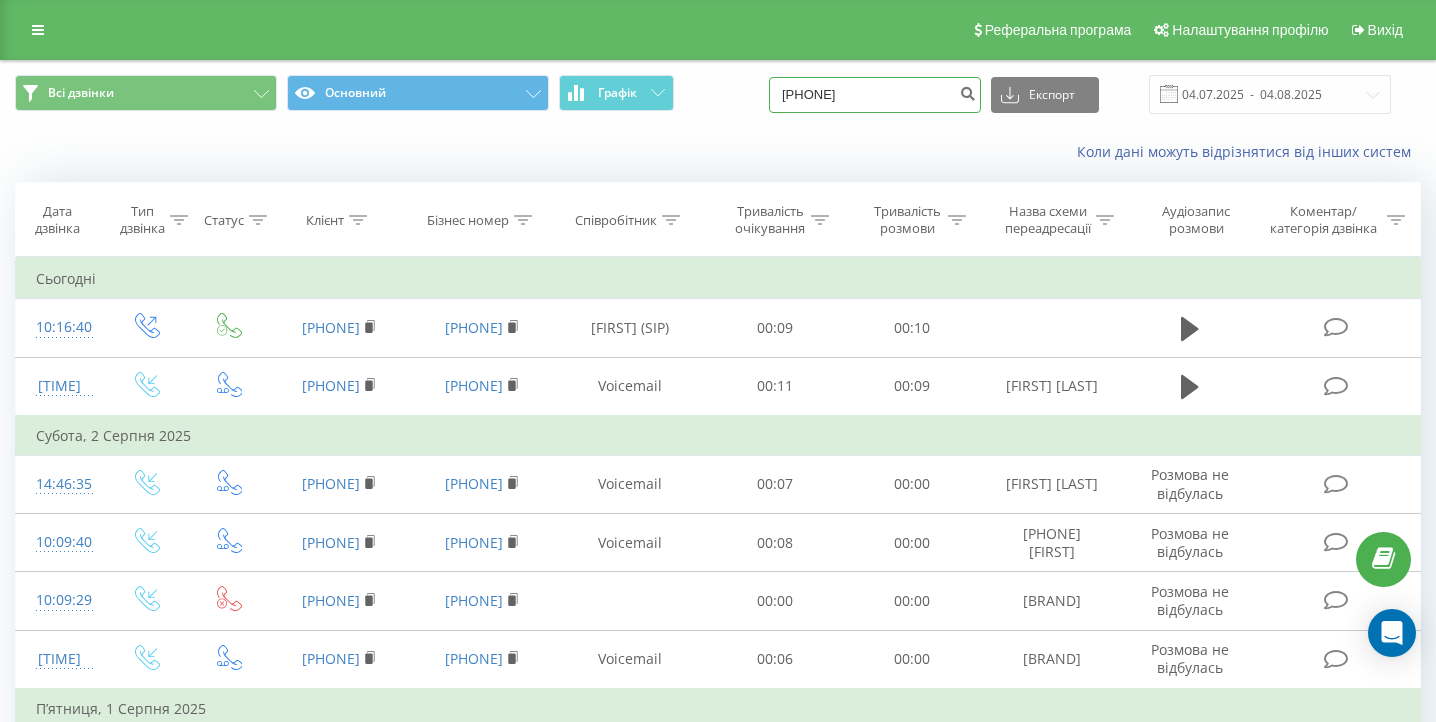type on "093 294 06 62" 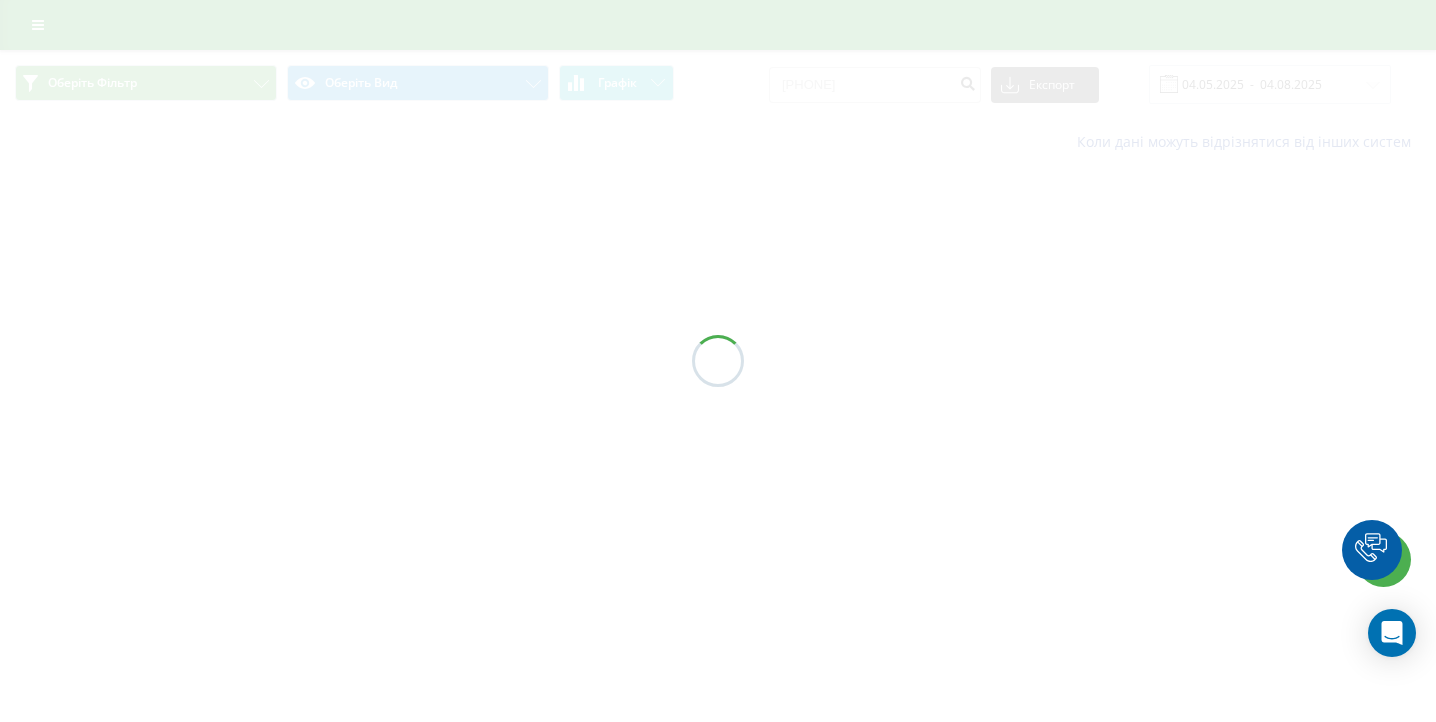 scroll, scrollTop: 0, scrollLeft: 0, axis: both 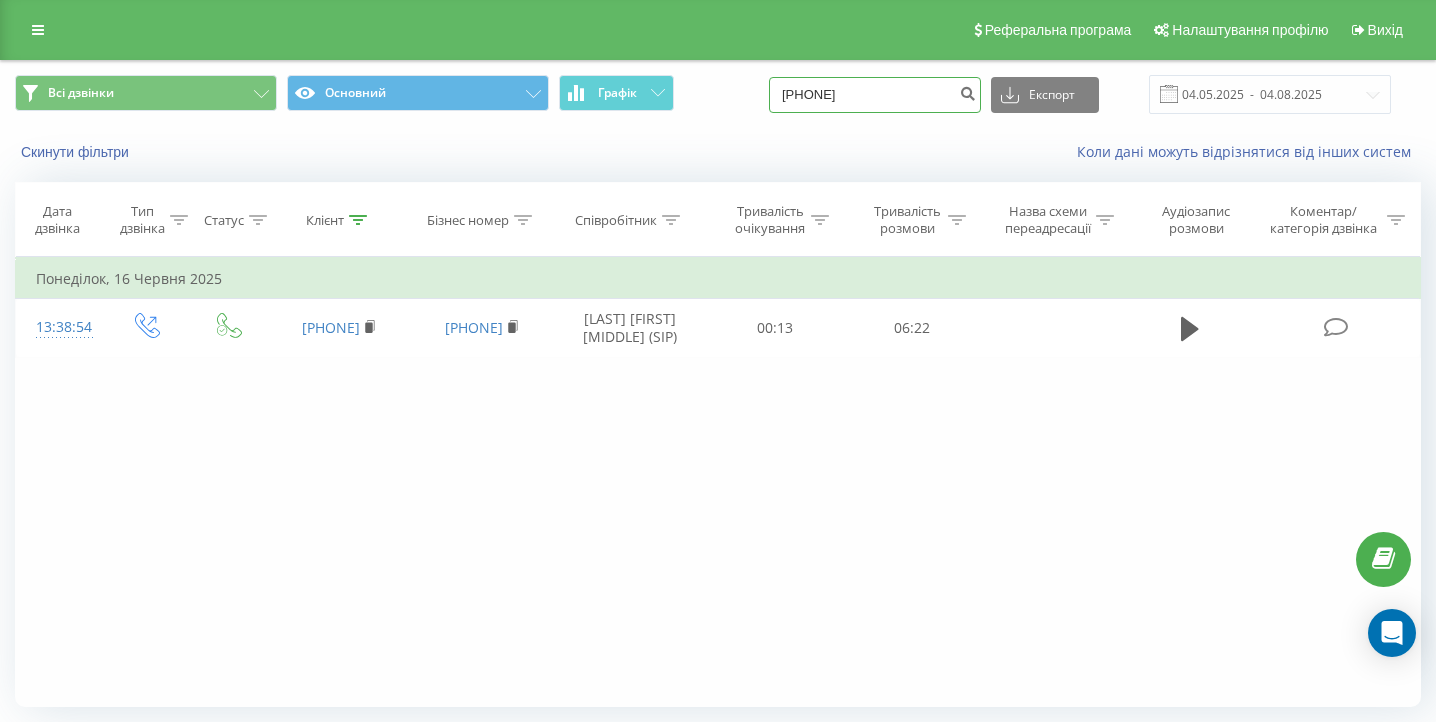 click on "0932940662" at bounding box center (875, 95) 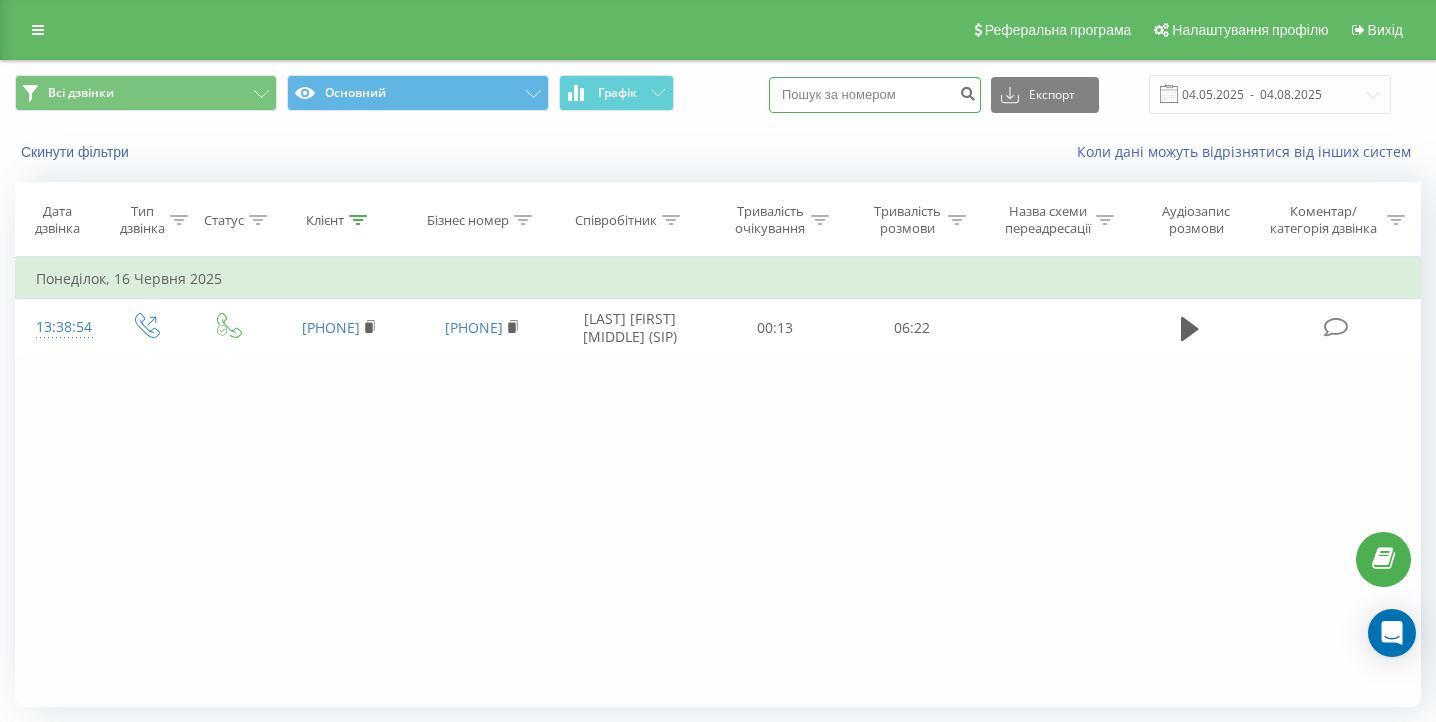 paste on "0671399122" 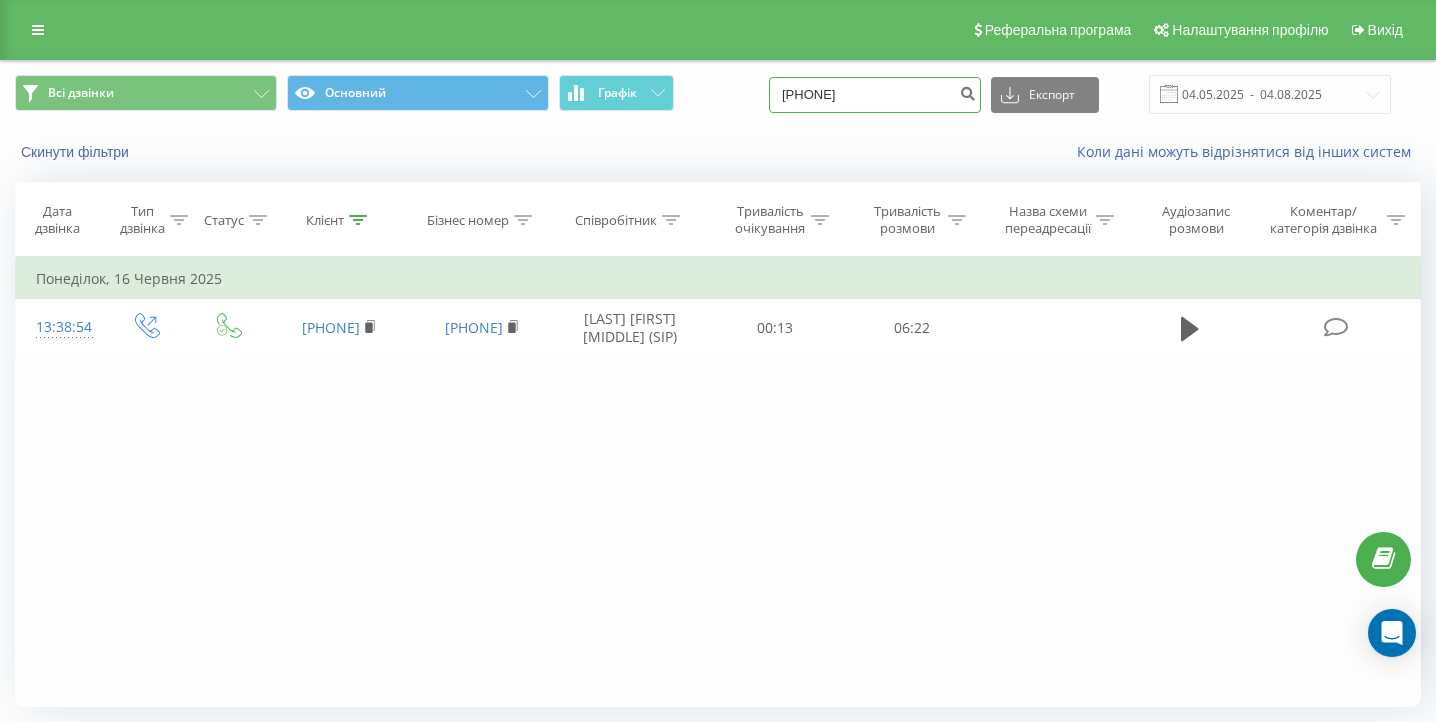 type on "0671399122" 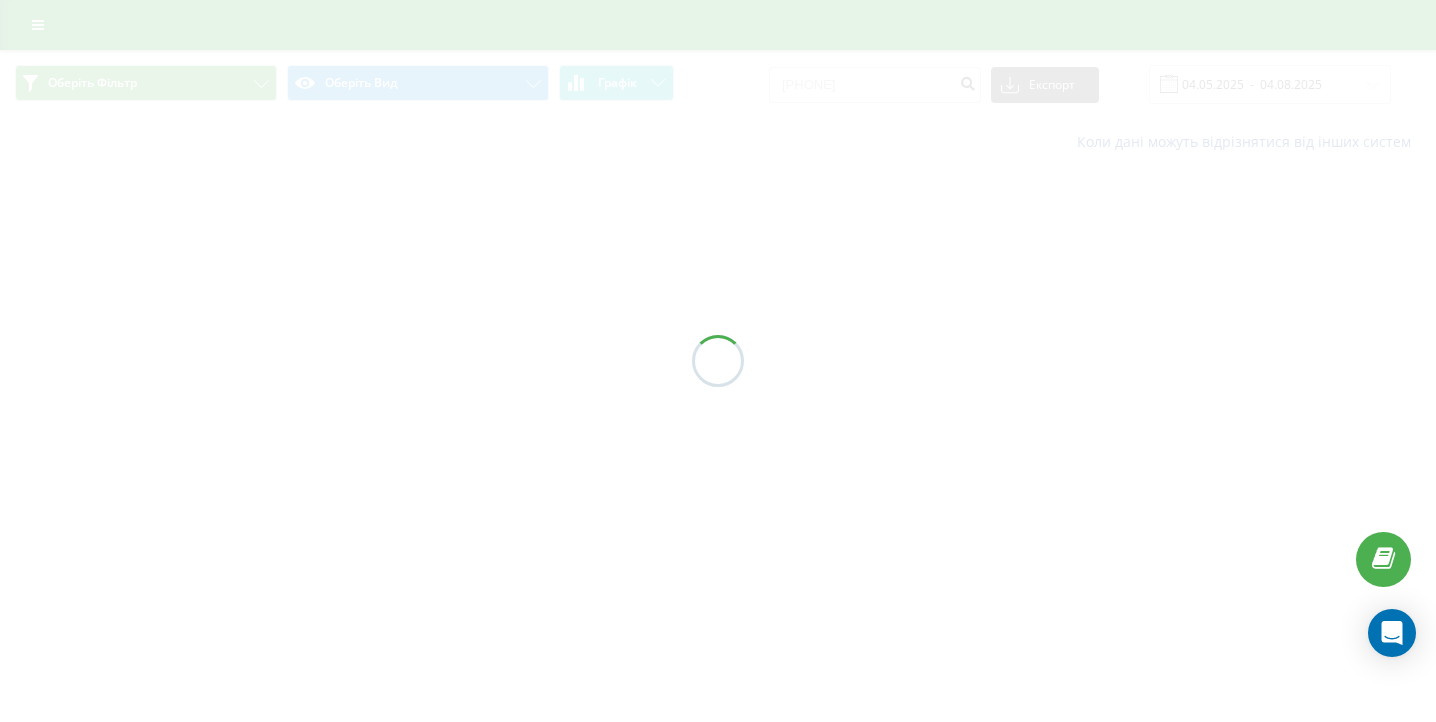 scroll, scrollTop: 0, scrollLeft: 0, axis: both 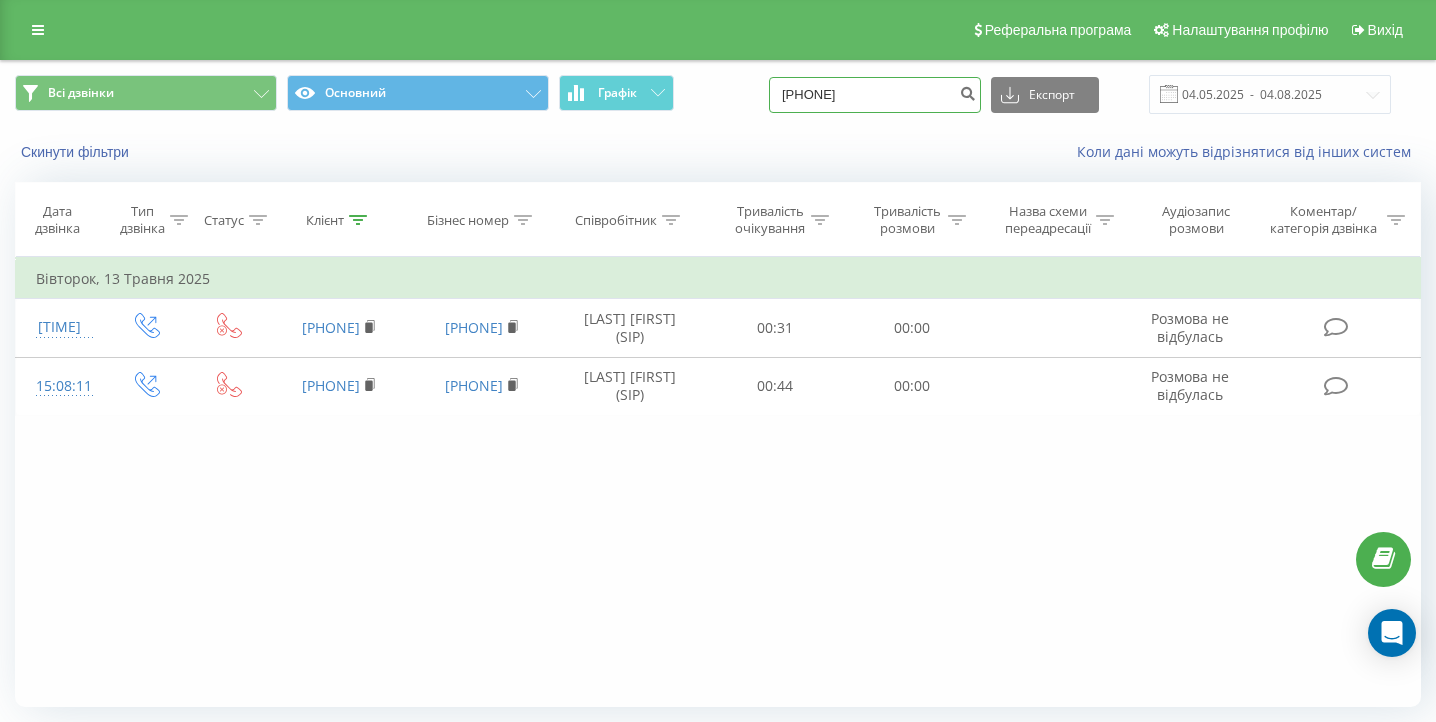 click on "0671399122" at bounding box center [875, 95] 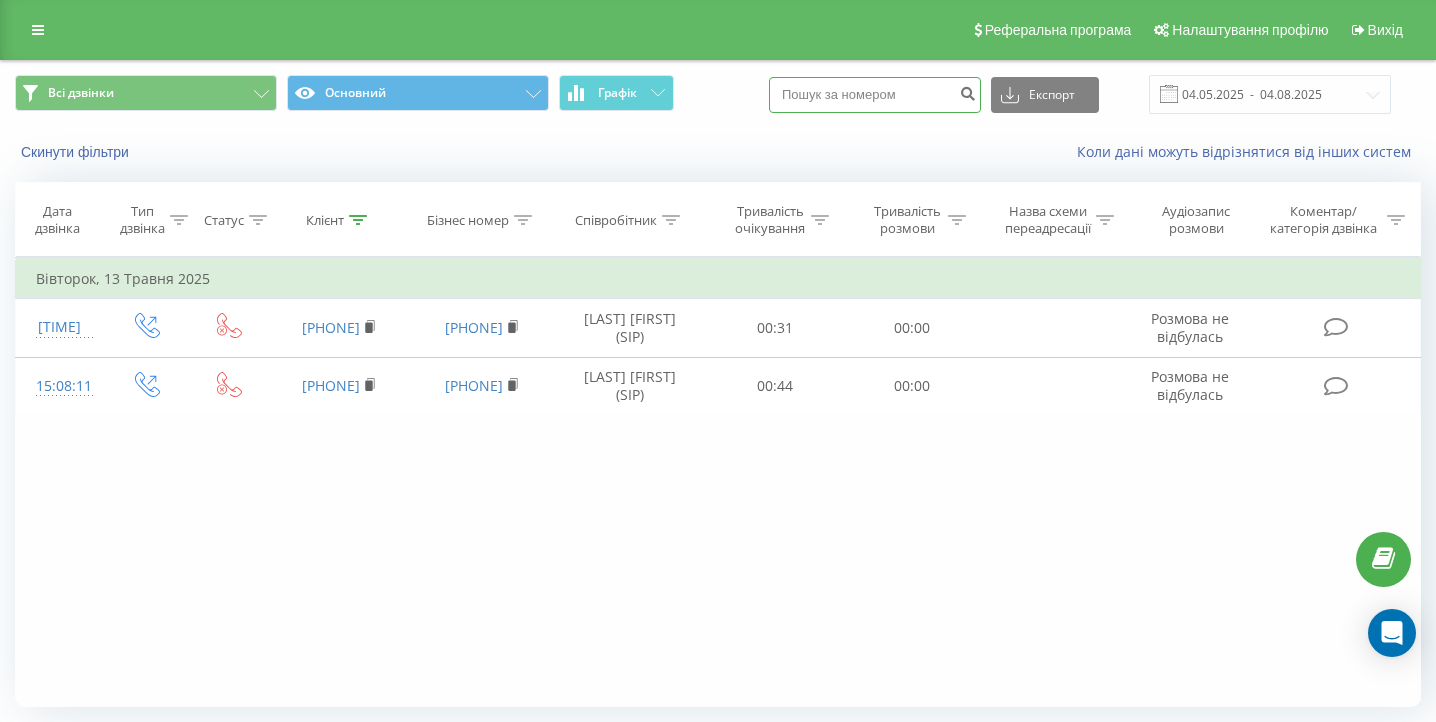 paste on "093 341 34 34" 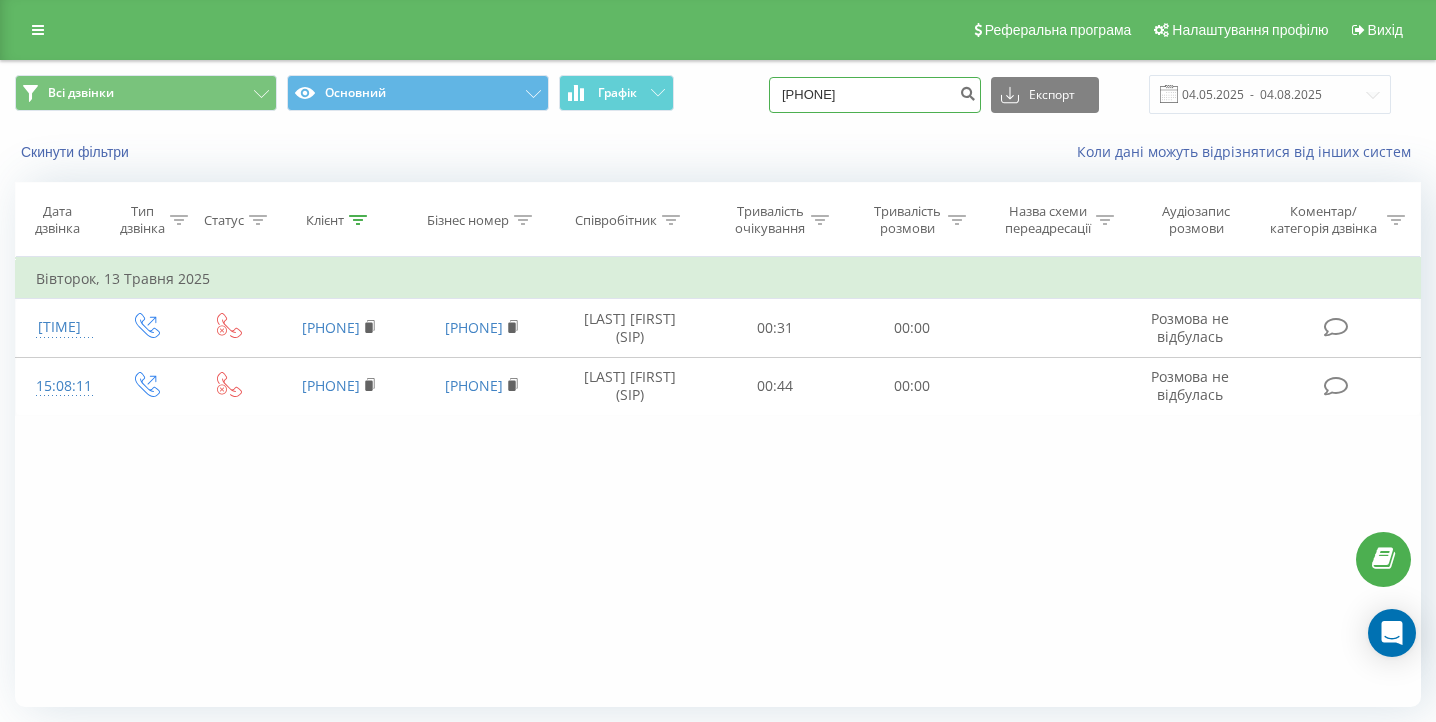 type on "093 341 34 34" 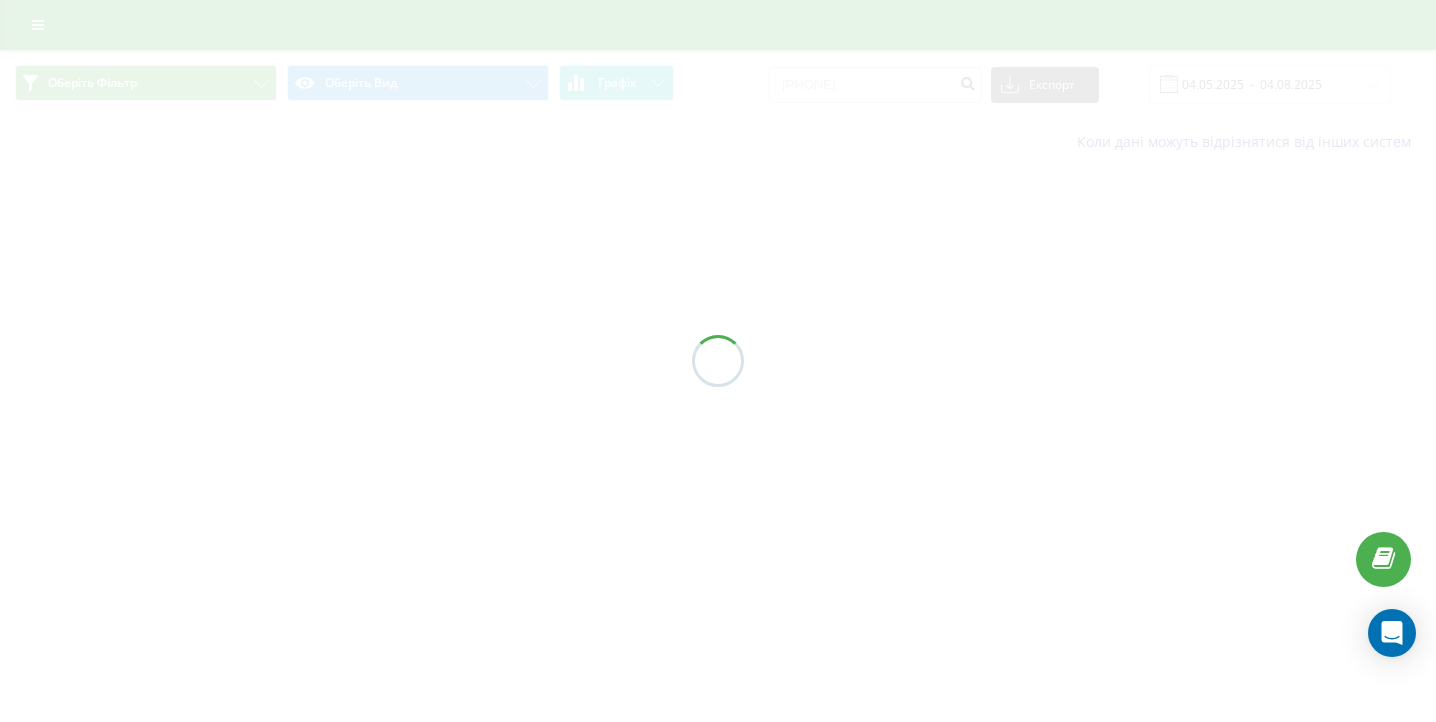 scroll, scrollTop: 0, scrollLeft: 0, axis: both 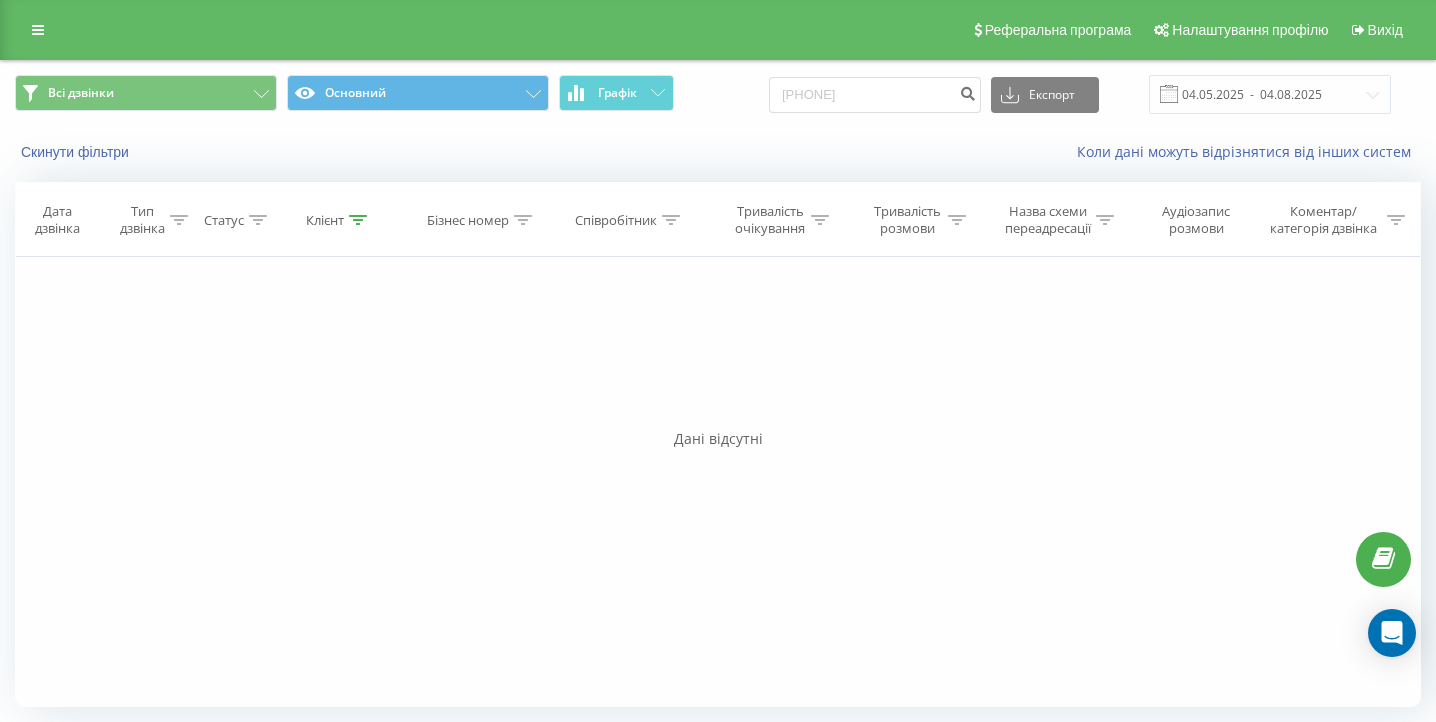 click on "Всі дзвінки Основний Графік [PHONE] Експорт .csv .xls .xlsx [DATE]  -  [DATE]" at bounding box center [718, 94] 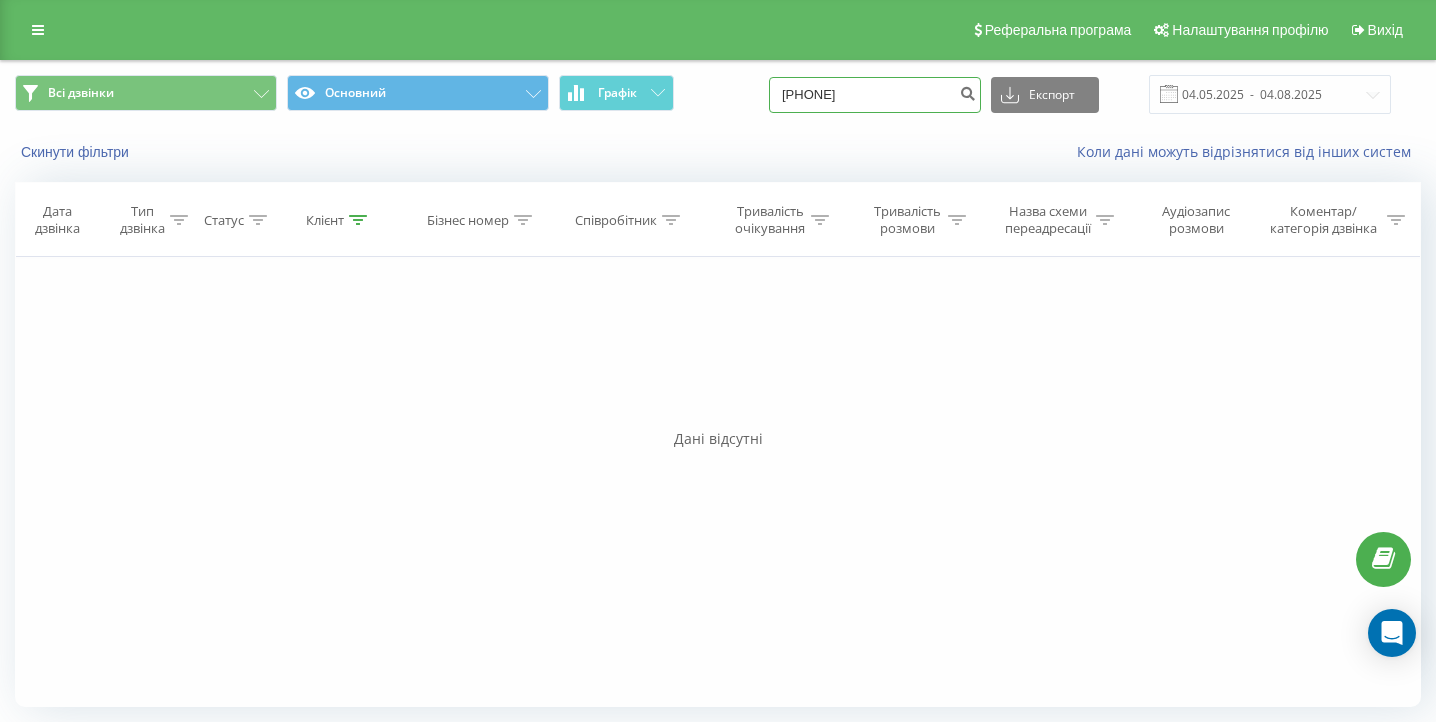 click on "[PHONE]" at bounding box center [875, 95] 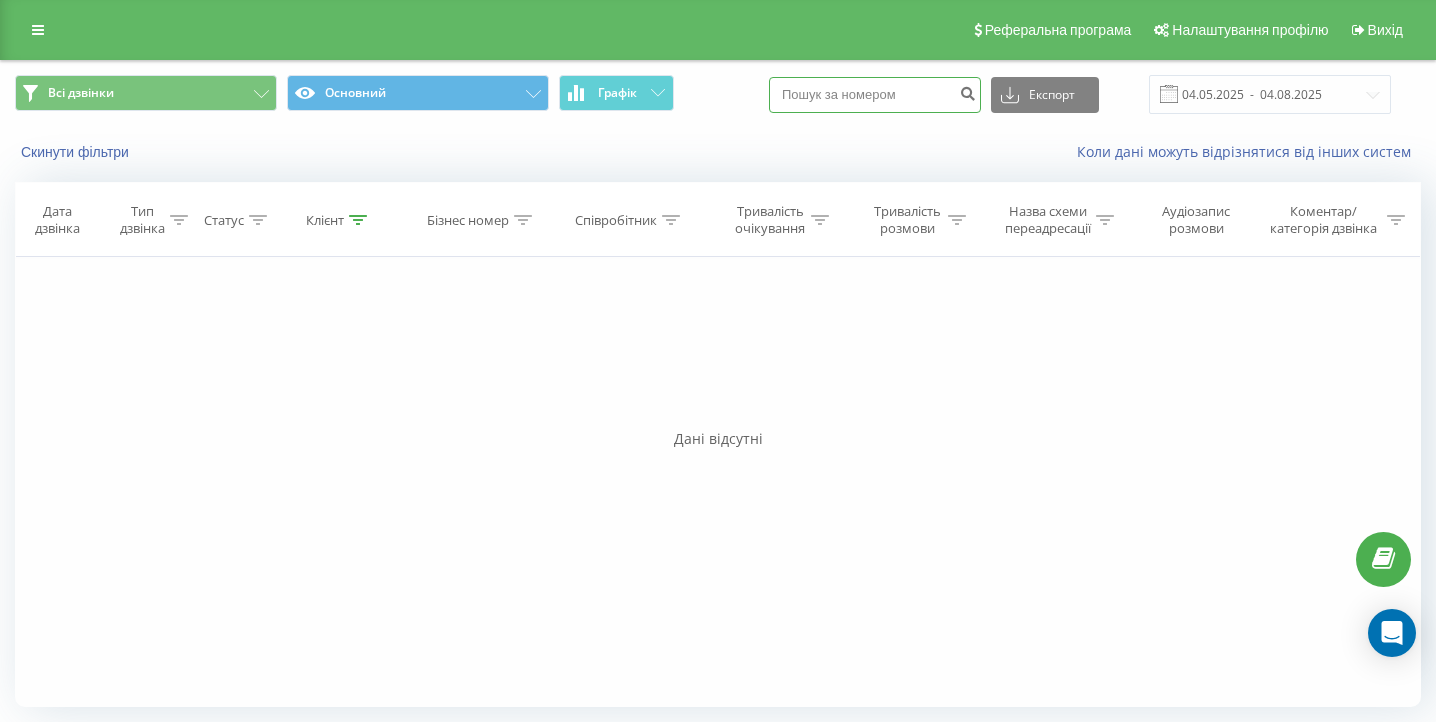 paste on "[PHONE]" 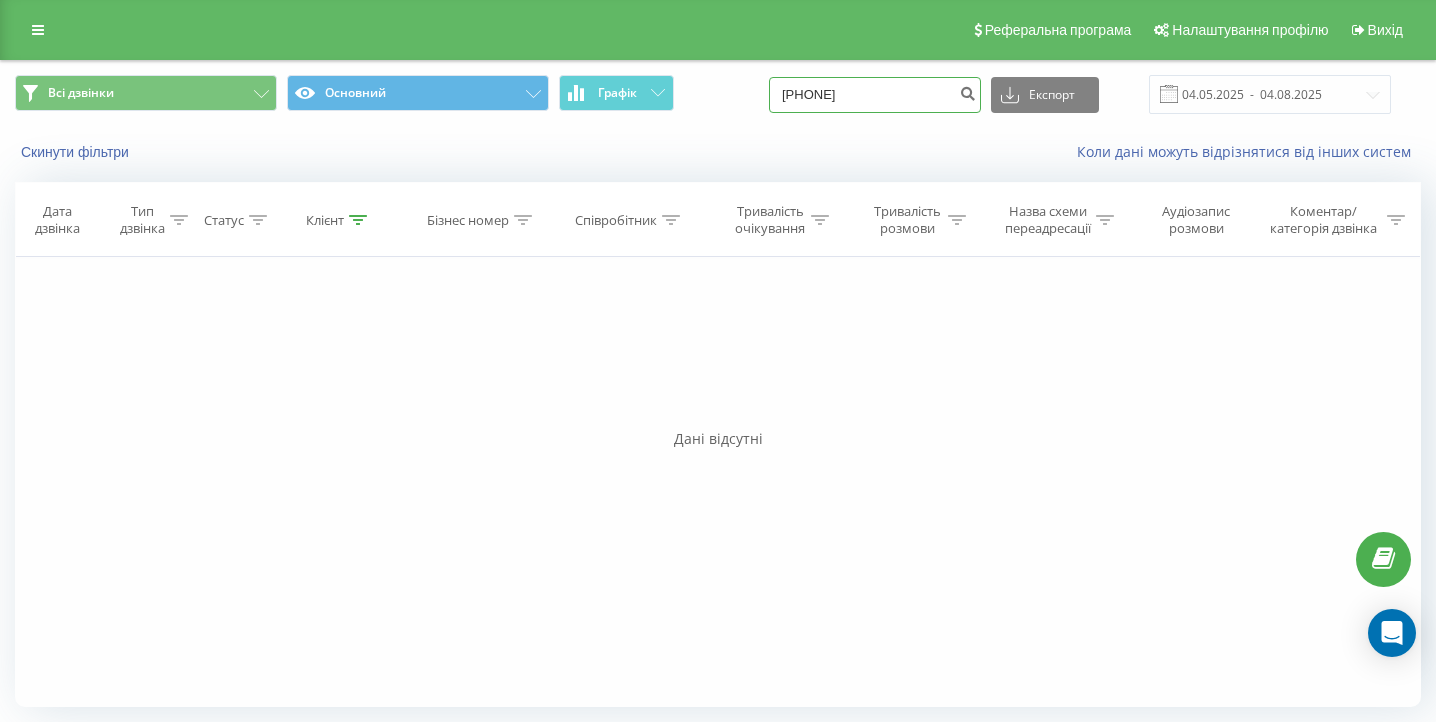 click on "[PHONE]" at bounding box center [875, 95] 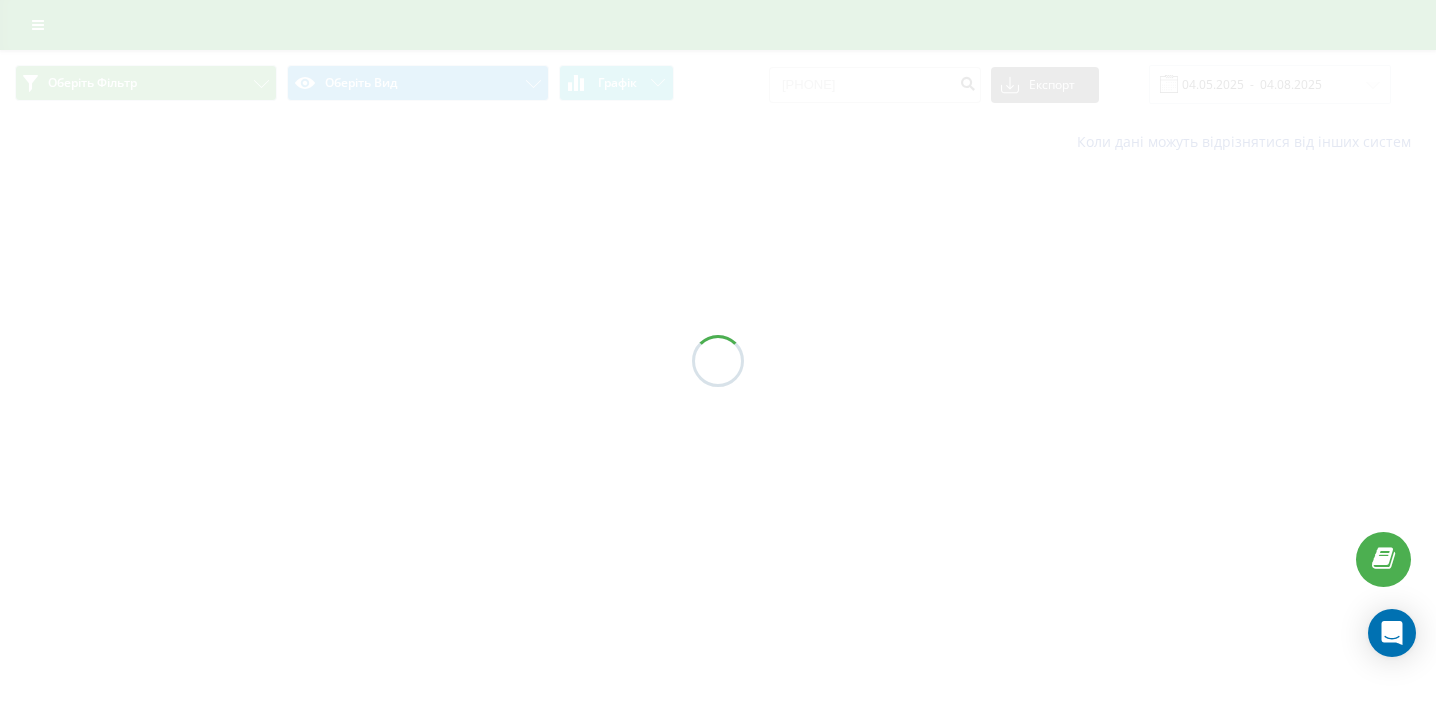 scroll, scrollTop: 0, scrollLeft: 0, axis: both 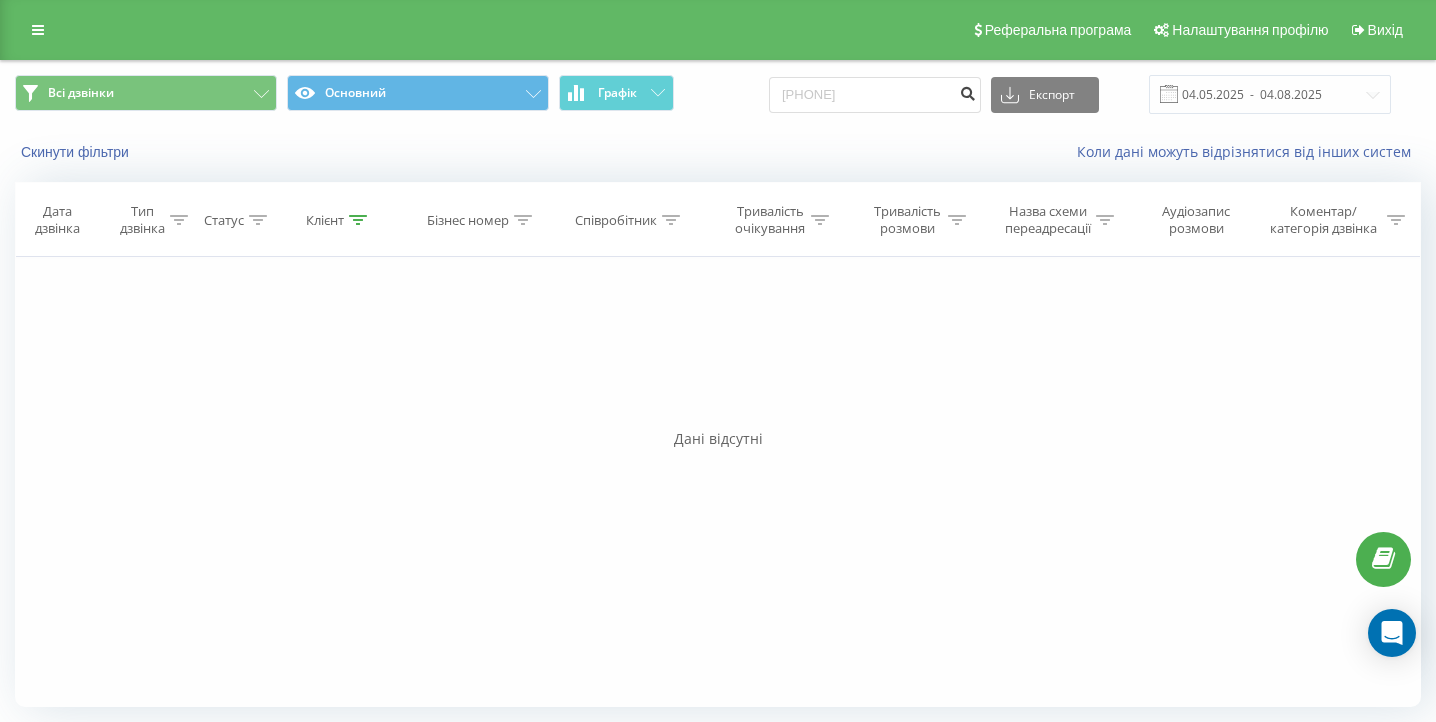 click at bounding box center (967, 95) 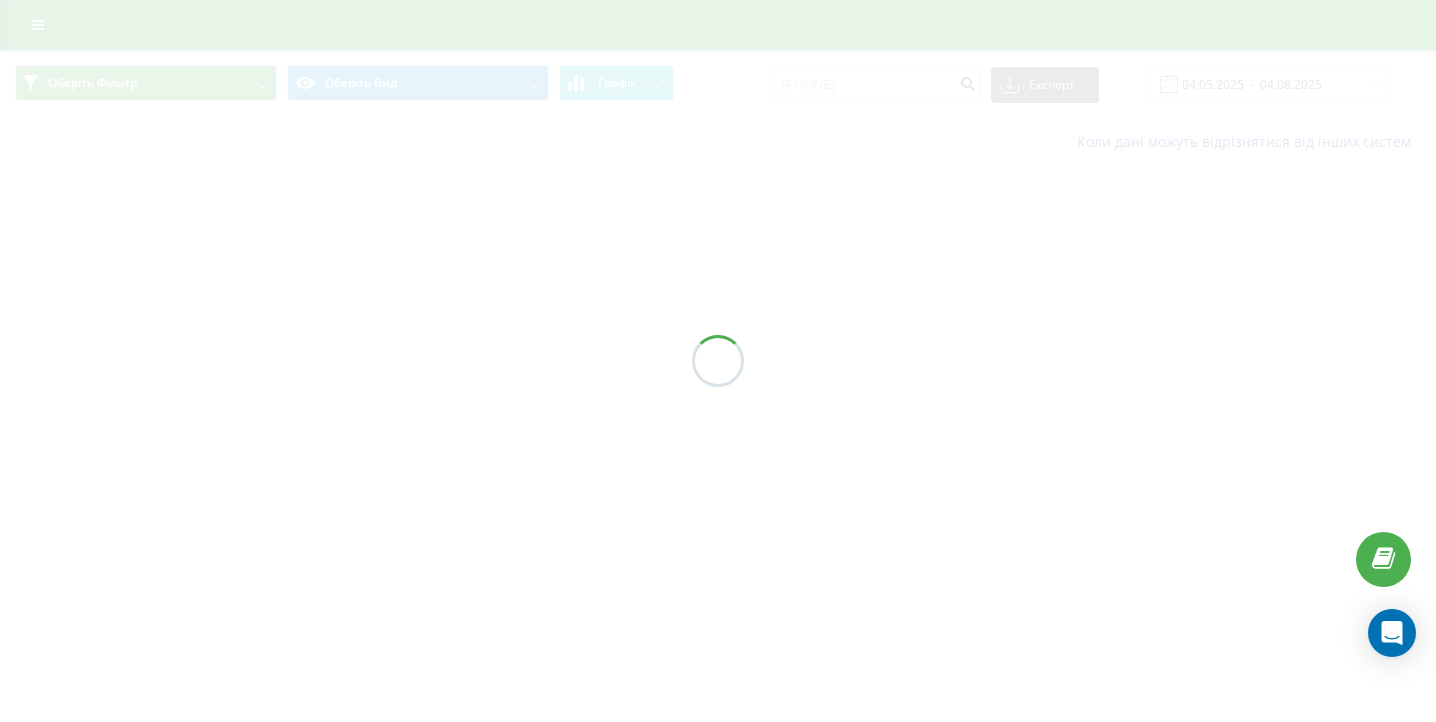 scroll, scrollTop: 0, scrollLeft: 0, axis: both 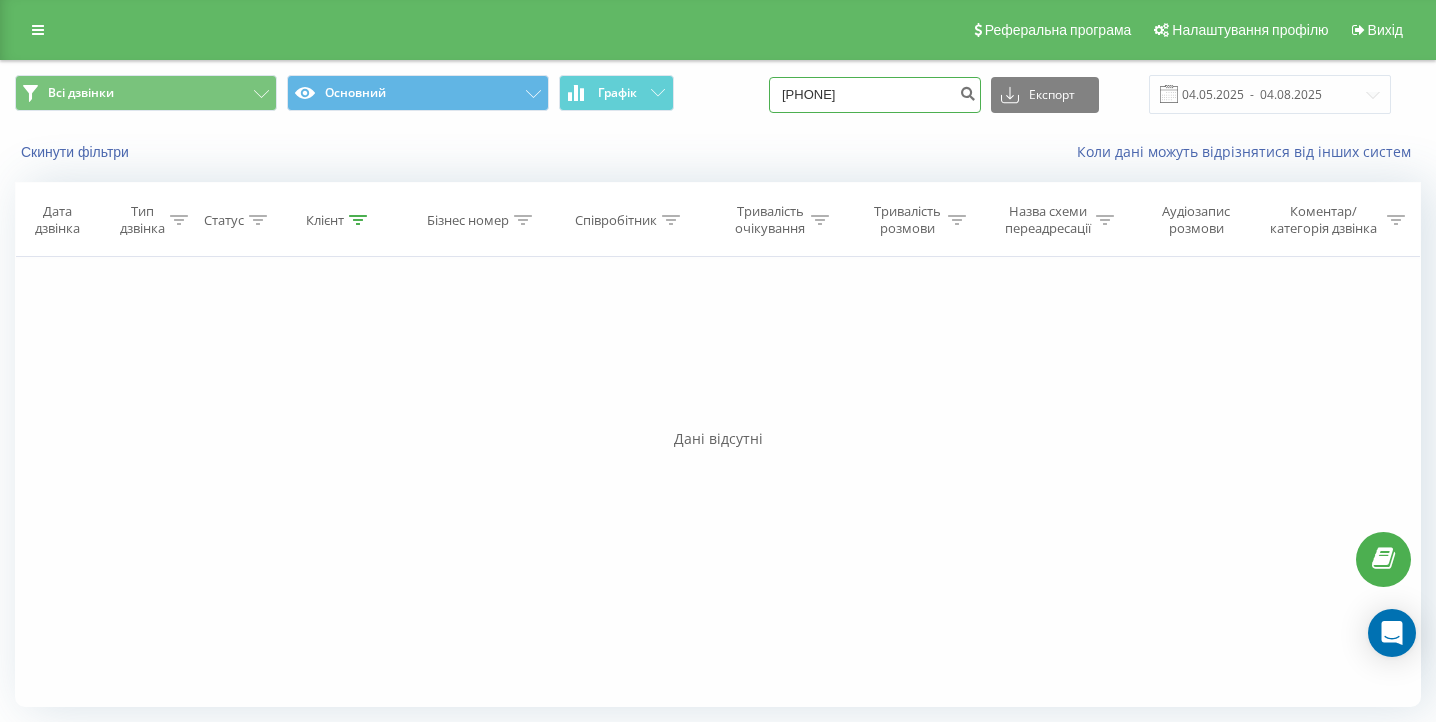 click on "0933876981" at bounding box center [875, 95] 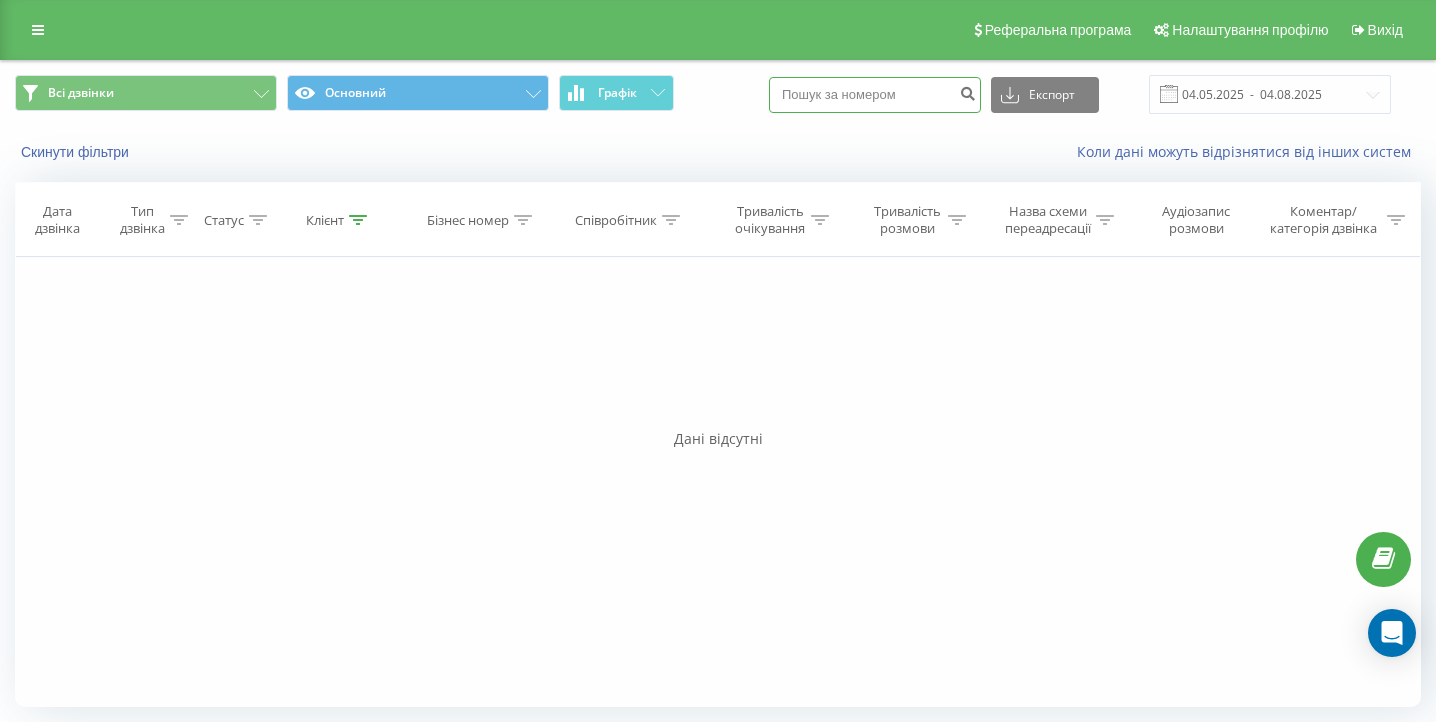 paste on "093 341 34 34" 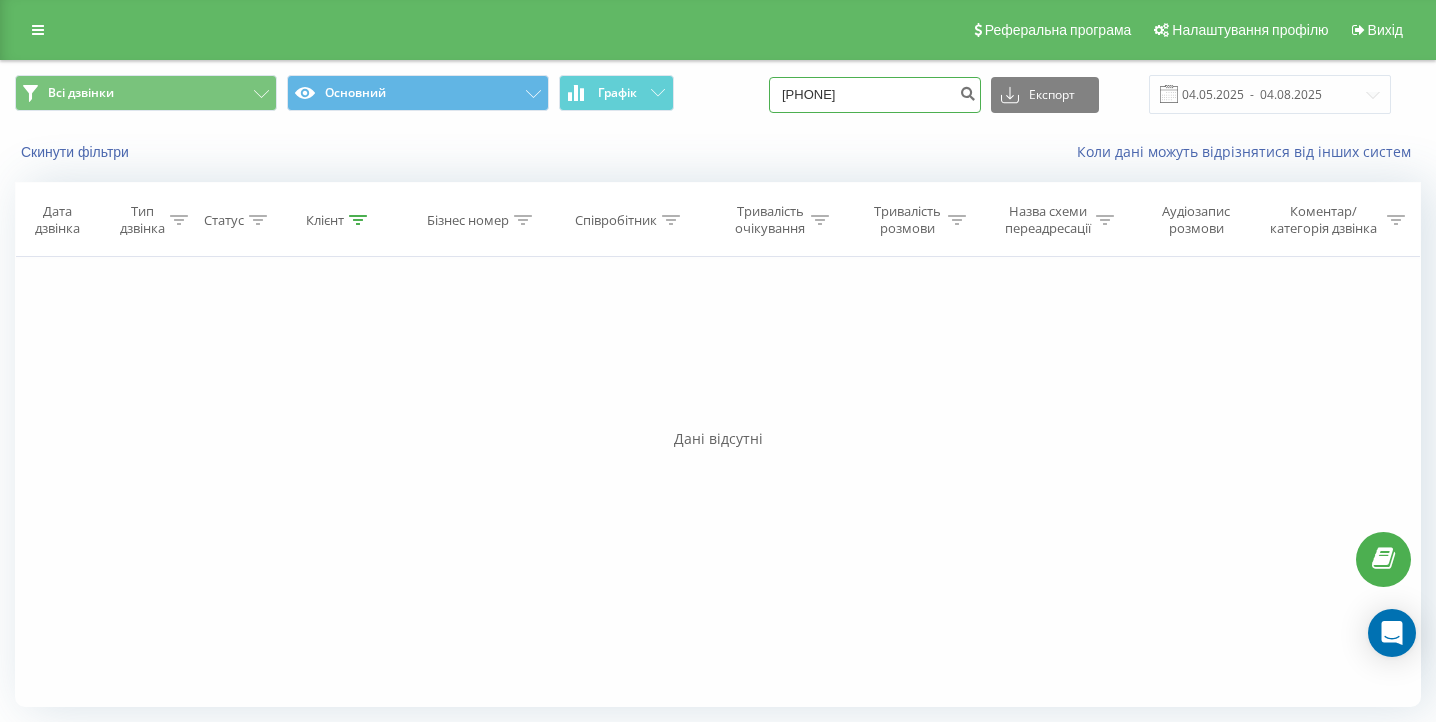 type on "093 341 34 34" 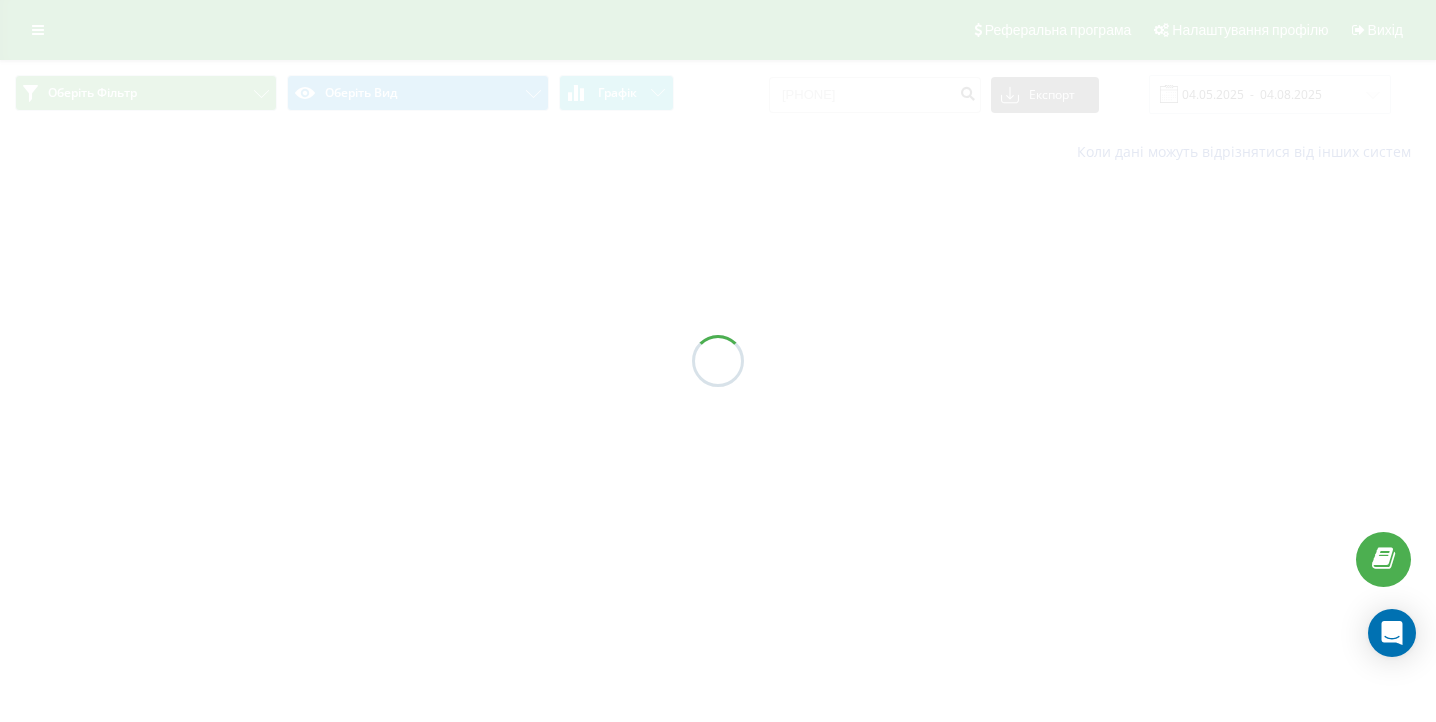 scroll, scrollTop: 0, scrollLeft: 0, axis: both 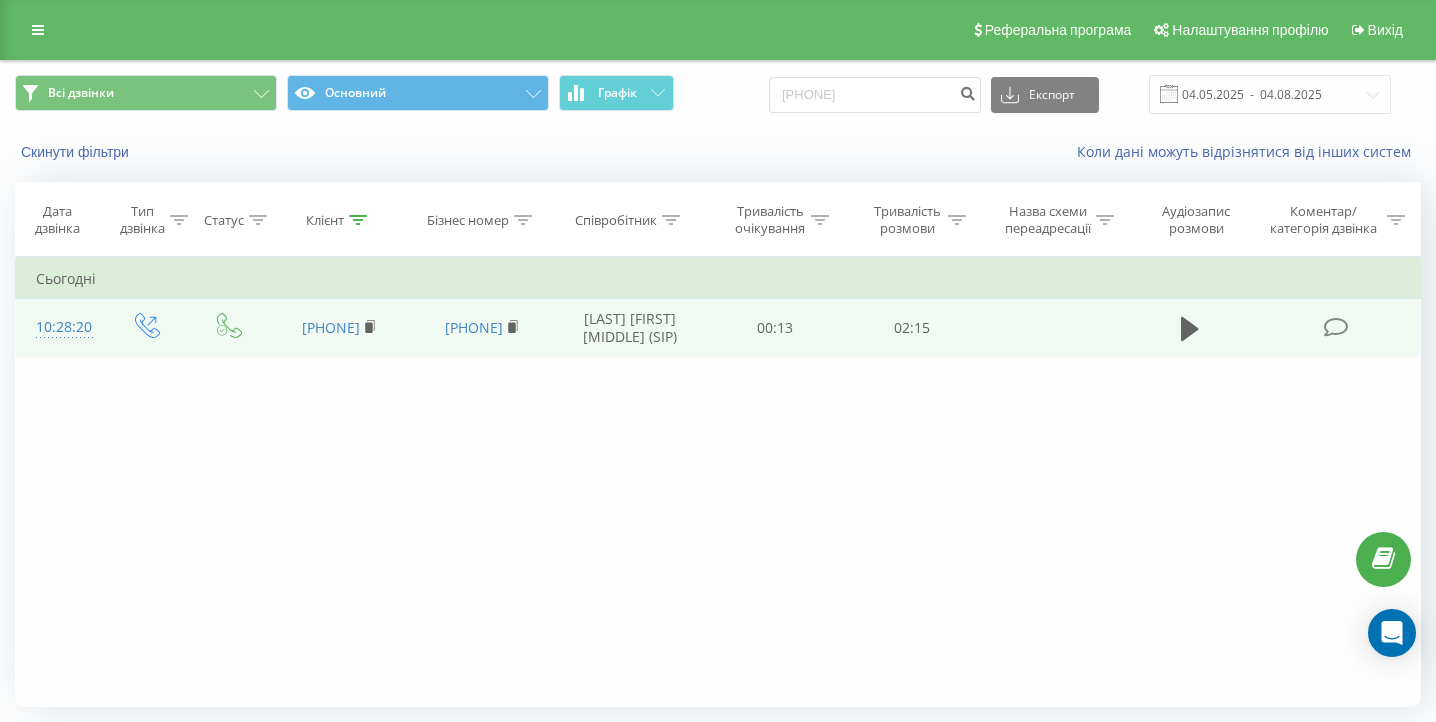 click at bounding box center [1190, 328] 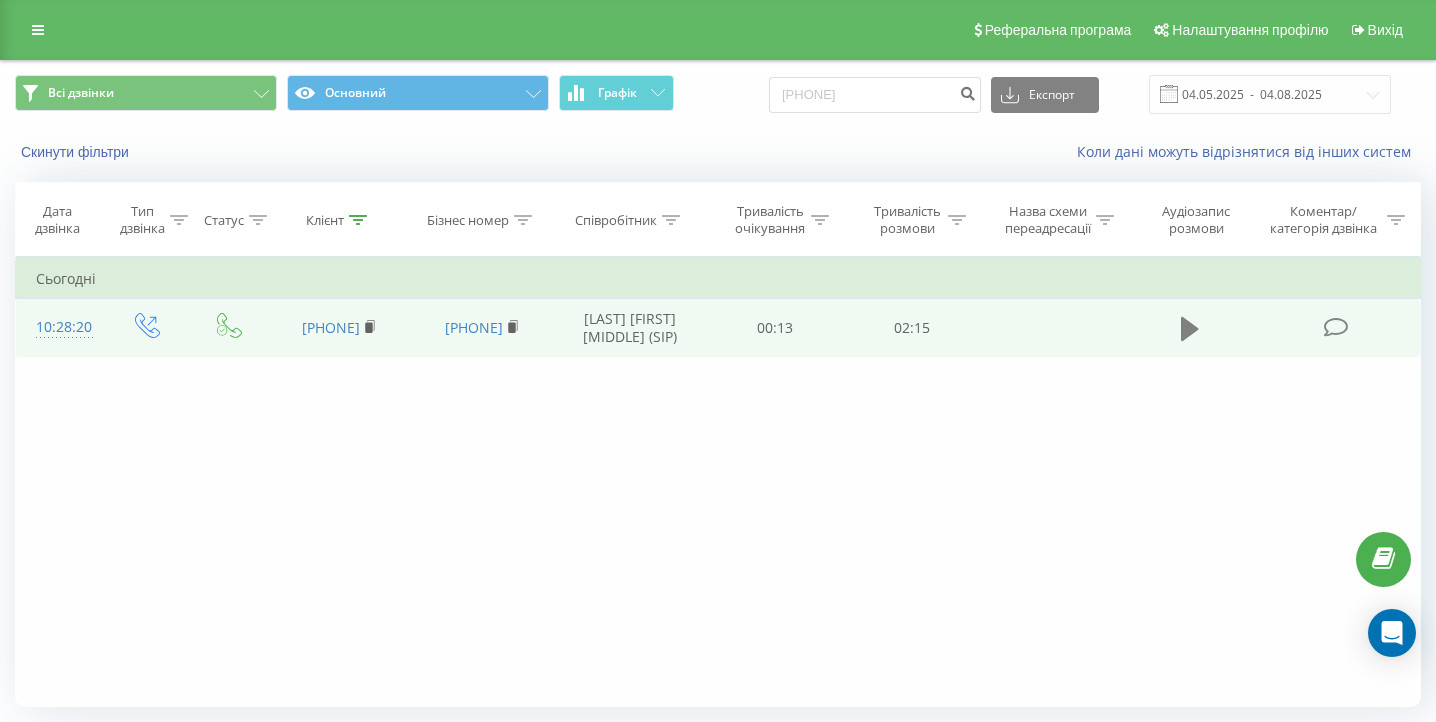 click 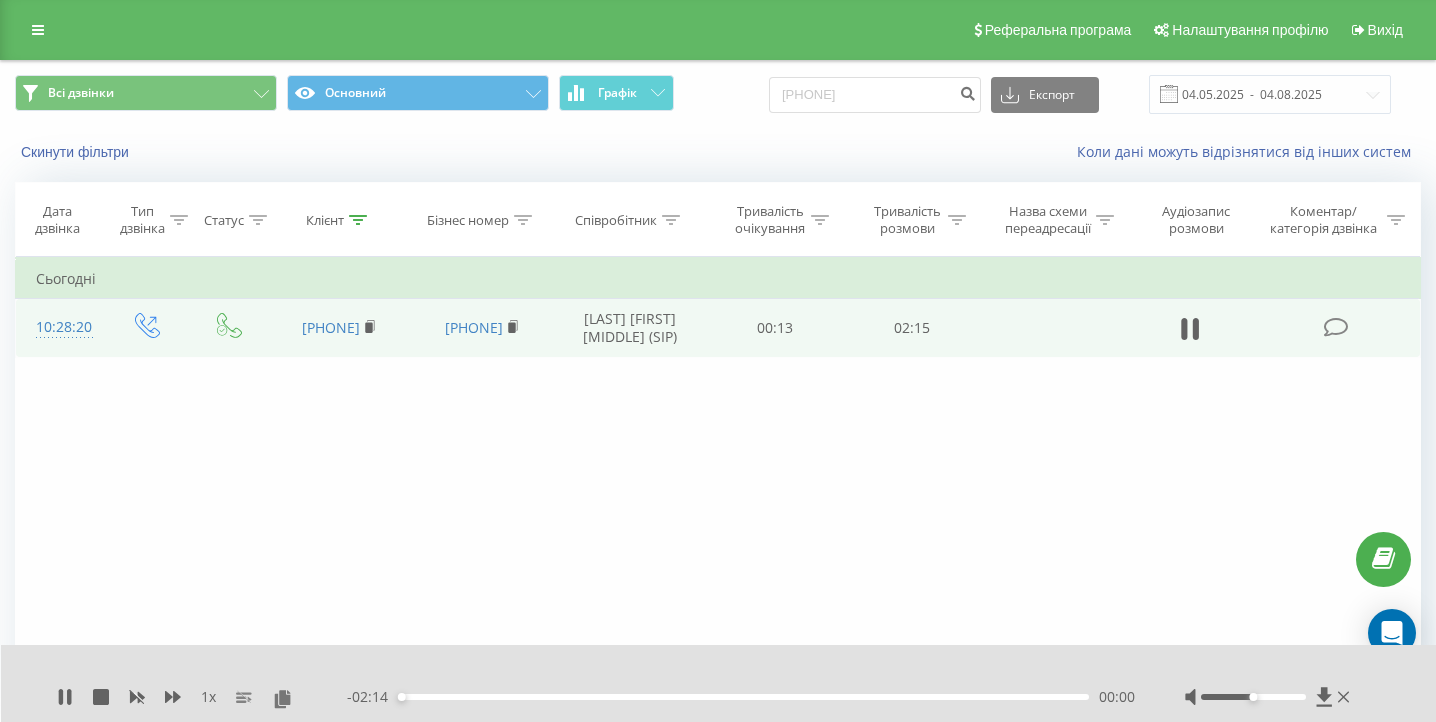 click on "00:00" at bounding box center (743, 697) 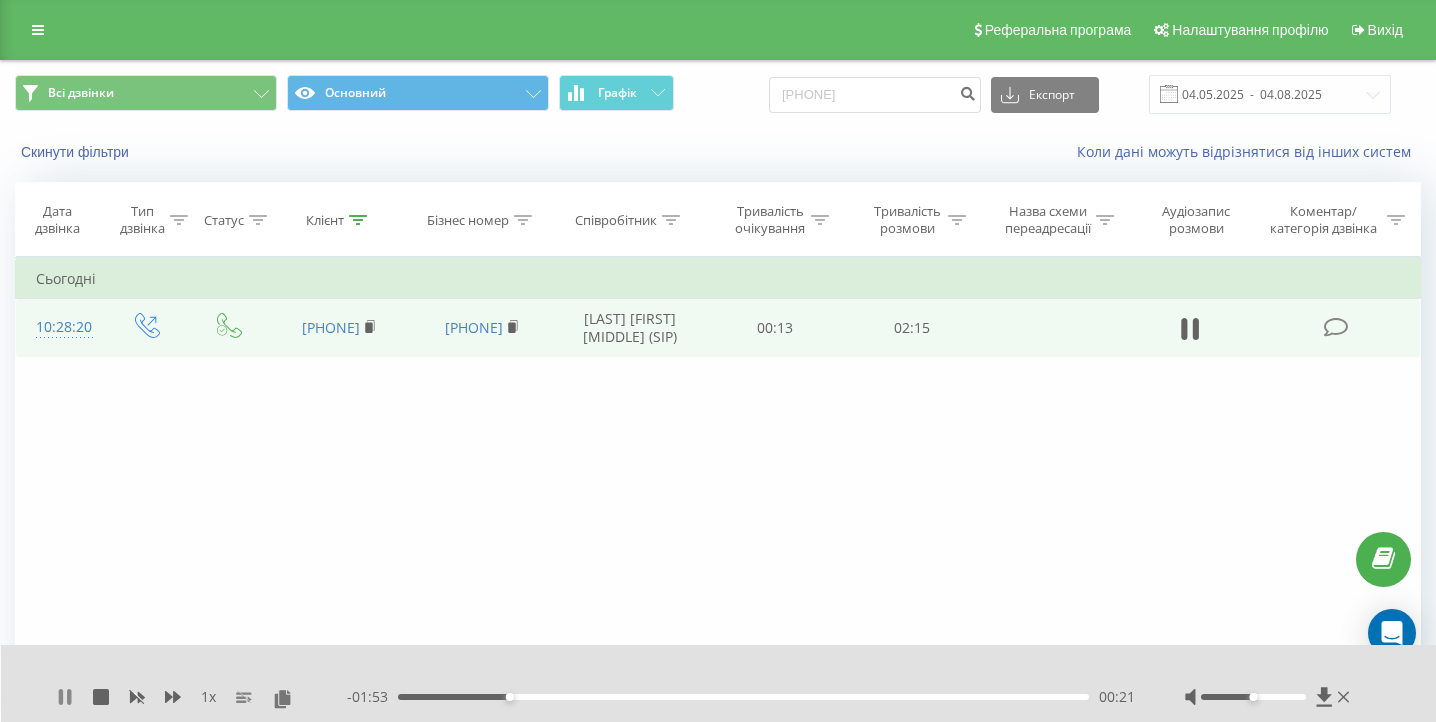 click 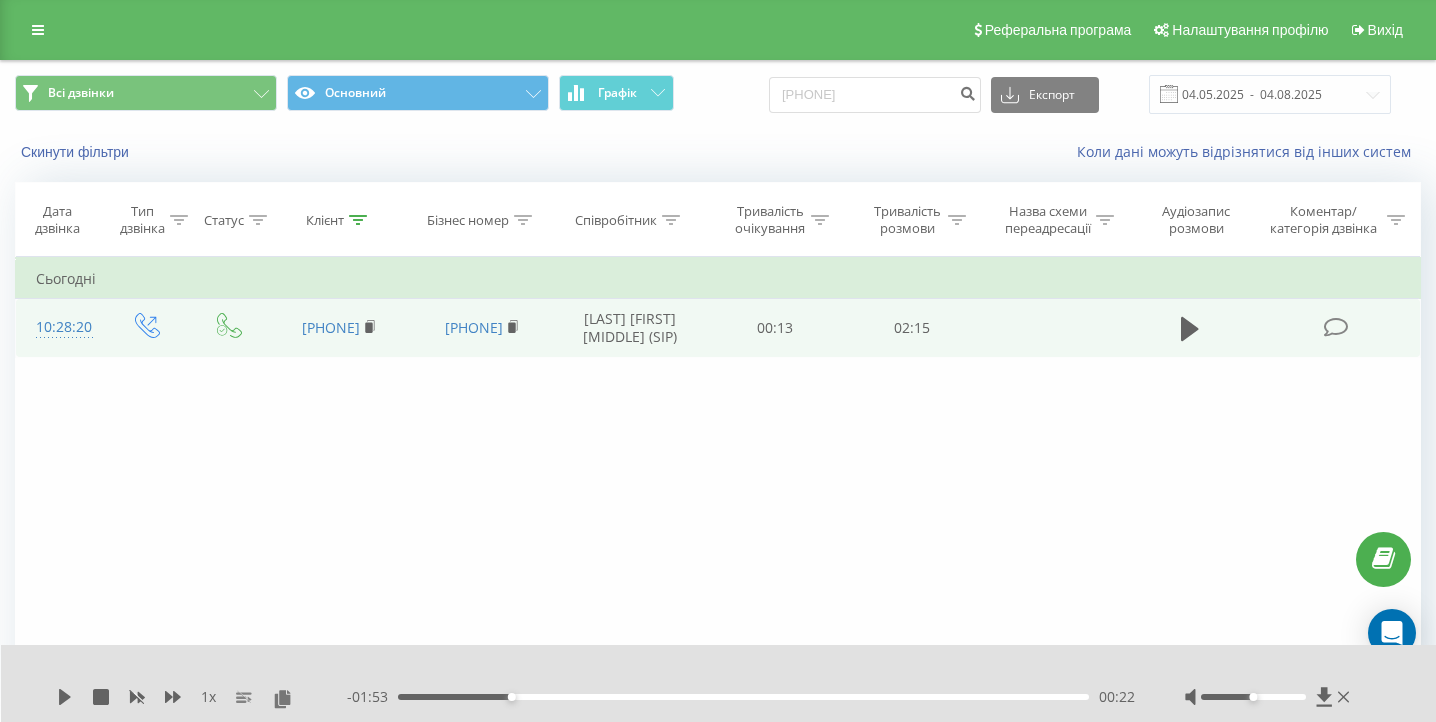 click on "00:22" at bounding box center (743, 697) 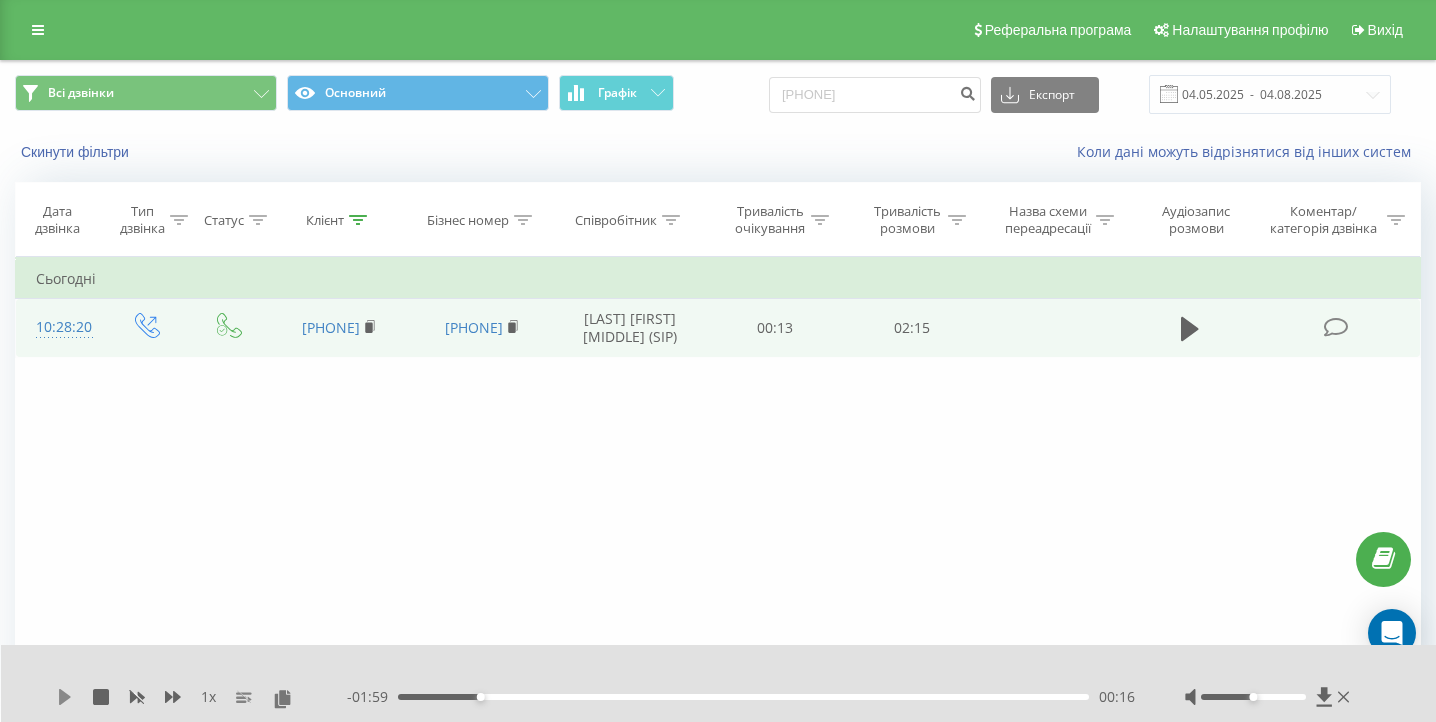 click 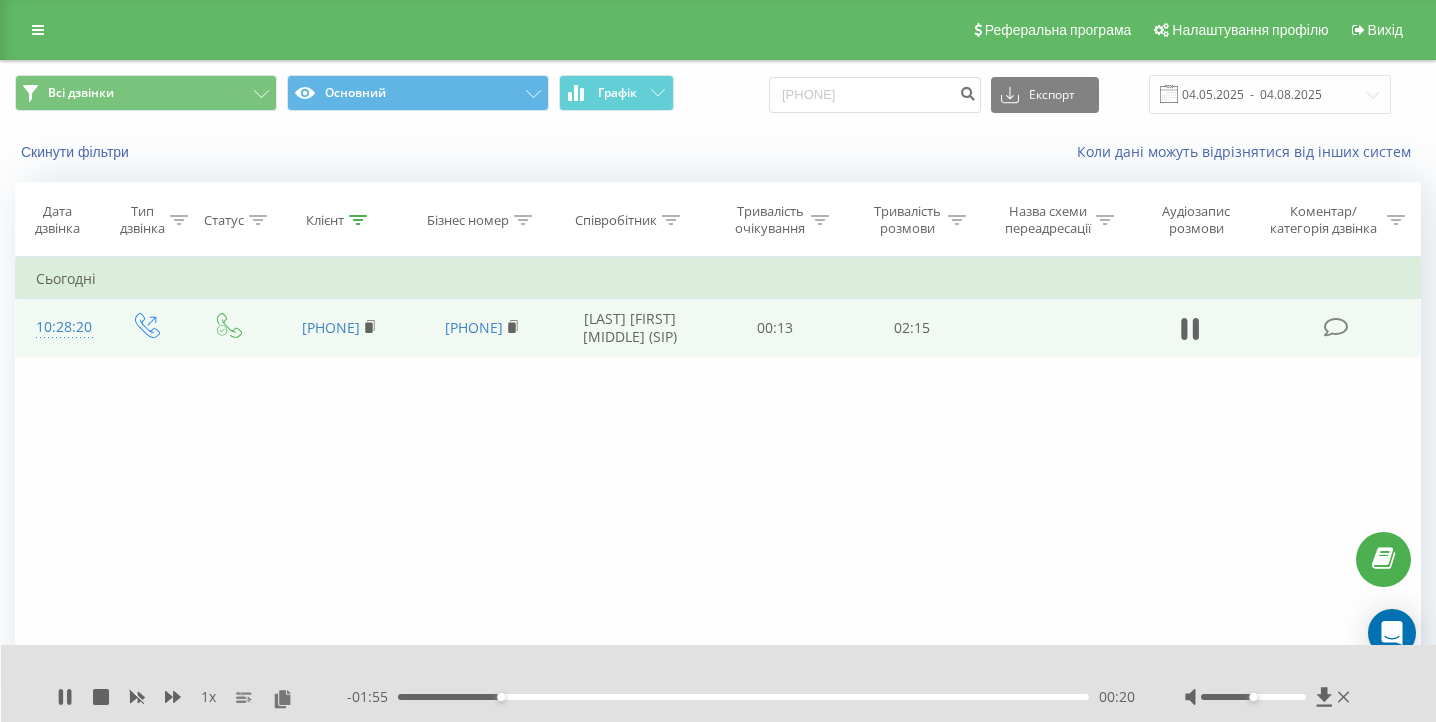 click on "1 x  - 01:55 00:20   00:20" at bounding box center [719, 683] 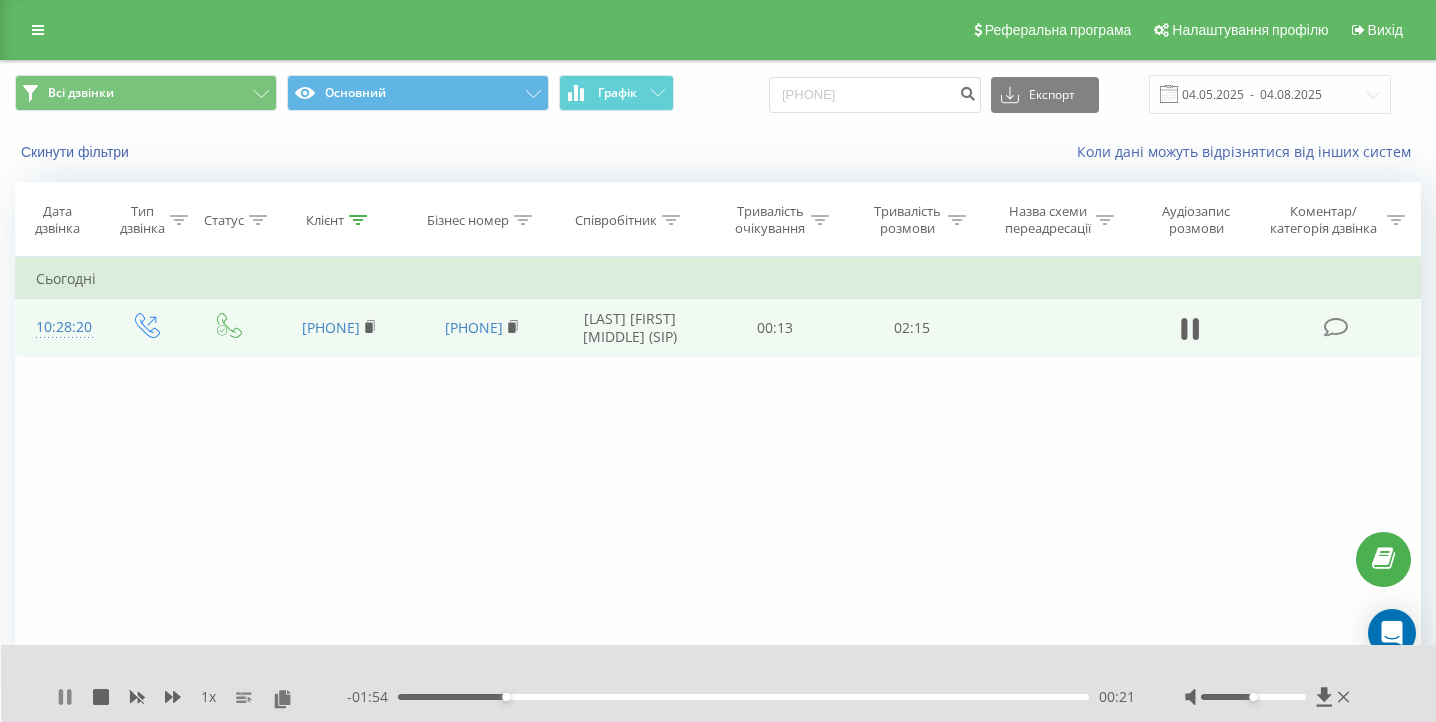 click 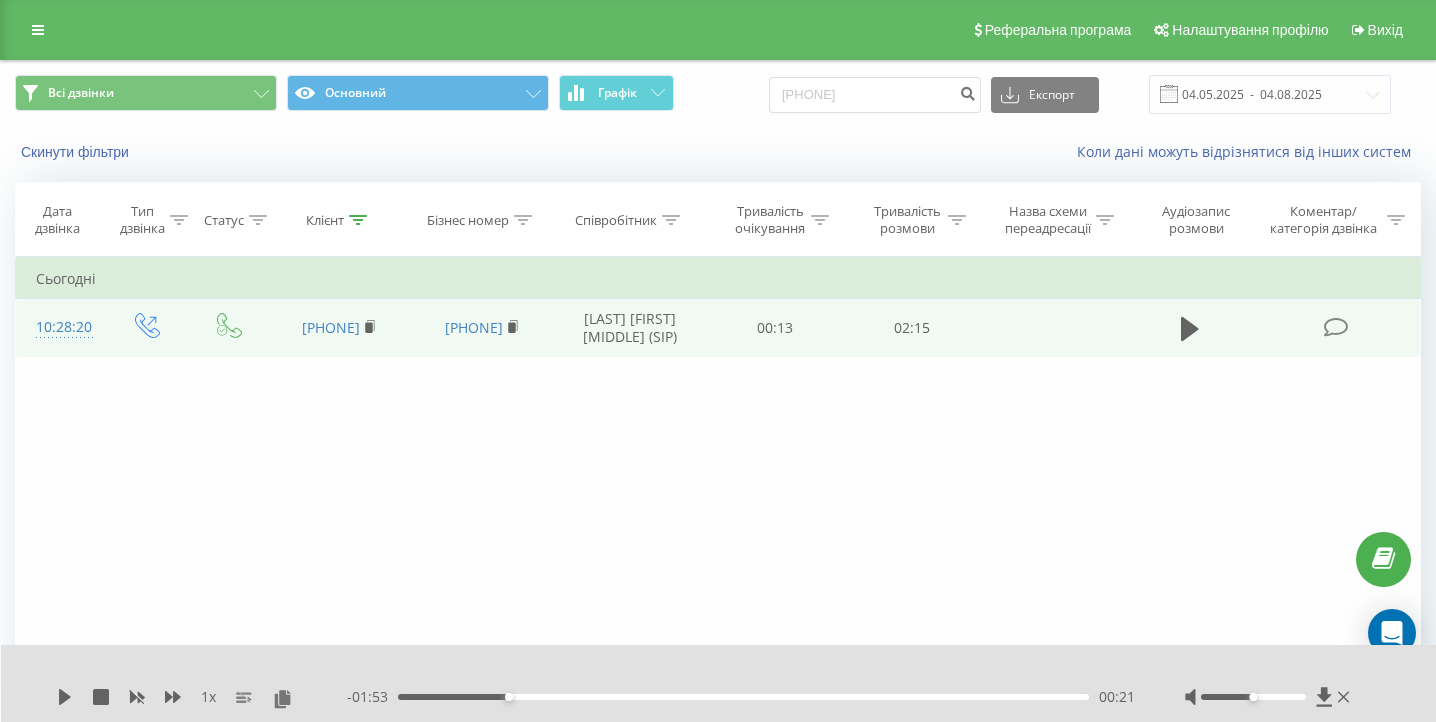 click on "00:21" at bounding box center [743, 697] 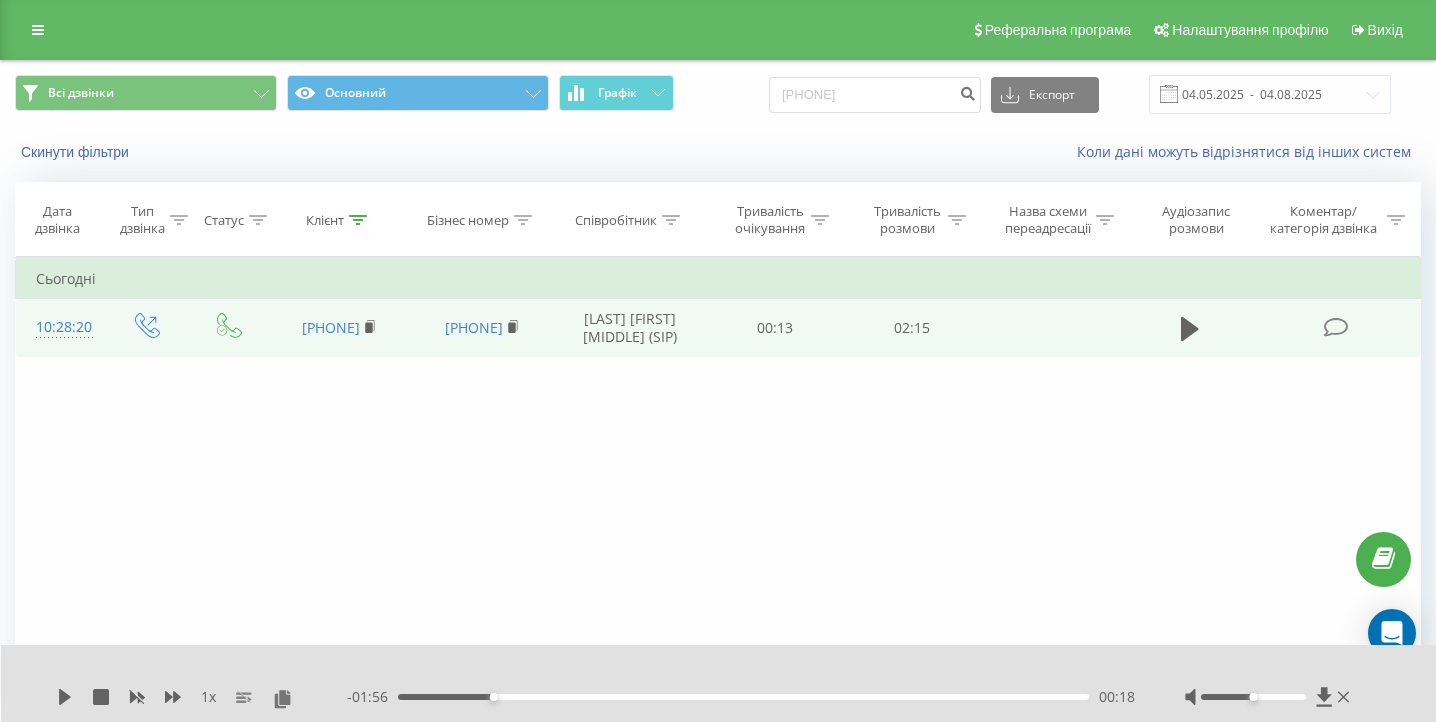 click on "1 x  - 01:56 00:18   00:18" at bounding box center (719, 683) 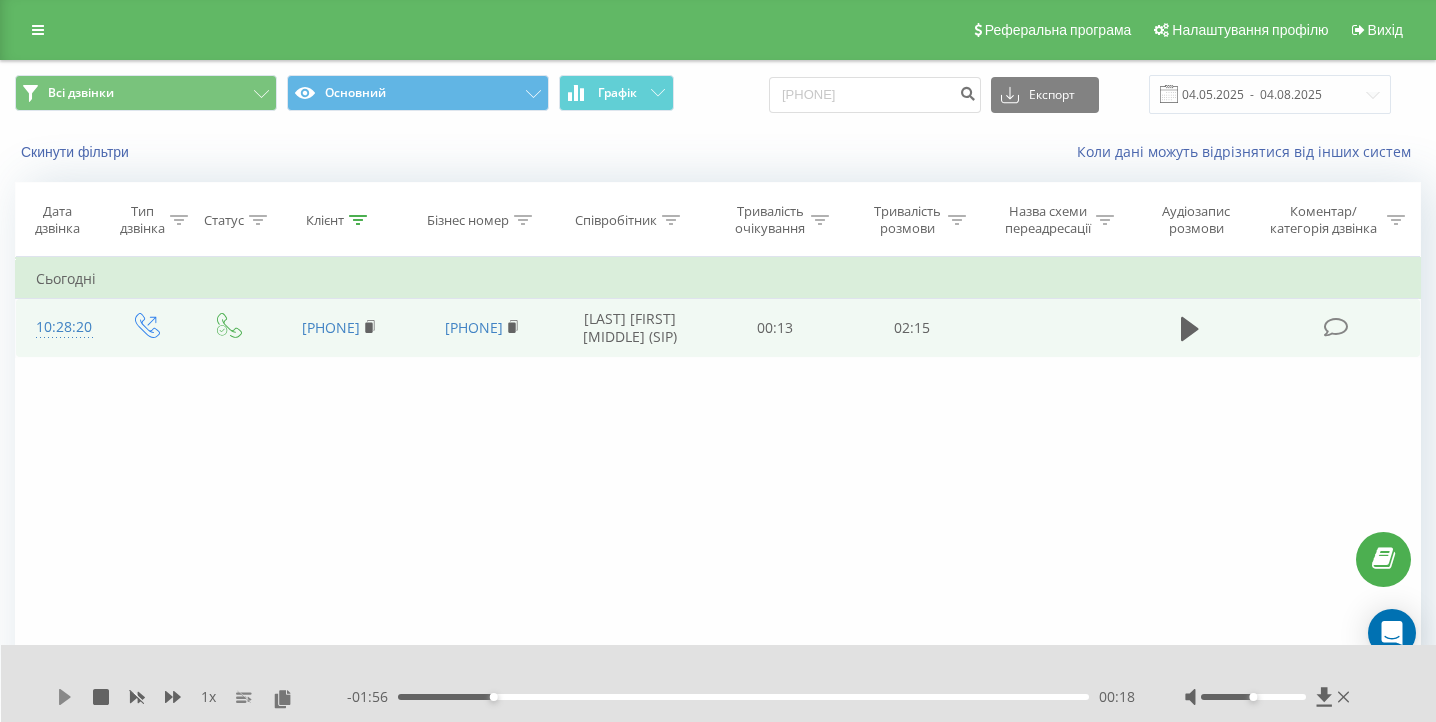 click 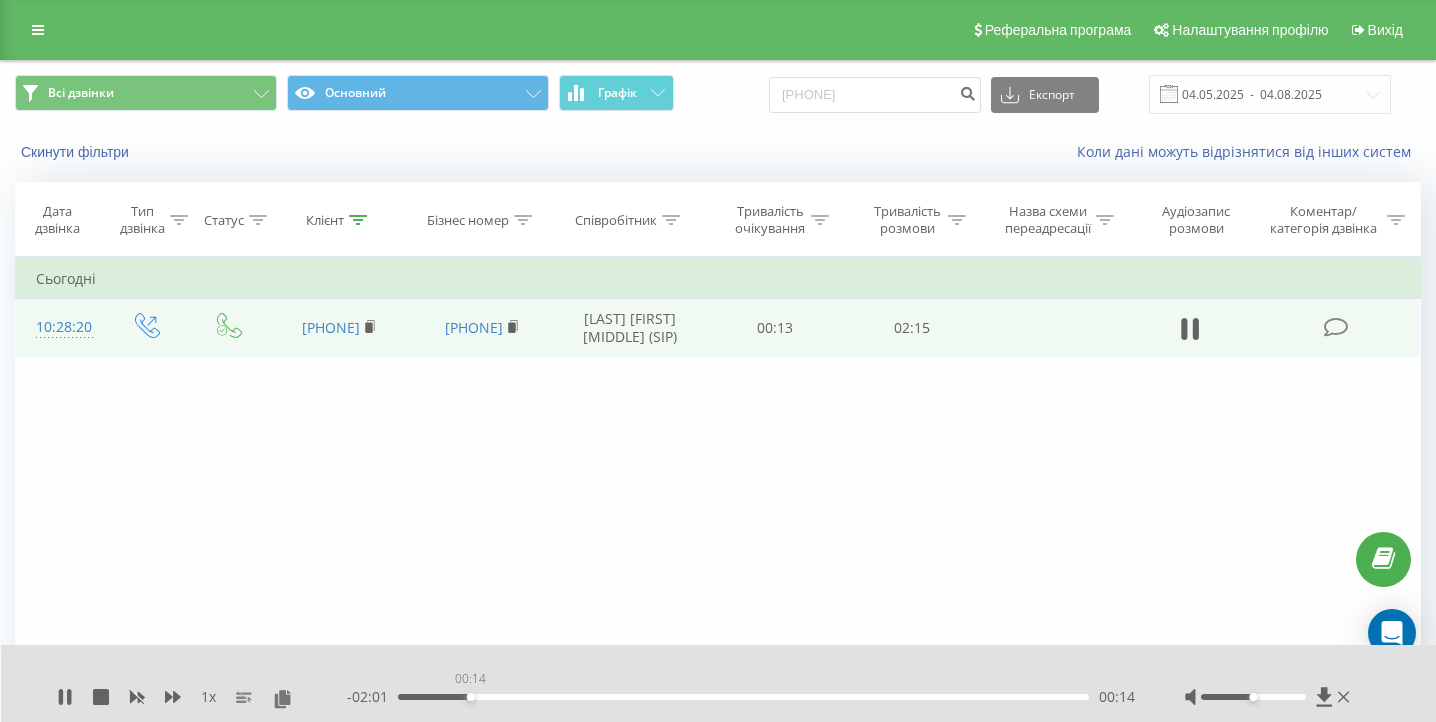 click on "00:14" at bounding box center (743, 697) 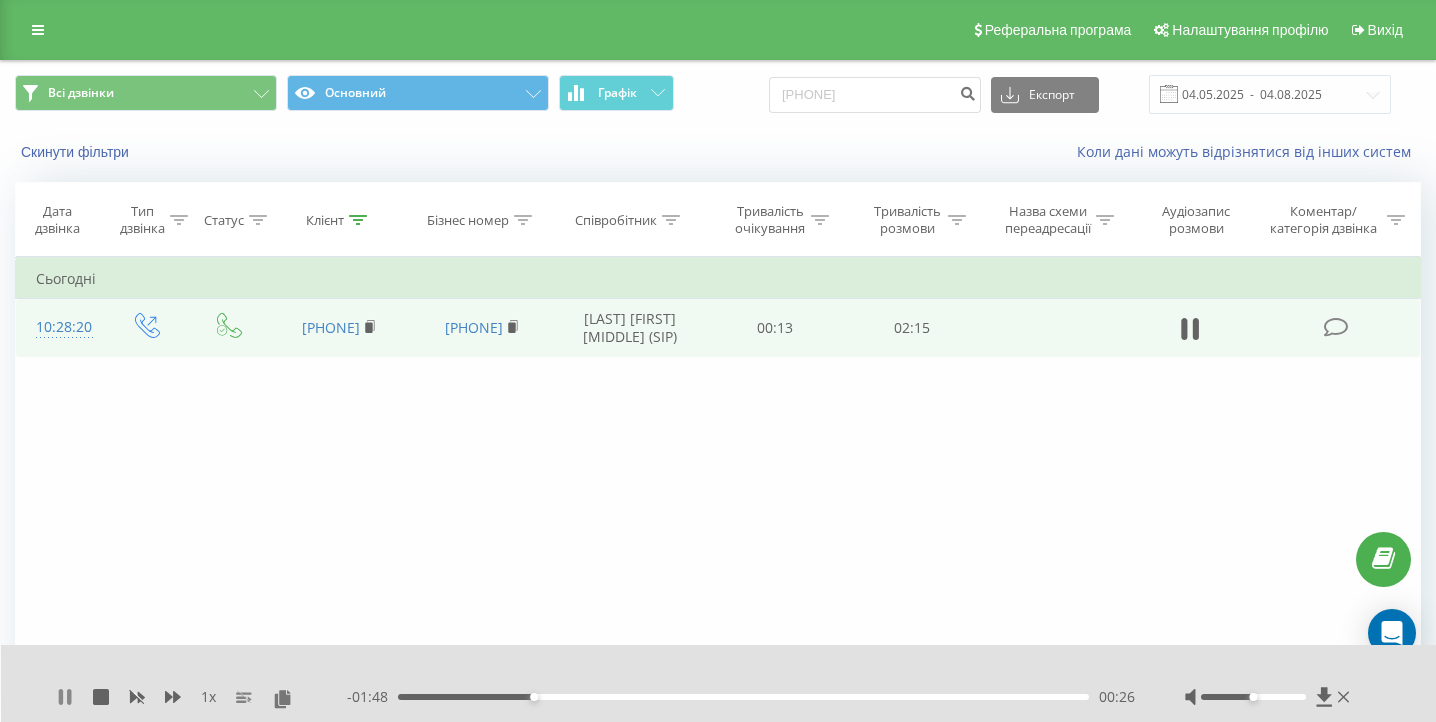 click 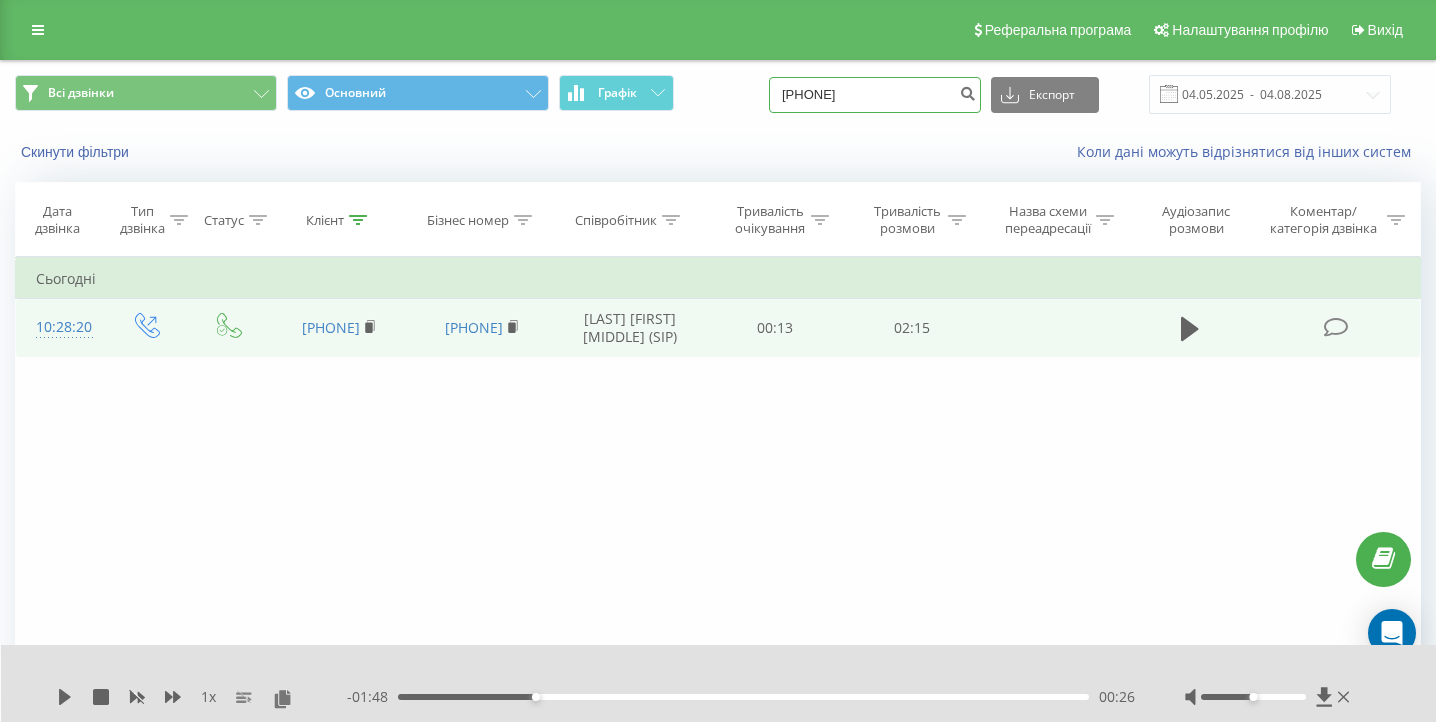 click on "0933413434" at bounding box center (875, 95) 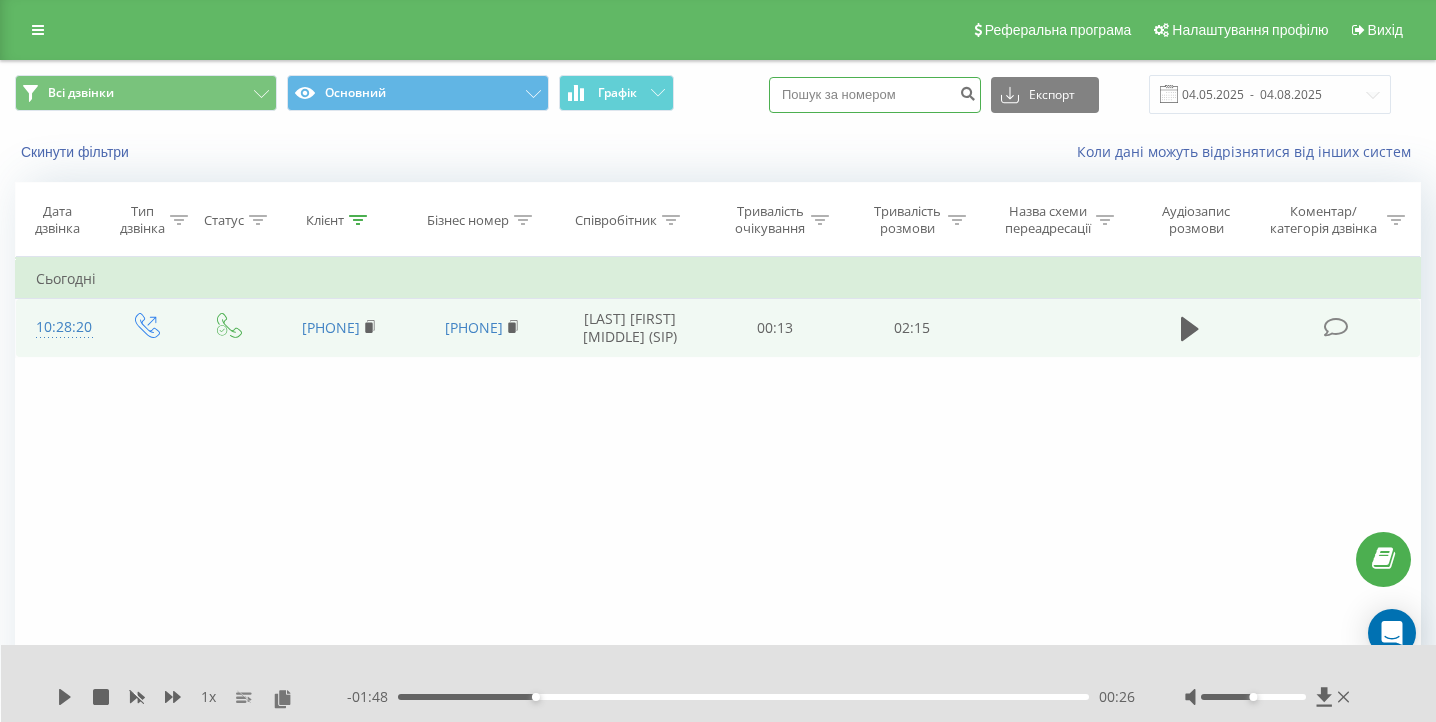 paste on "050 730 20 93" 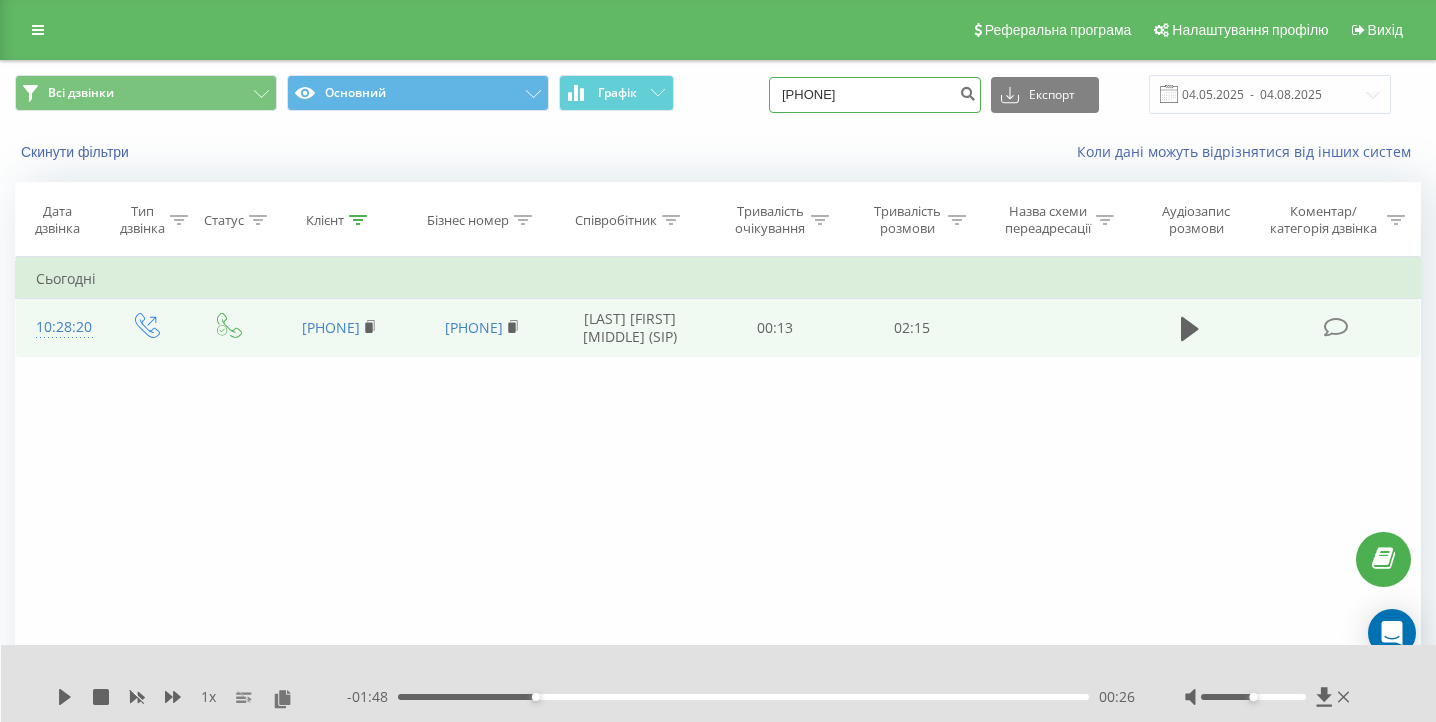 type on "050 730 20 93" 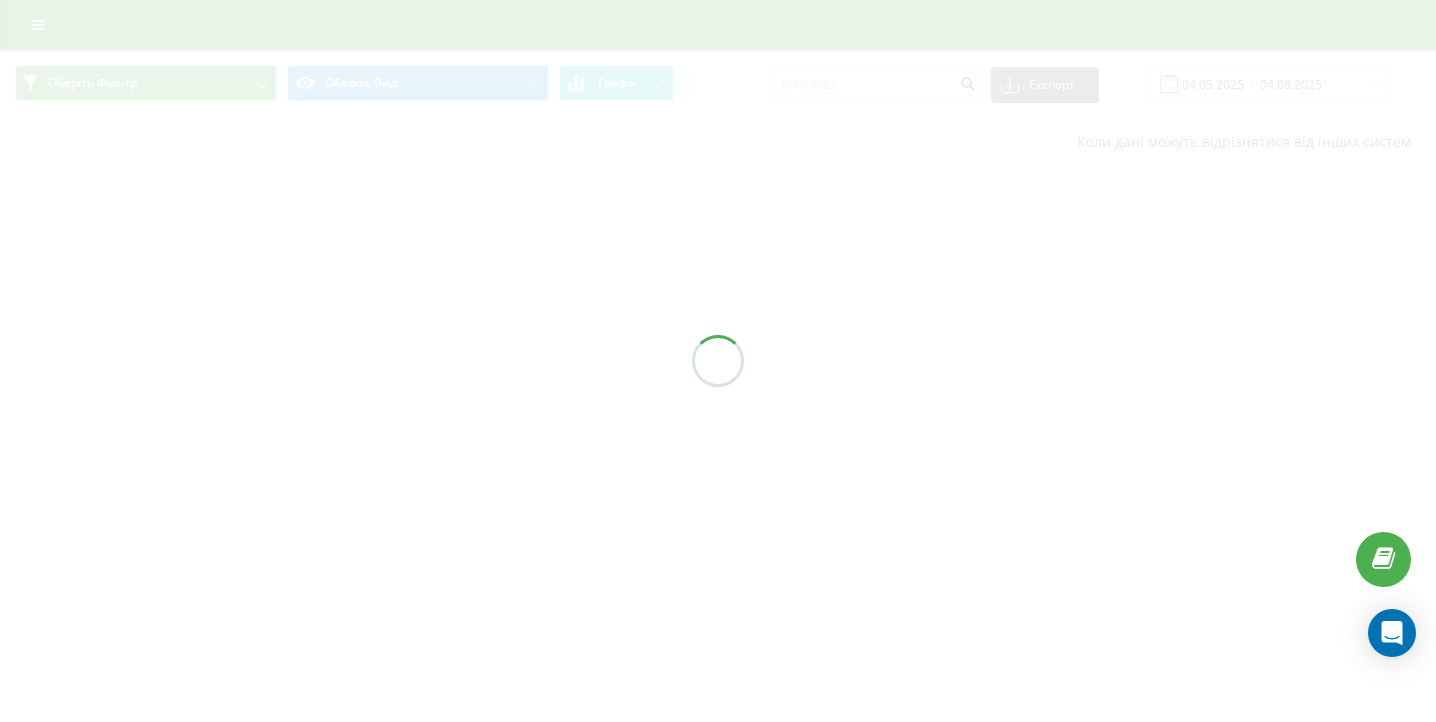 scroll, scrollTop: 0, scrollLeft: 0, axis: both 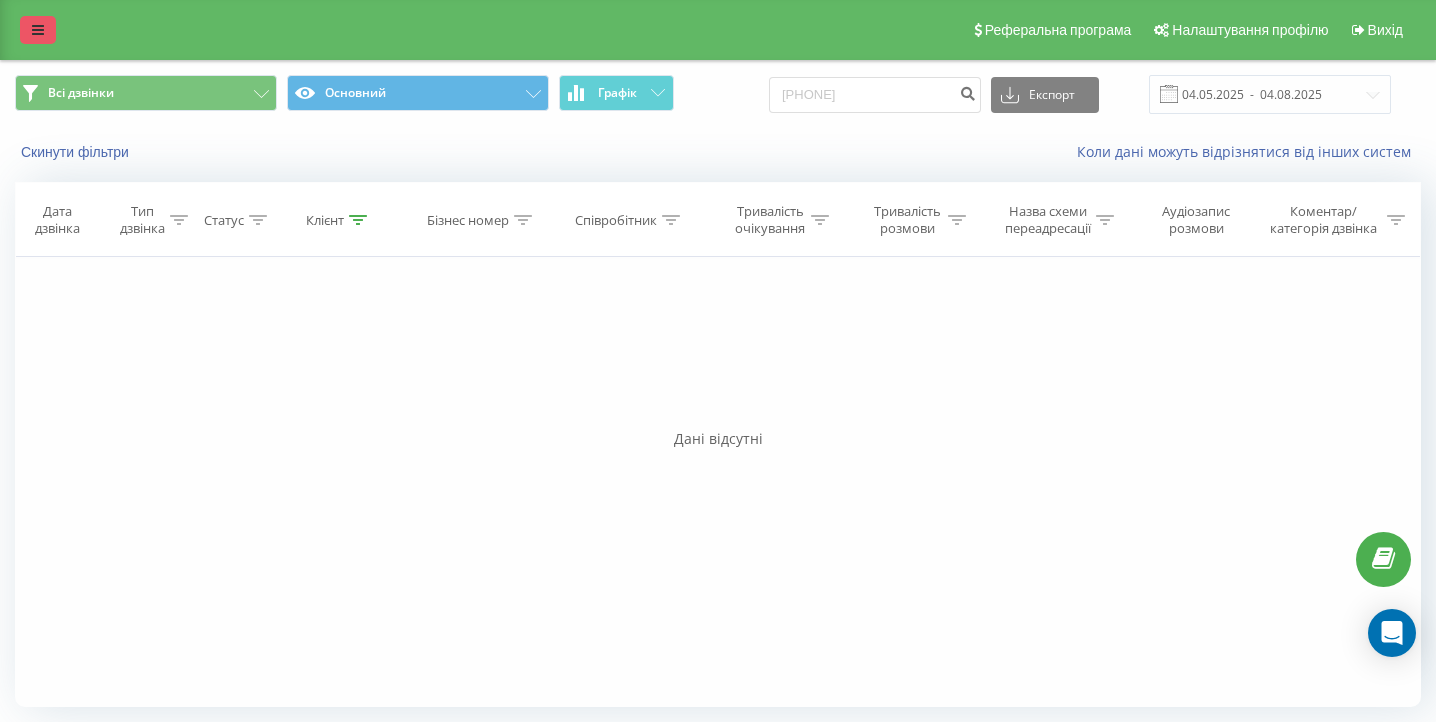 click at bounding box center [38, 30] 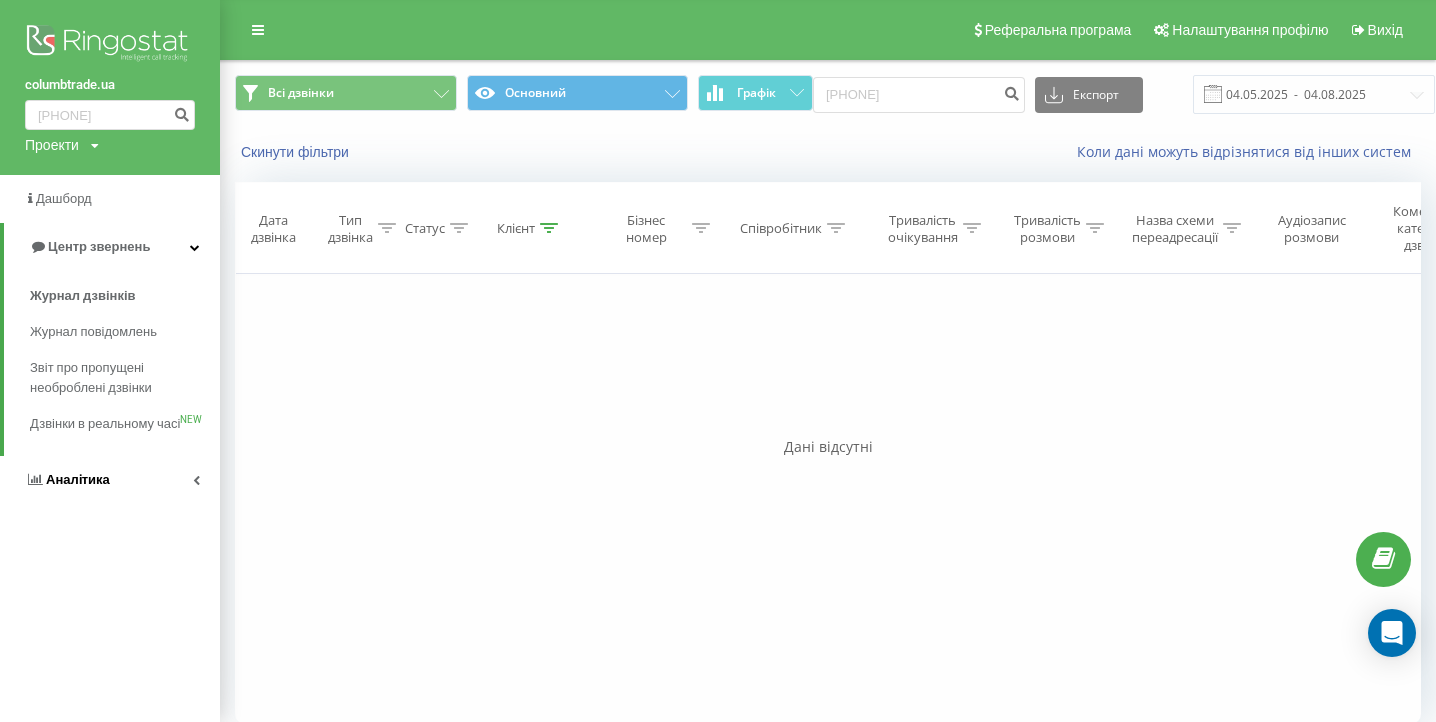 click on "Аналiтика" at bounding box center [110, 480] 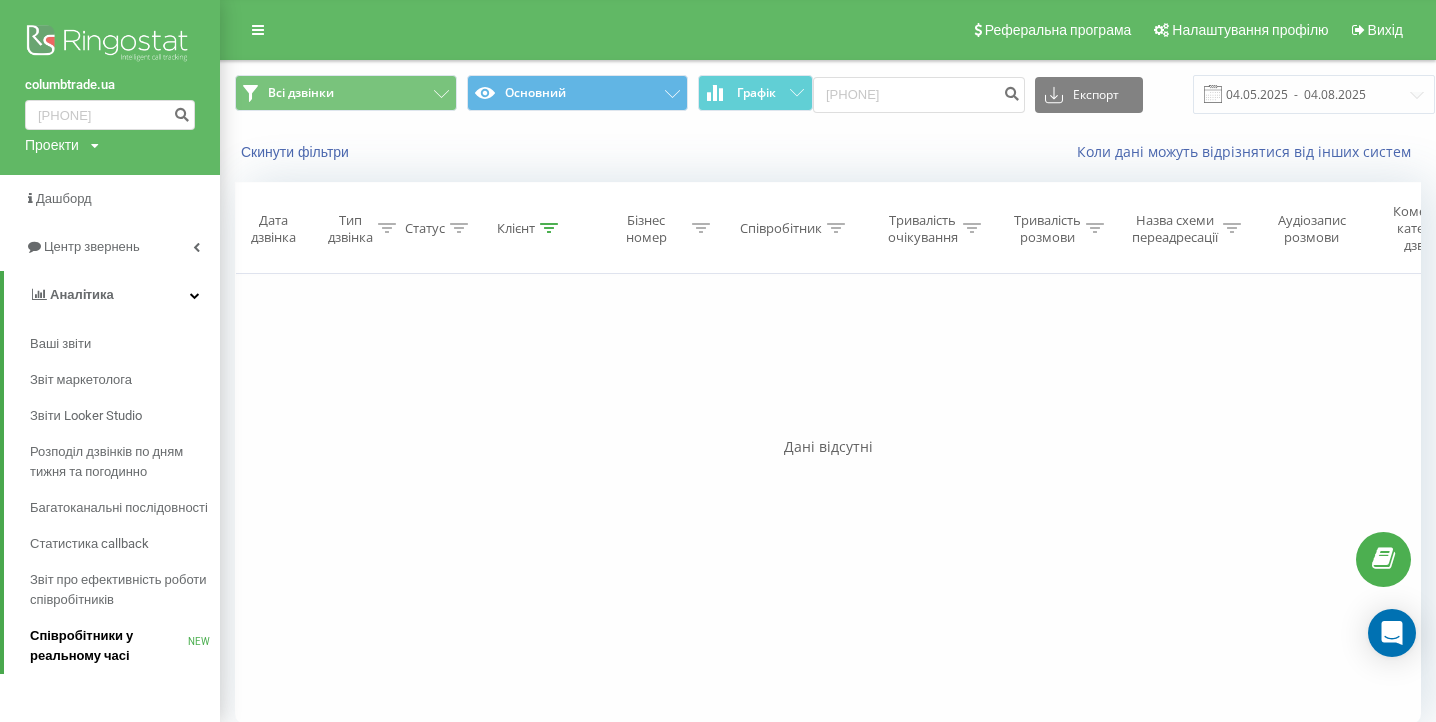 click on "Звіт про ефективність роботи співробітників" at bounding box center [120, 590] 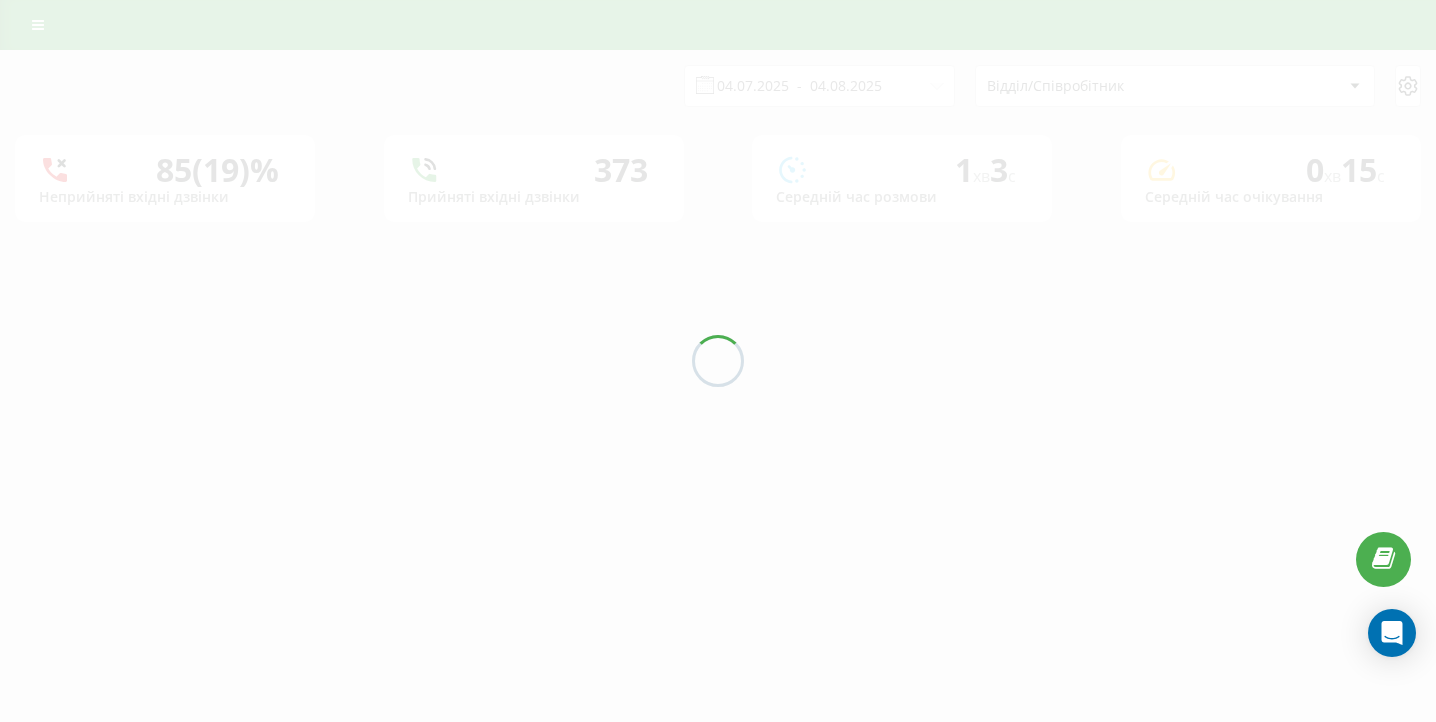 scroll, scrollTop: 0, scrollLeft: 0, axis: both 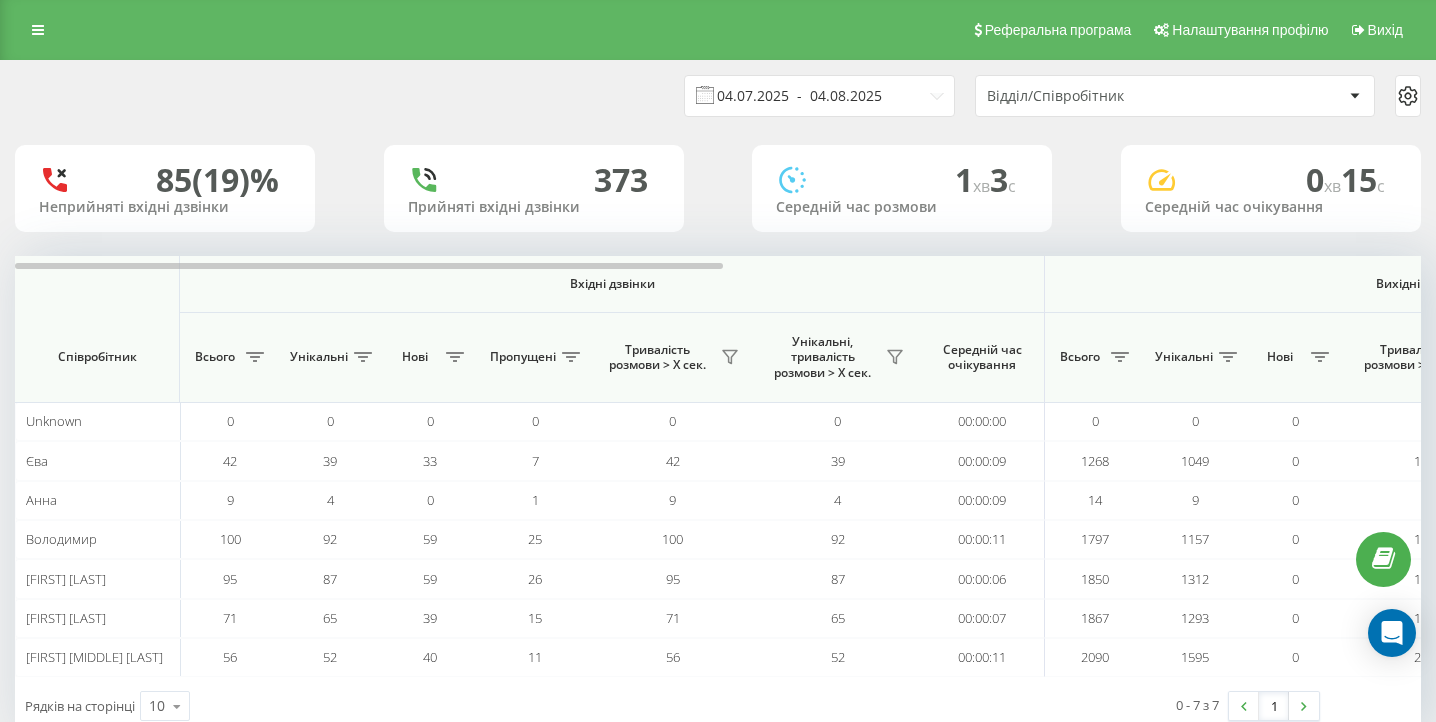 click on "04.07.2025  -  04.08.2025" at bounding box center (819, 96) 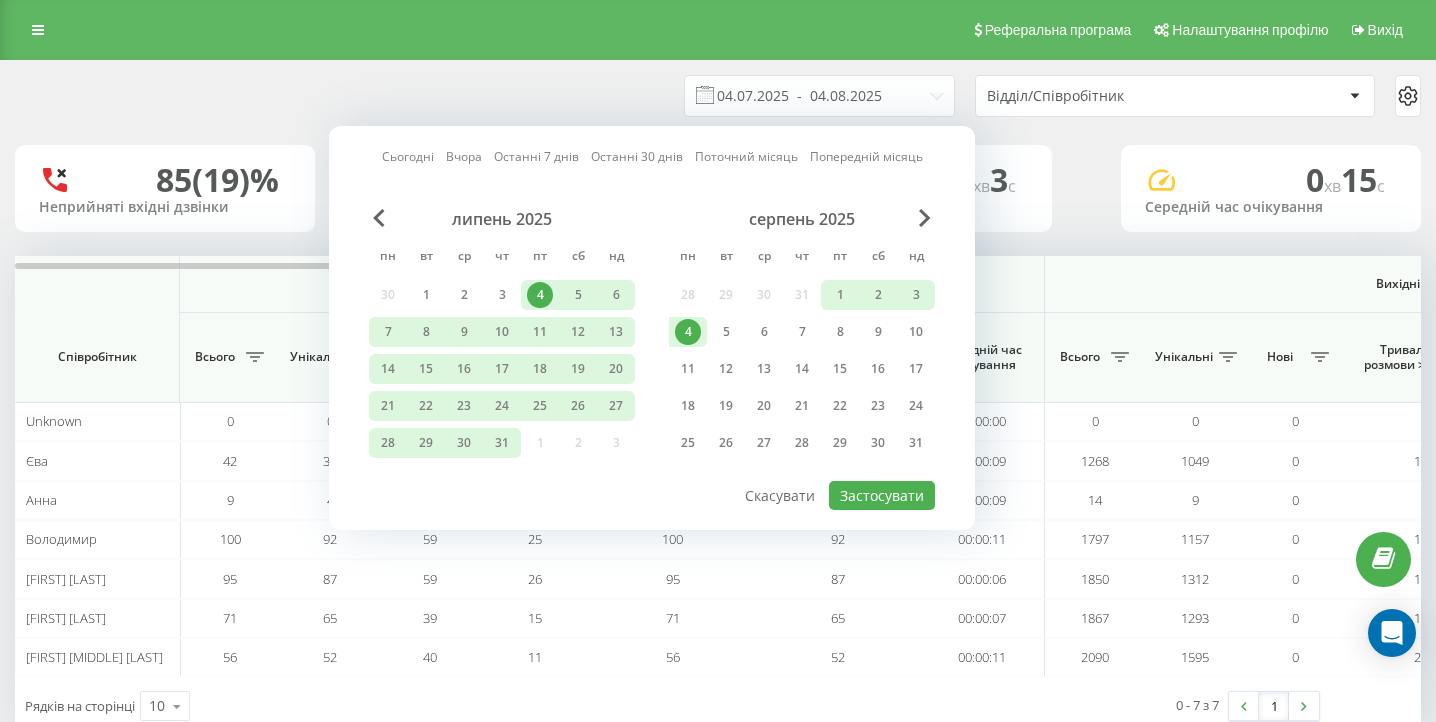 click on "4" at bounding box center [688, 332] 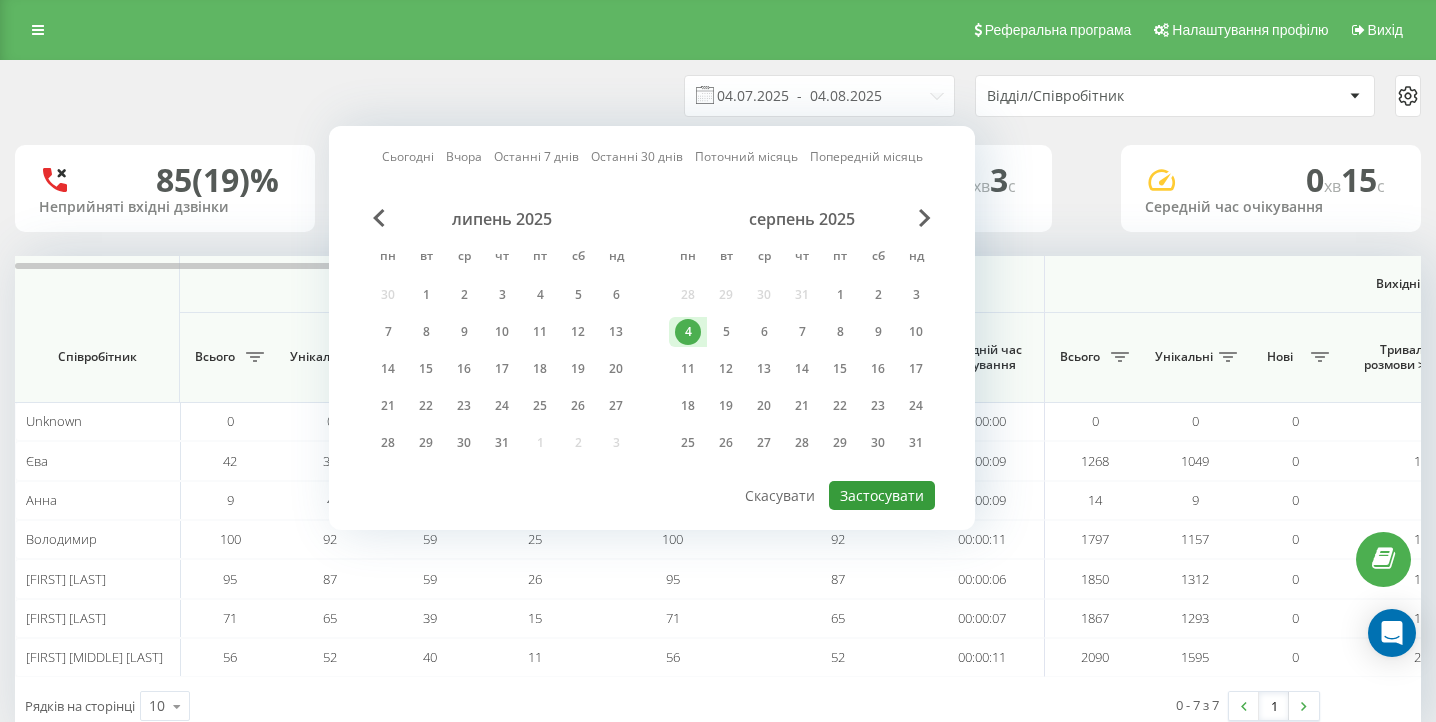 click on "Застосувати" at bounding box center (882, 495) 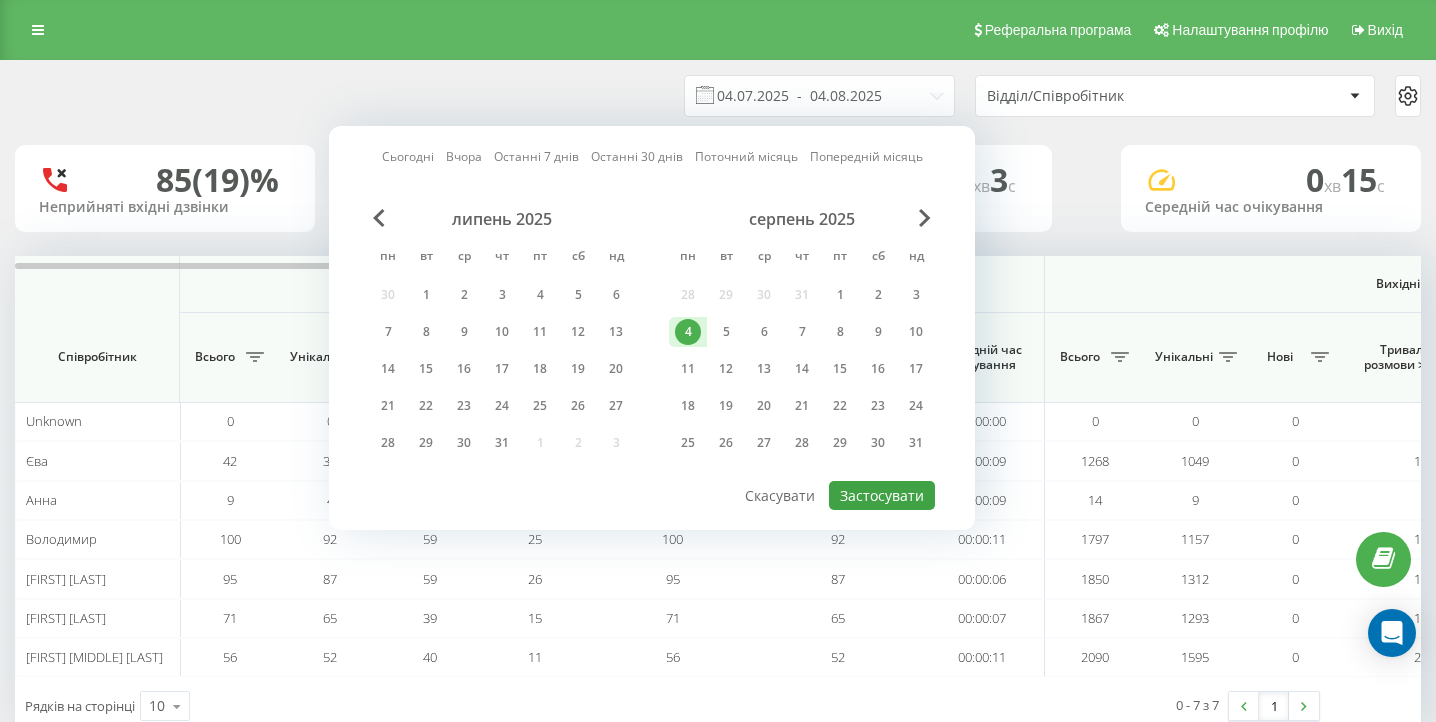 type on "04.08.2025  -  04.08.2025" 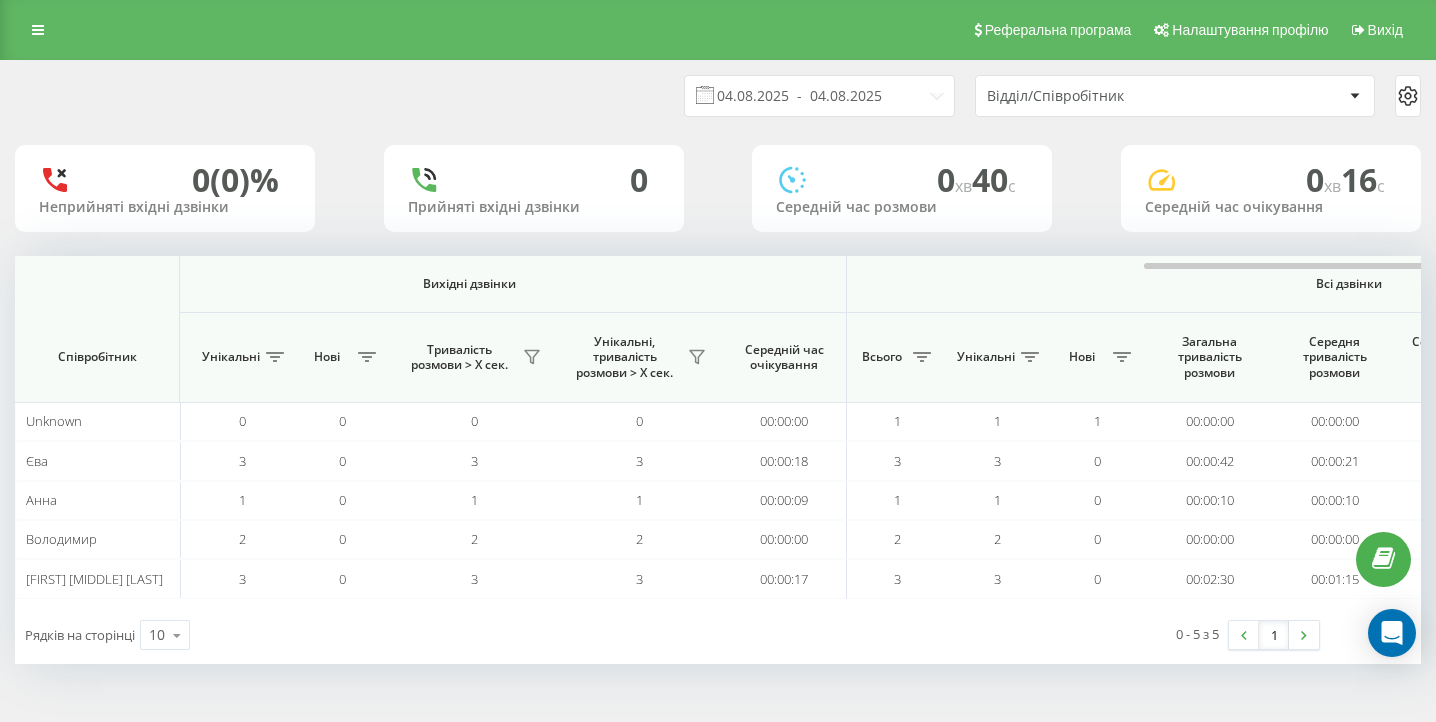 scroll, scrollTop: 0, scrollLeft: 1384, axis: horizontal 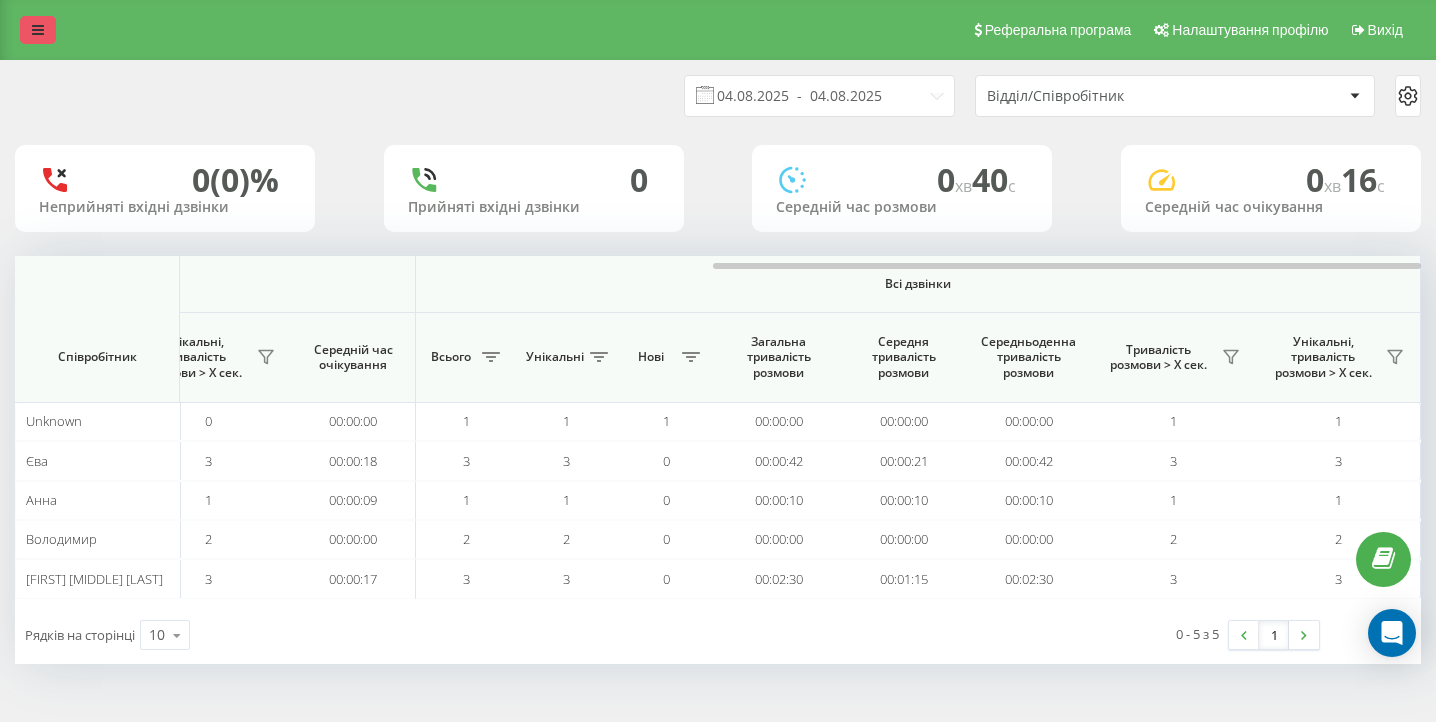 click at bounding box center (38, 30) 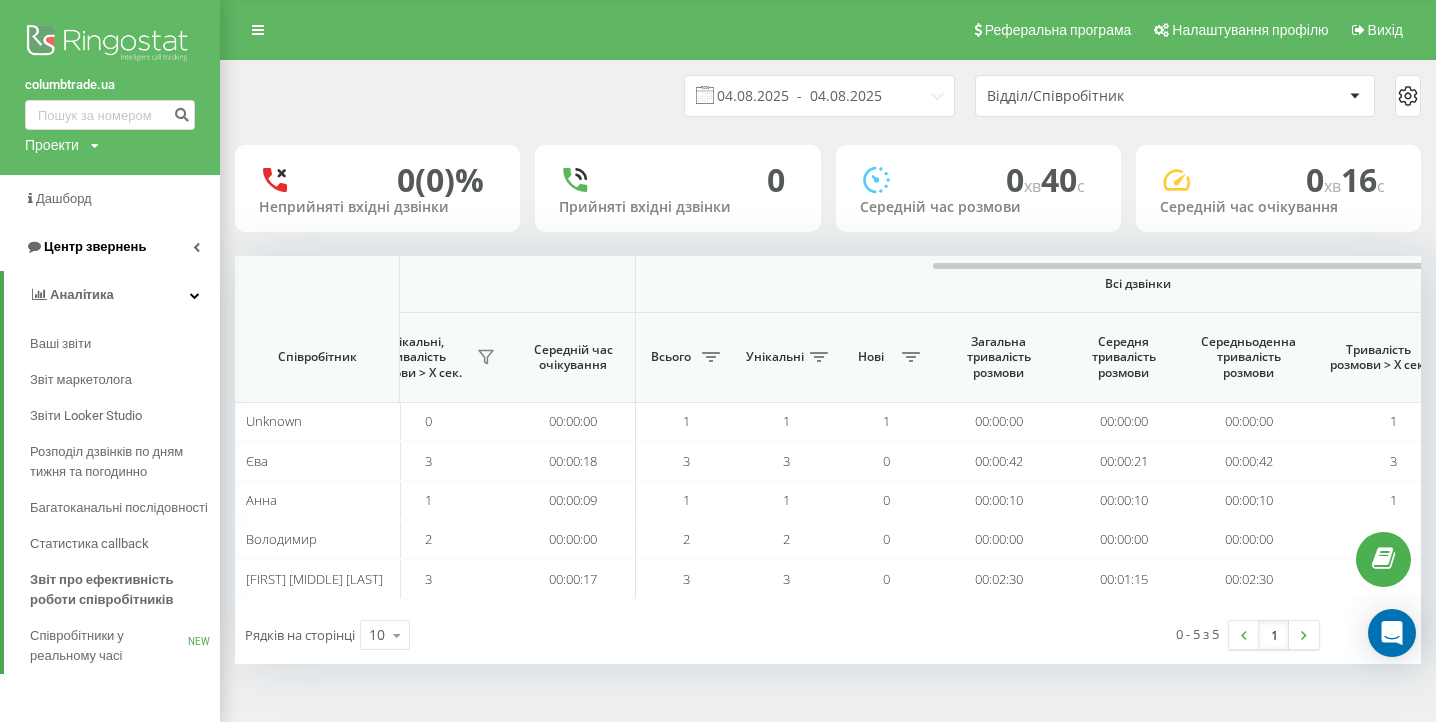 click on "Центр звернень" at bounding box center (95, 246) 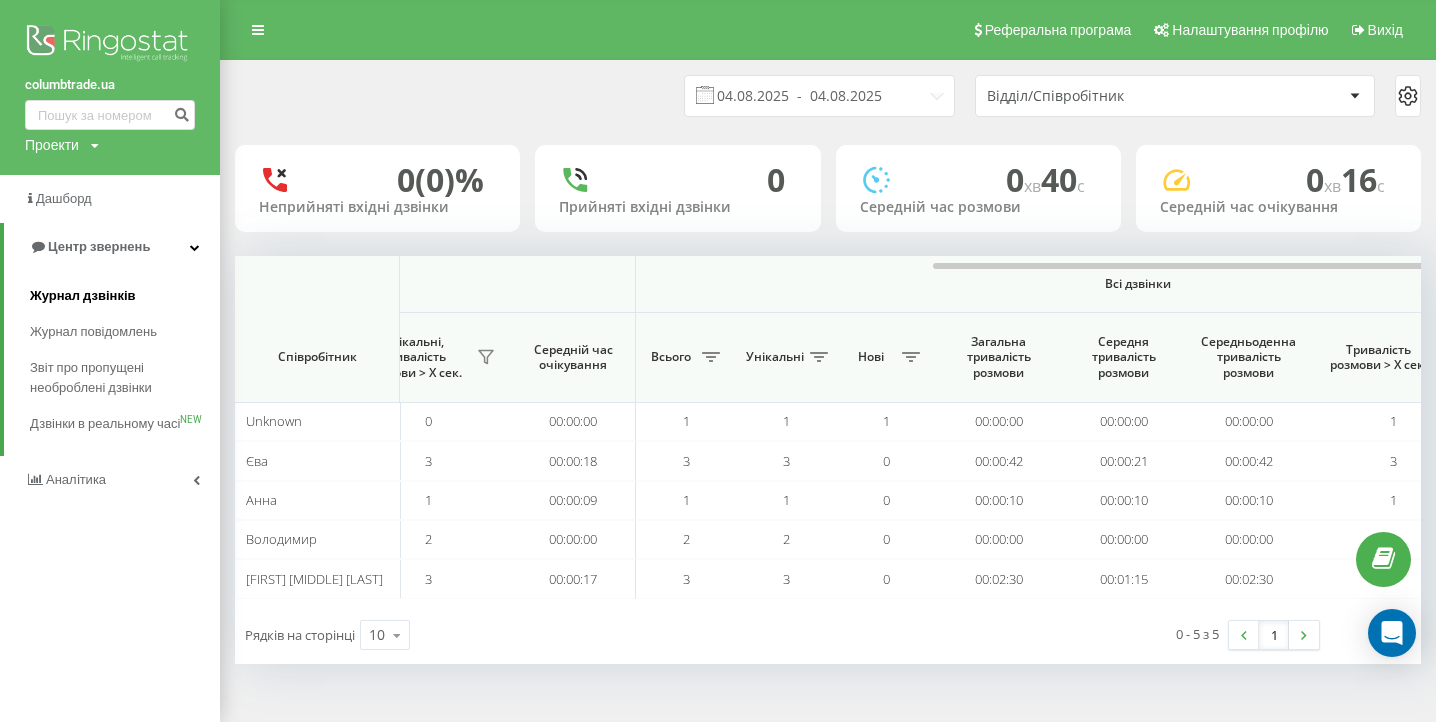 click on "Журнал дзвінків" at bounding box center (83, 296) 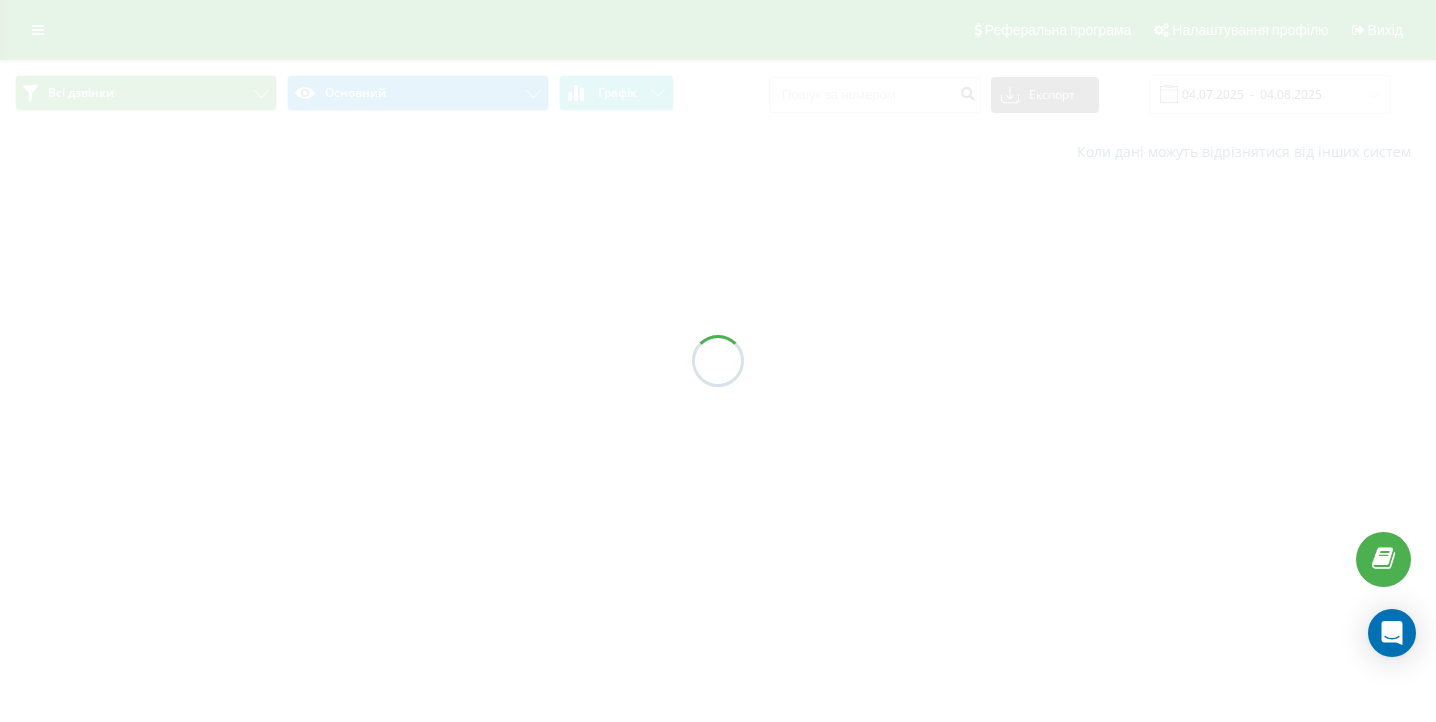 scroll, scrollTop: 0, scrollLeft: 0, axis: both 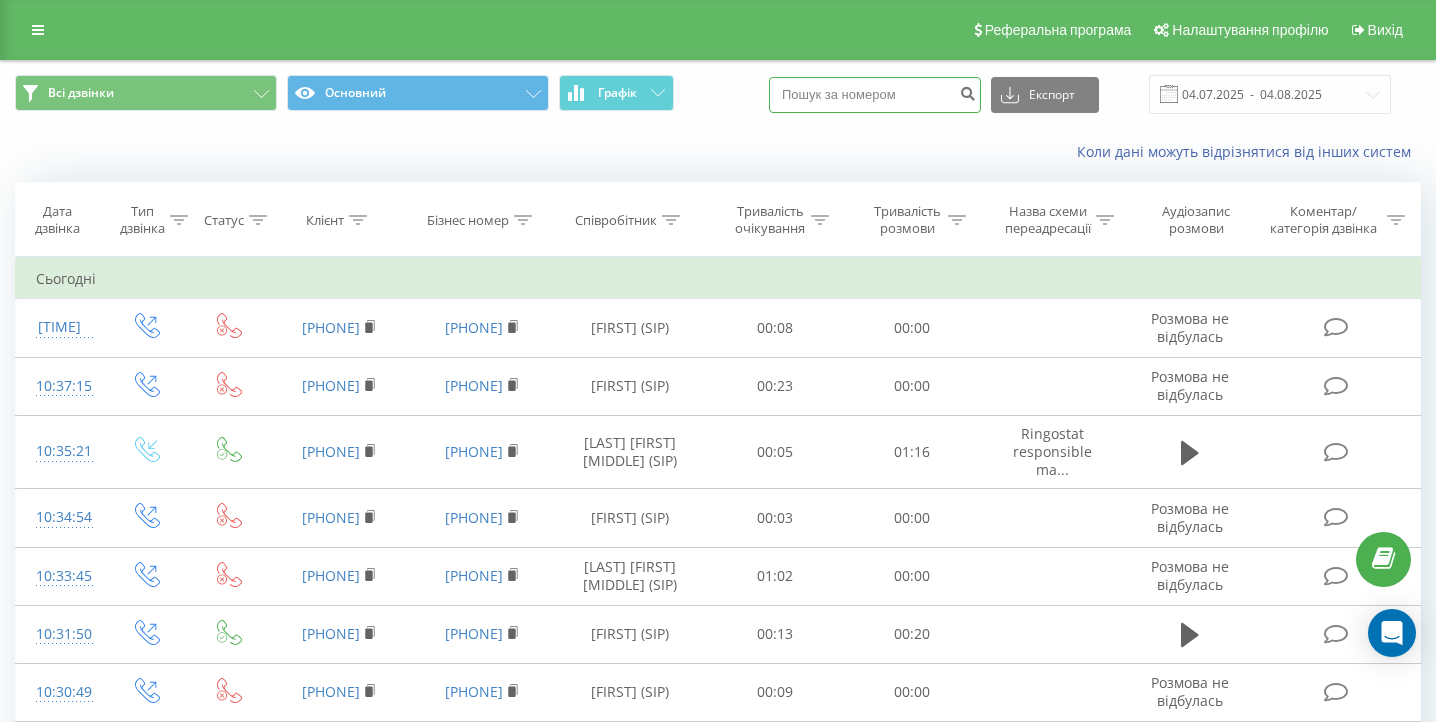 click at bounding box center (875, 95) 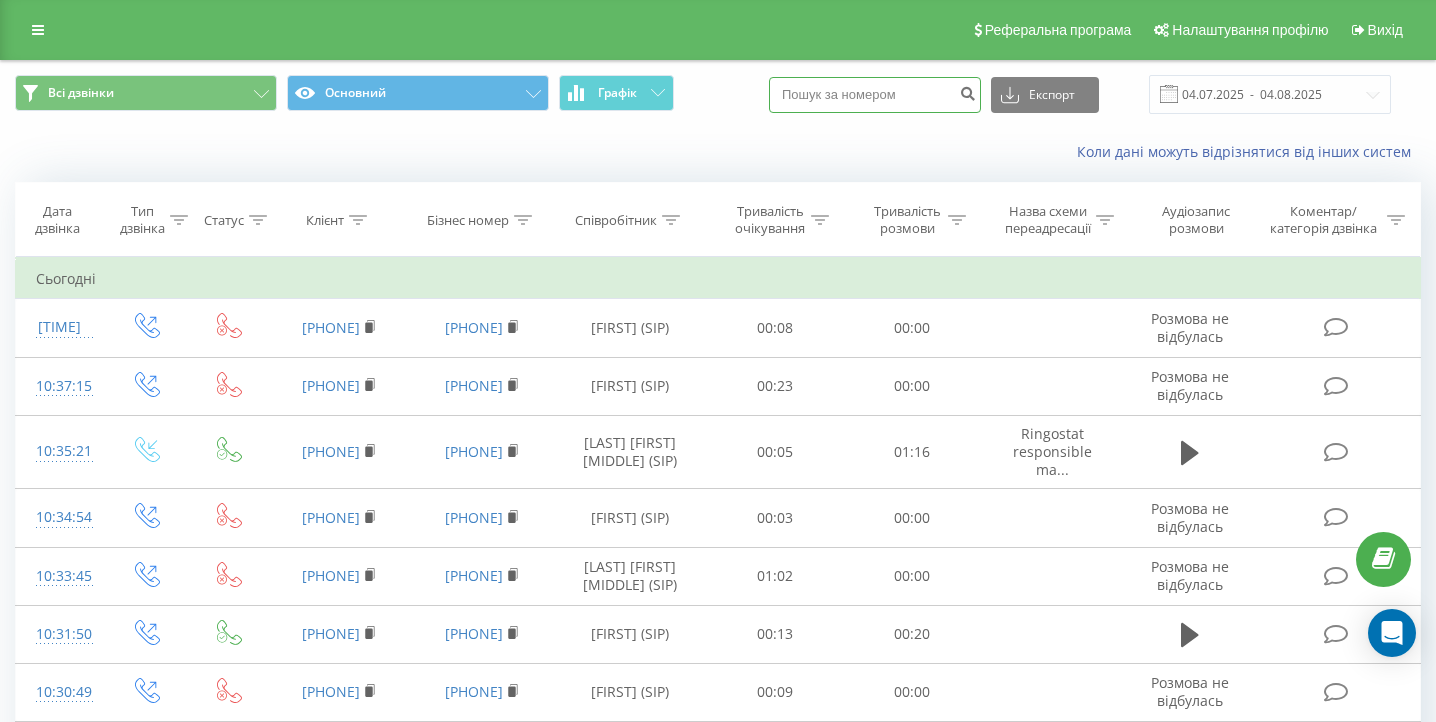 paste 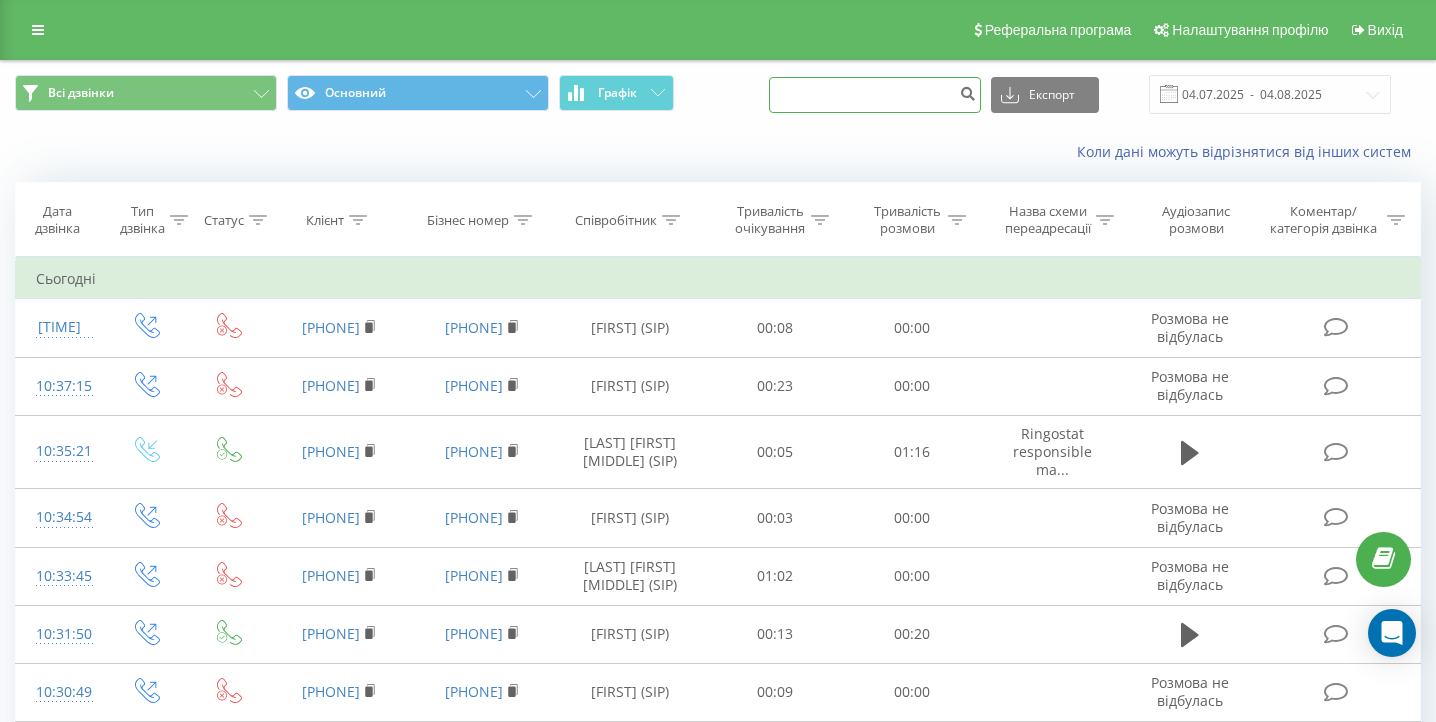 paste on "() [NUMBER] [NUMBER]" 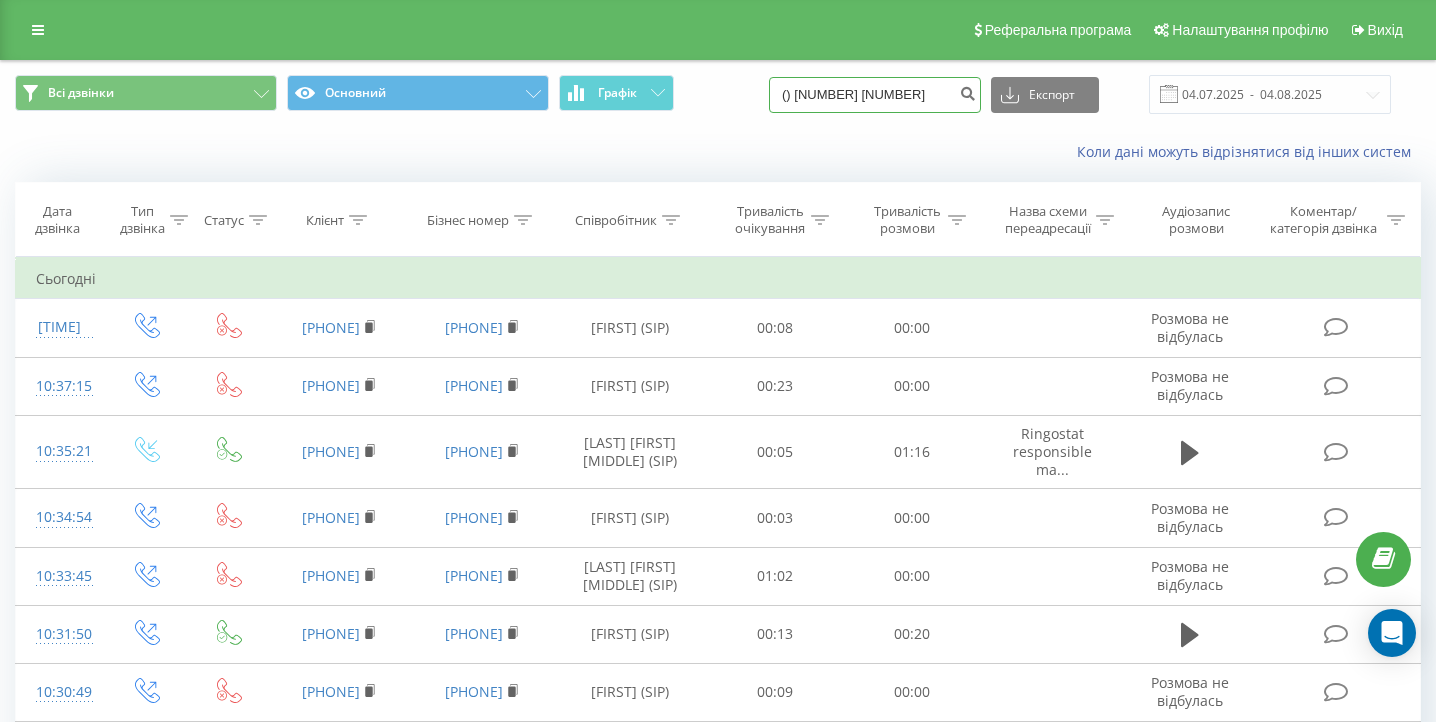 type on "() [NUMBER] [NUMBER]" 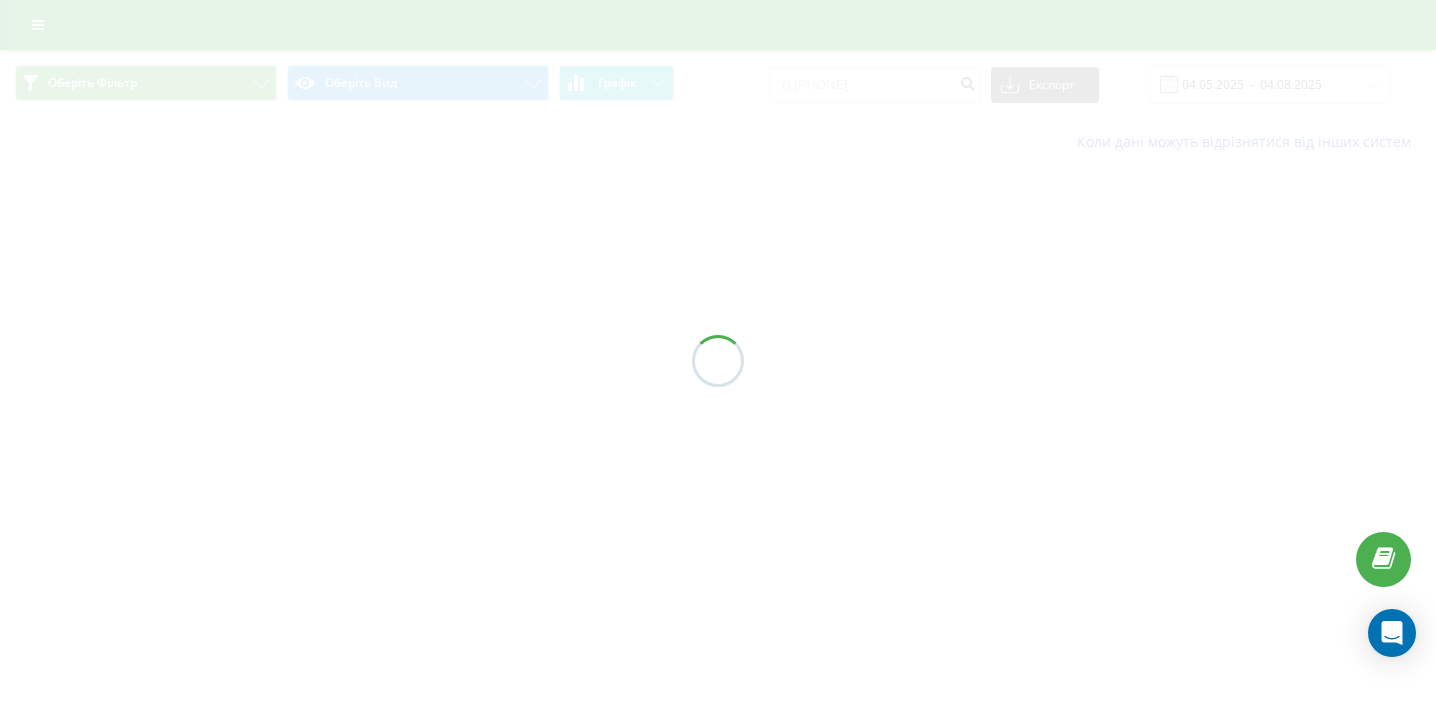 scroll, scrollTop: 0, scrollLeft: 0, axis: both 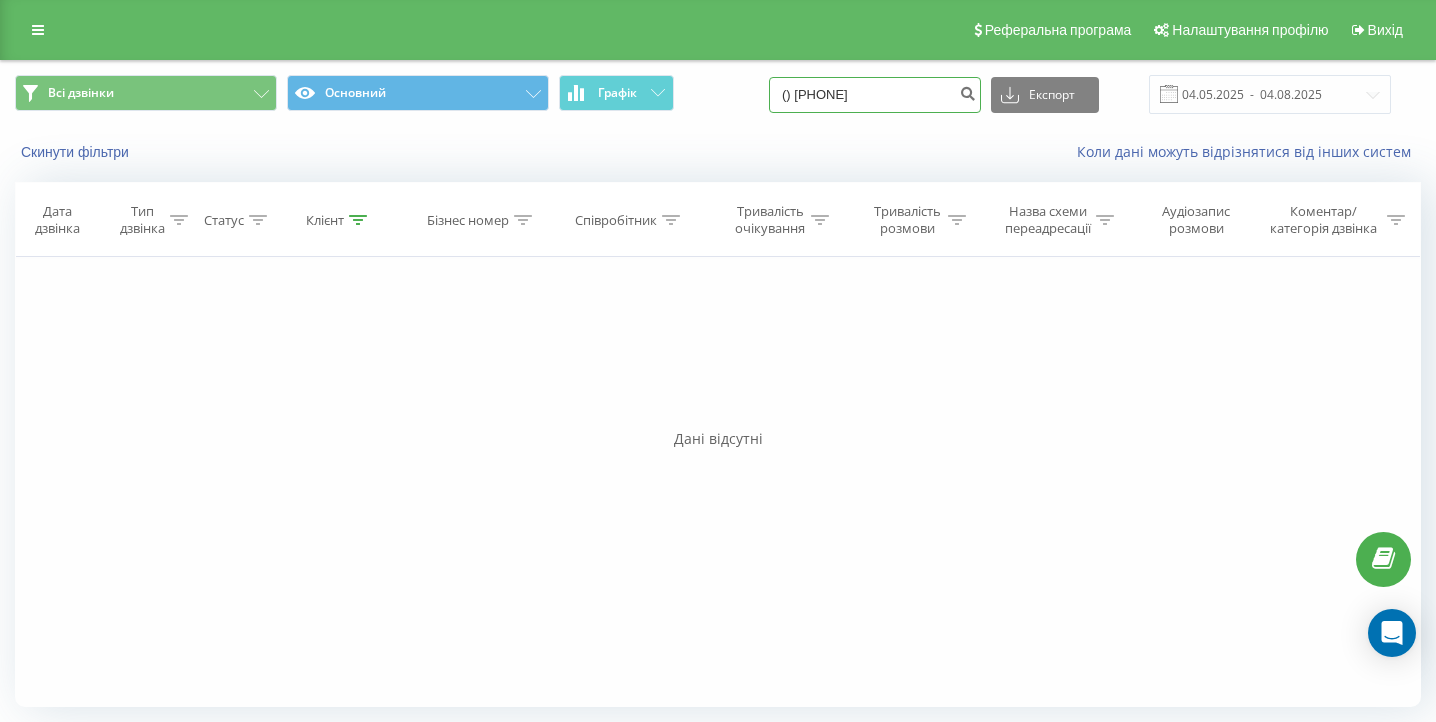 click on "() [PHONE]" at bounding box center (875, 95) 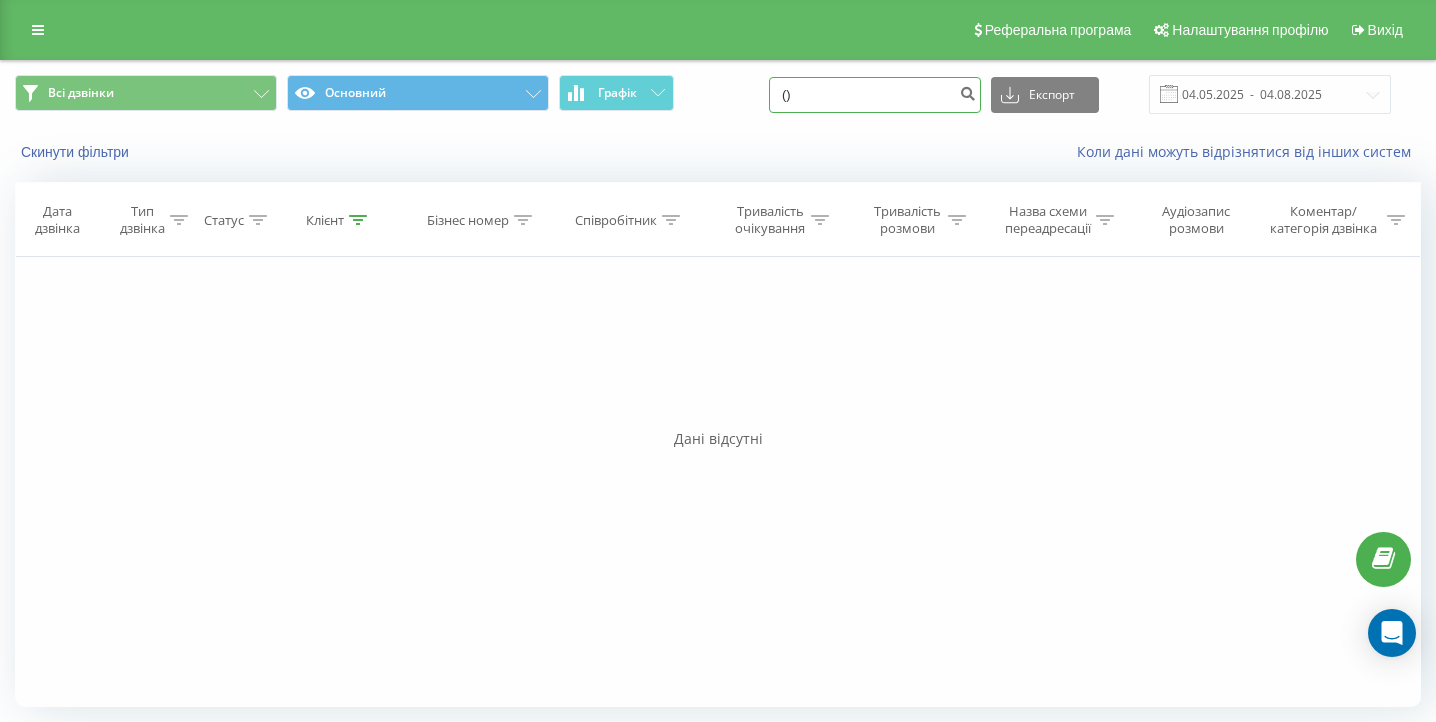 type on "(" 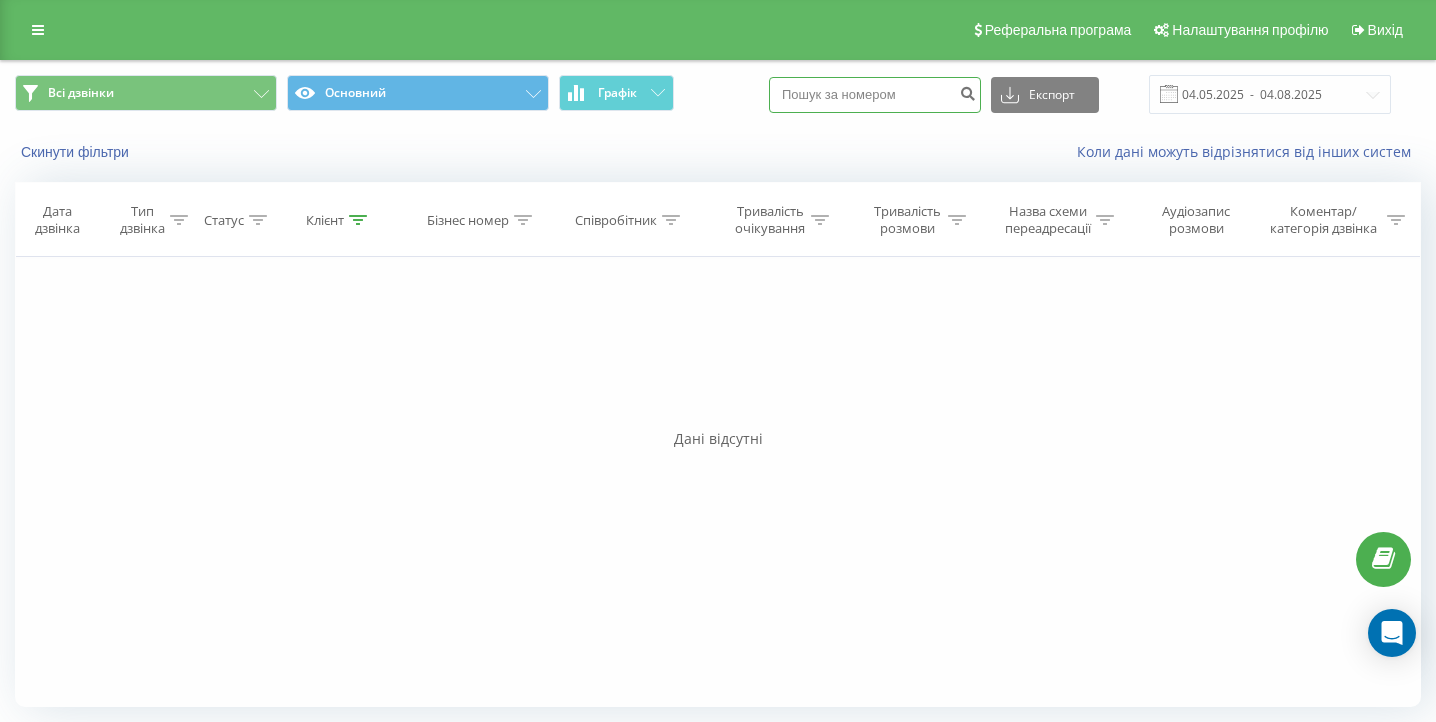 paste on "[PHONE]" 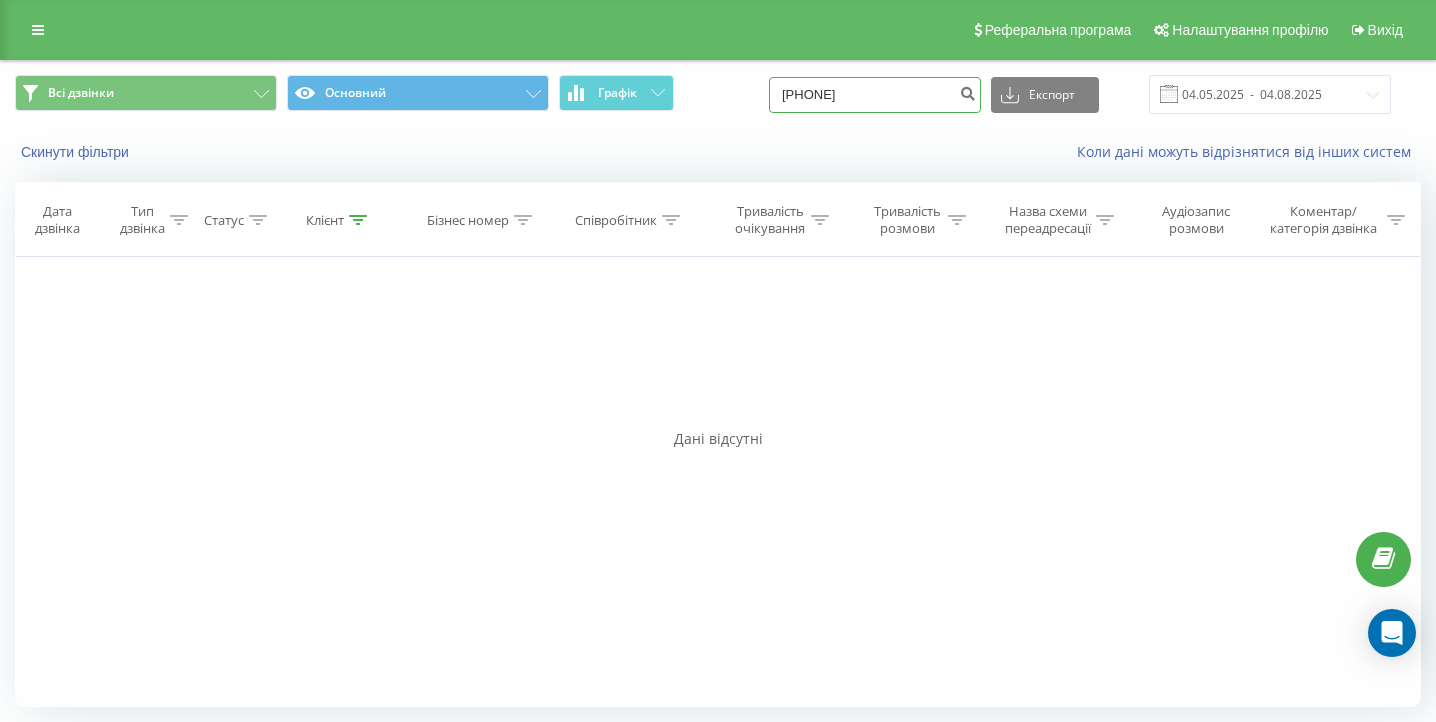 type on "[PHONE]" 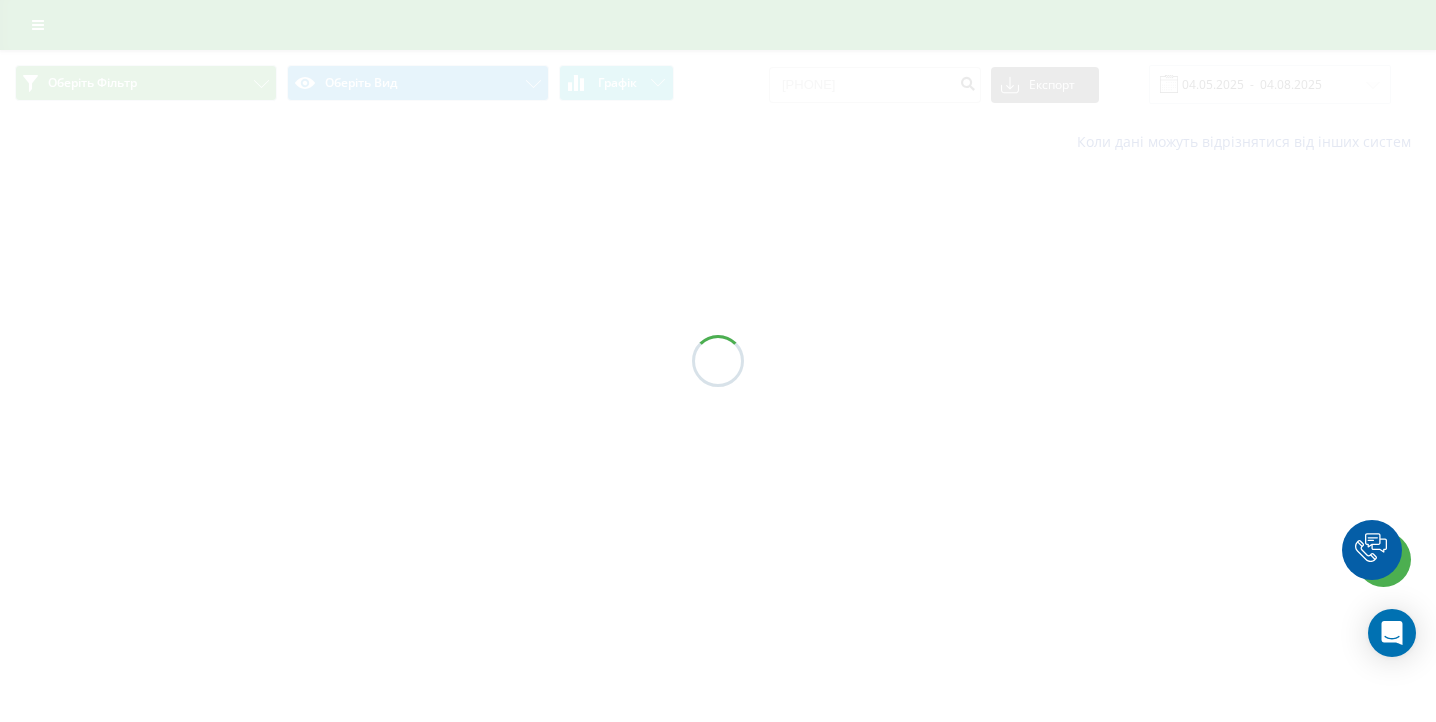 scroll, scrollTop: 0, scrollLeft: 0, axis: both 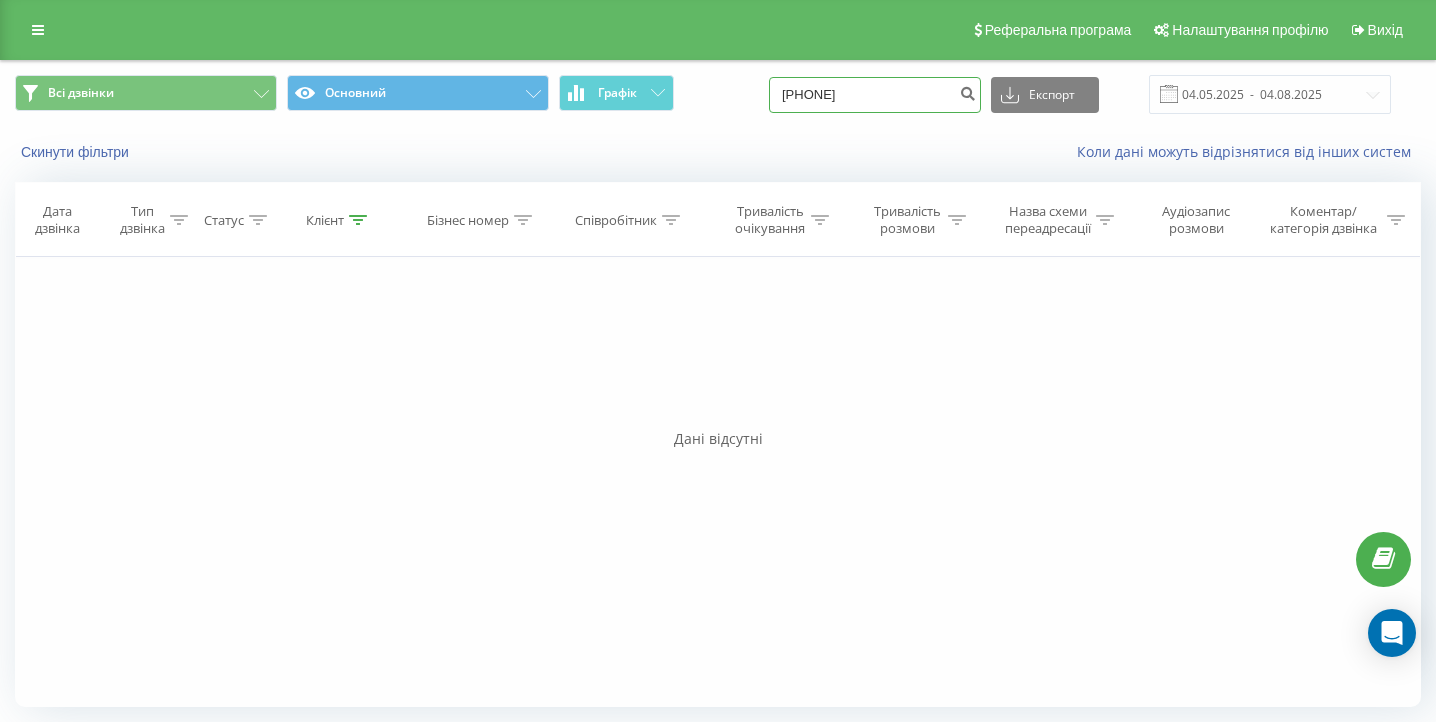 click on "[PHONE]" at bounding box center (875, 95) 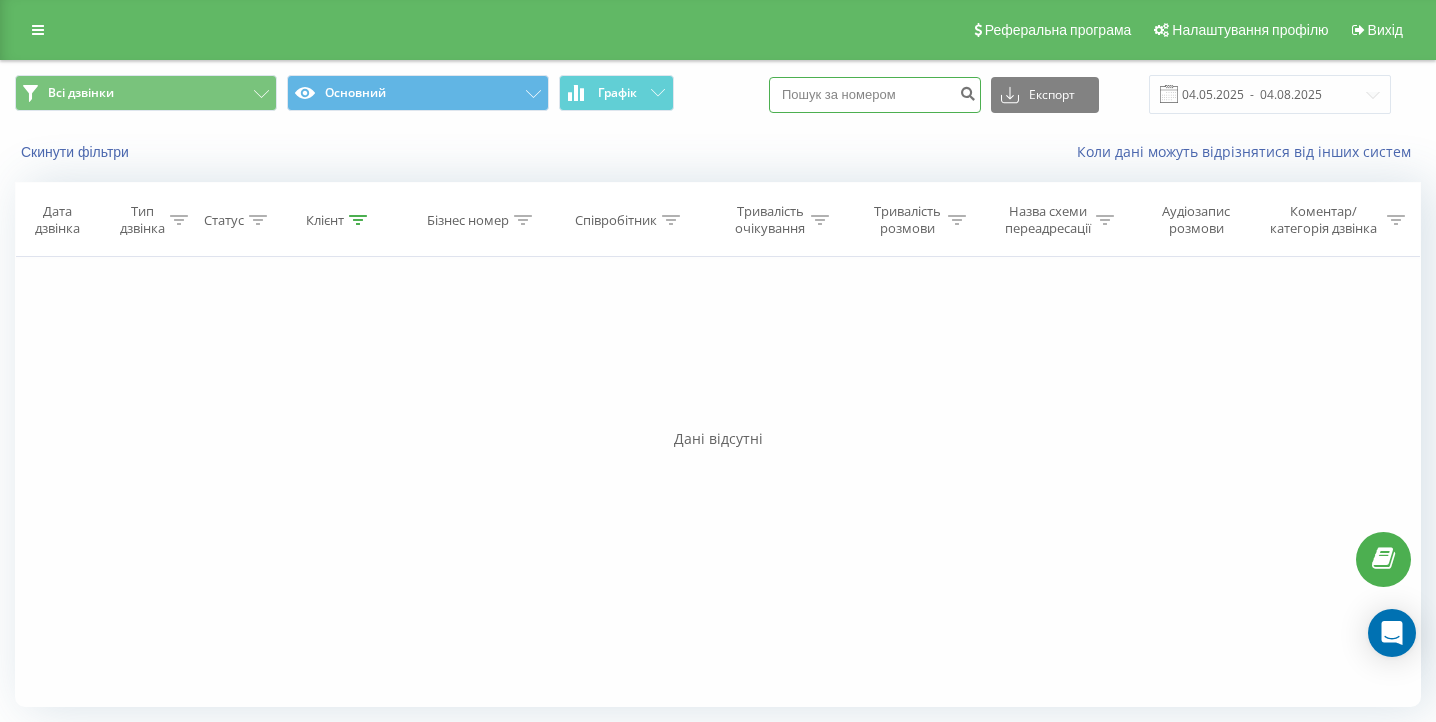 paste on "[PHONE]" 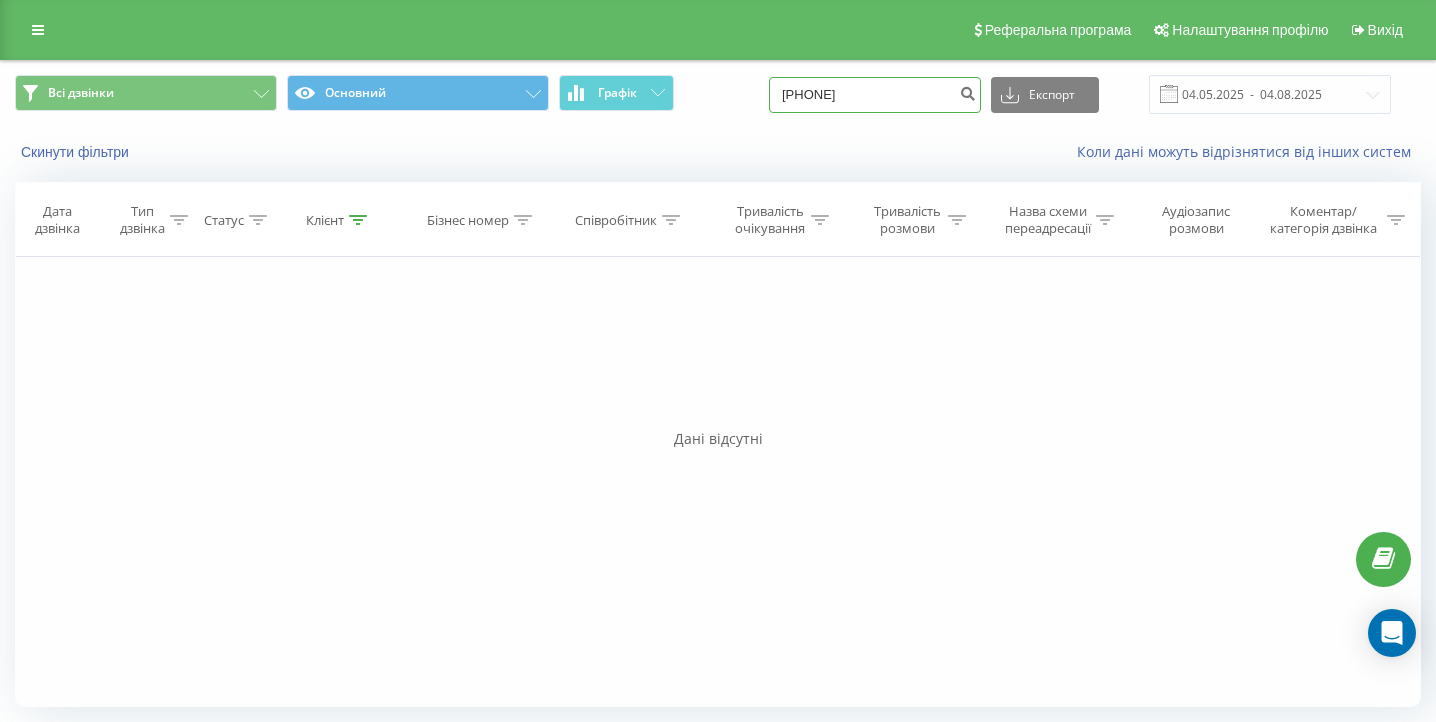 type on "[PHONE]" 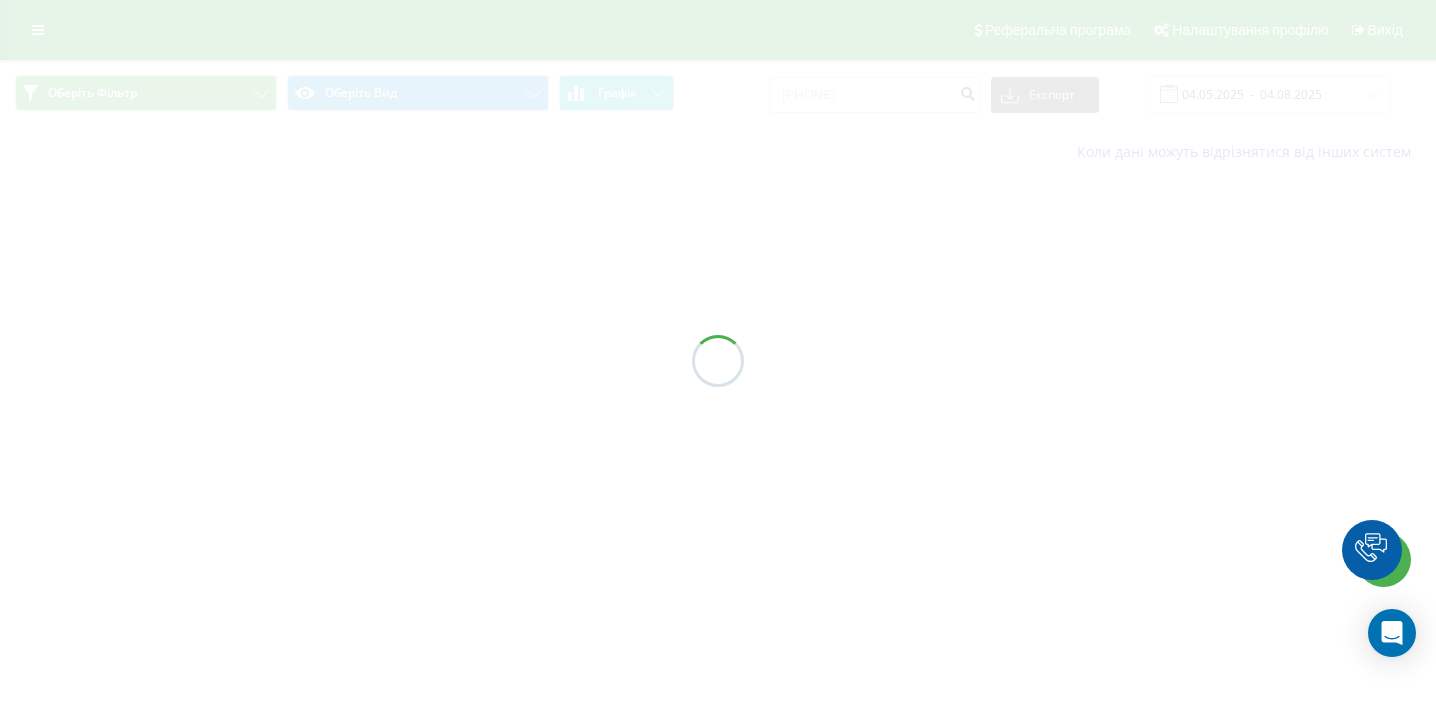 scroll, scrollTop: 0, scrollLeft: 0, axis: both 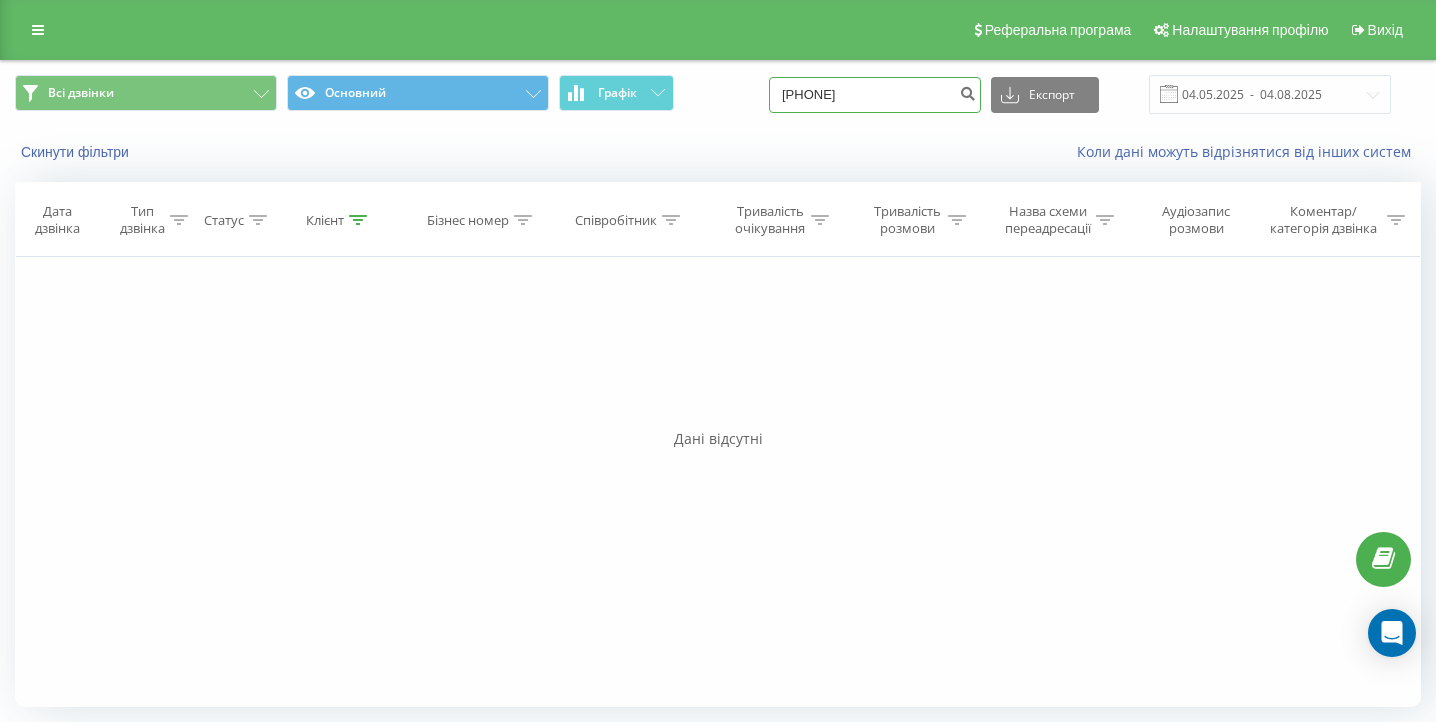 click on "[PHONE]" at bounding box center (875, 95) 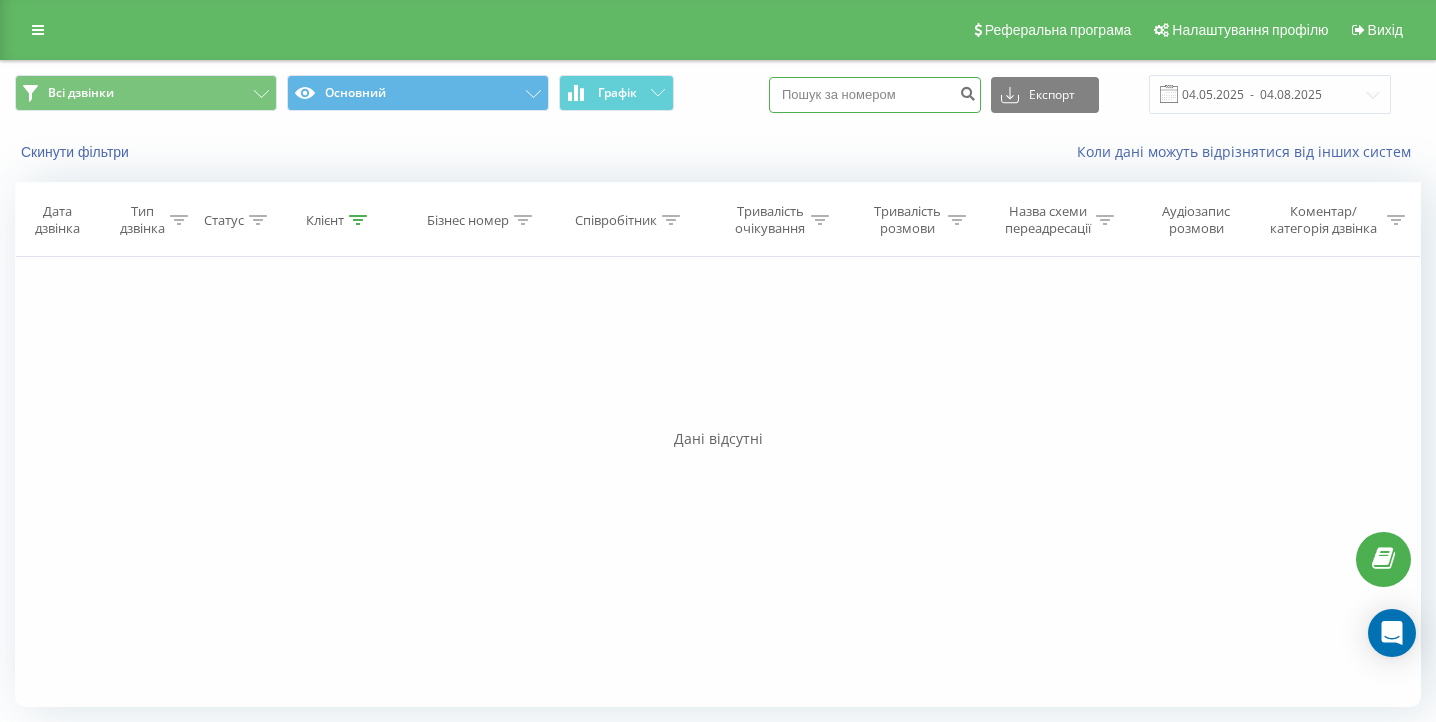 paste on "[PHONE]" 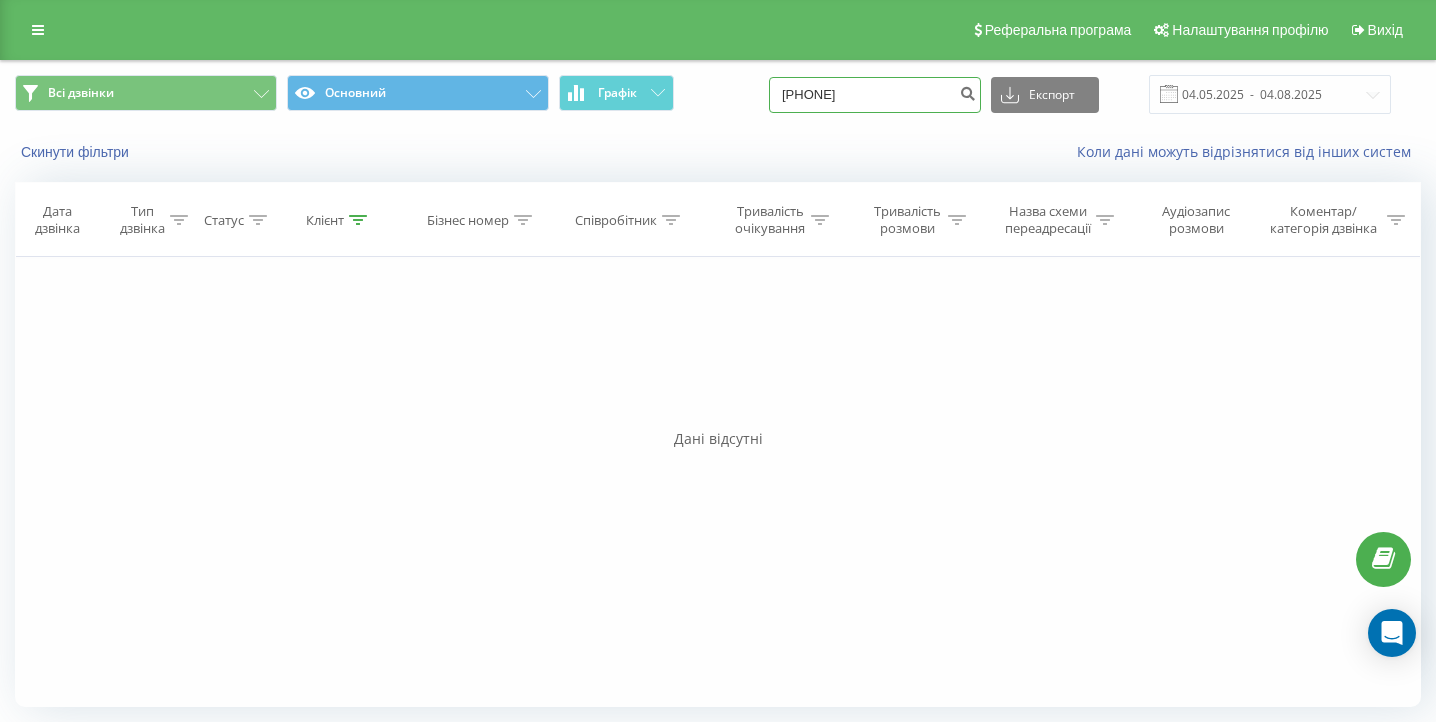 type on "[PHONE]" 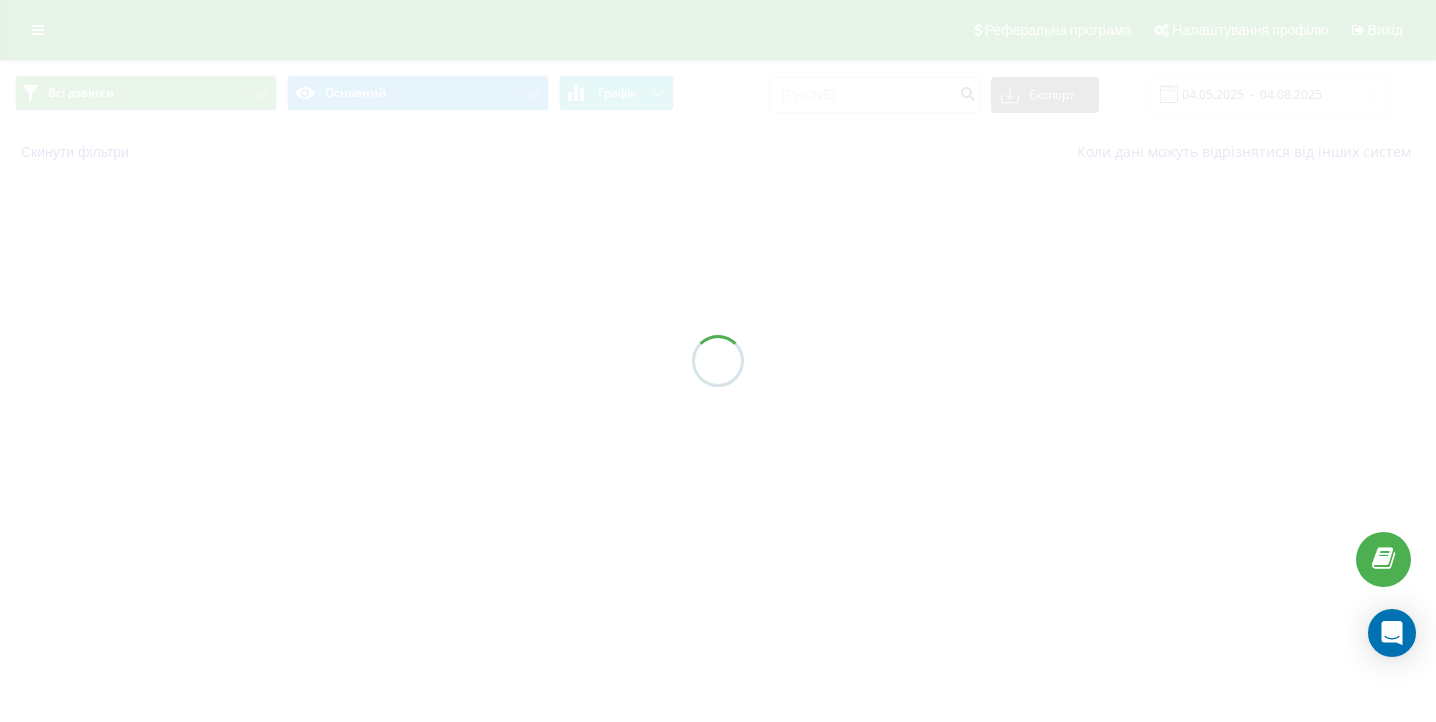 scroll, scrollTop: 0, scrollLeft: 0, axis: both 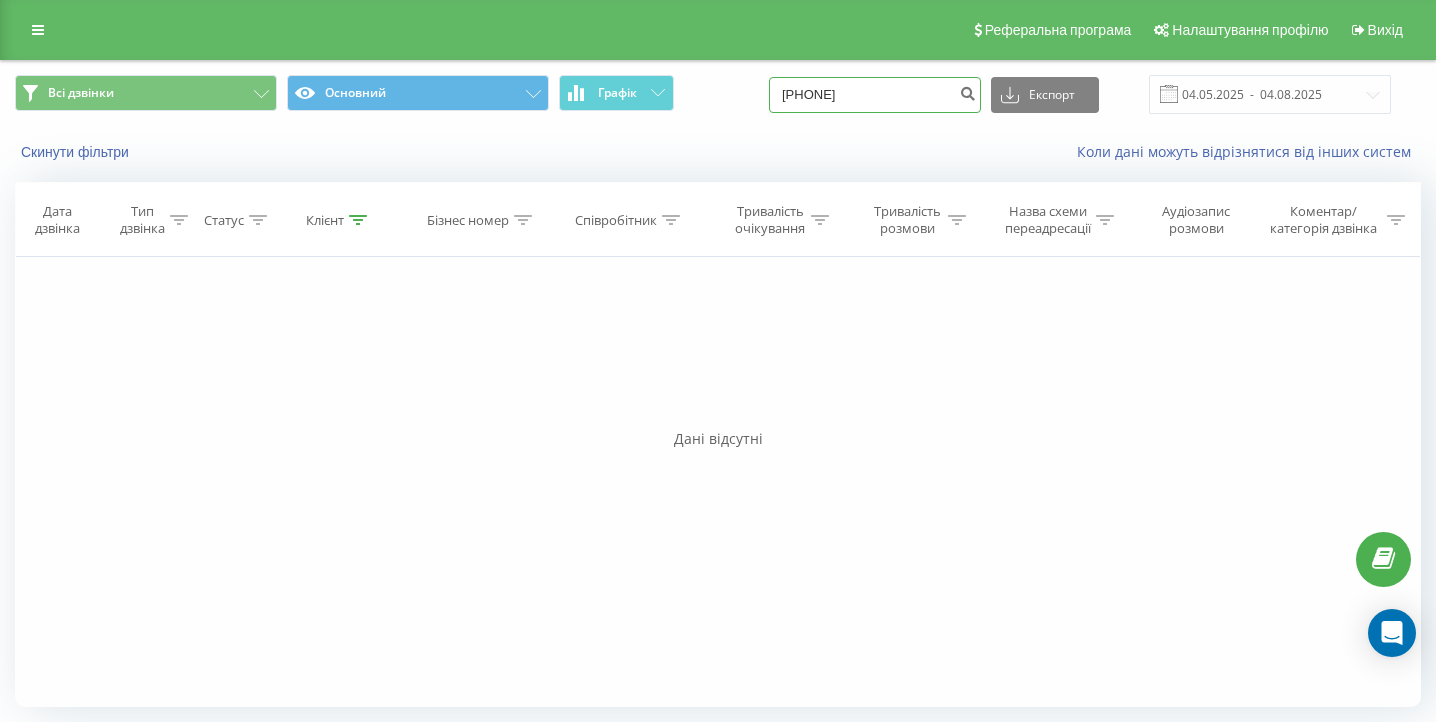click on "[PHONE]" at bounding box center [875, 95] 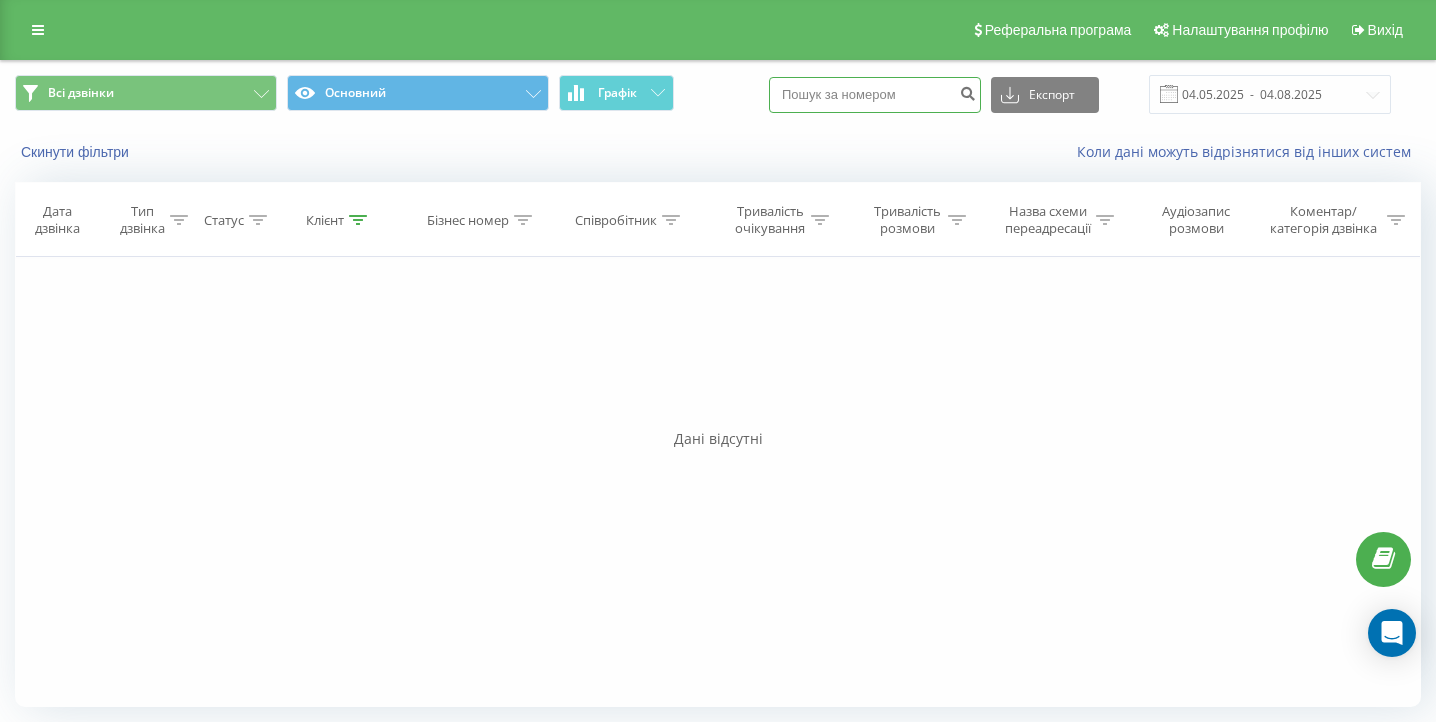 paste on "[PHONE]" 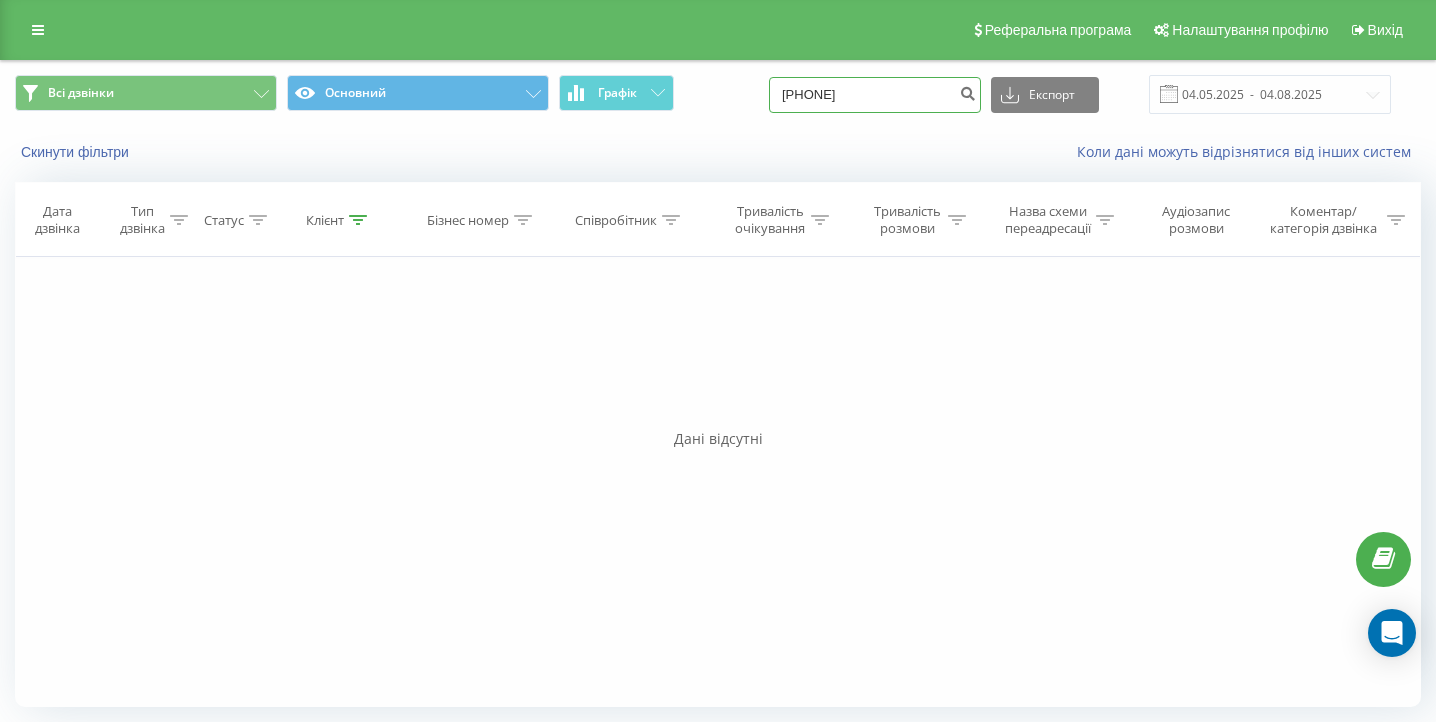 type on "[PHONE]" 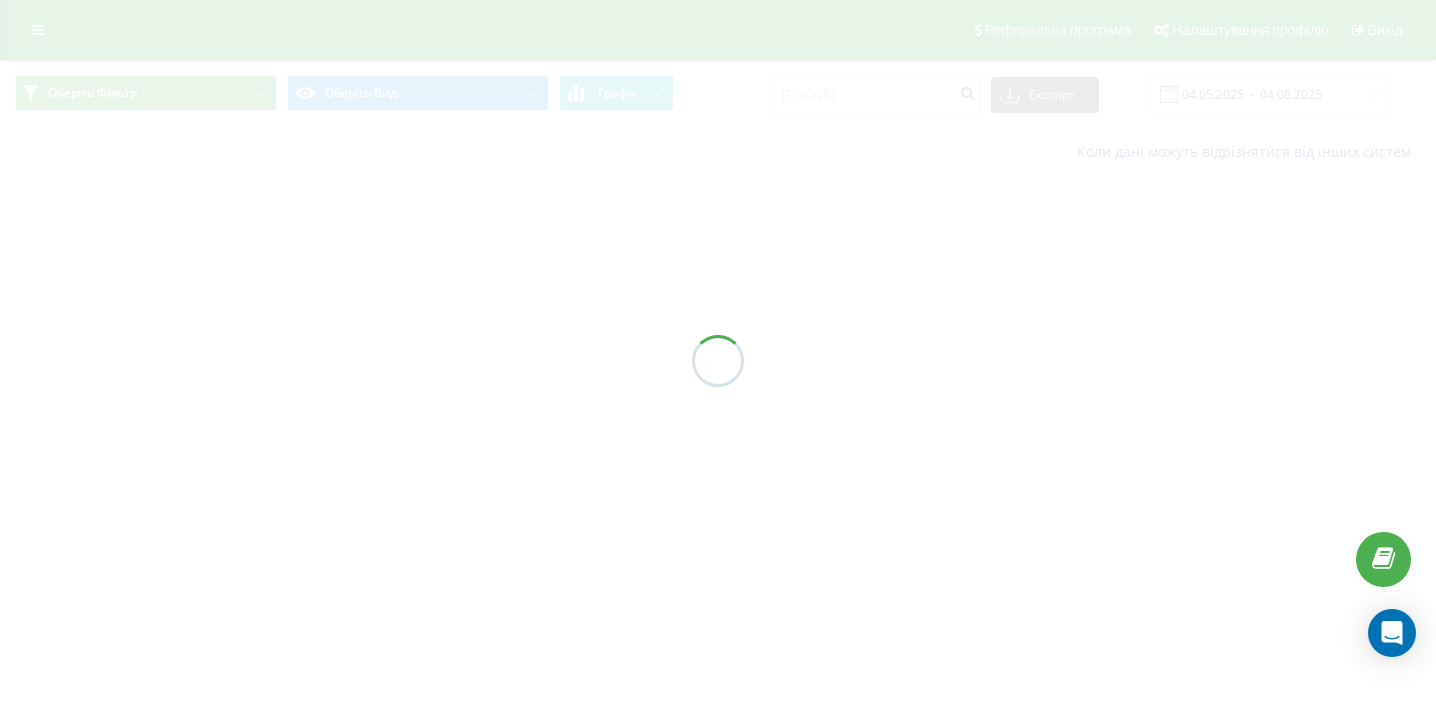 scroll, scrollTop: 0, scrollLeft: 0, axis: both 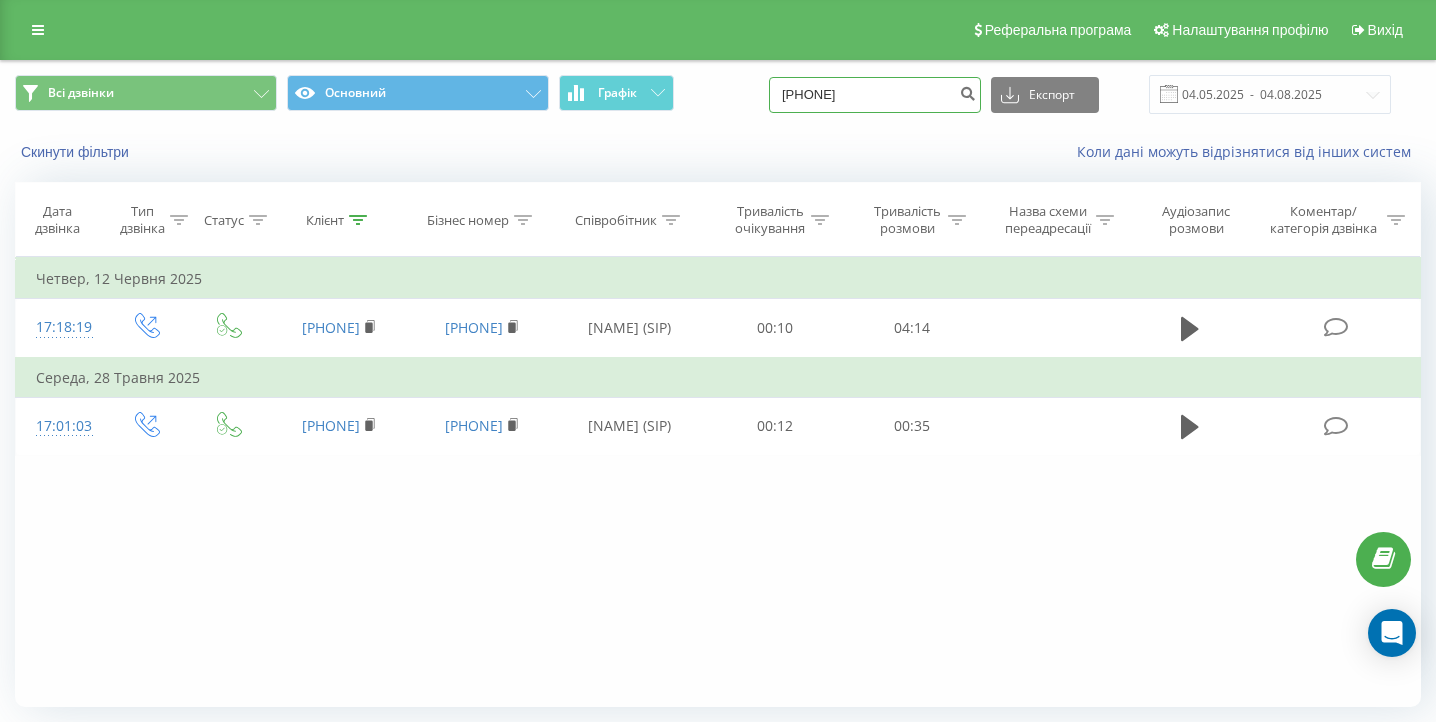 click on "0672799646" at bounding box center [875, 95] 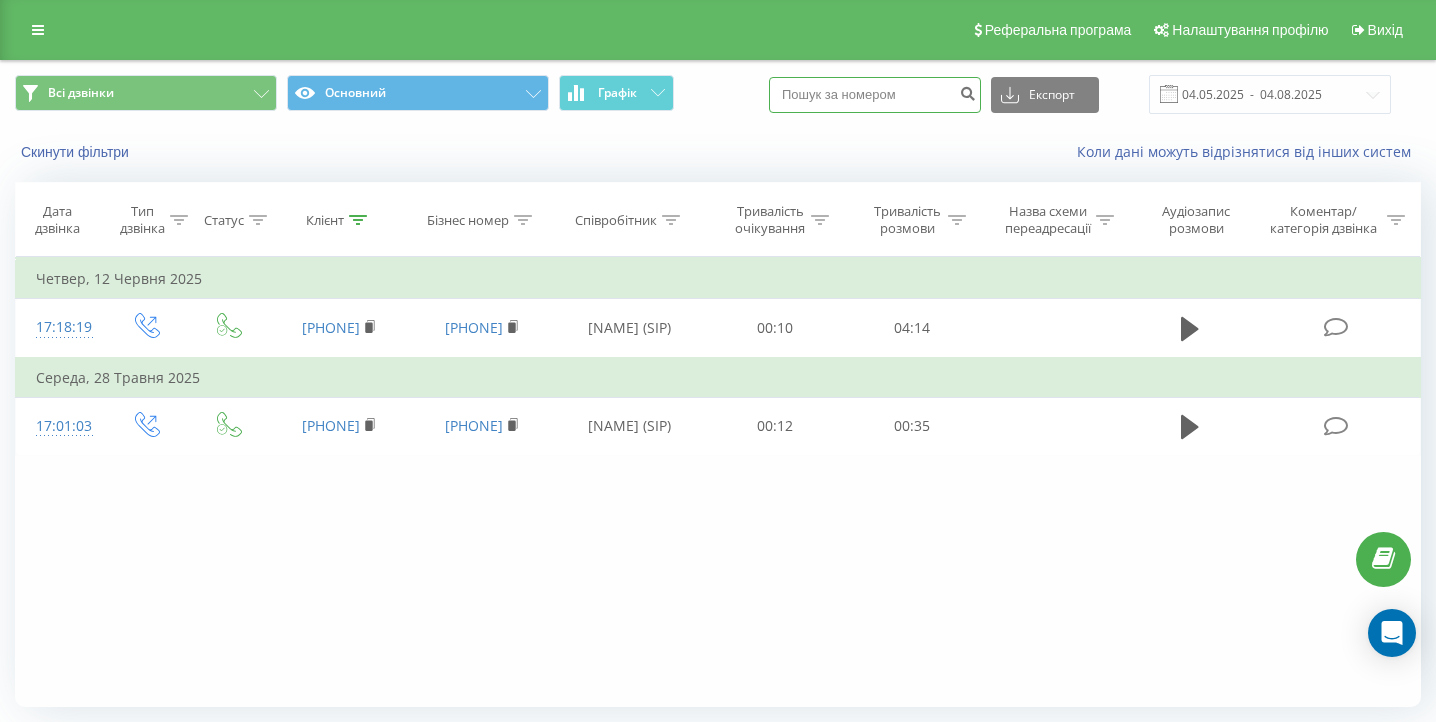 paste on "067 363 82 07" 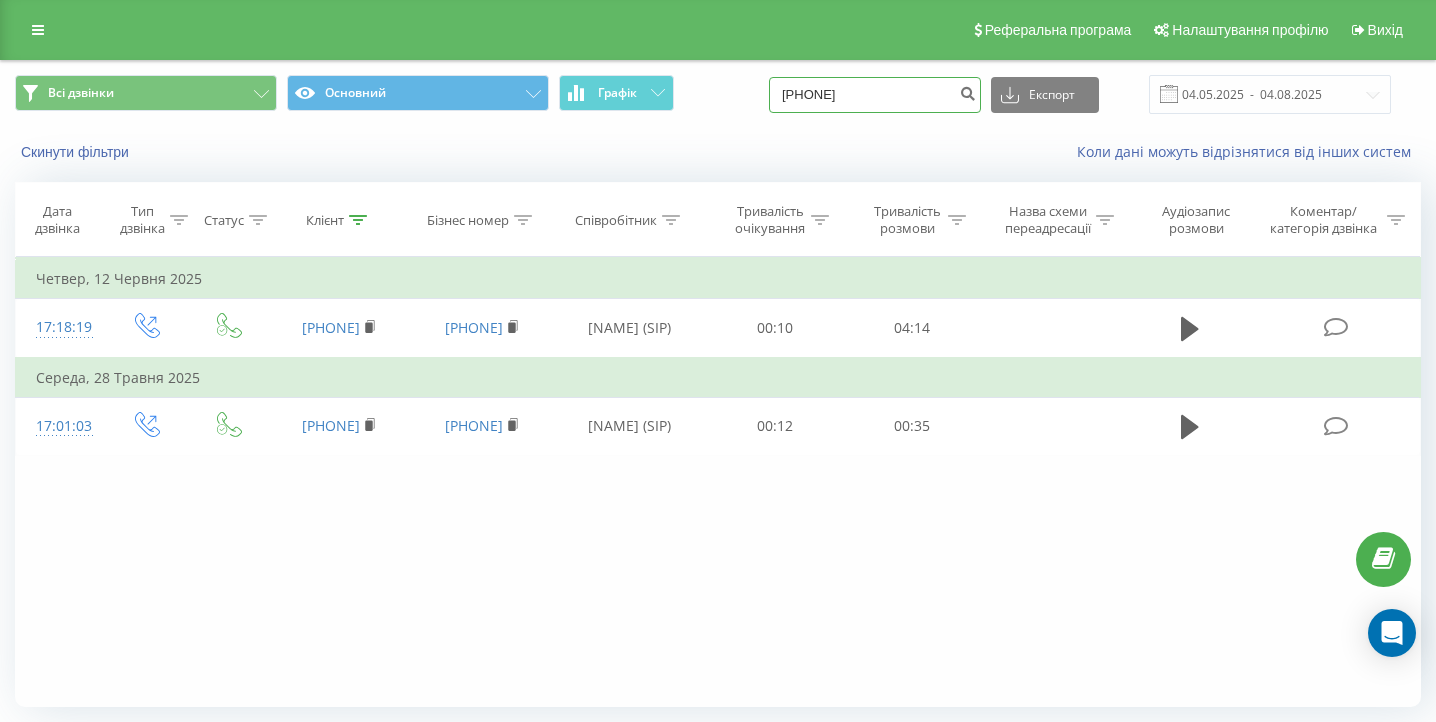 type on "067 363 82 07" 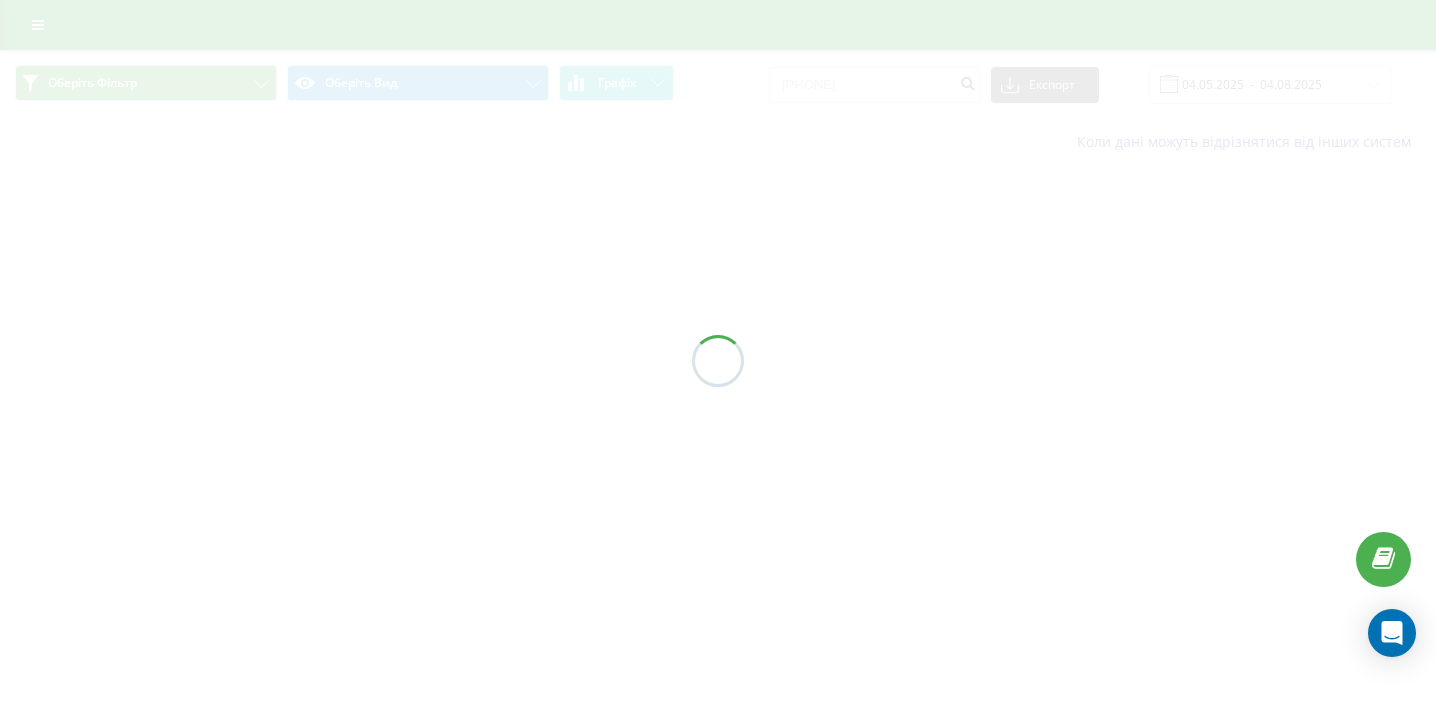 scroll, scrollTop: 0, scrollLeft: 0, axis: both 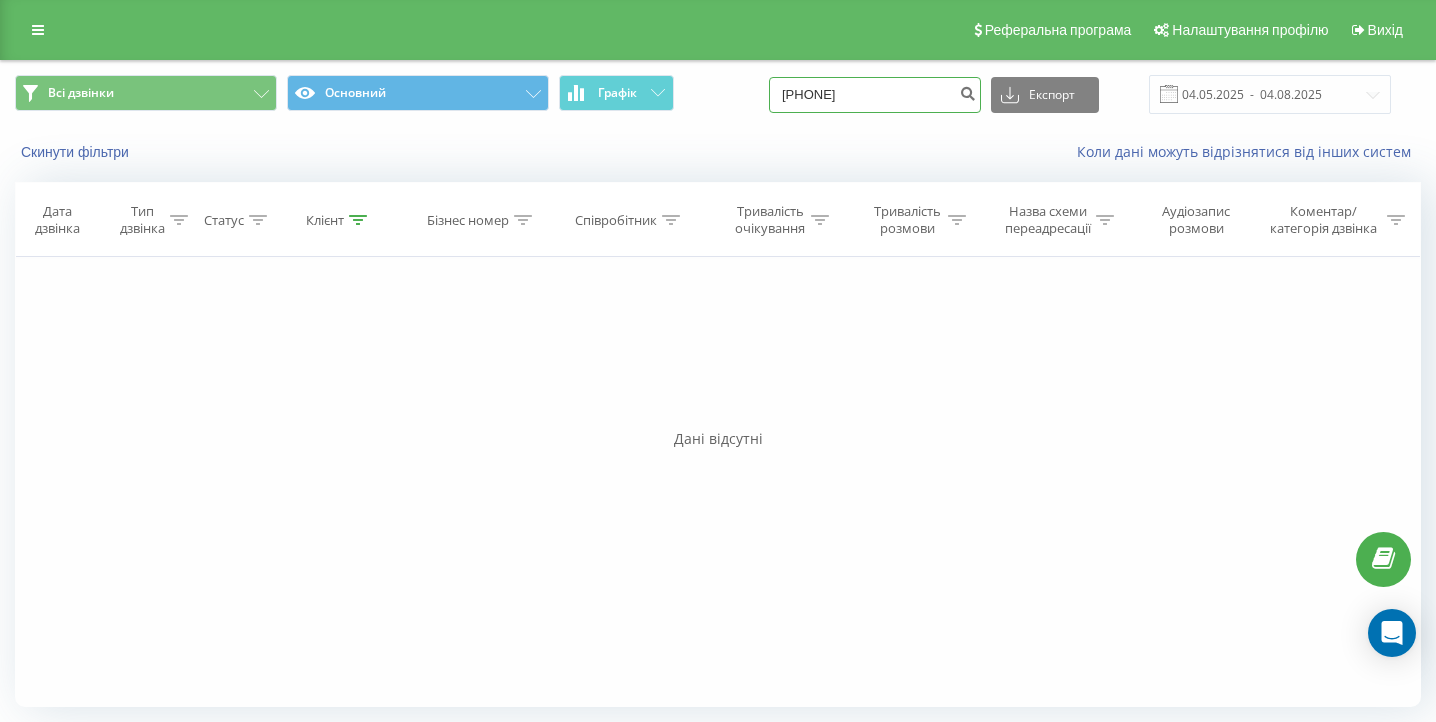 click on "[PHONE]" at bounding box center [875, 95] 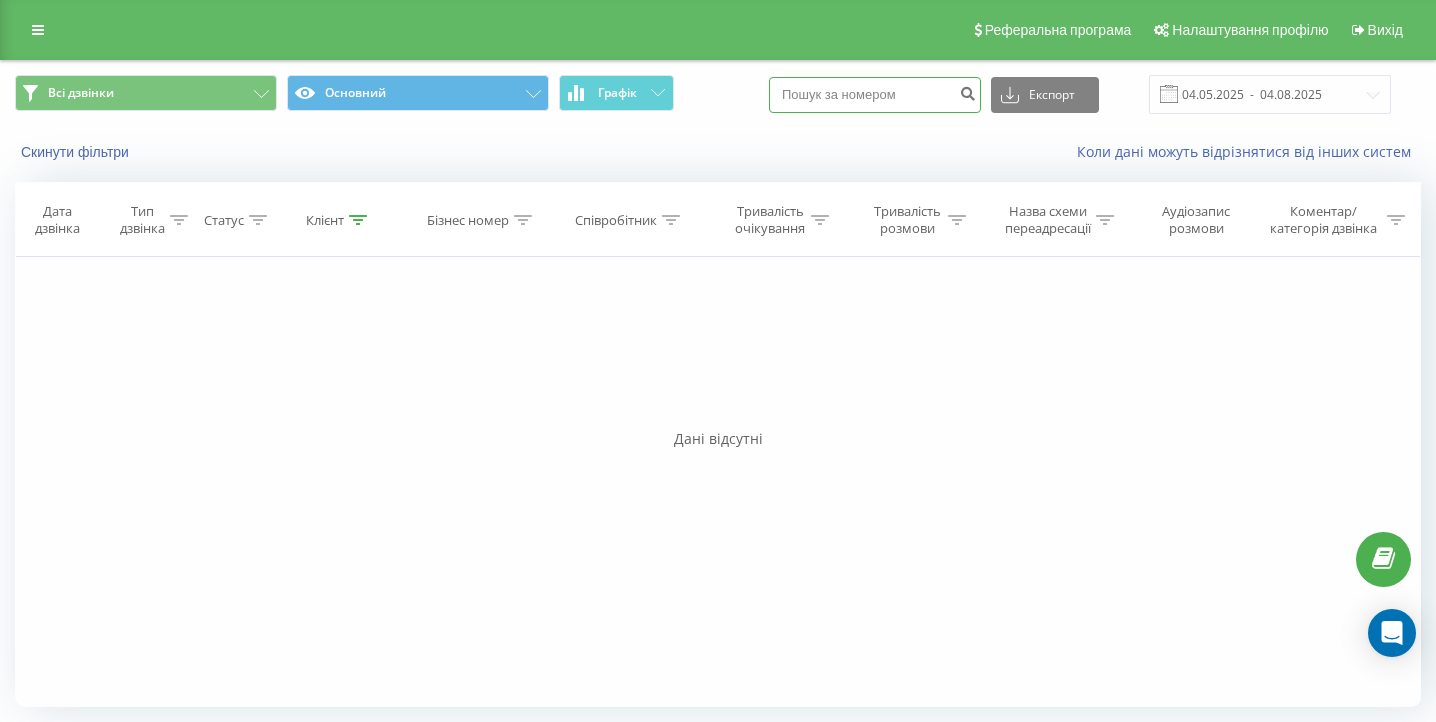 paste on "[PHONE]" 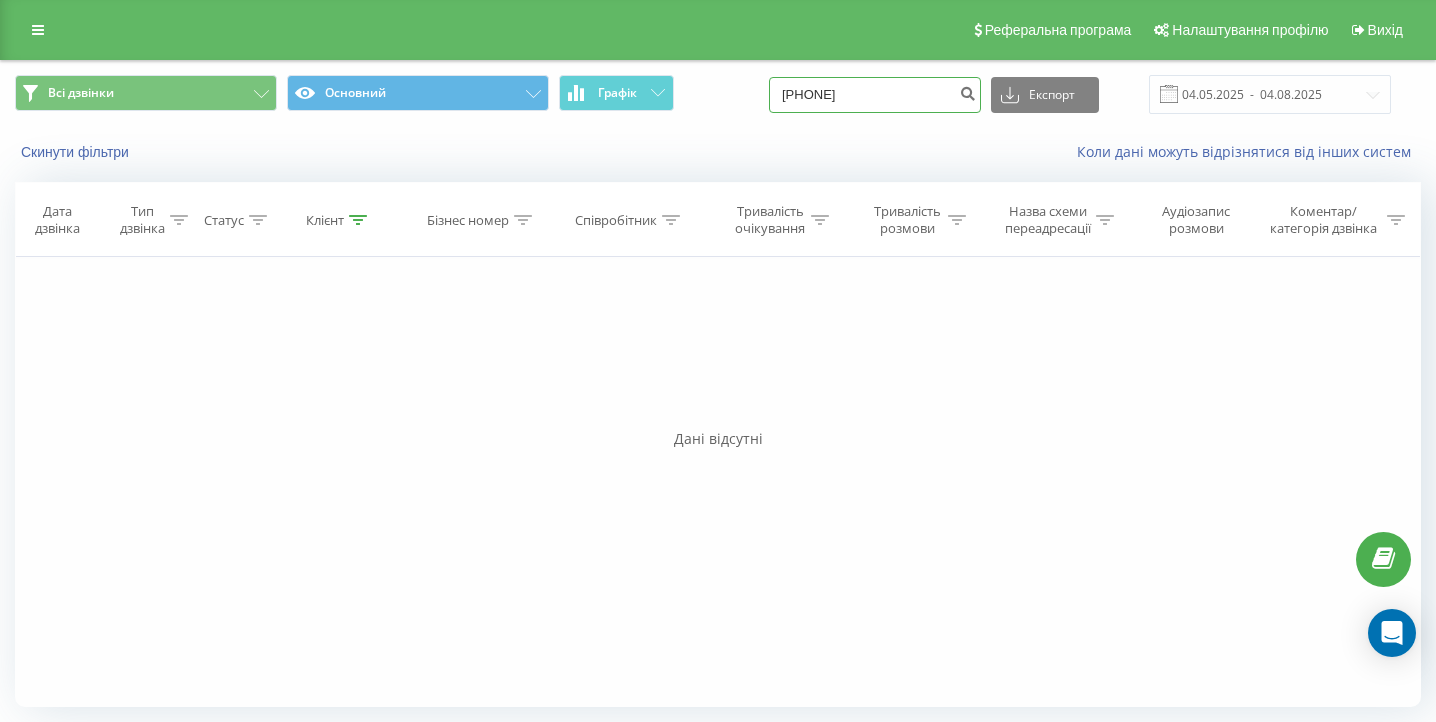 type on "[PHONE]" 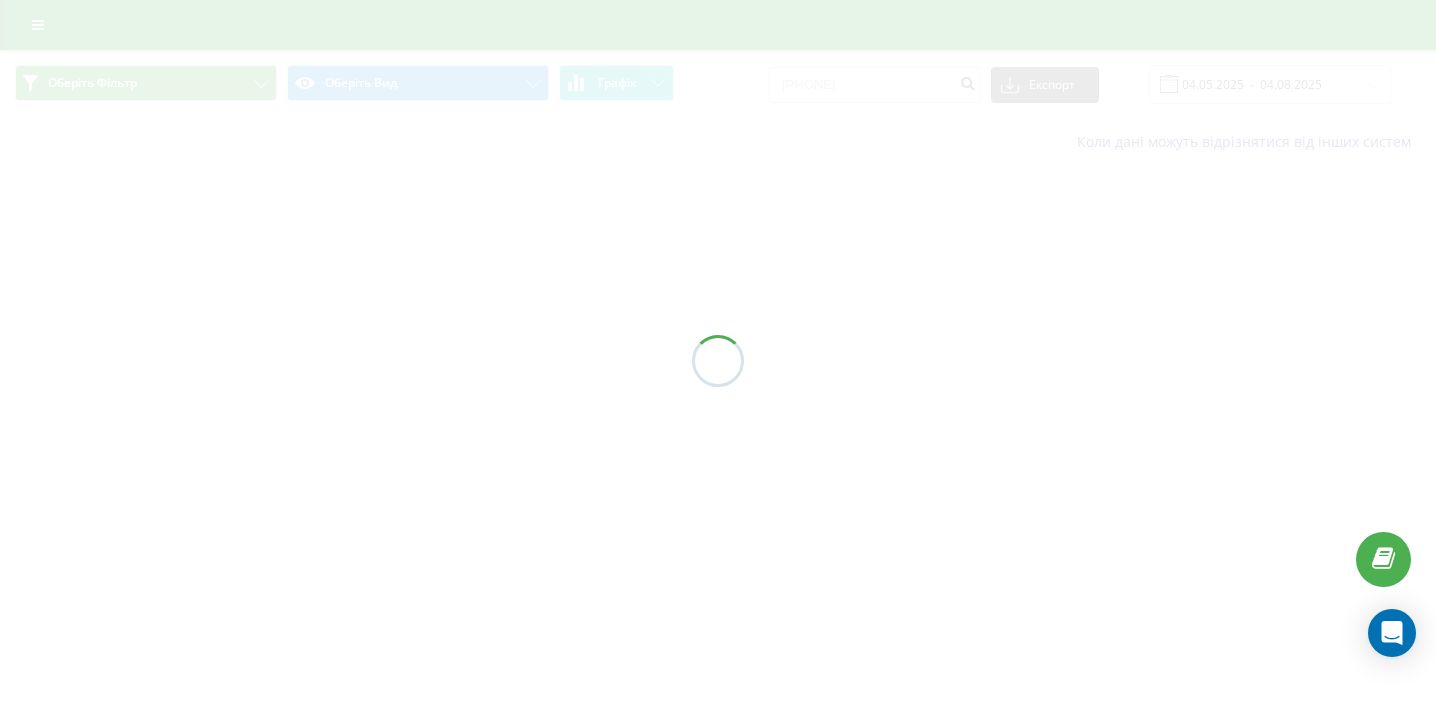 scroll, scrollTop: 0, scrollLeft: 0, axis: both 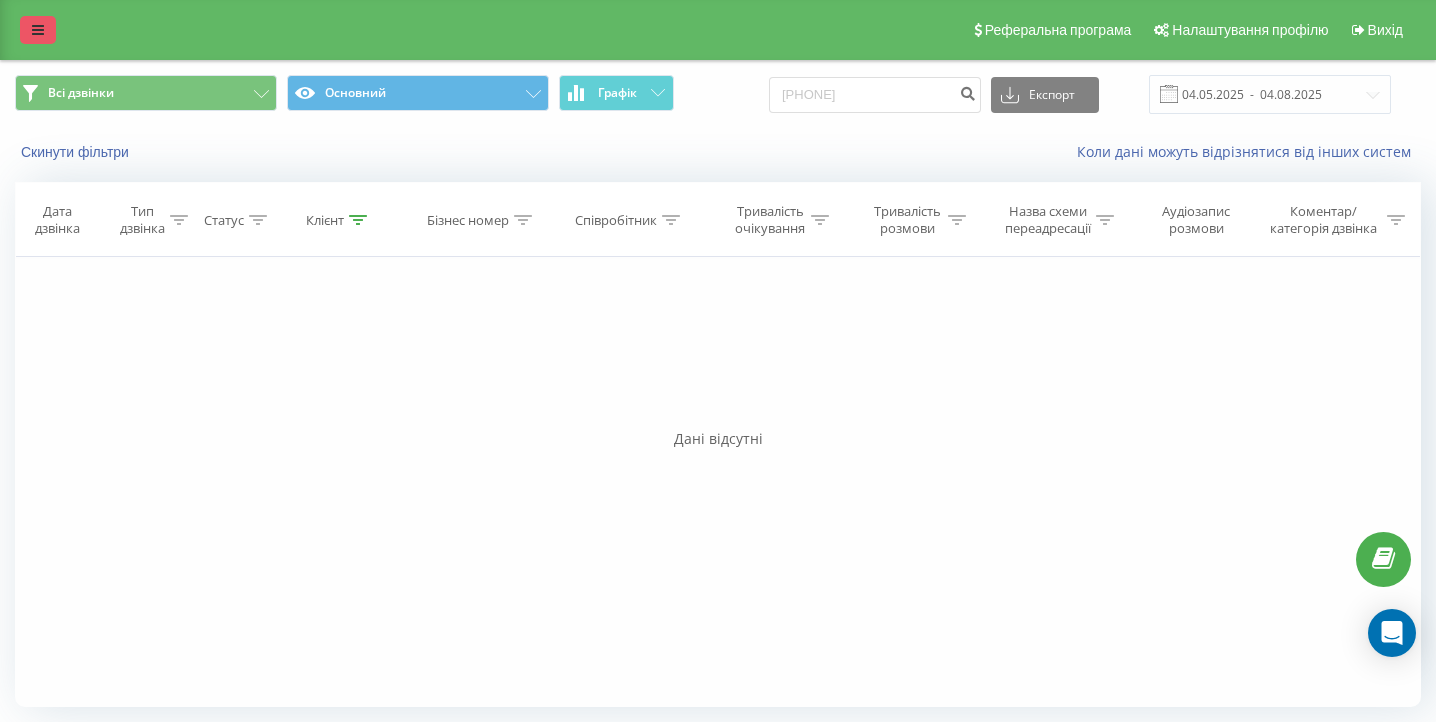 click at bounding box center [38, 30] 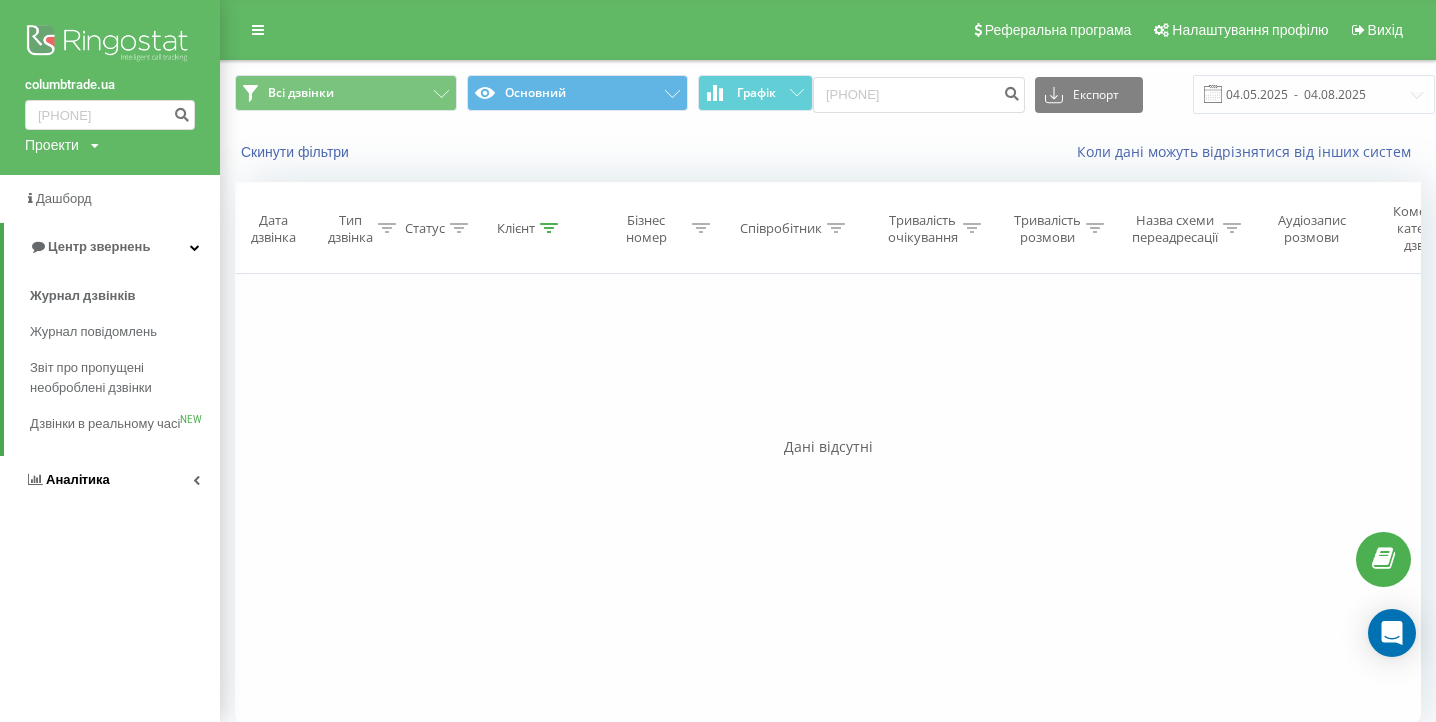 click on "Аналiтика" at bounding box center (110, 480) 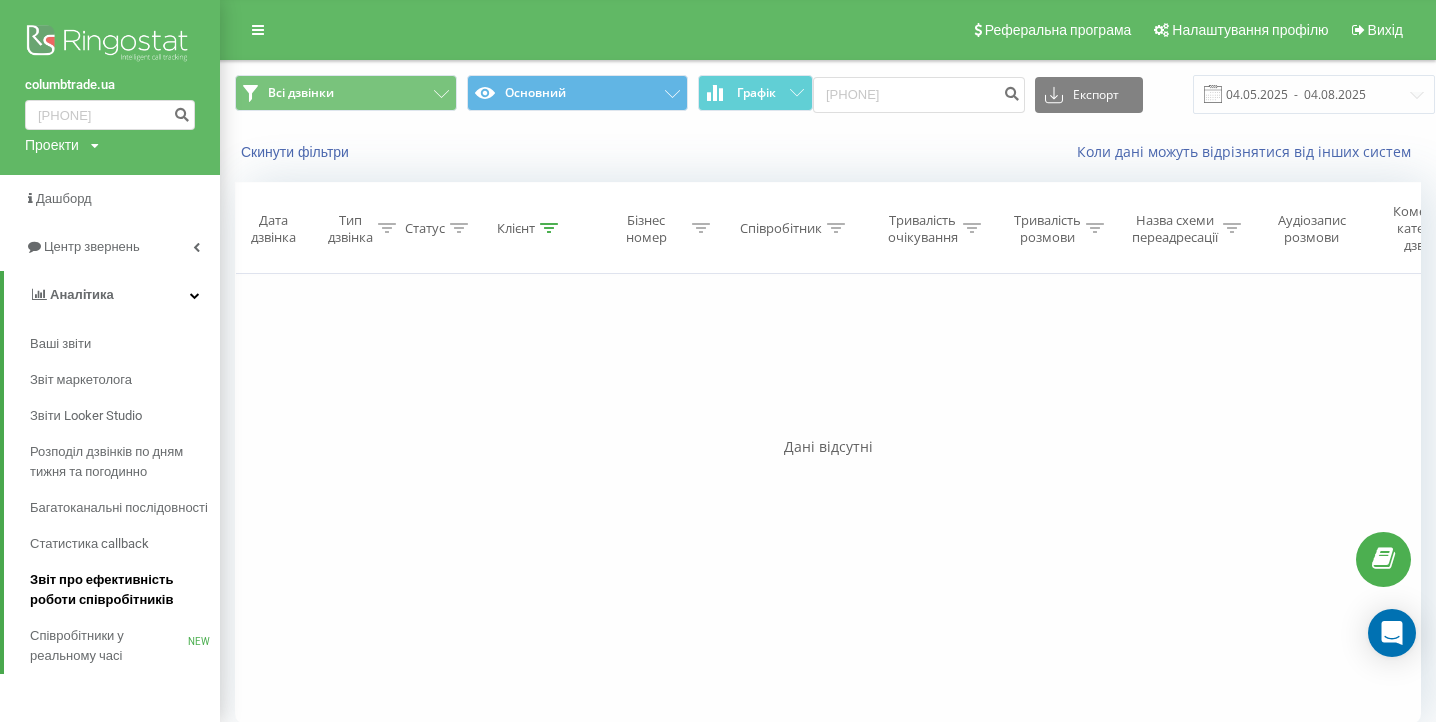 click on "Звіт про ефективність роботи співробітників" at bounding box center [120, 590] 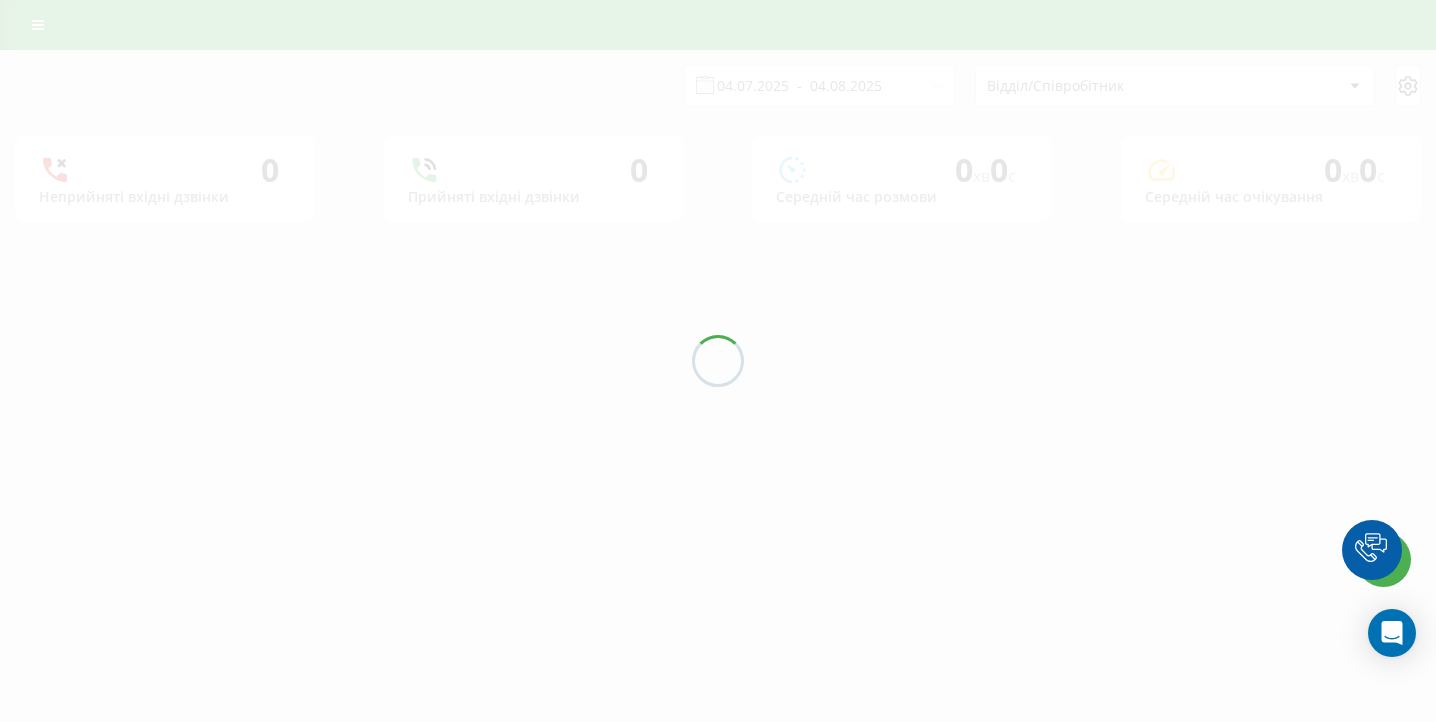 scroll, scrollTop: 0, scrollLeft: 0, axis: both 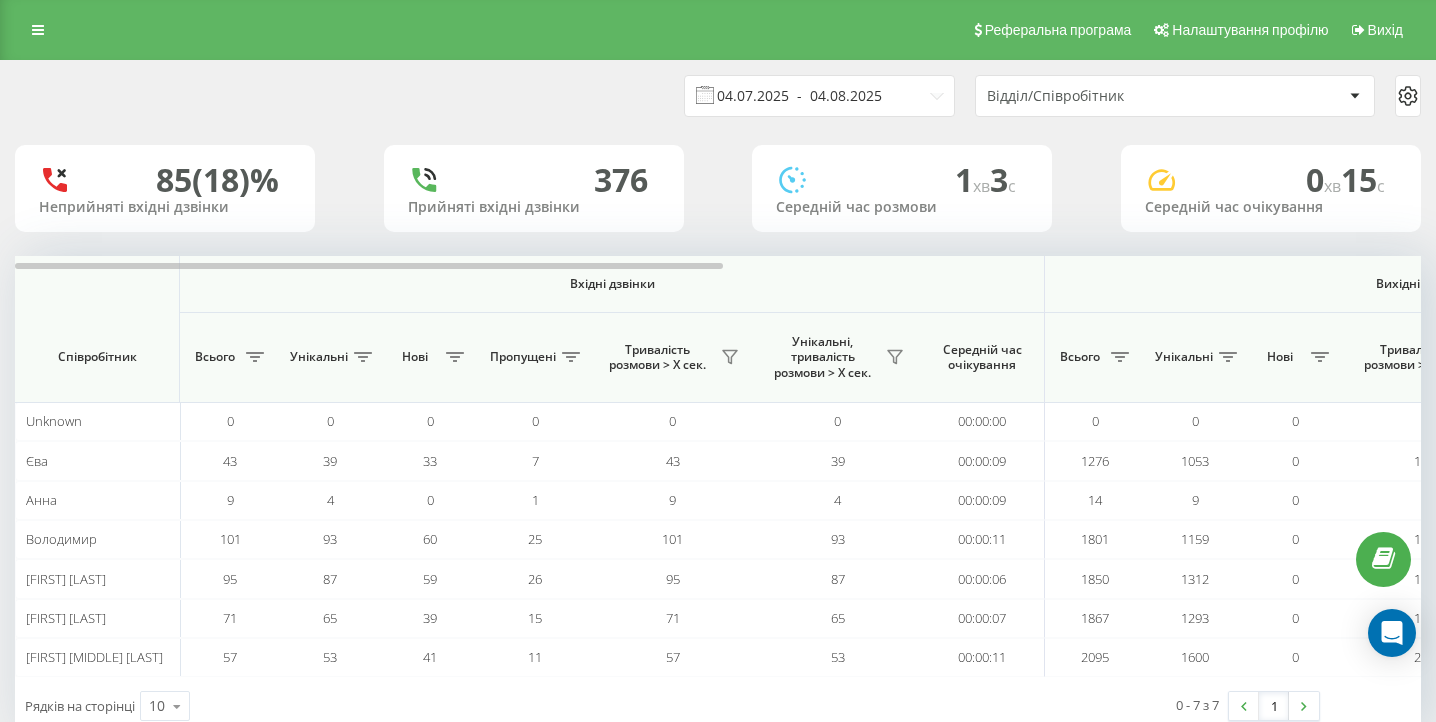 click on "04.07.2025  -  04.08.2025" at bounding box center (819, 96) 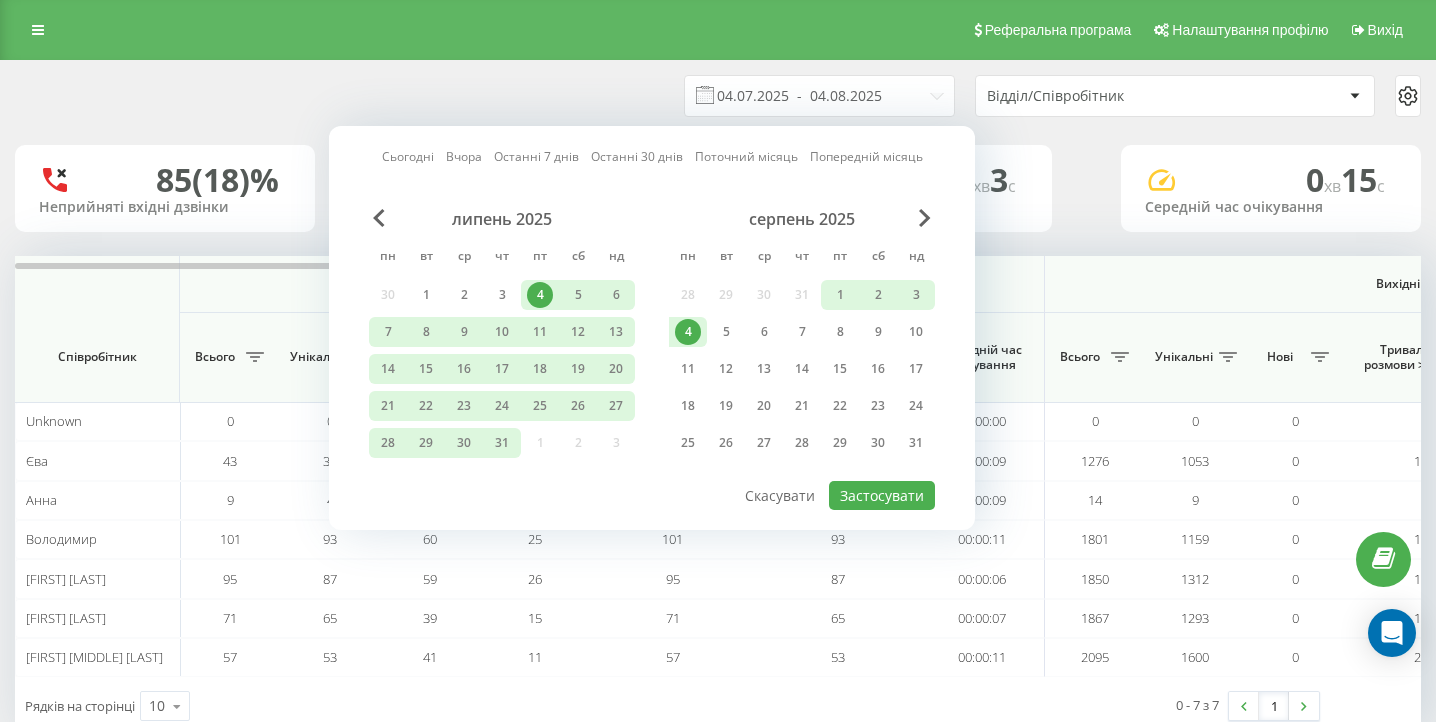 click on "4" at bounding box center [688, 332] 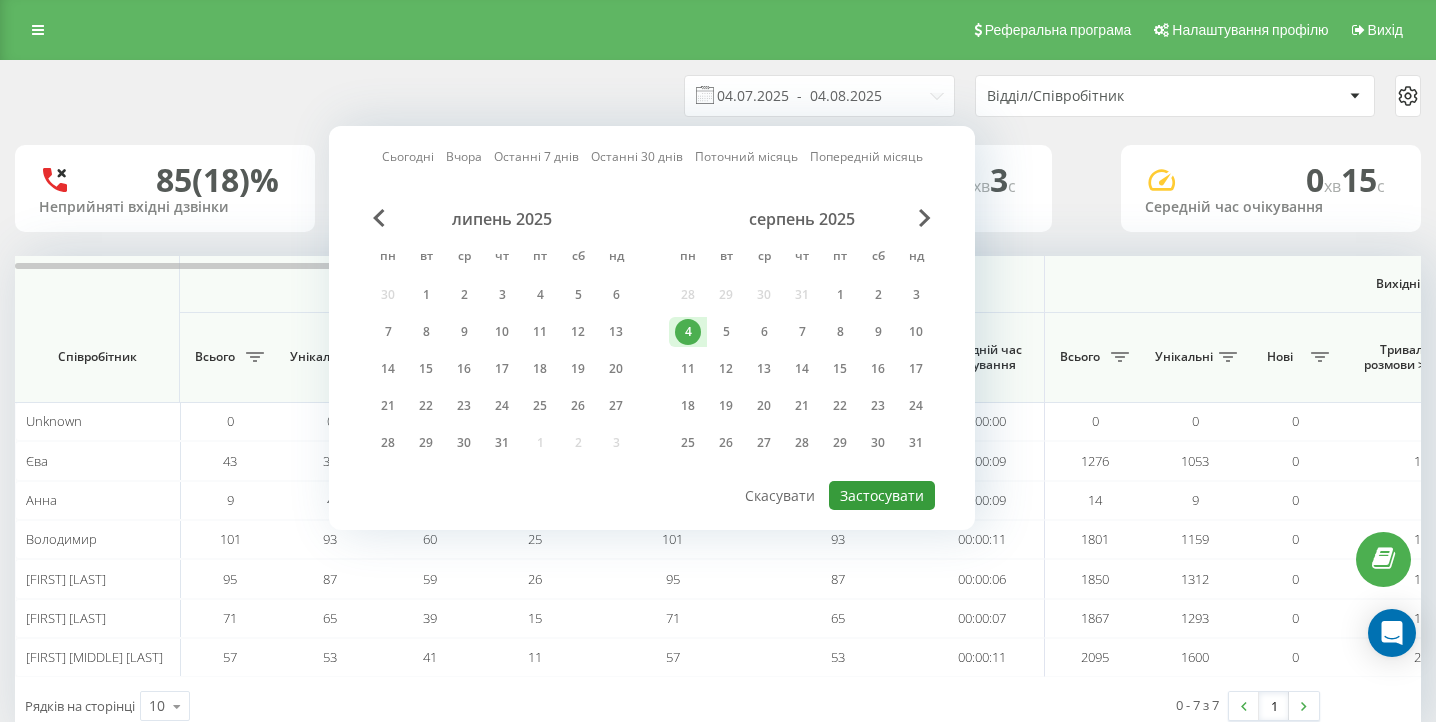 click on "Застосувати" at bounding box center (882, 495) 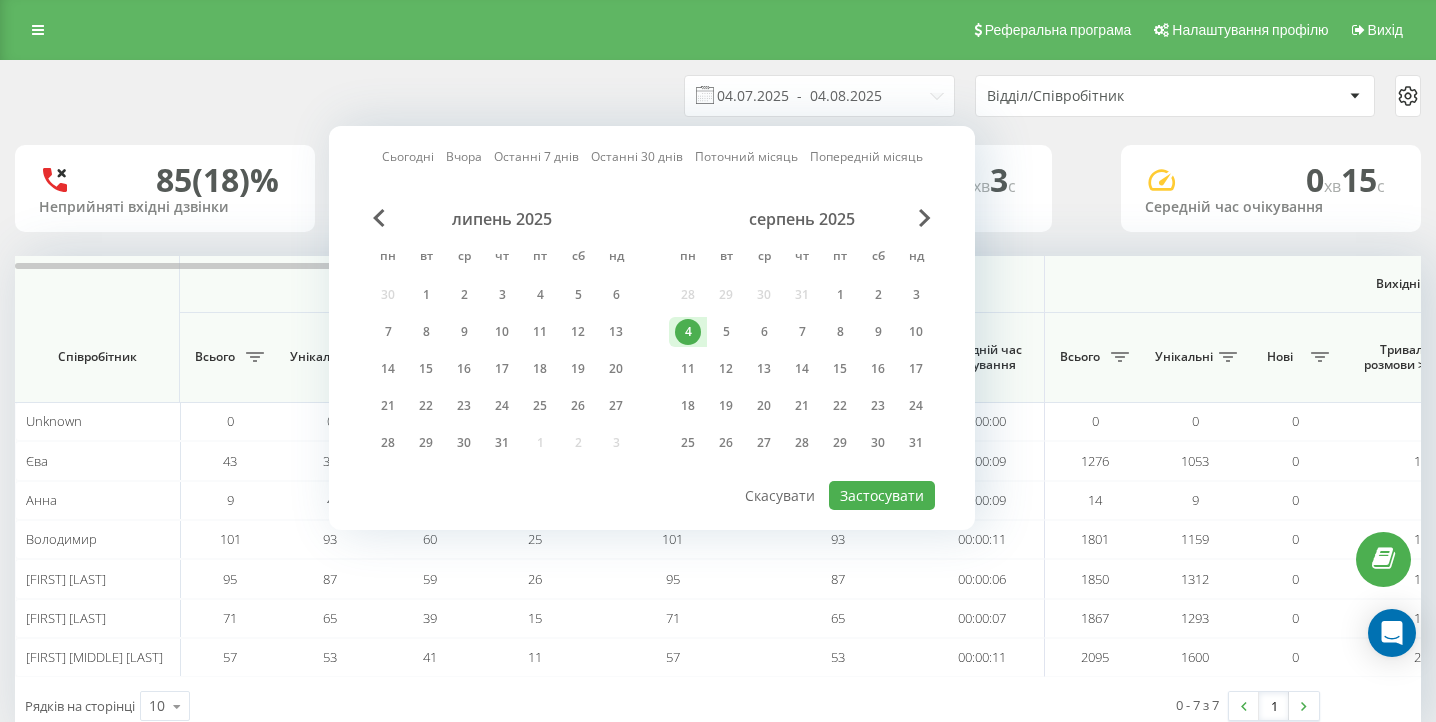 type on "04.08.2025  -  04.08.2025" 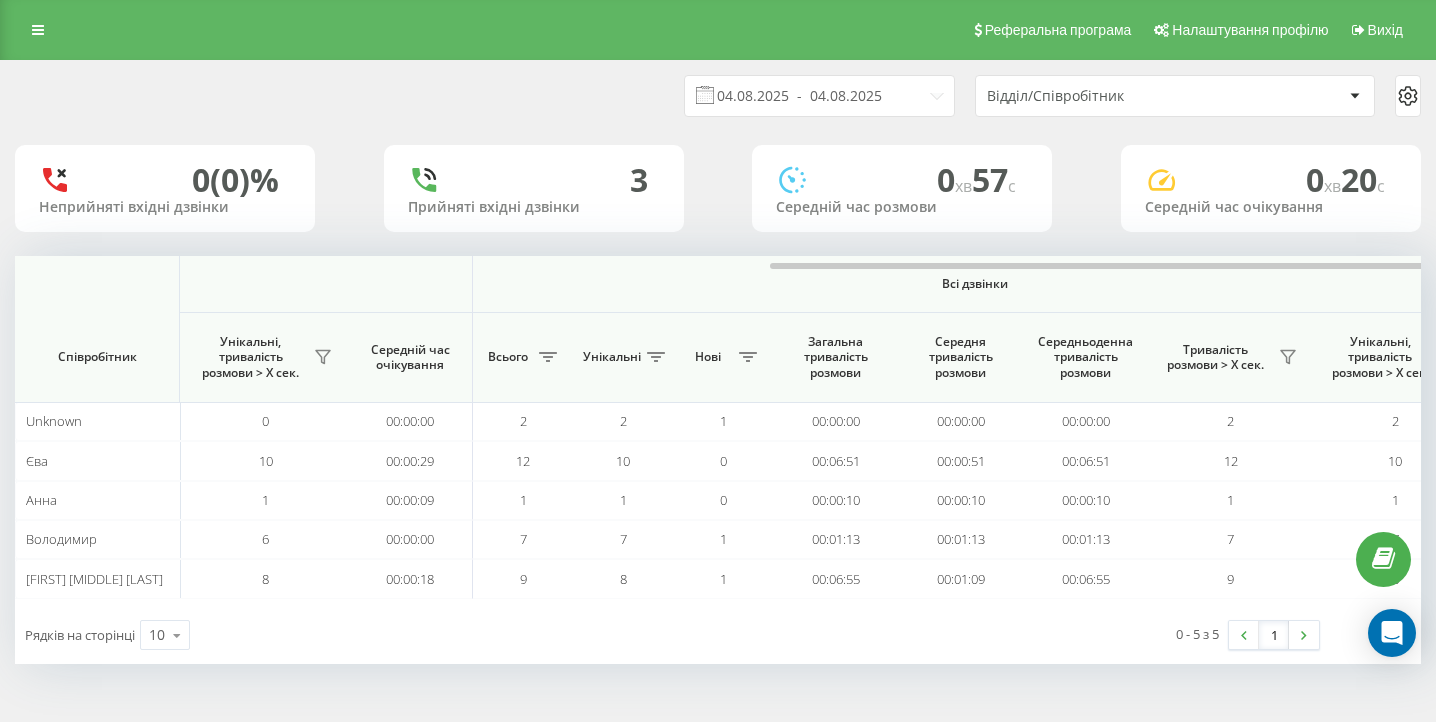scroll, scrollTop: 0, scrollLeft: 1384, axis: horizontal 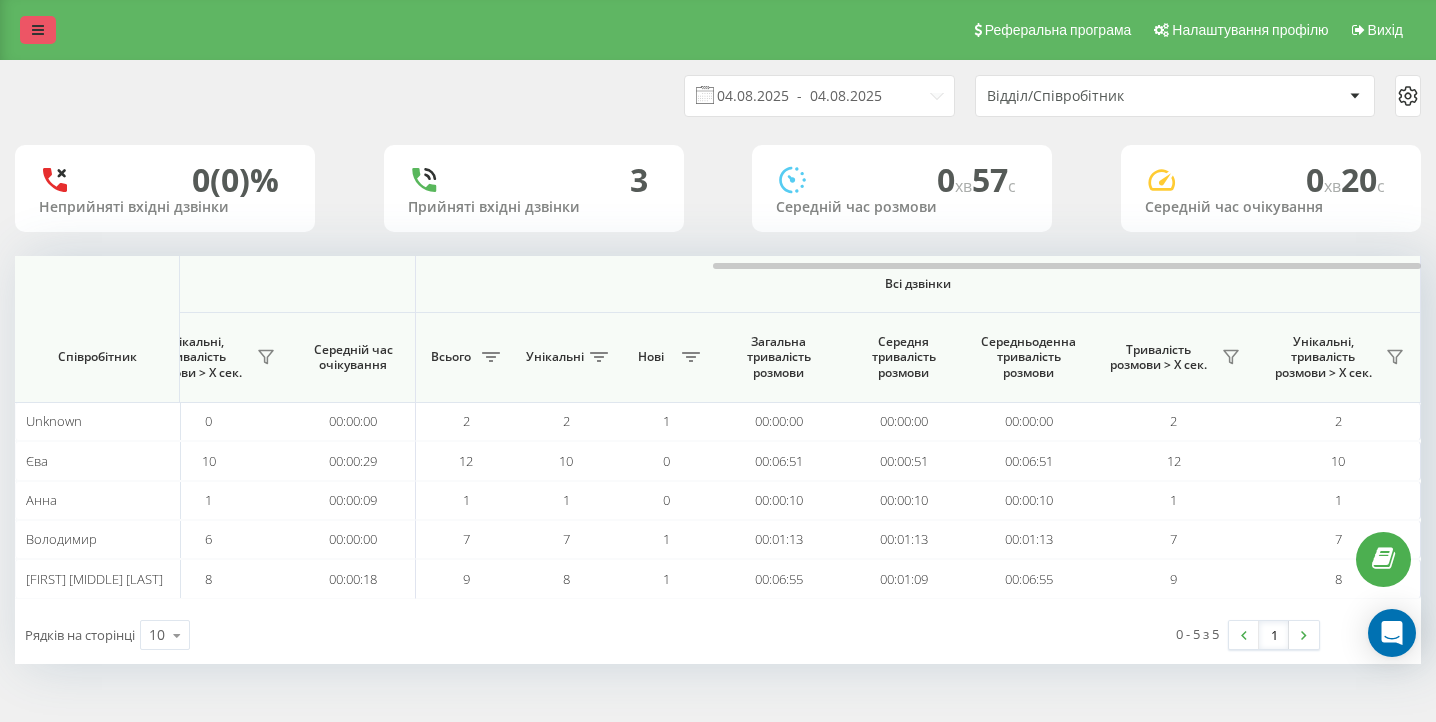 click at bounding box center [38, 30] 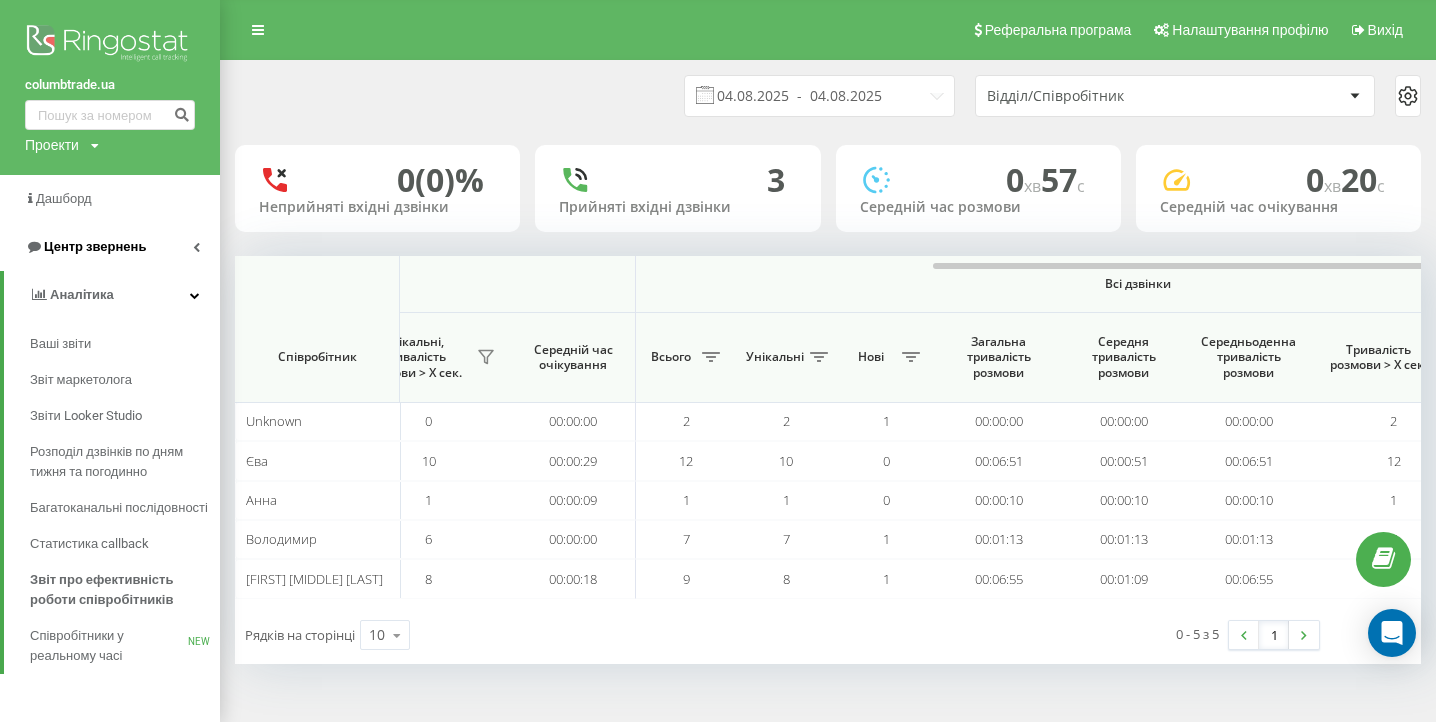 click on "Центр звернень" at bounding box center [110, 247] 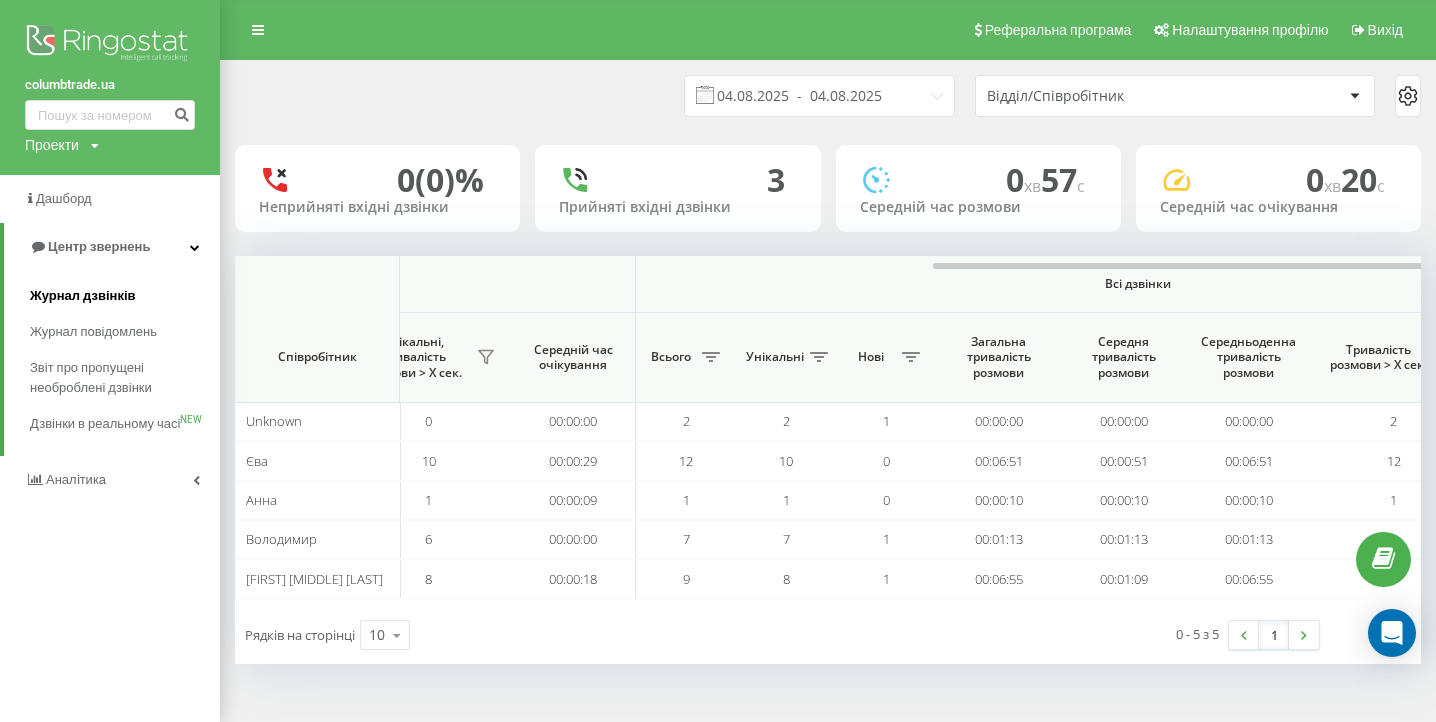 click on "Журнал дзвінків" at bounding box center [125, 296] 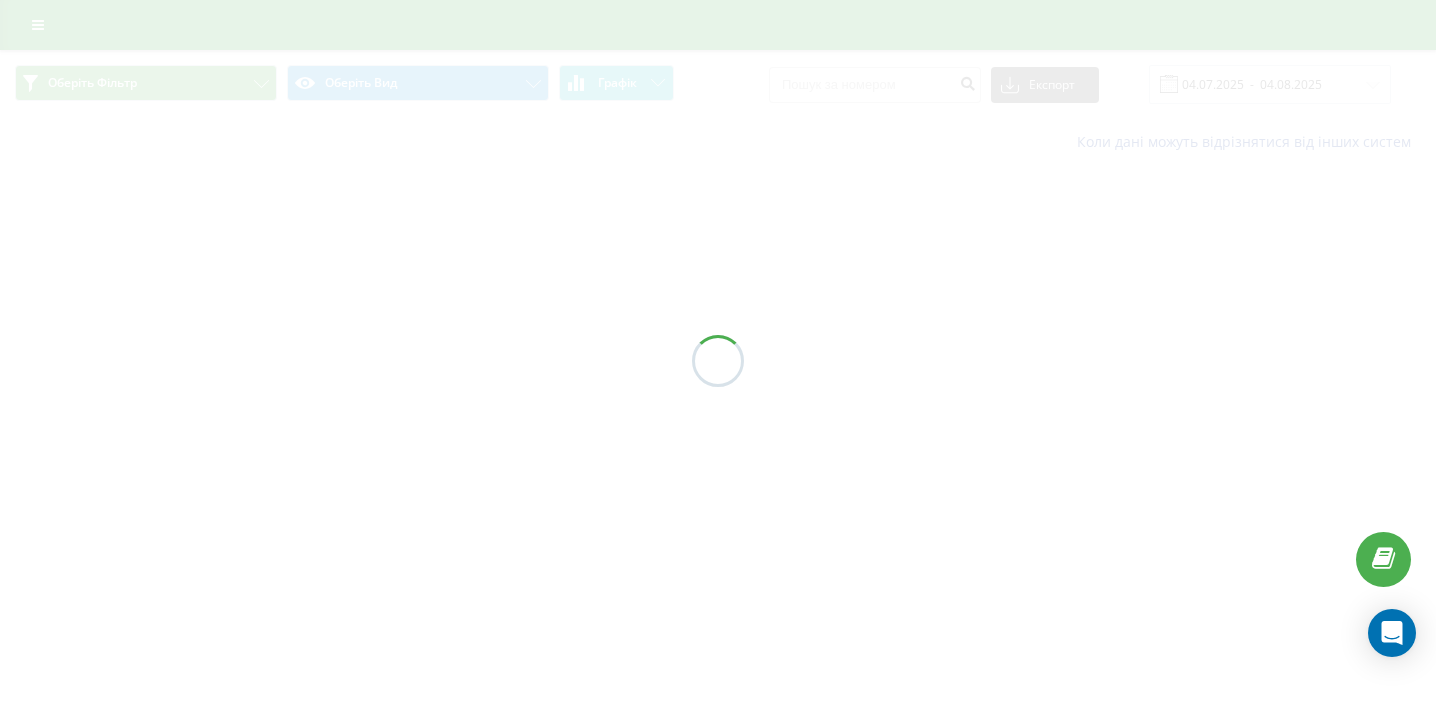 scroll, scrollTop: 0, scrollLeft: 0, axis: both 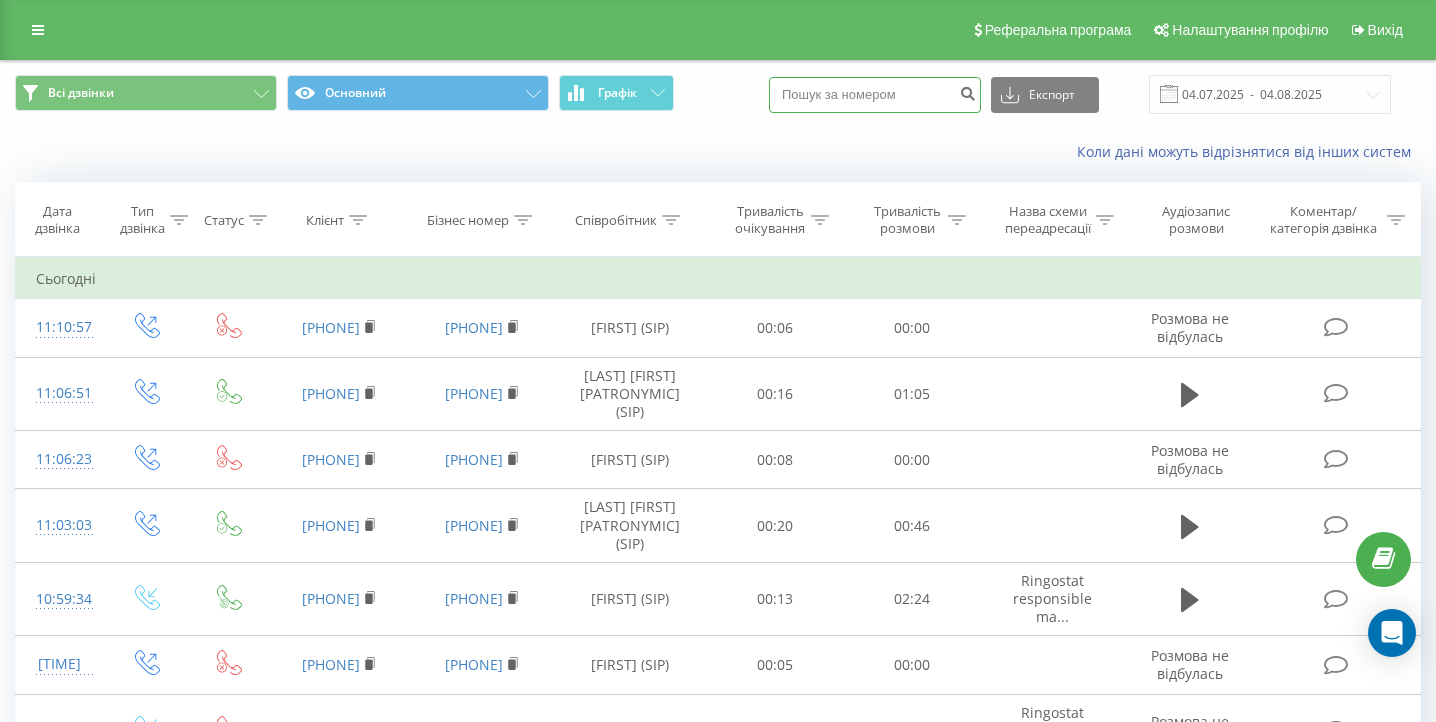 click at bounding box center [875, 95] 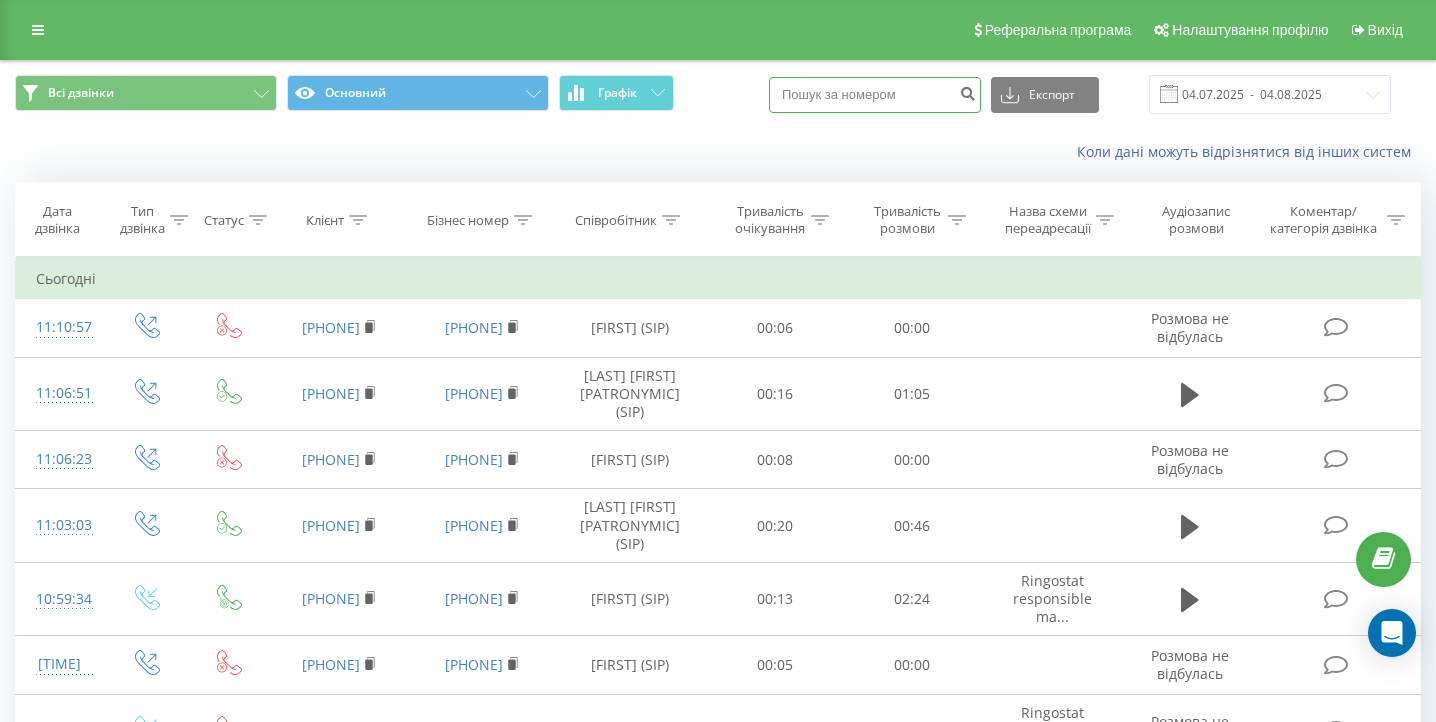 click at bounding box center [875, 95] 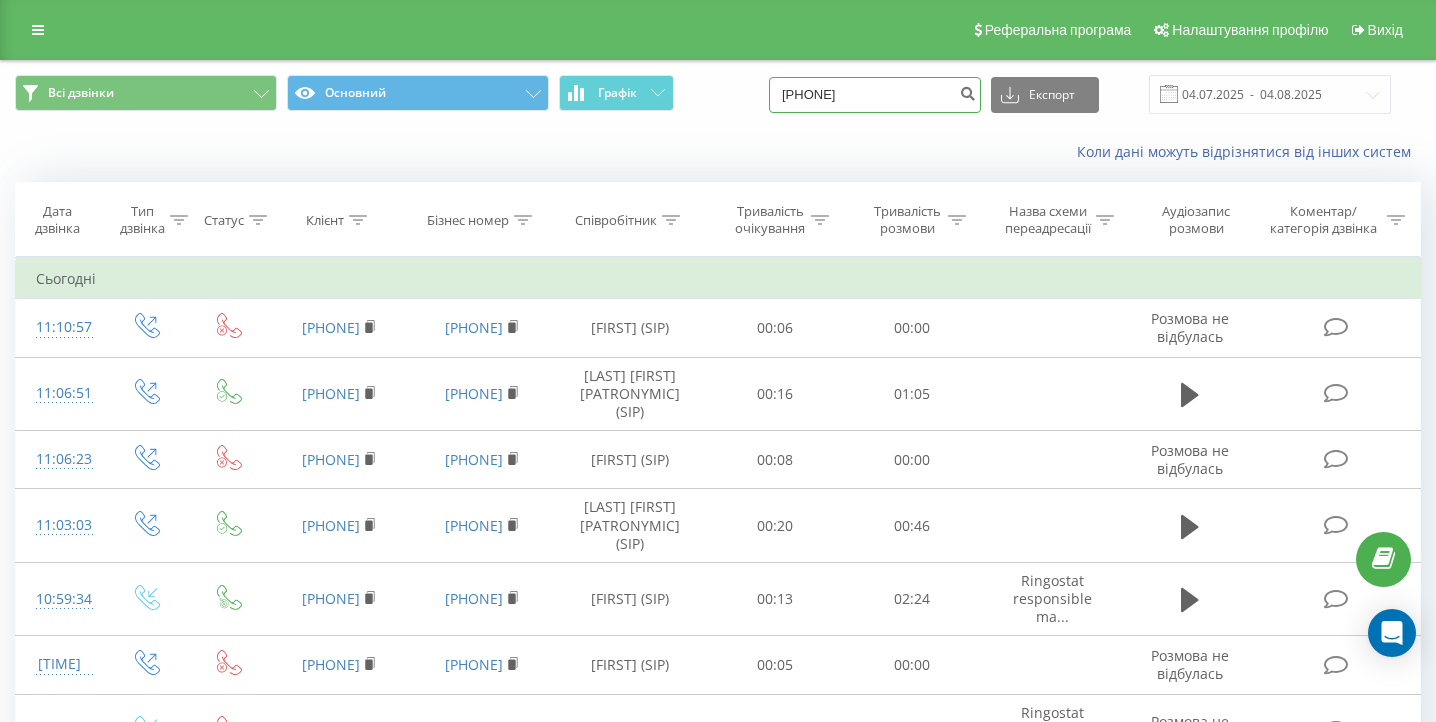type on "067 224 49 36" 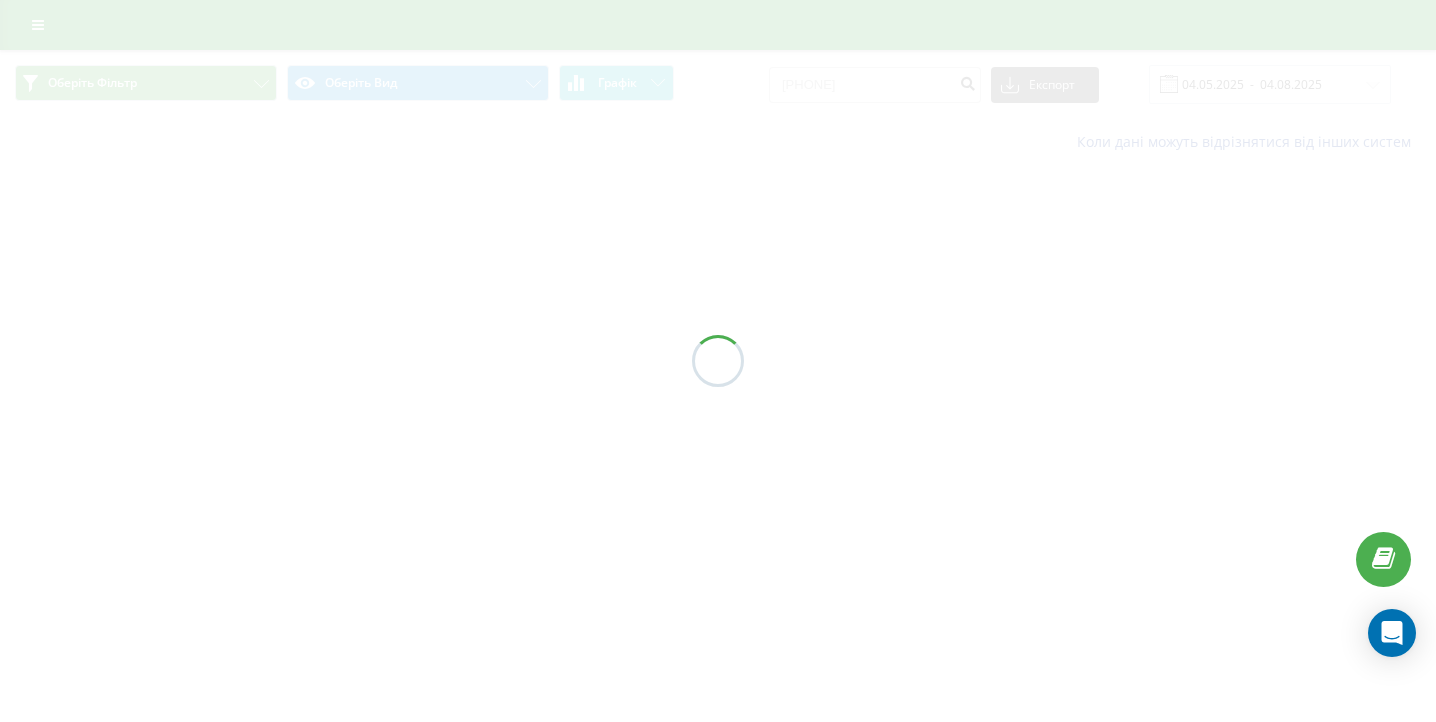scroll, scrollTop: 0, scrollLeft: 0, axis: both 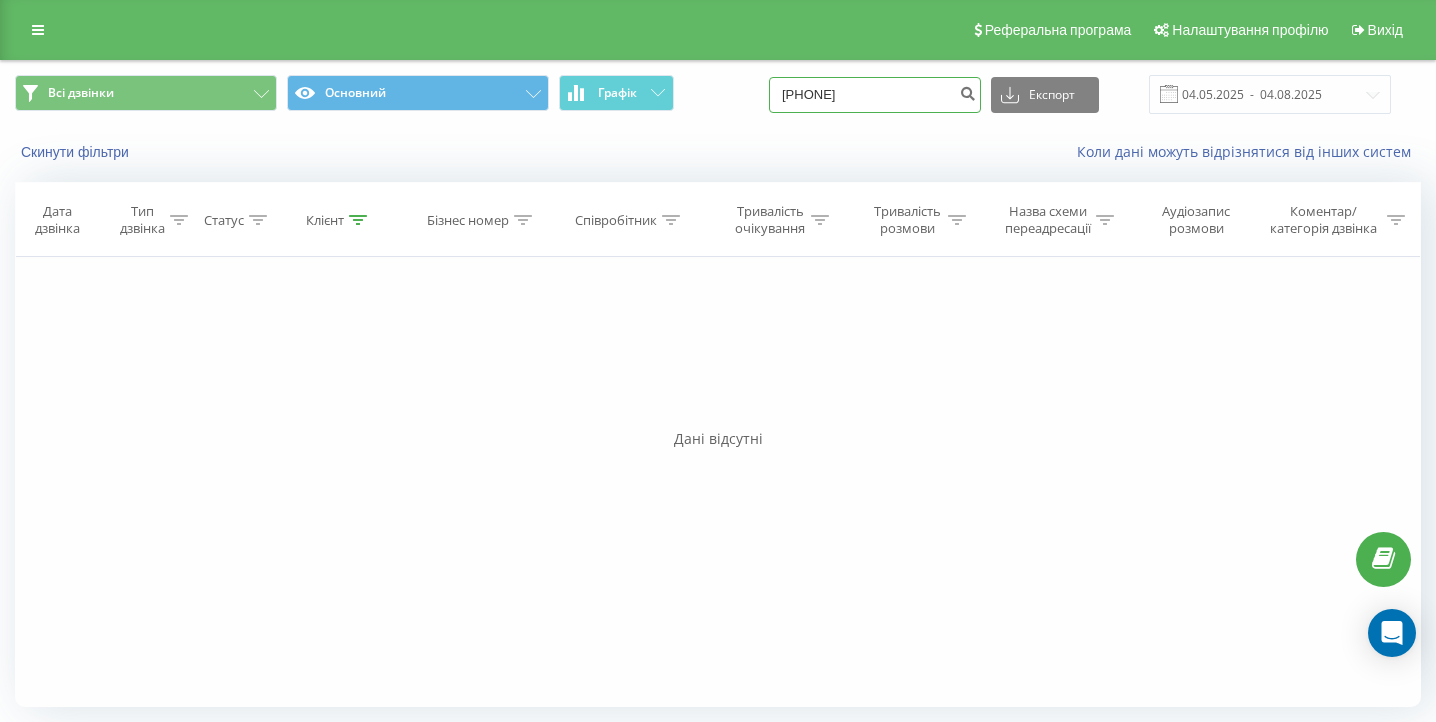click on "[PHONE]" at bounding box center (875, 95) 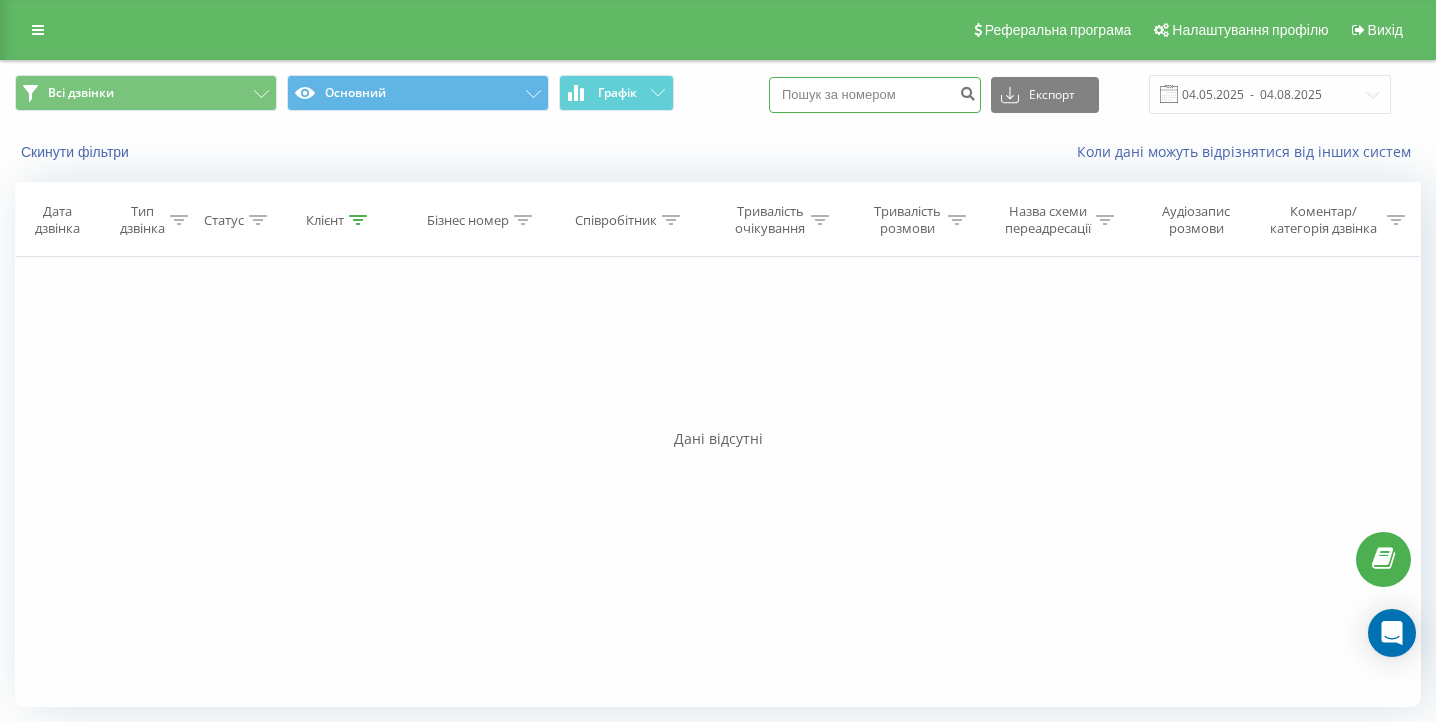 paste on "[PHONE]" 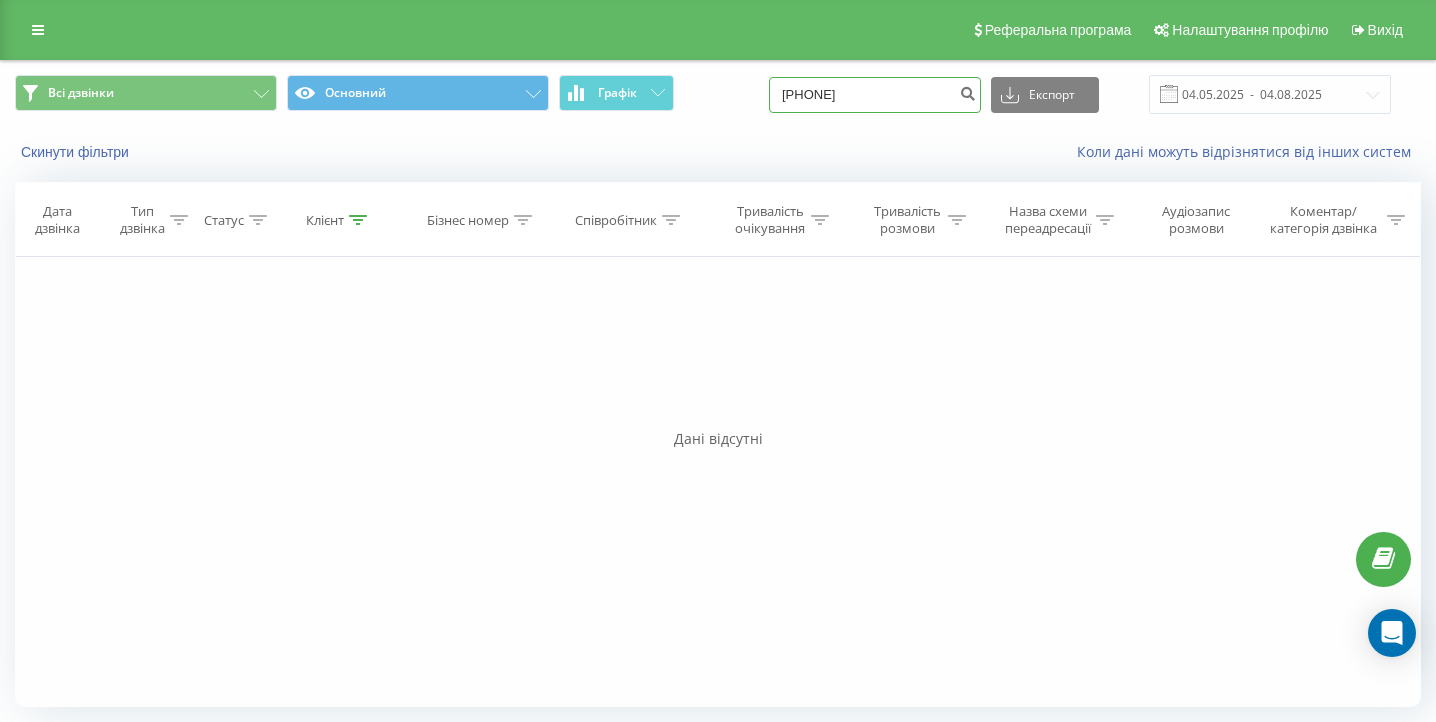 type on "[PHONE]" 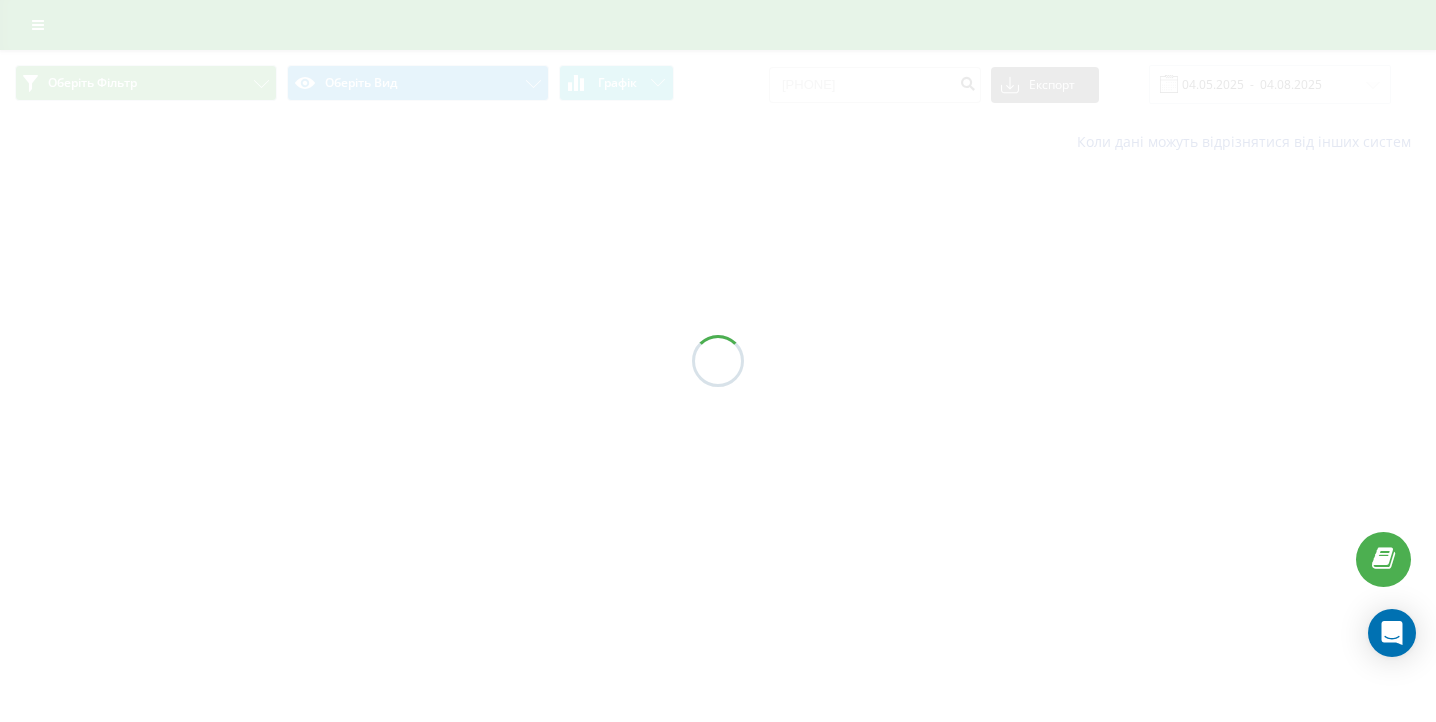 scroll, scrollTop: 0, scrollLeft: 0, axis: both 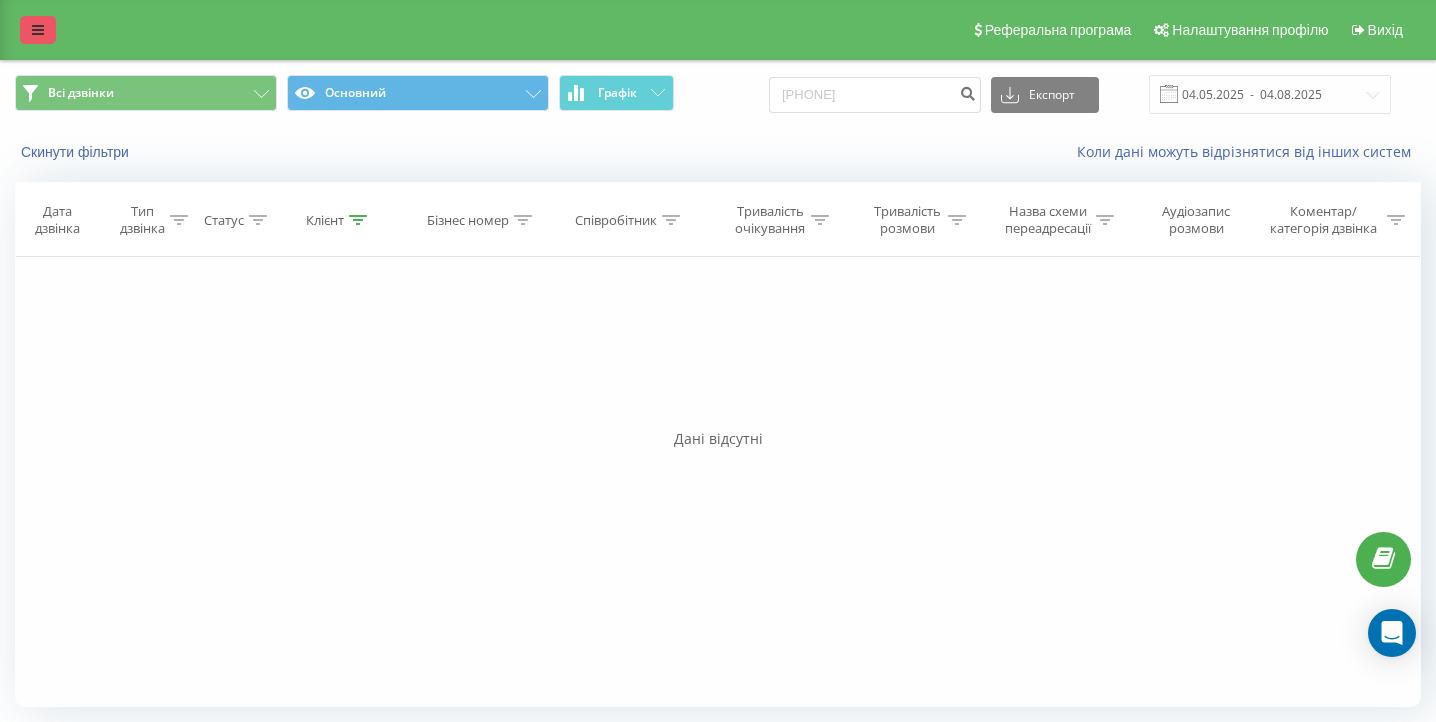 click at bounding box center (38, 30) 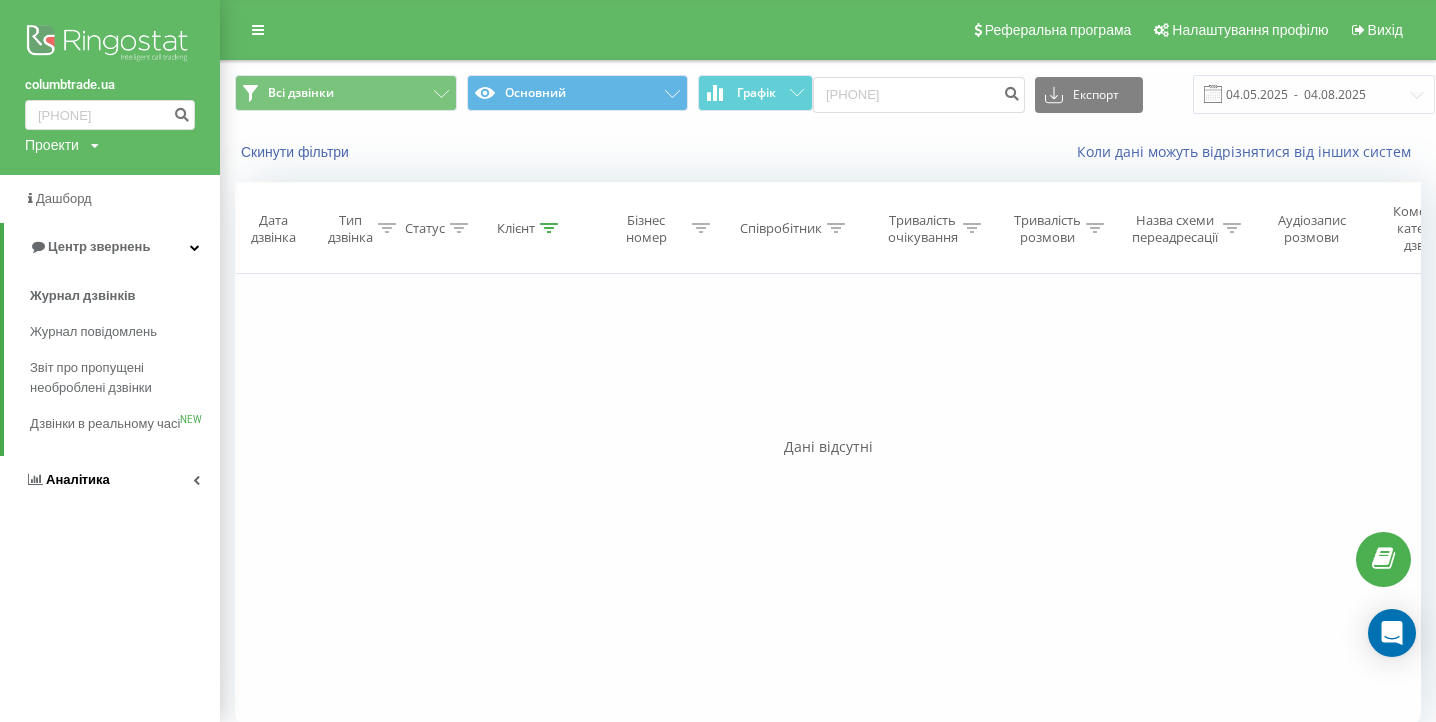 click on "Аналiтика" at bounding box center (110, 480) 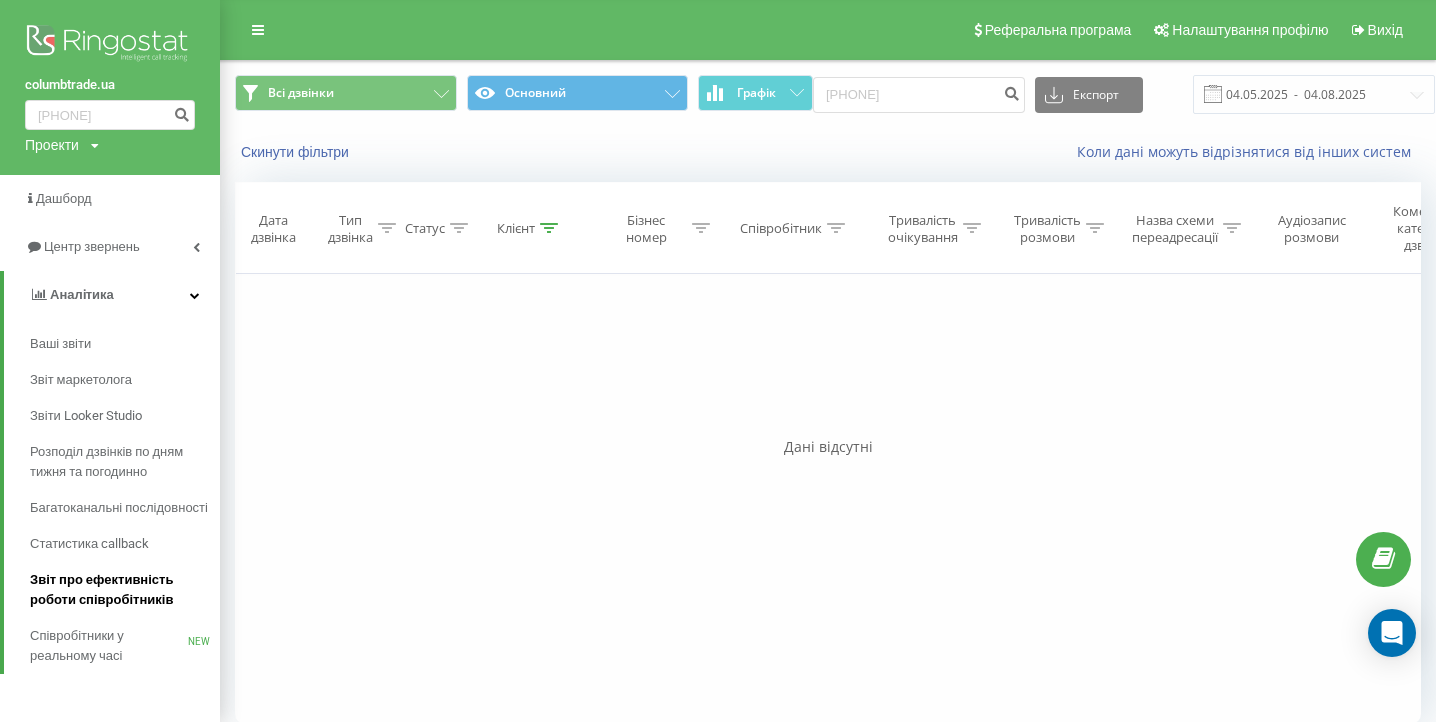 click on "Звіт про ефективність роботи співробітників" at bounding box center [120, 590] 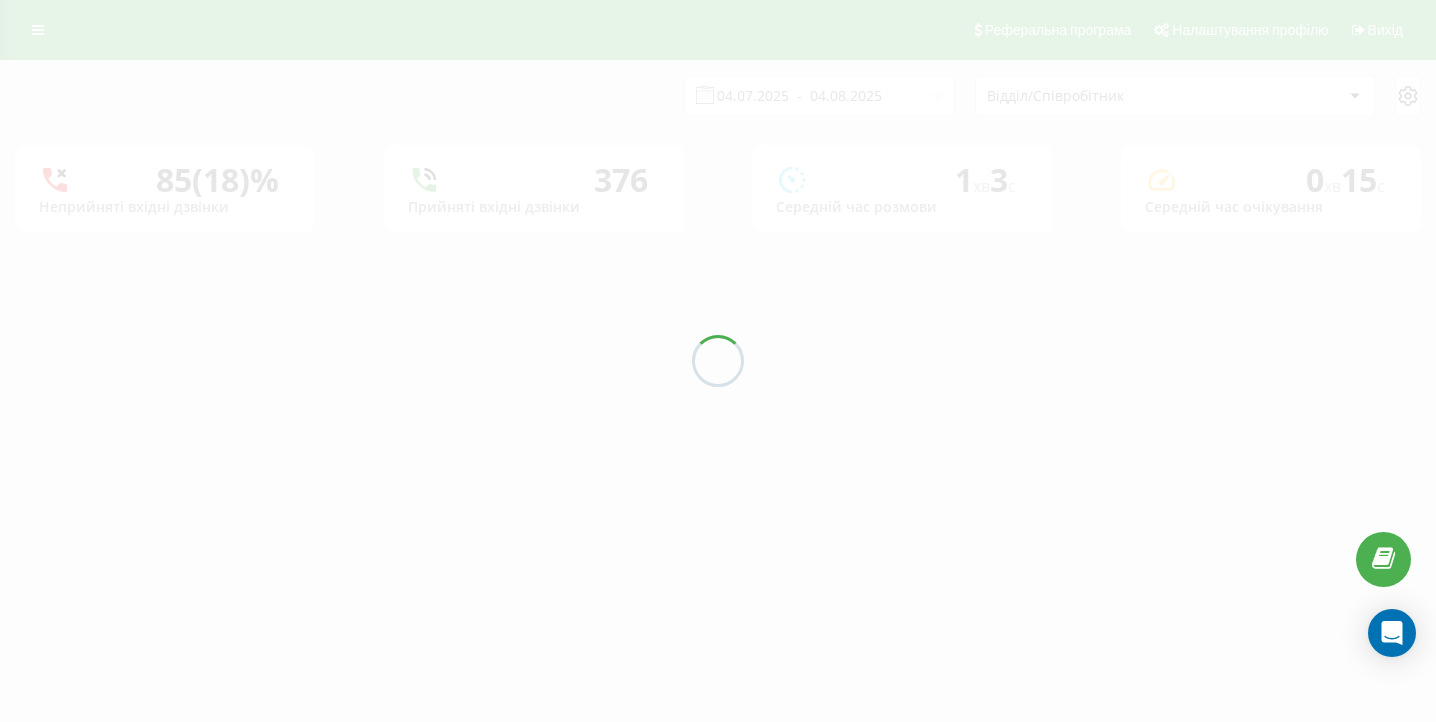 scroll, scrollTop: 0, scrollLeft: 0, axis: both 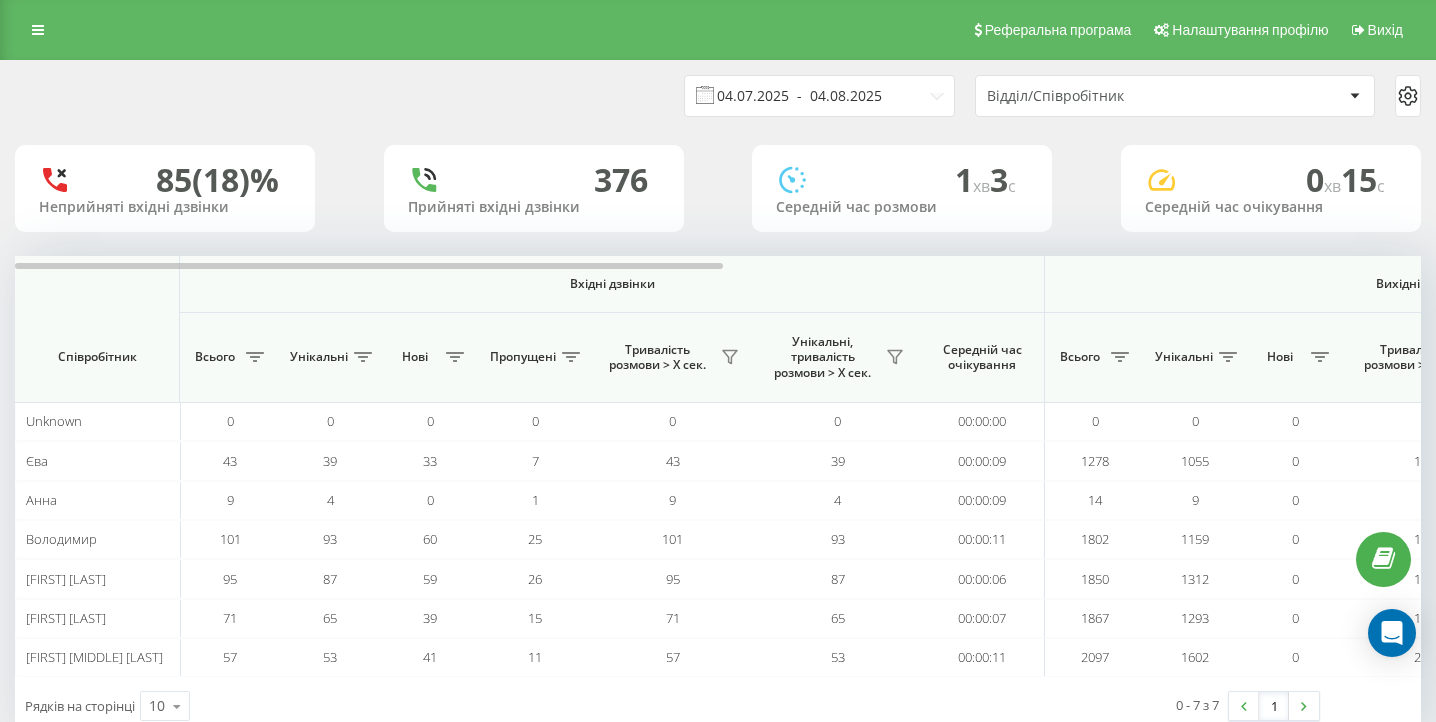 click on "04.07.2025  -  04.08.2025" at bounding box center [819, 96] 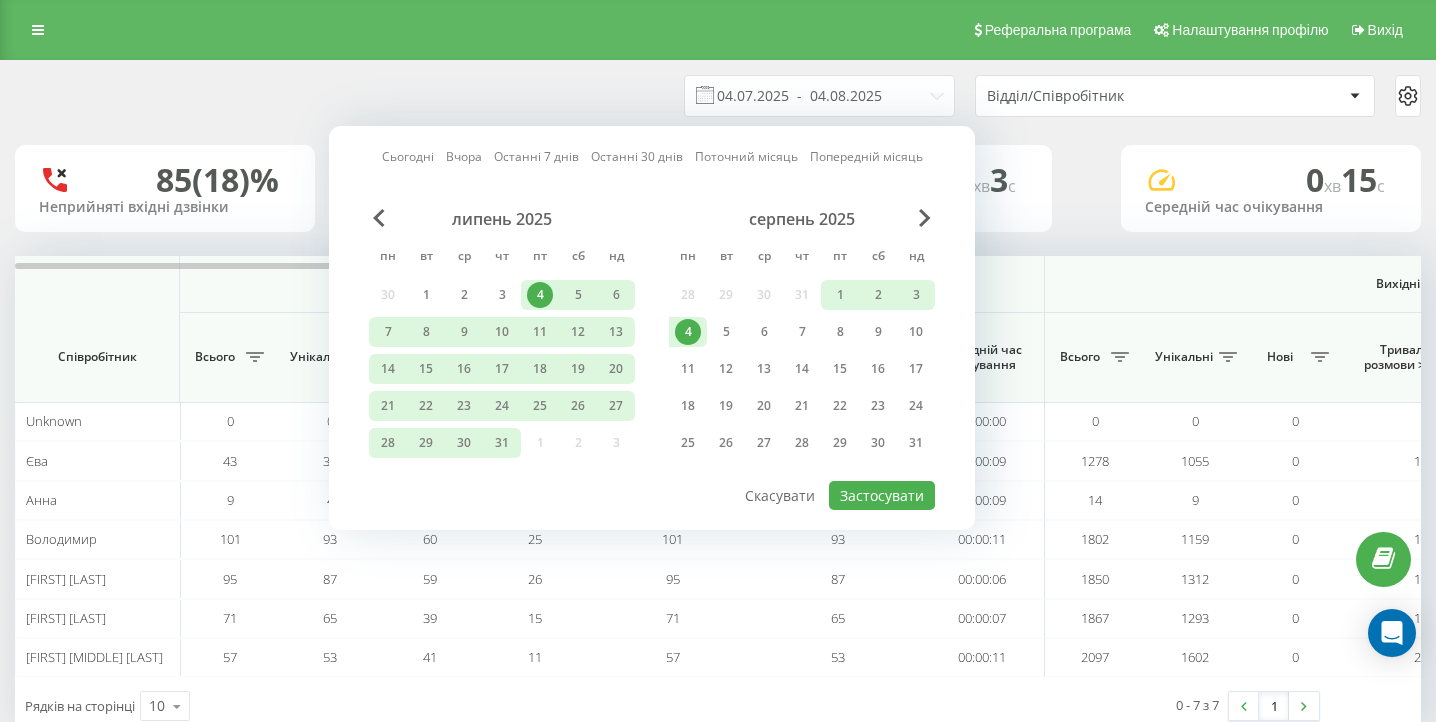 click on "4" at bounding box center [688, 332] 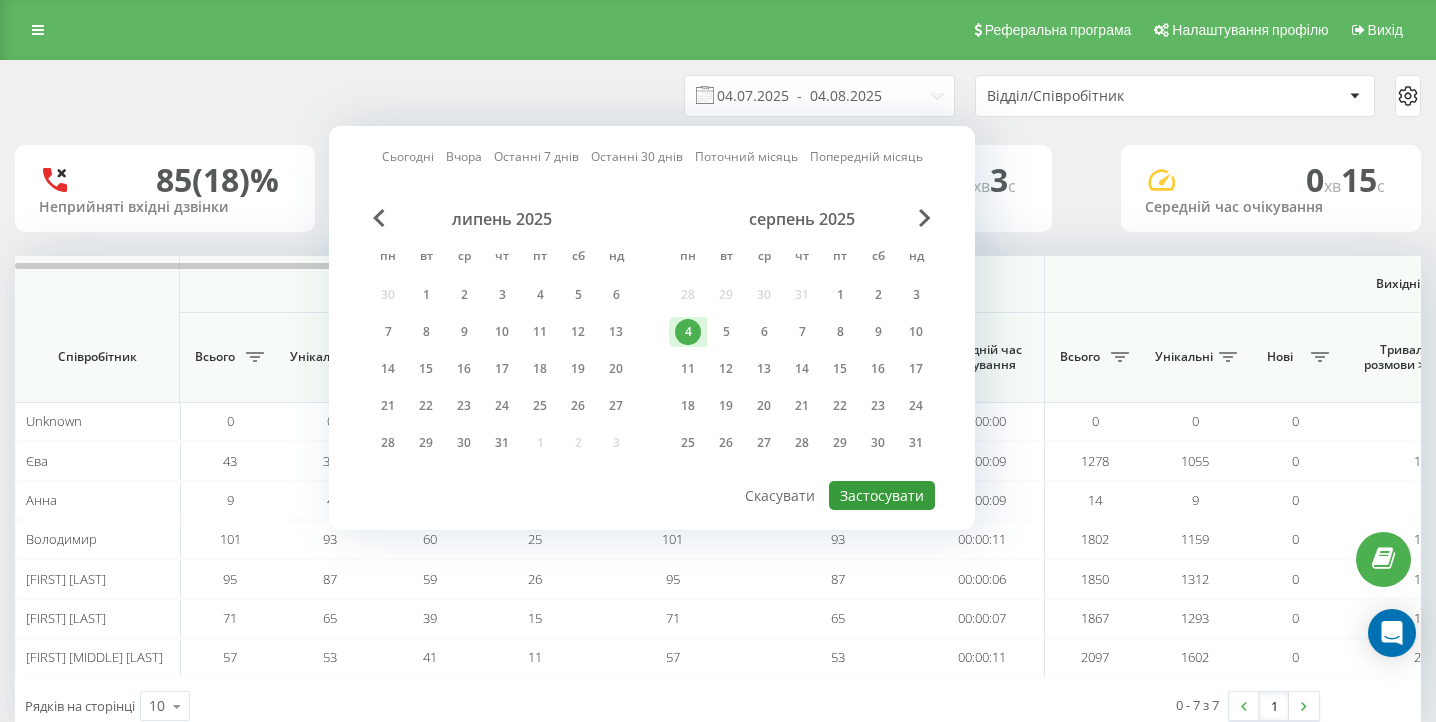 click on "Застосувати" at bounding box center (882, 495) 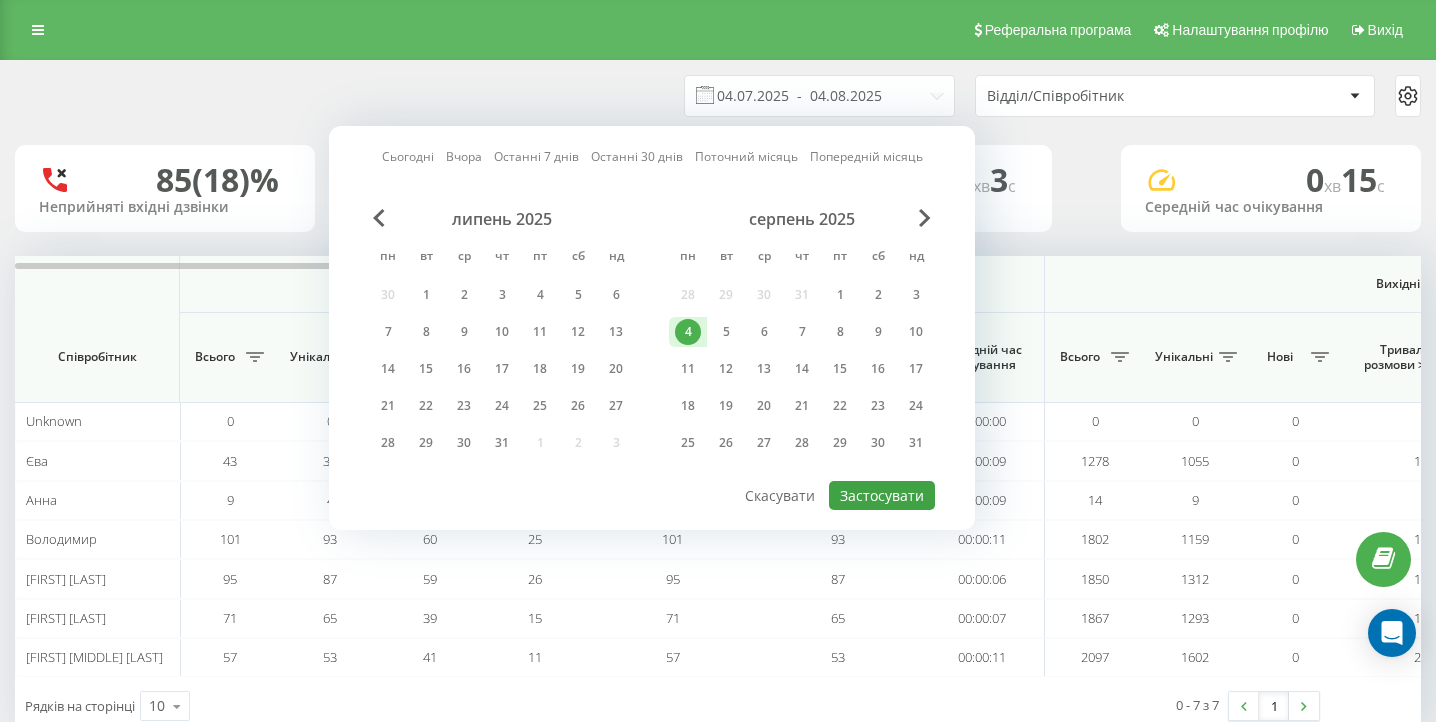 type on "04.08.2025  -  04.08.2025" 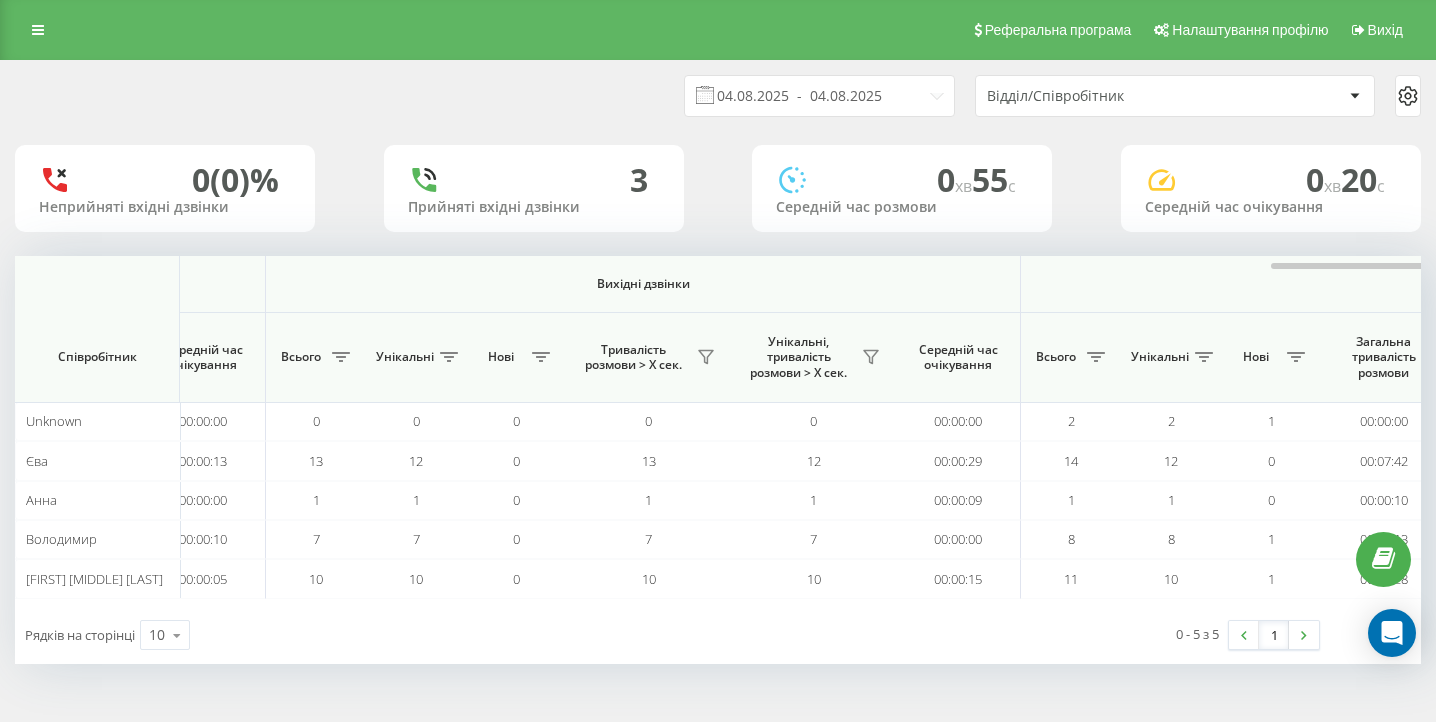 scroll, scrollTop: 0, scrollLeft: 1384, axis: horizontal 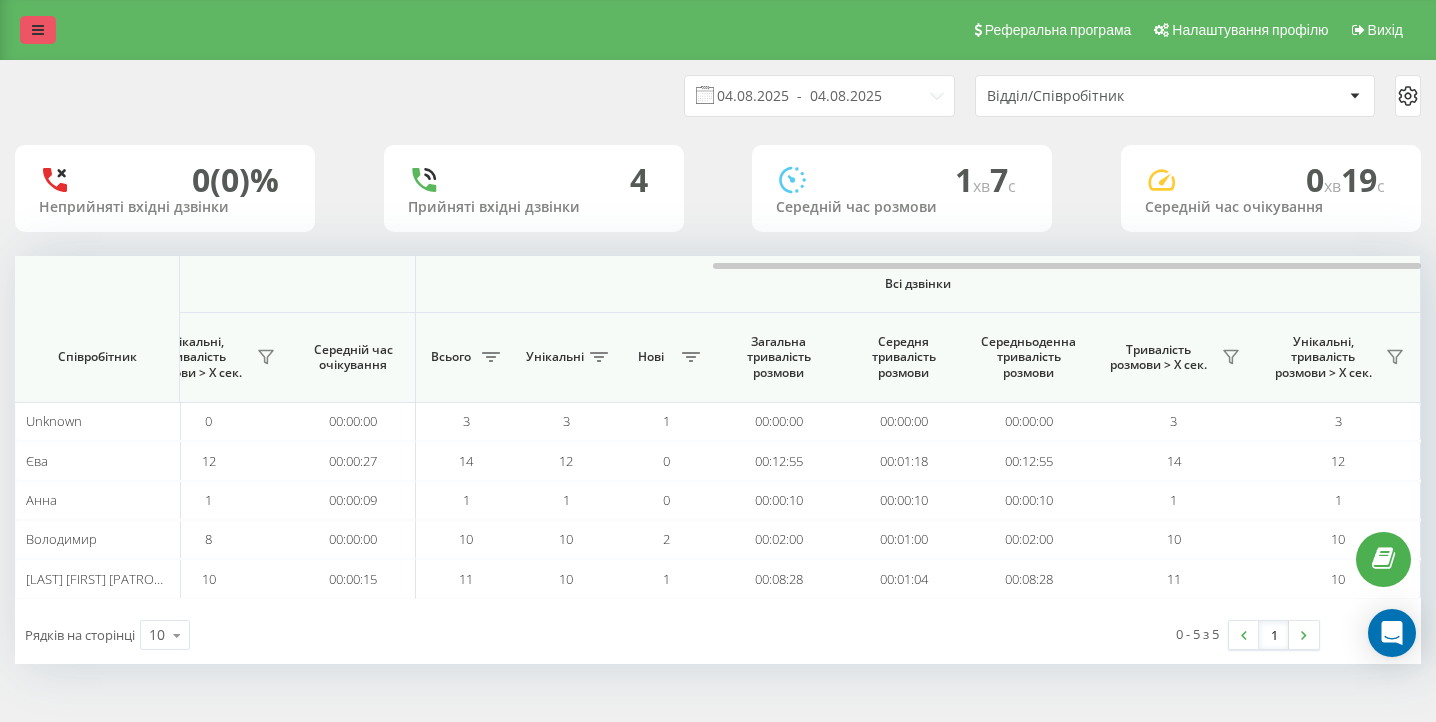 click at bounding box center (38, 30) 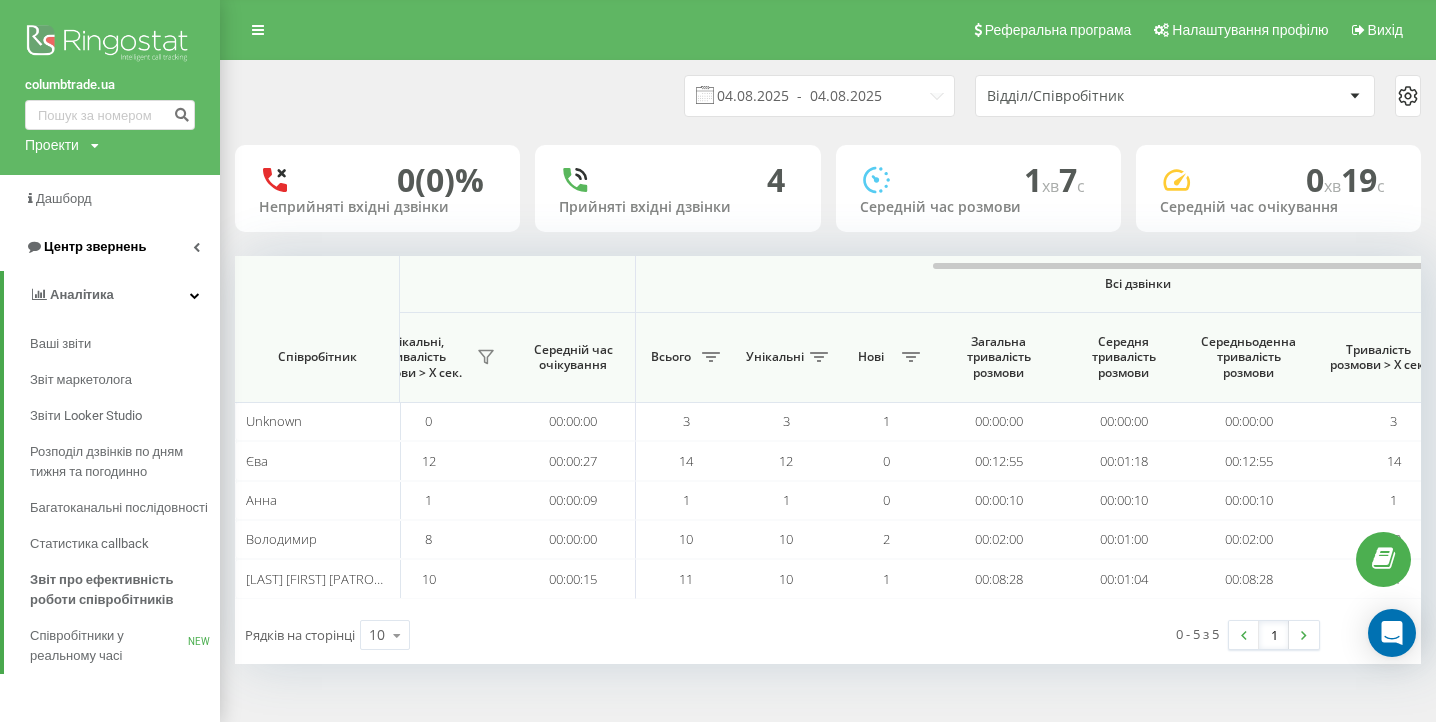 click on "Центр звернень" at bounding box center (110, 247) 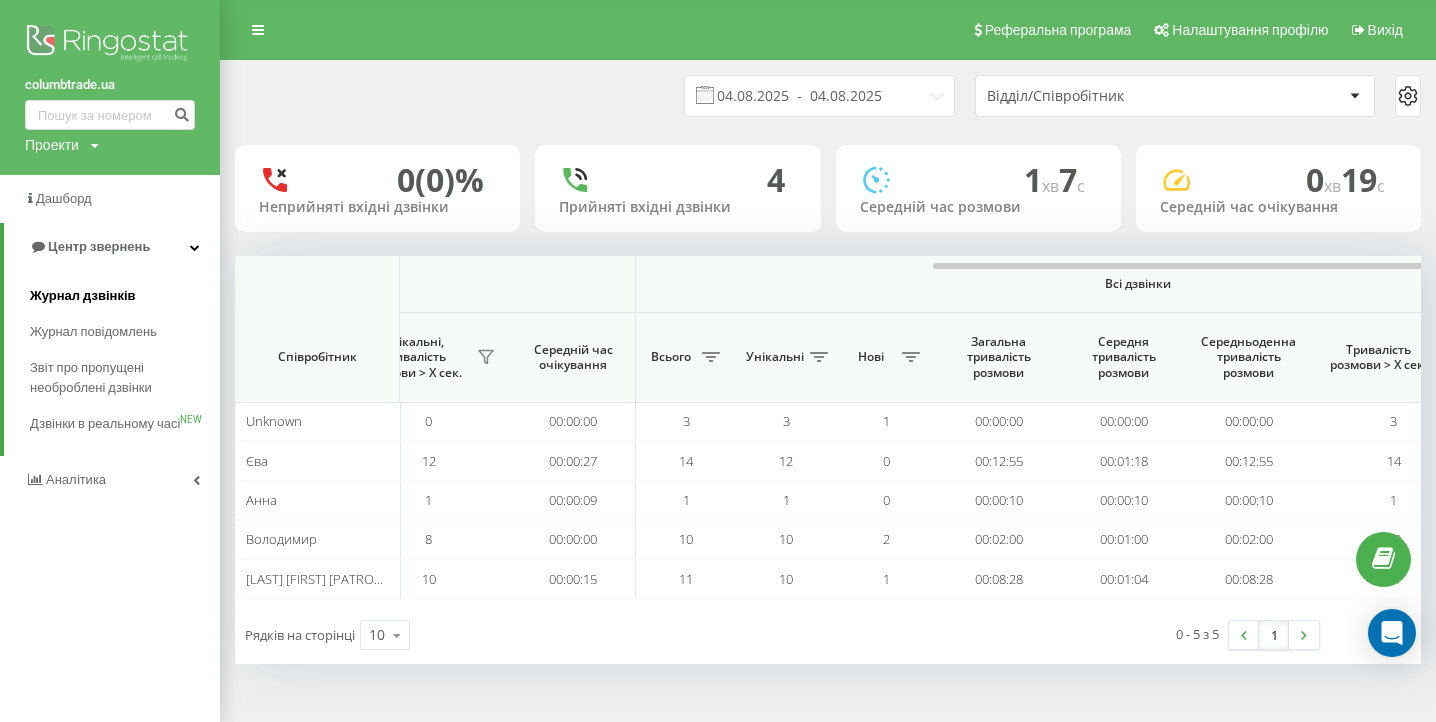 click on "Журнал дзвінків" at bounding box center (83, 296) 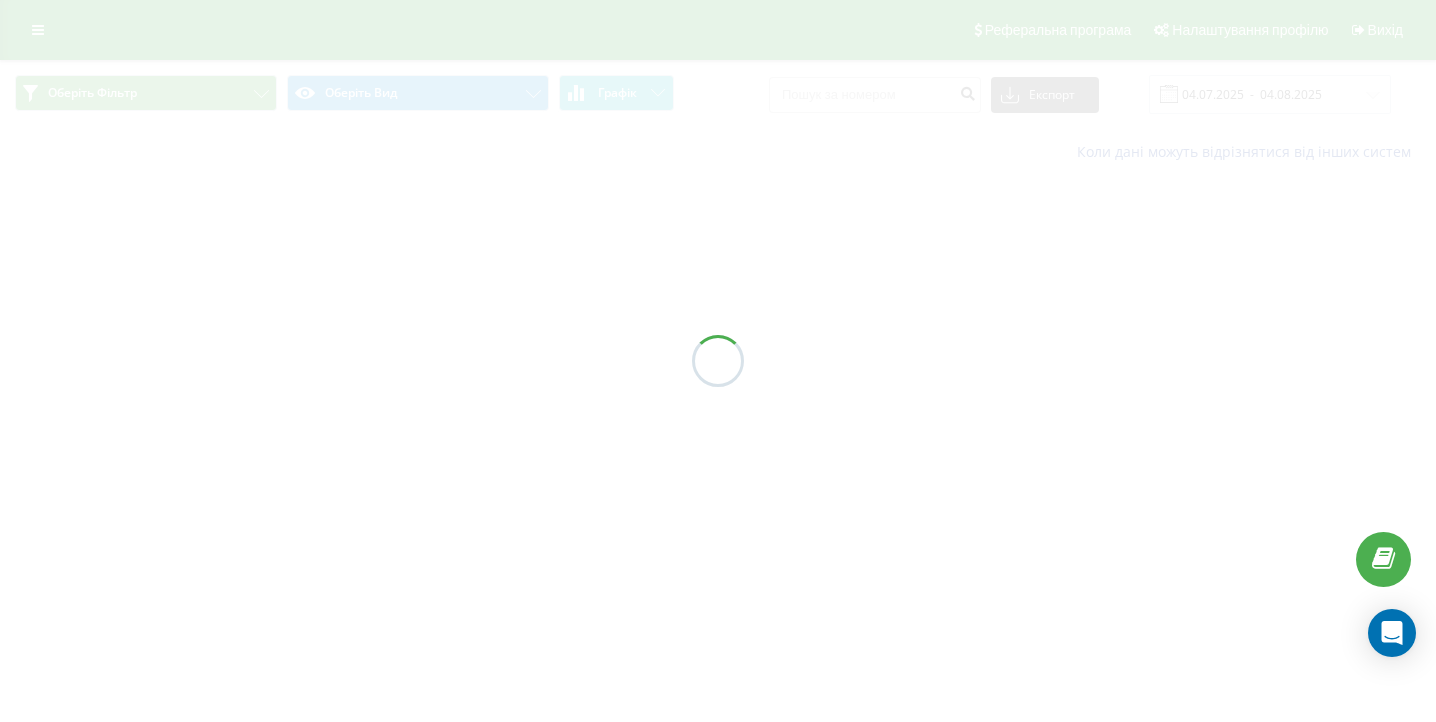 scroll, scrollTop: 0, scrollLeft: 0, axis: both 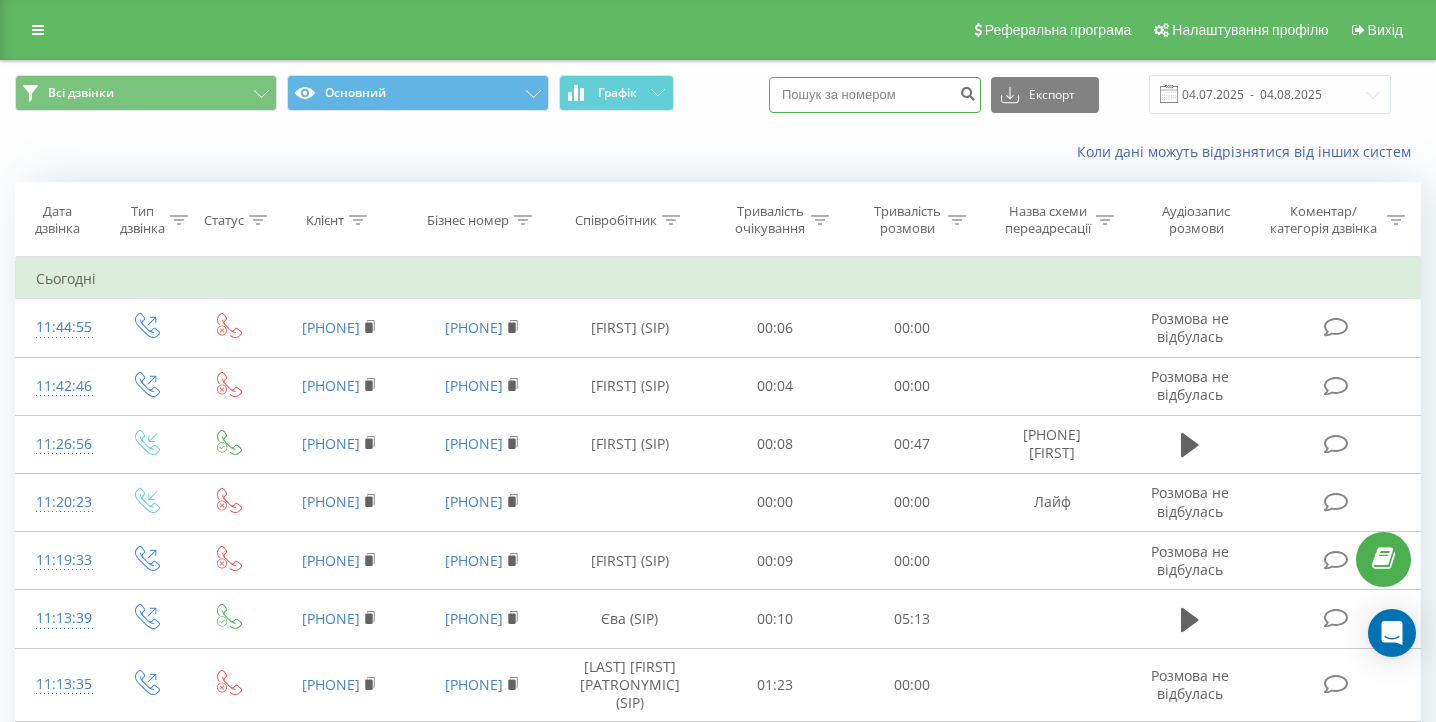 click at bounding box center (875, 95) 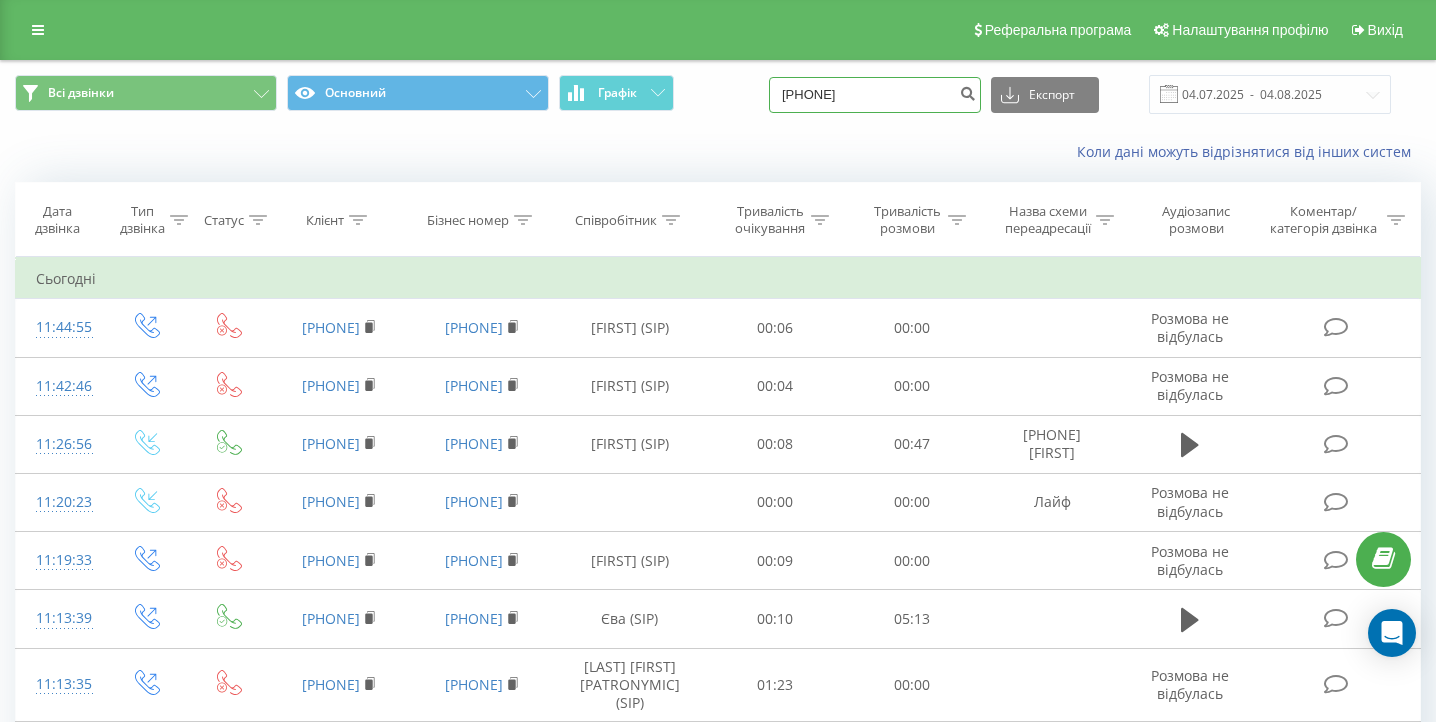 type on "067 279 96 46" 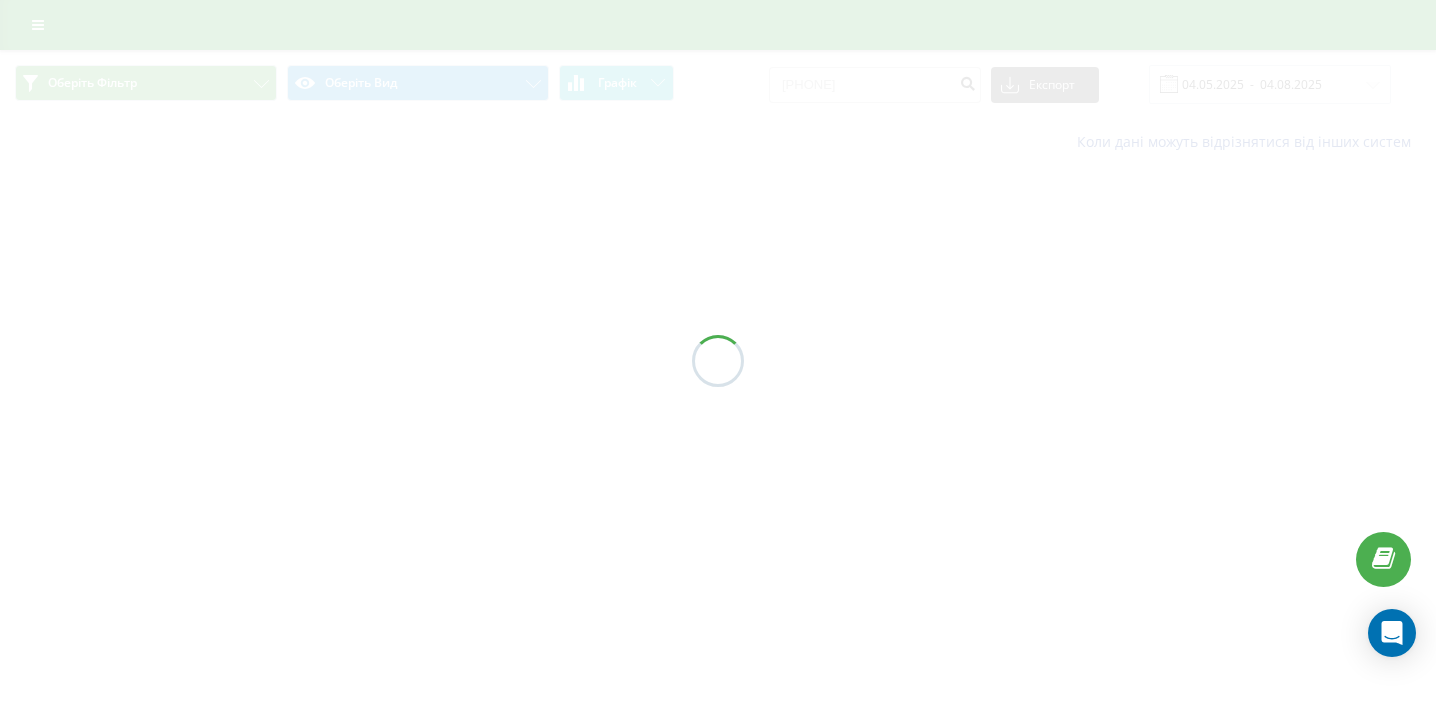 scroll, scrollTop: 0, scrollLeft: 0, axis: both 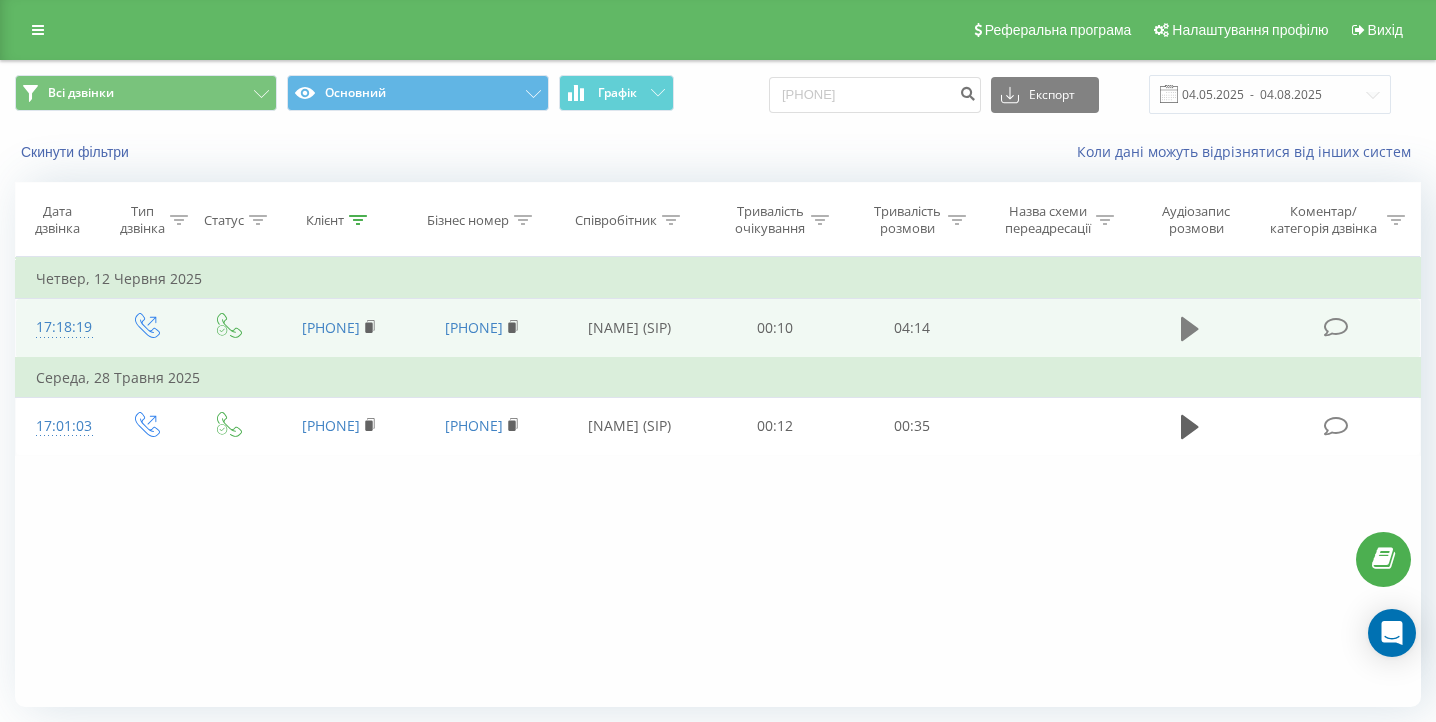 click 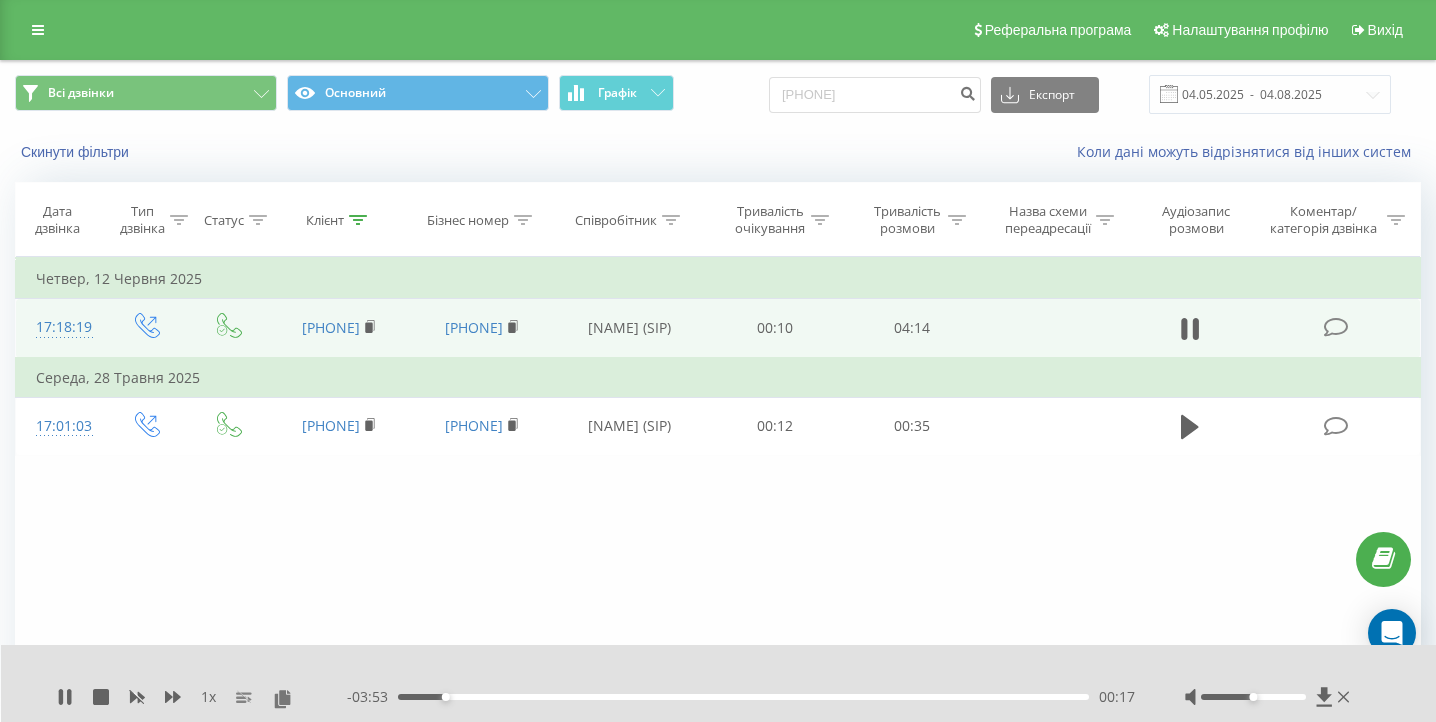 click 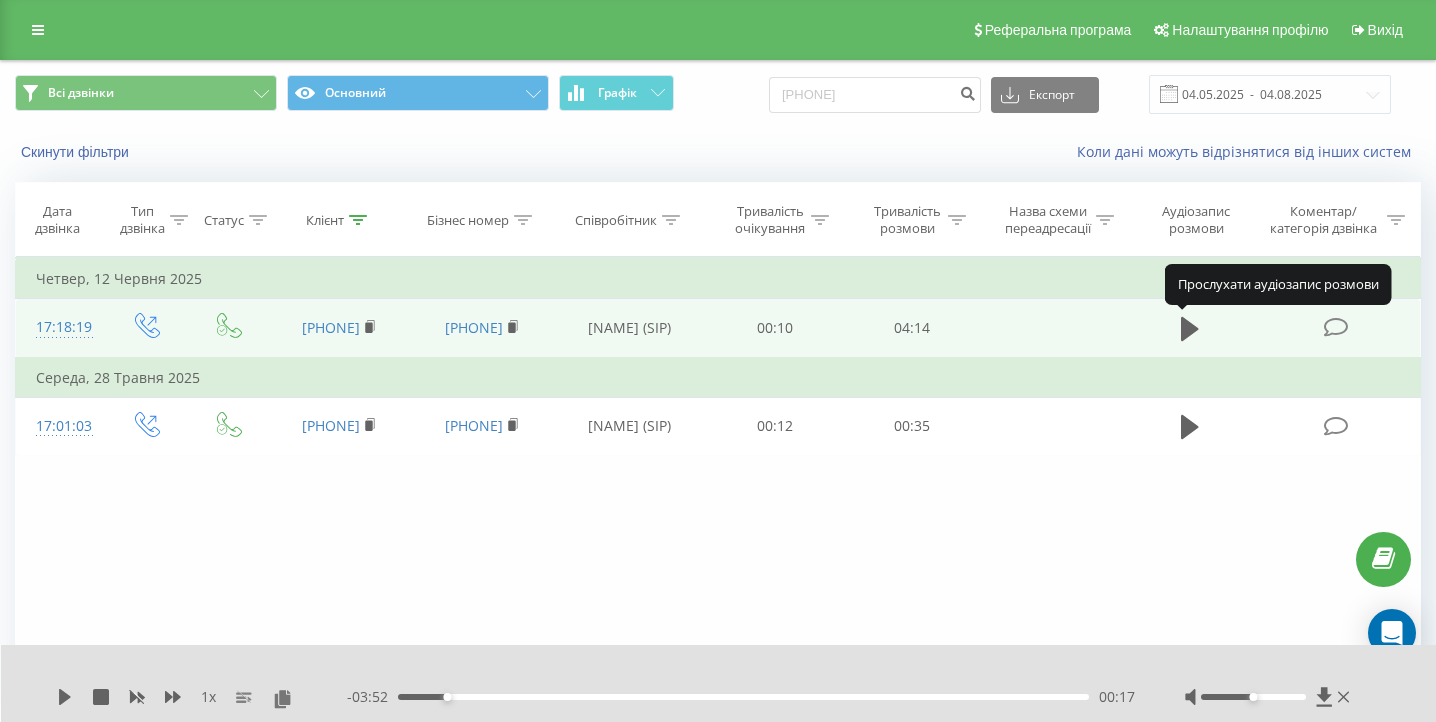 click 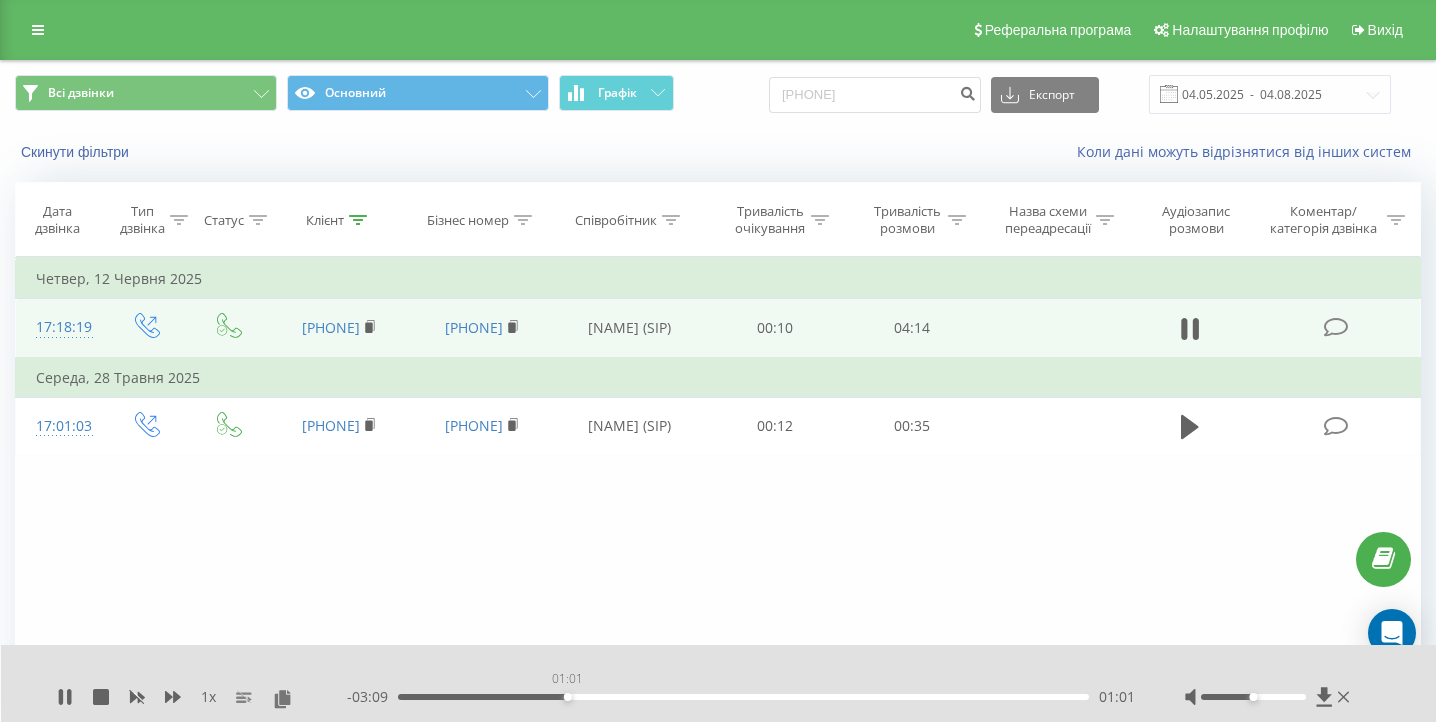 click on "01:01" at bounding box center [743, 697] 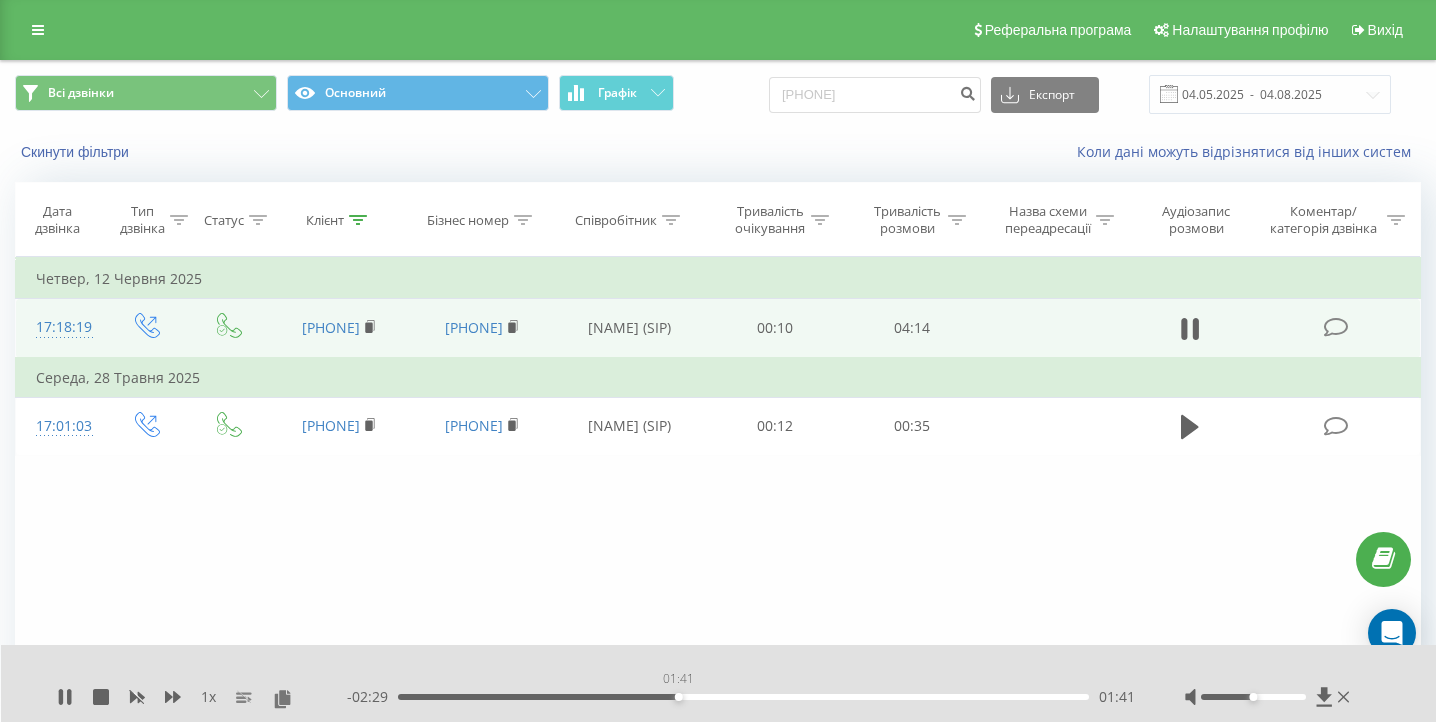 click on "01:41" at bounding box center [743, 697] 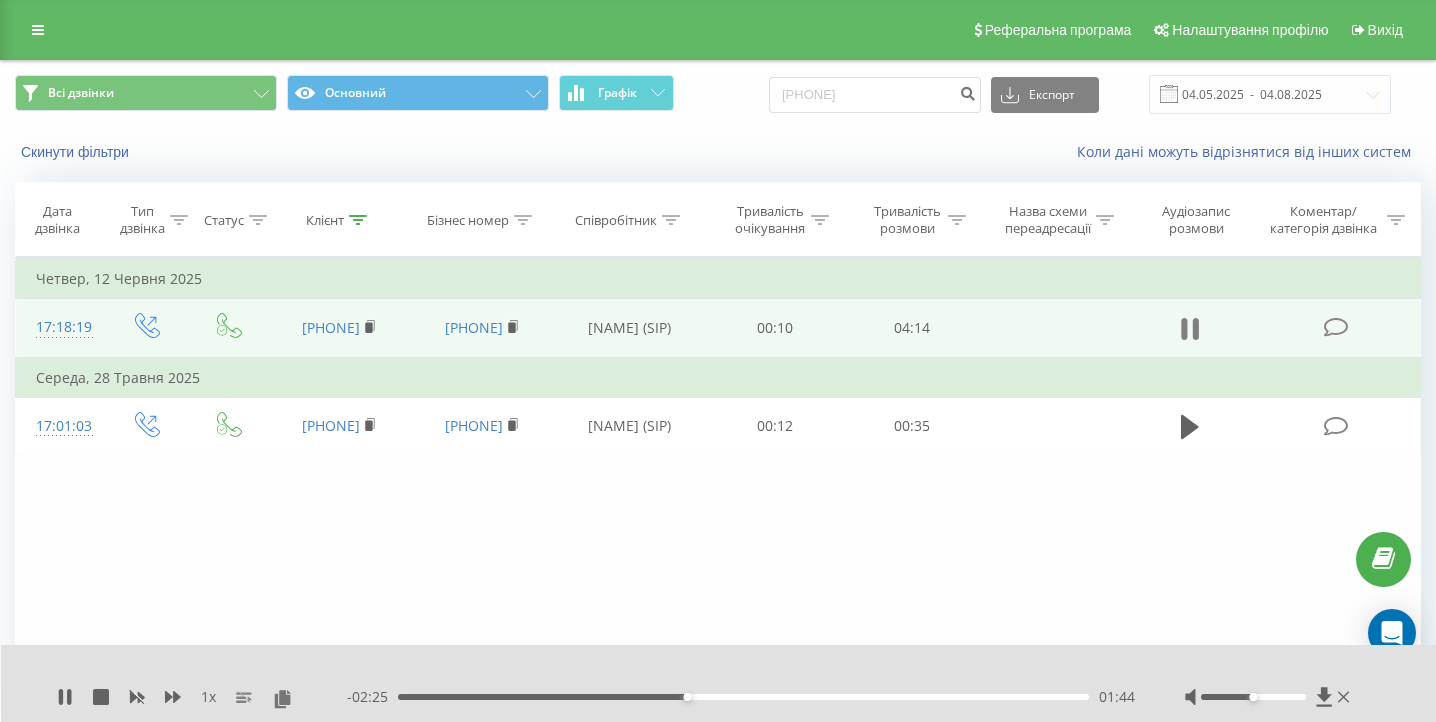 click 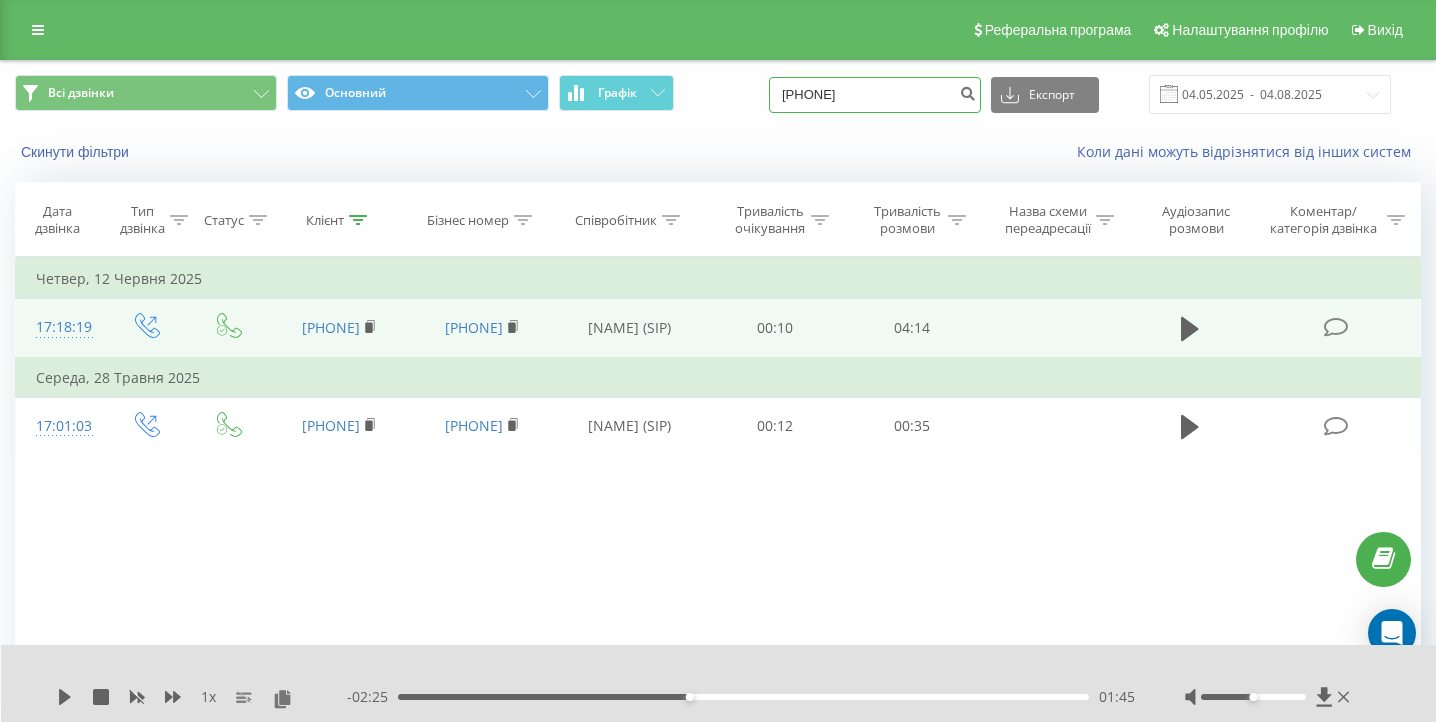 click on "0672799646" at bounding box center (875, 95) 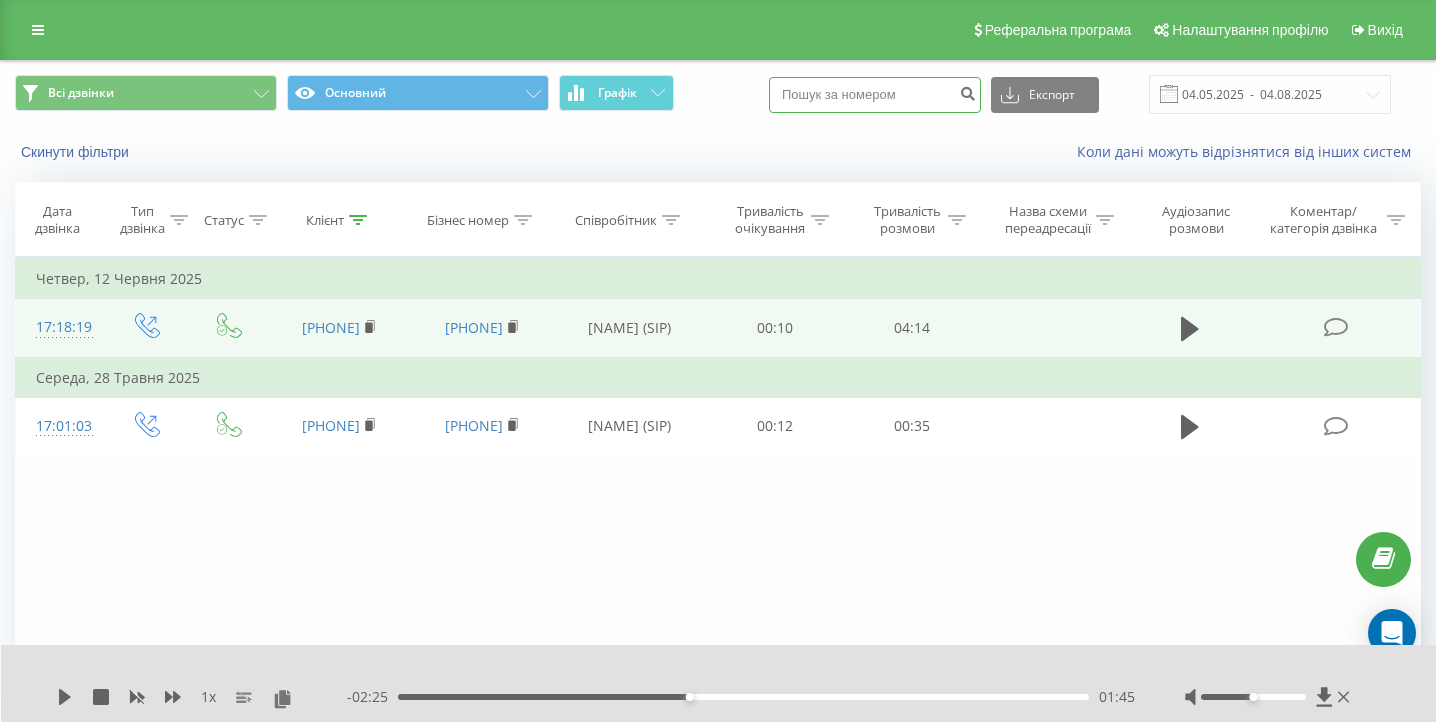 paste on "050 340 34 80" 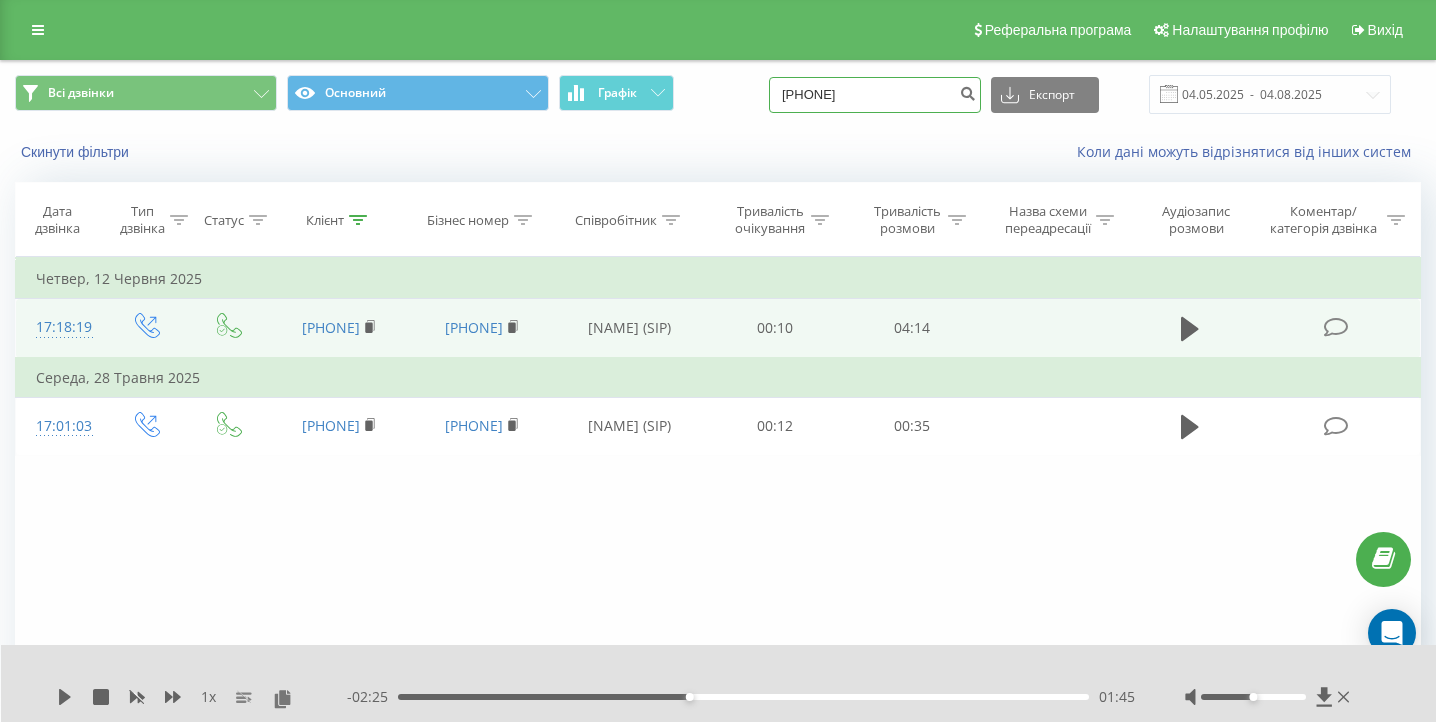 type on "050 340 34 80" 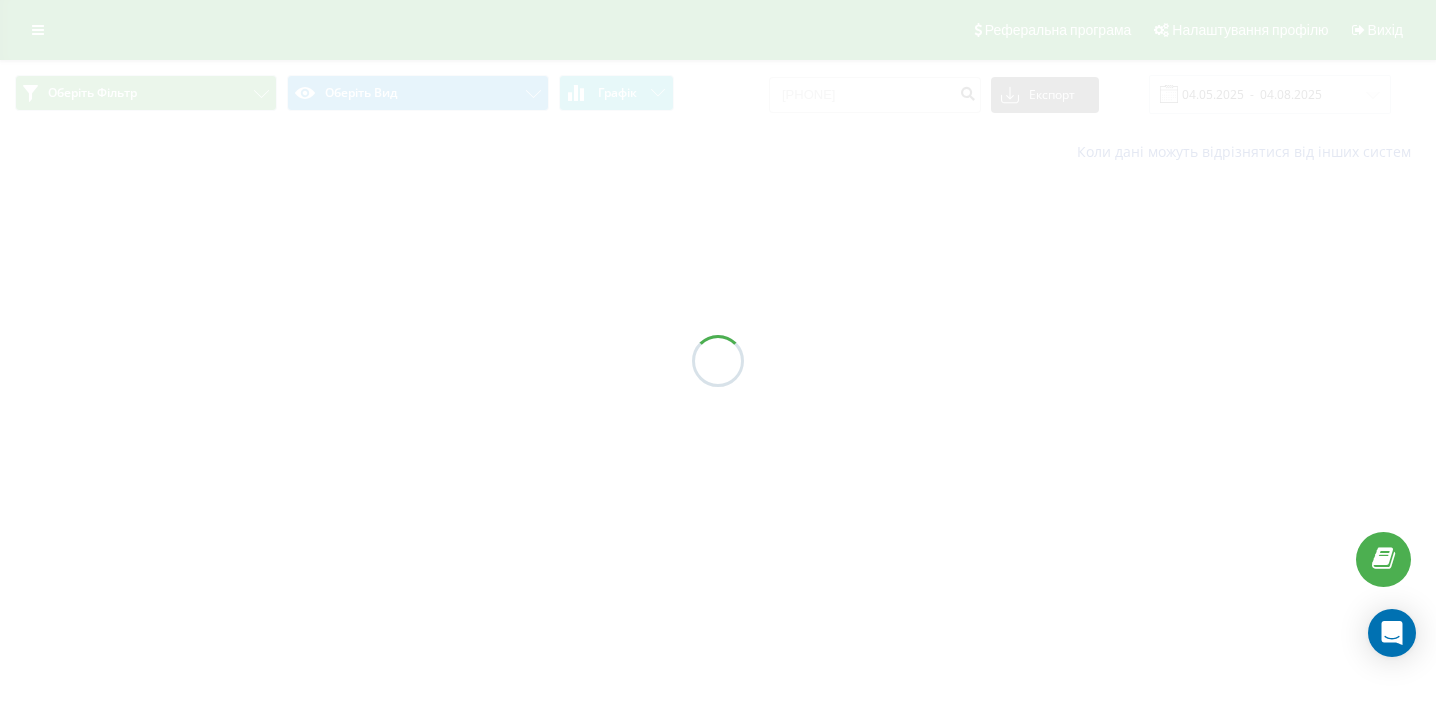 scroll, scrollTop: 0, scrollLeft: 0, axis: both 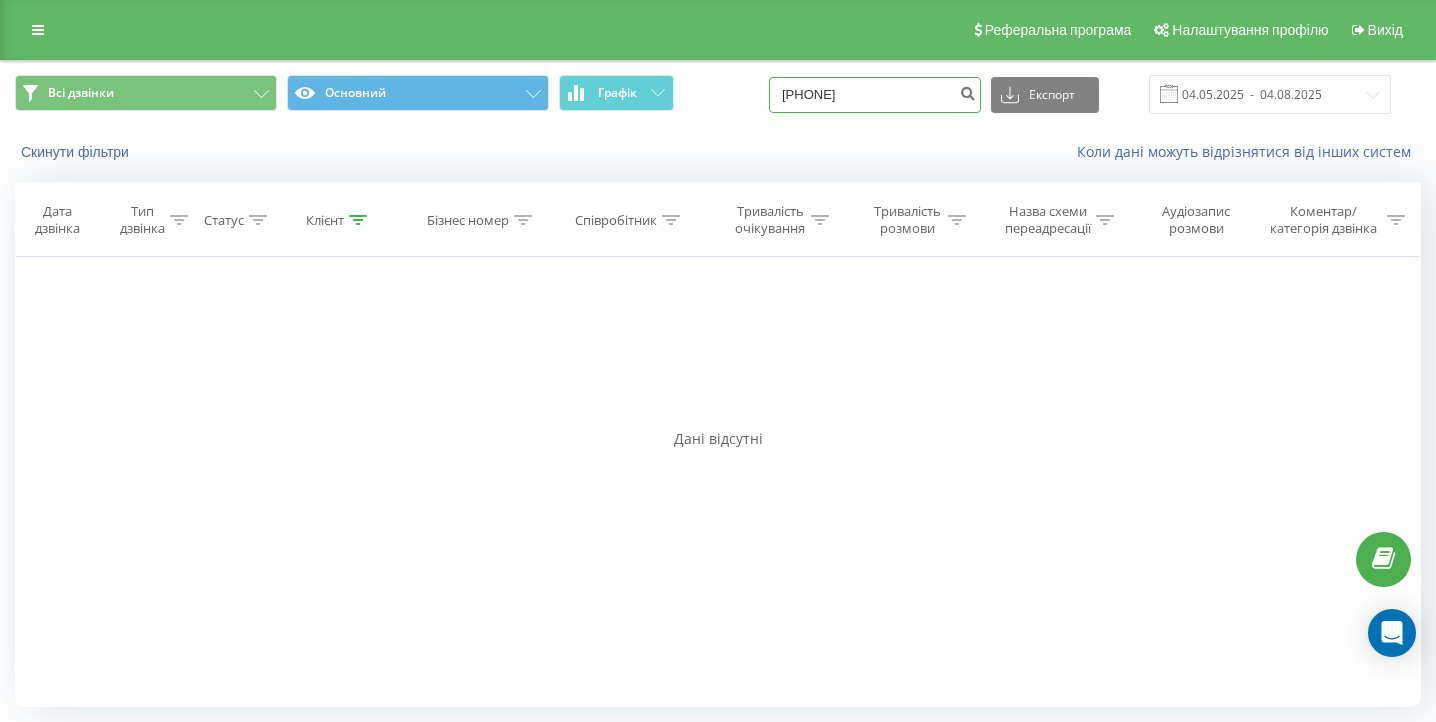 click on "0503403480" at bounding box center (875, 95) 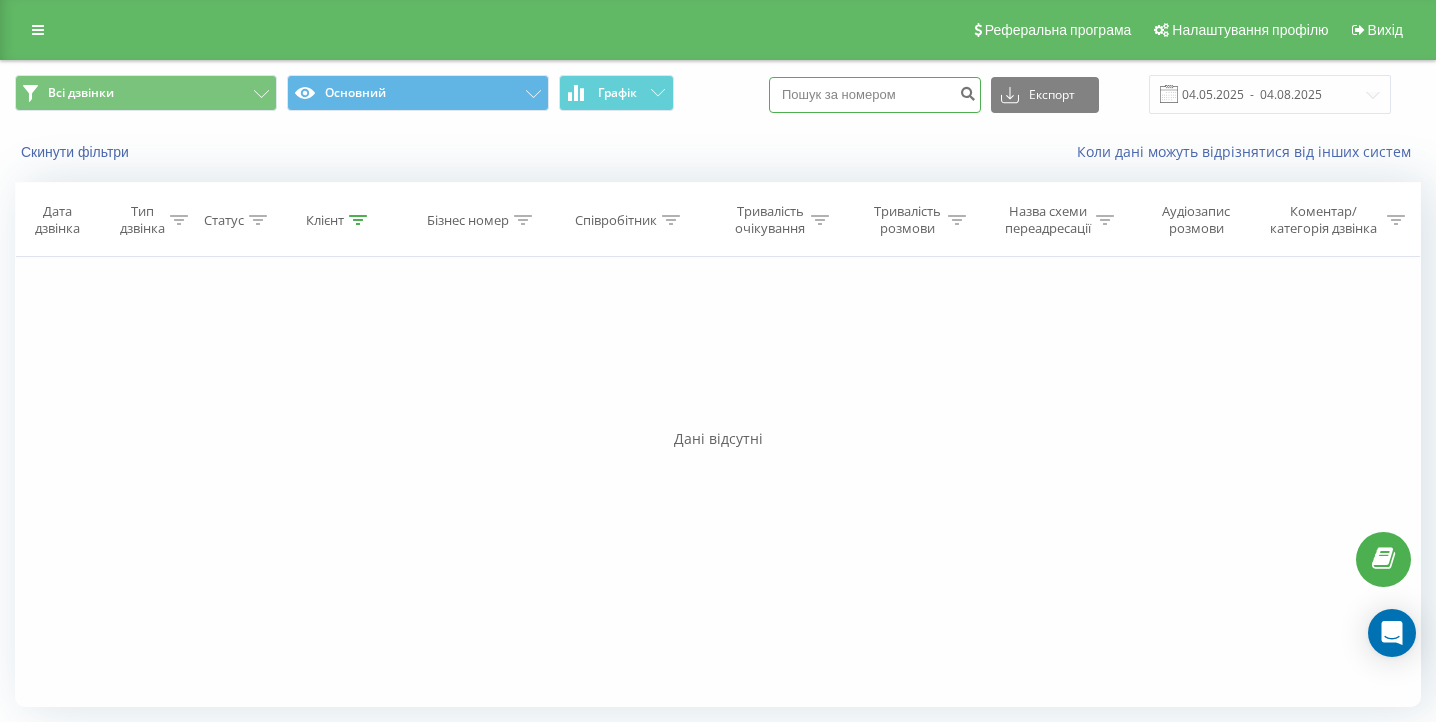 paste on "[PHONE]" 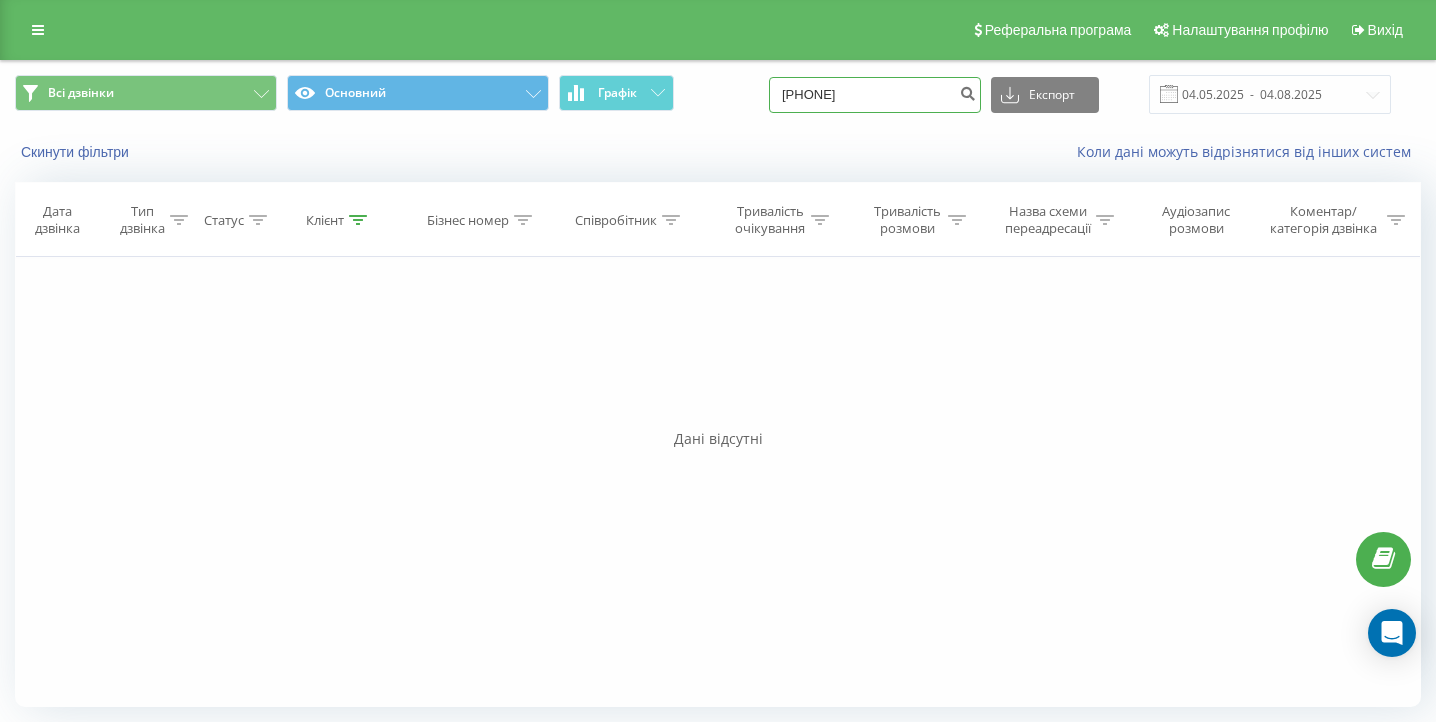 type on "[PHONE]" 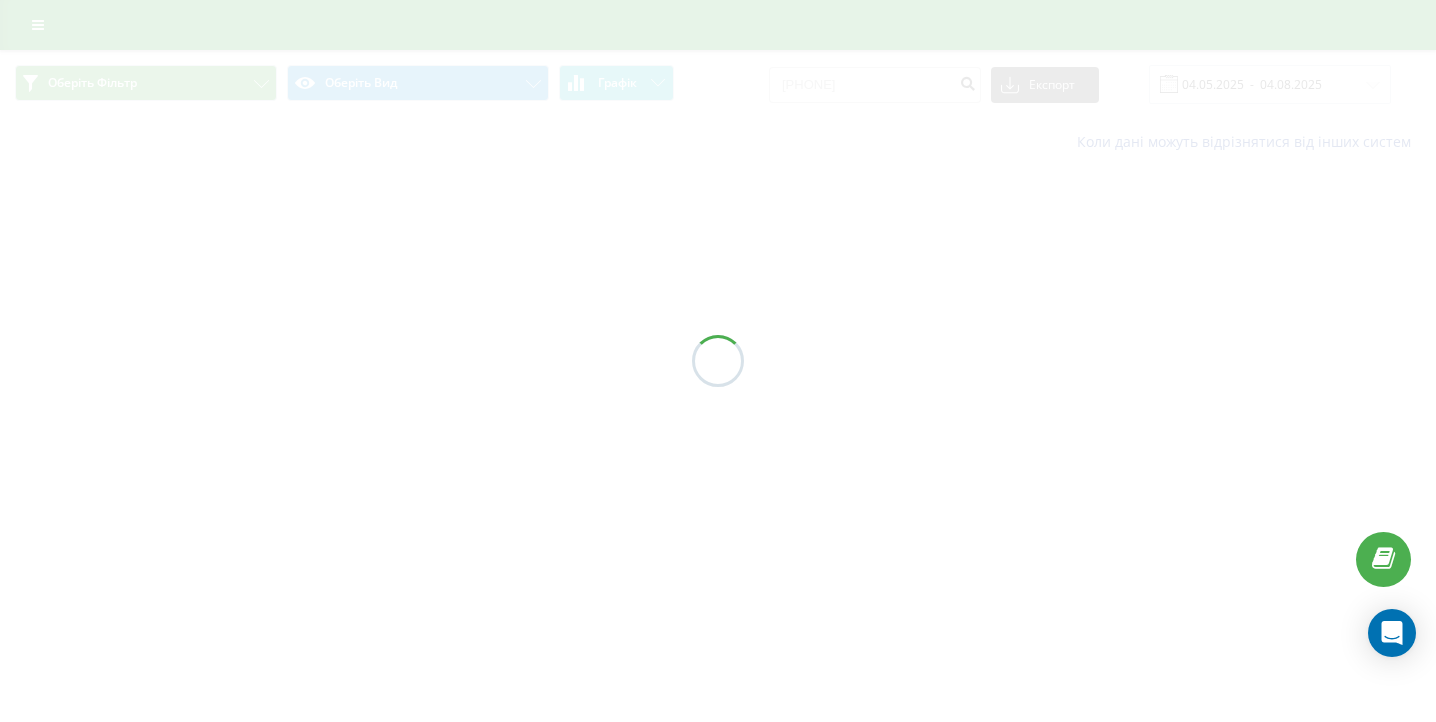 scroll, scrollTop: 0, scrollLeft: 0, axis: both 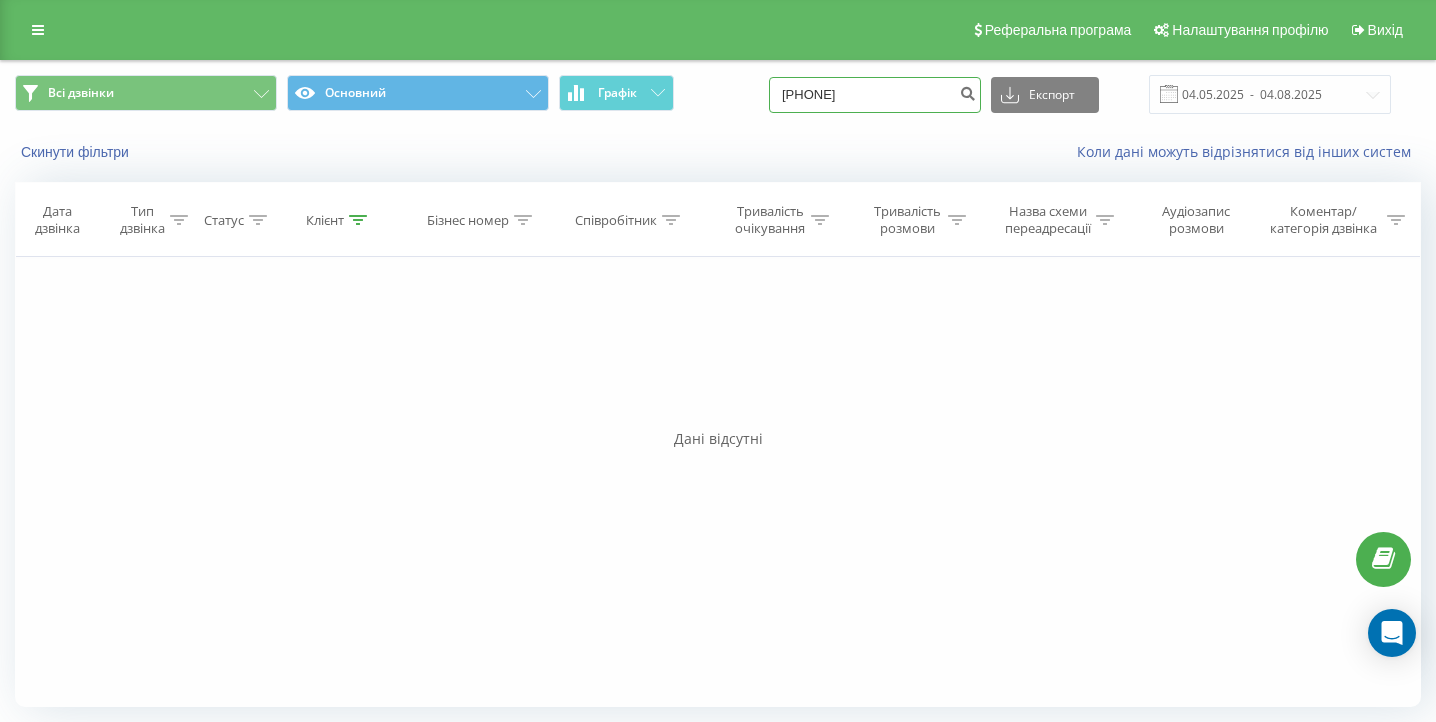 click on "[PHONE]" at bounding box center [875, 95] 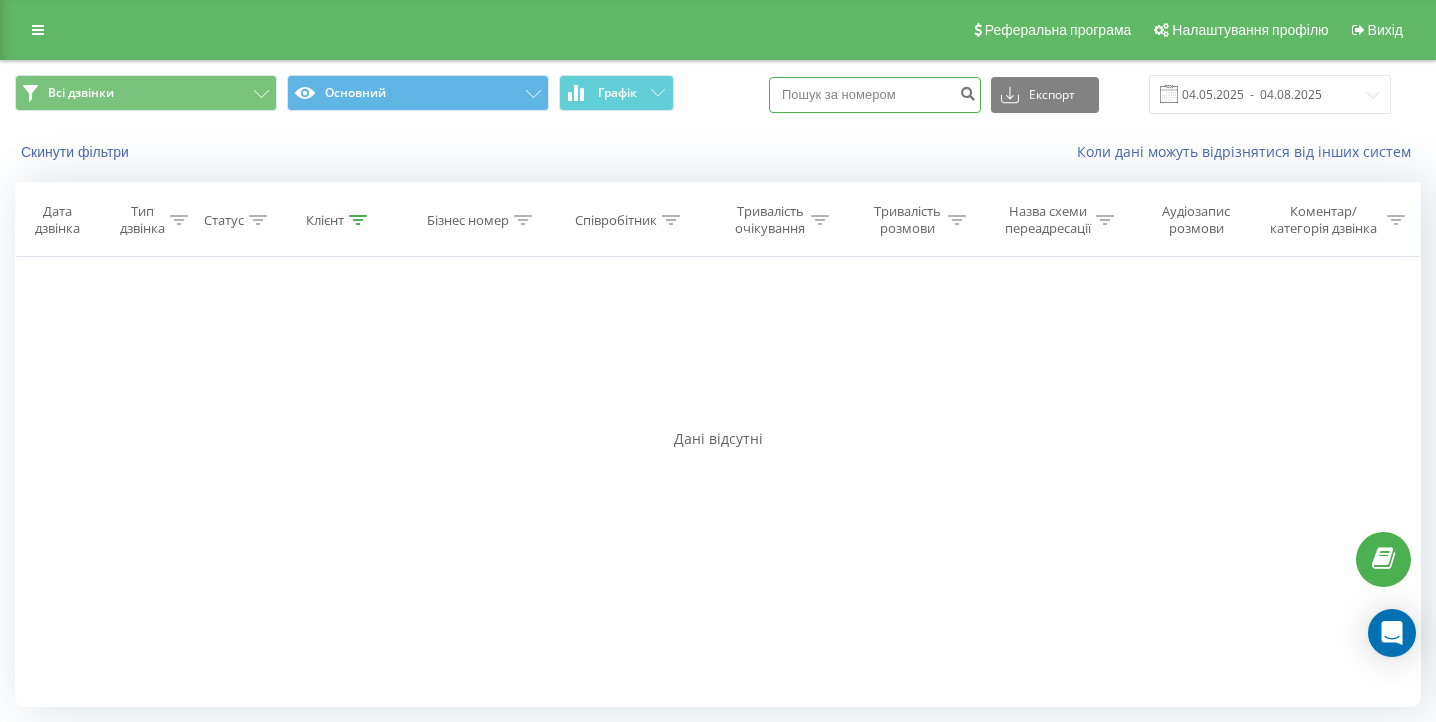 paste on "[PHONE]" 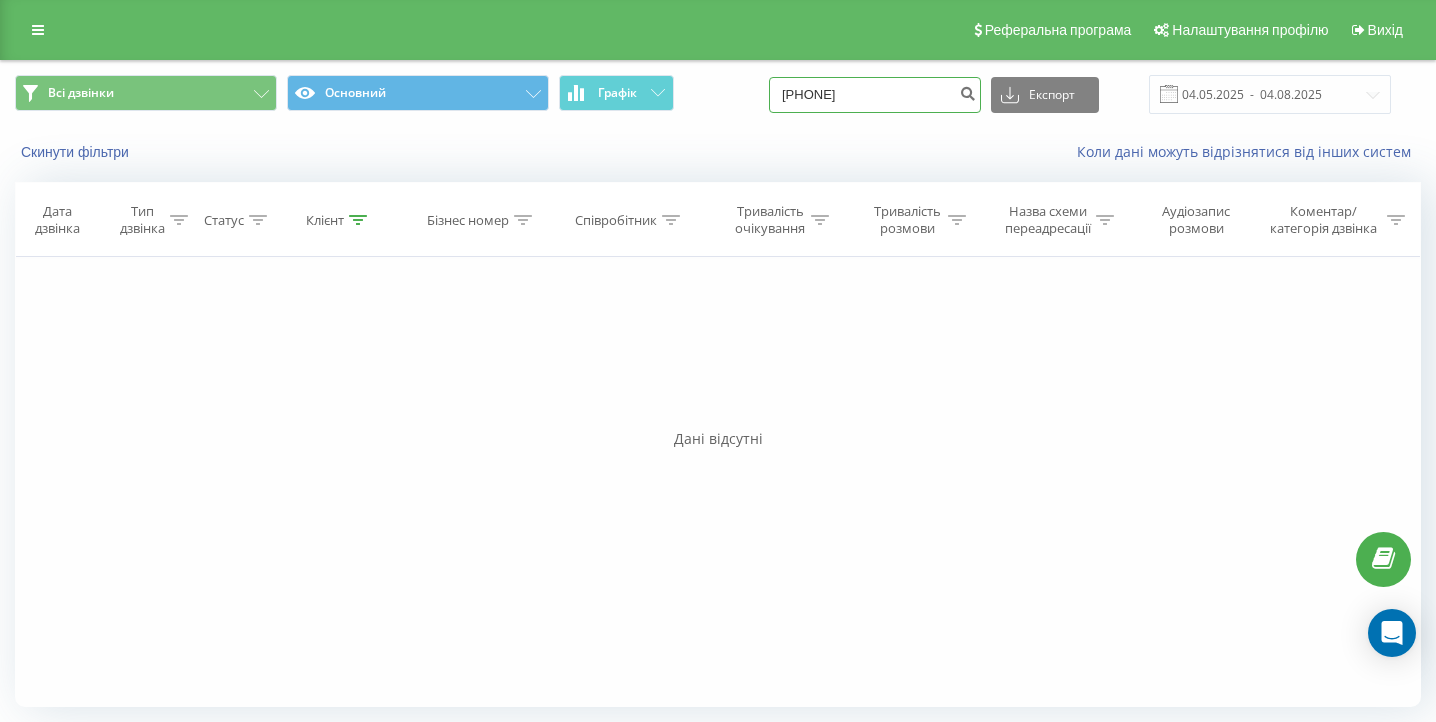 type on "[PHONE]" 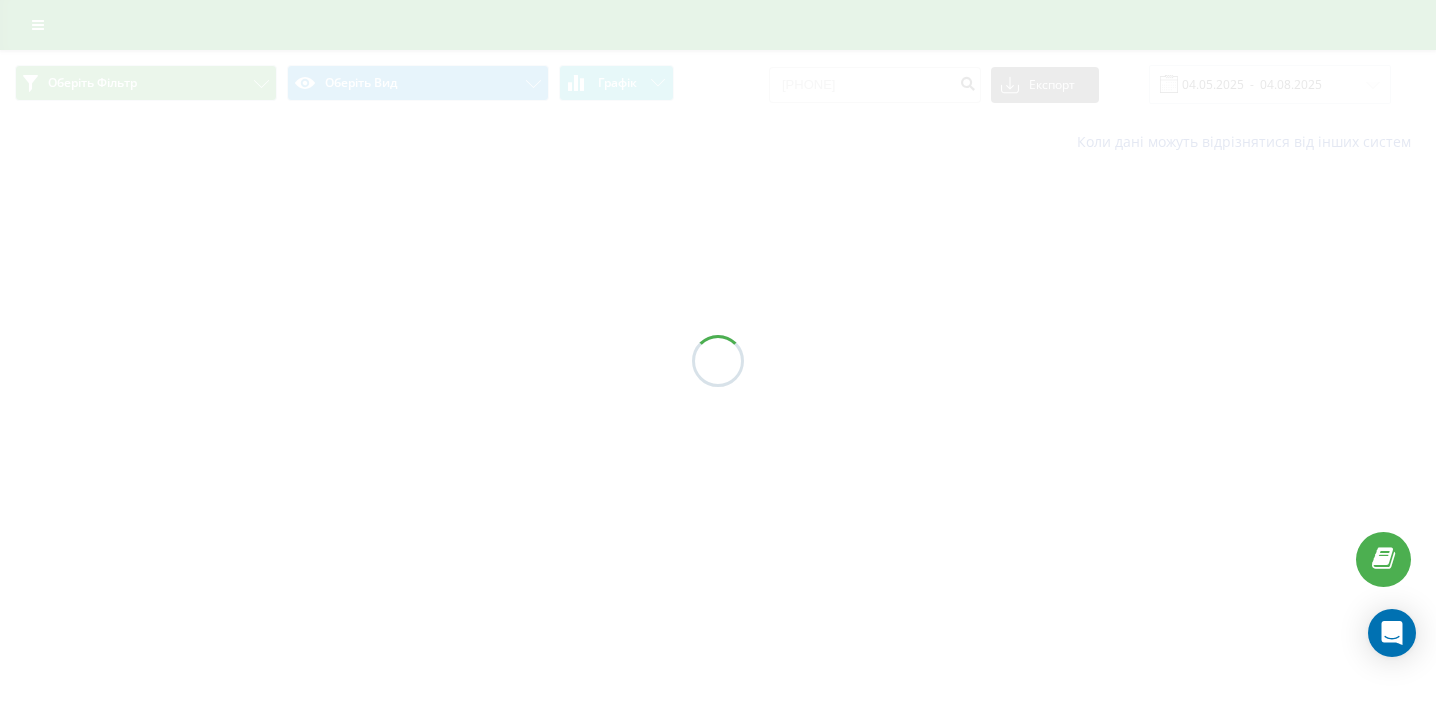 scroll, scrollTop: 0, scrollLeft: 0, axis: both 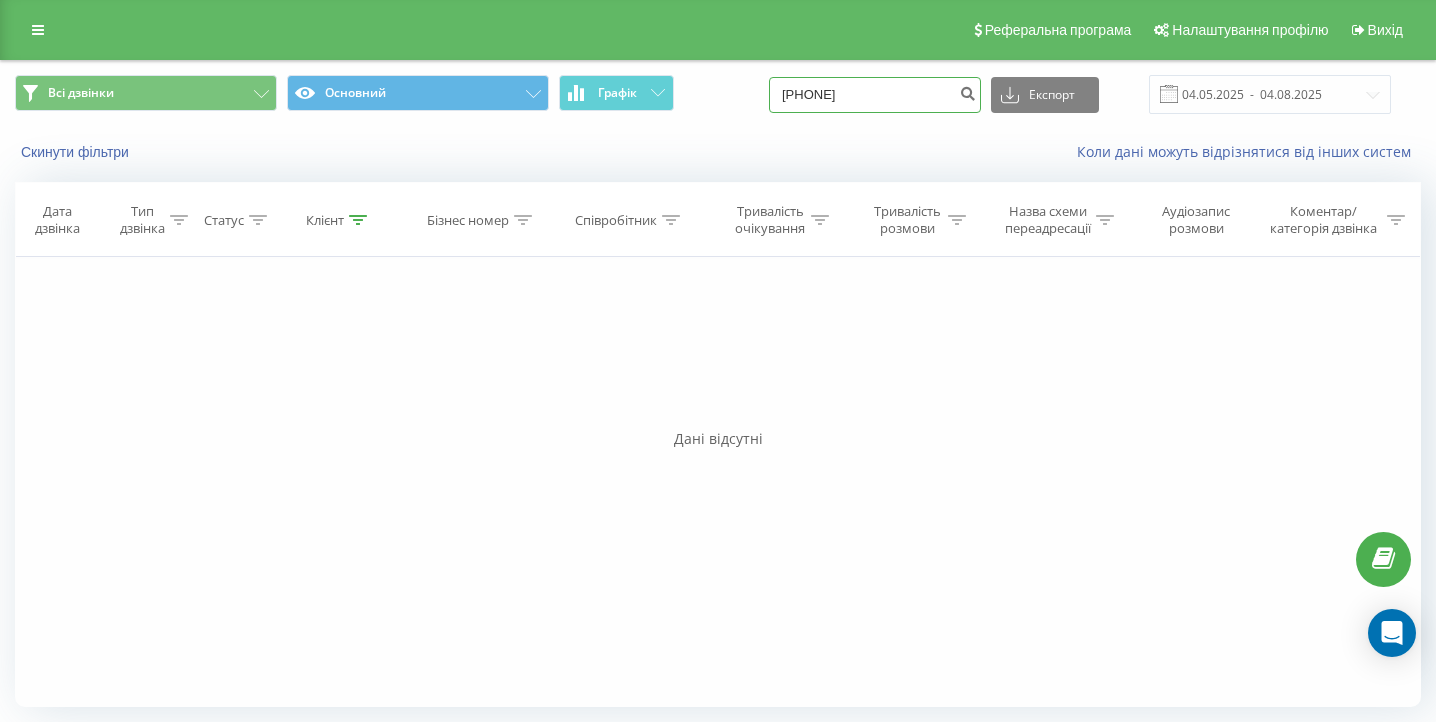 click on "0675719792" at bounding box center [875, 95] 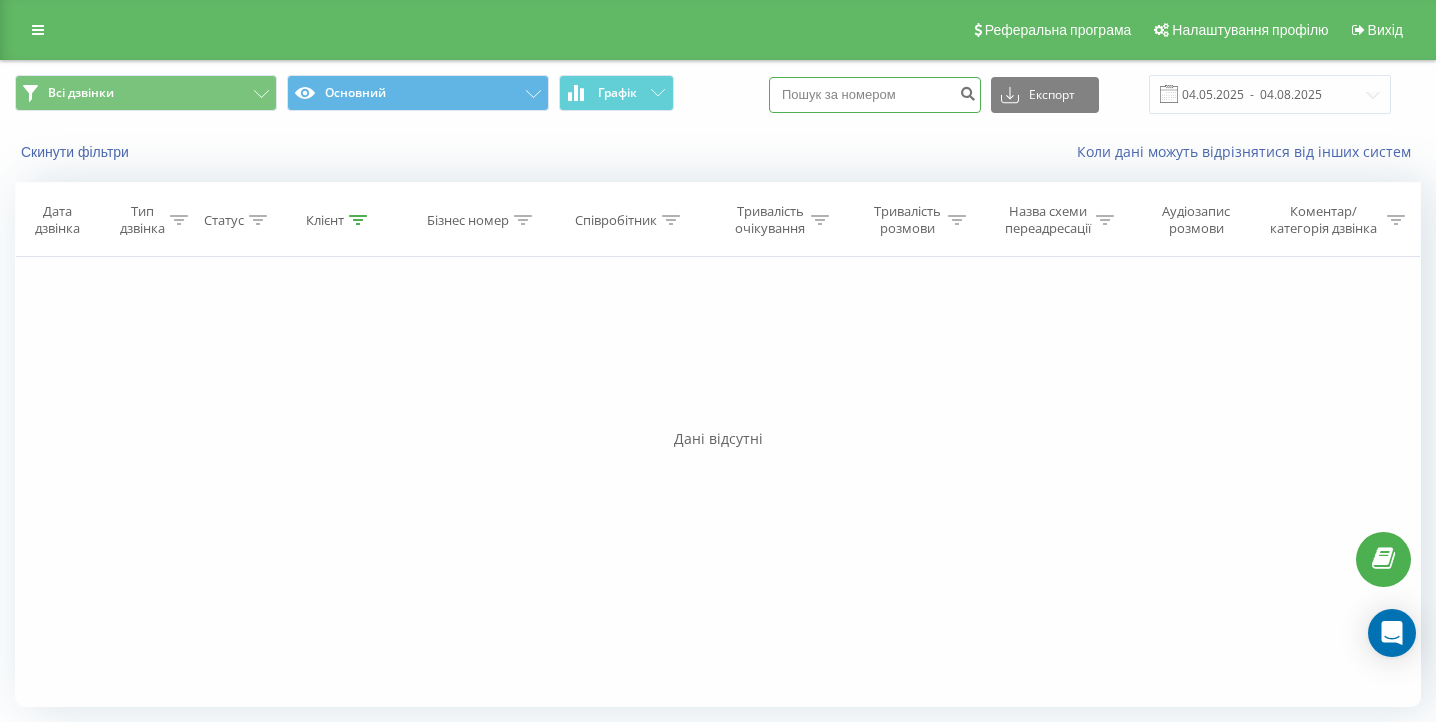 paste on "0504719439" 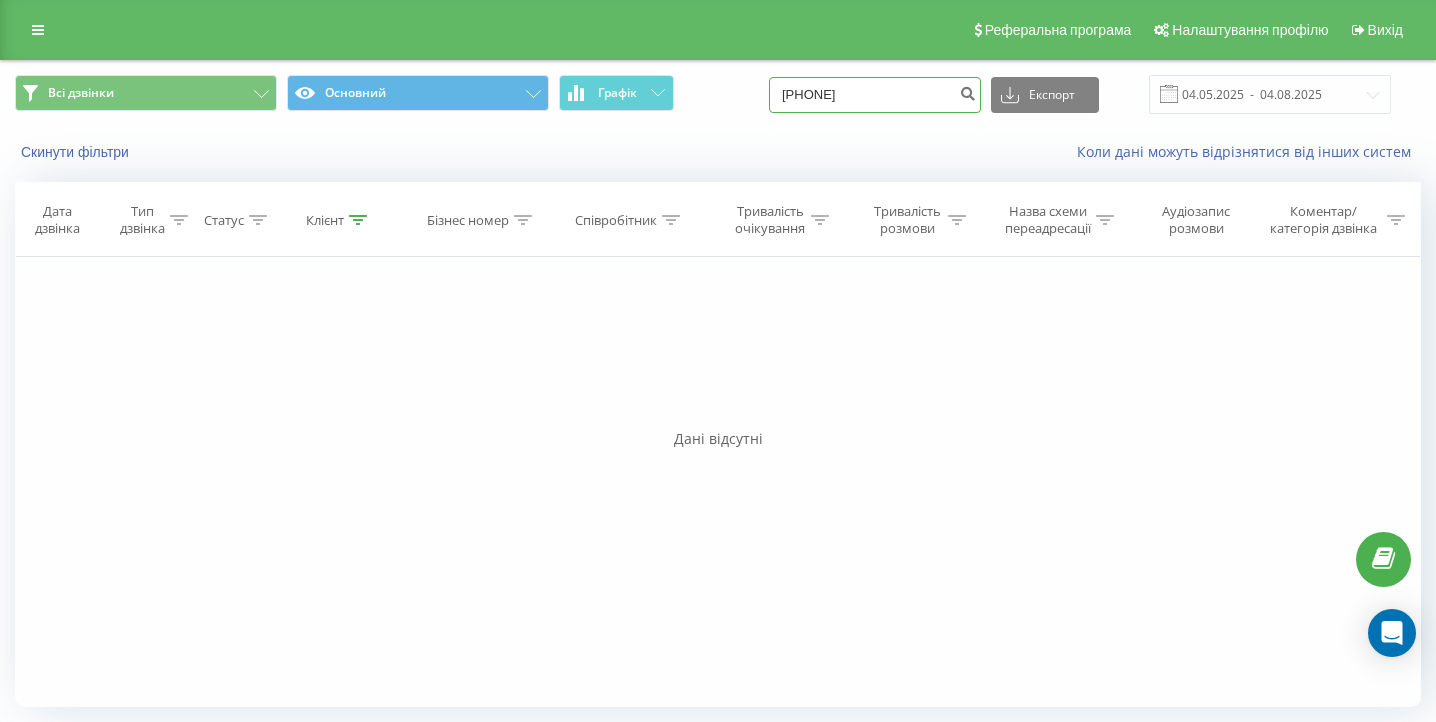 type on "0504719439" 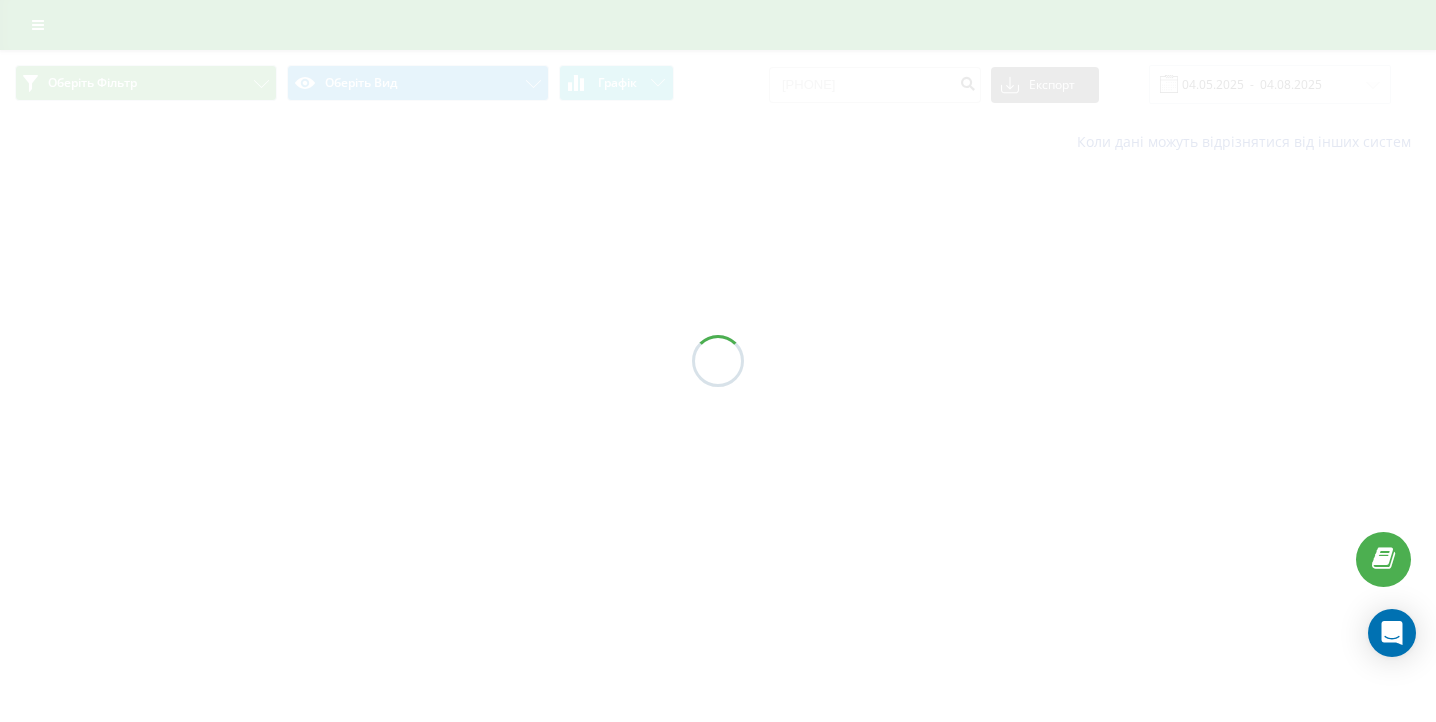 scroll, scrollTop: 0, scrollLeft: 0, axis: both 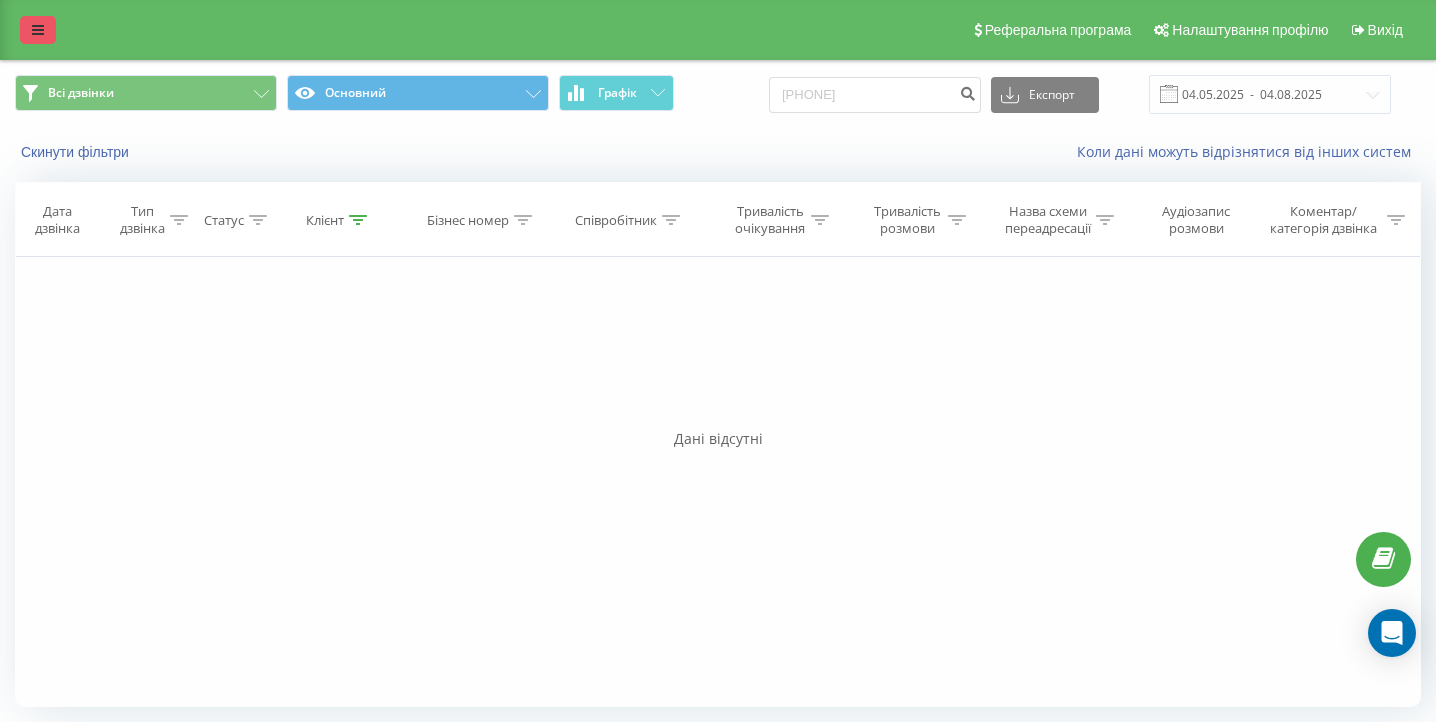 click at bounding box center (38, 30) 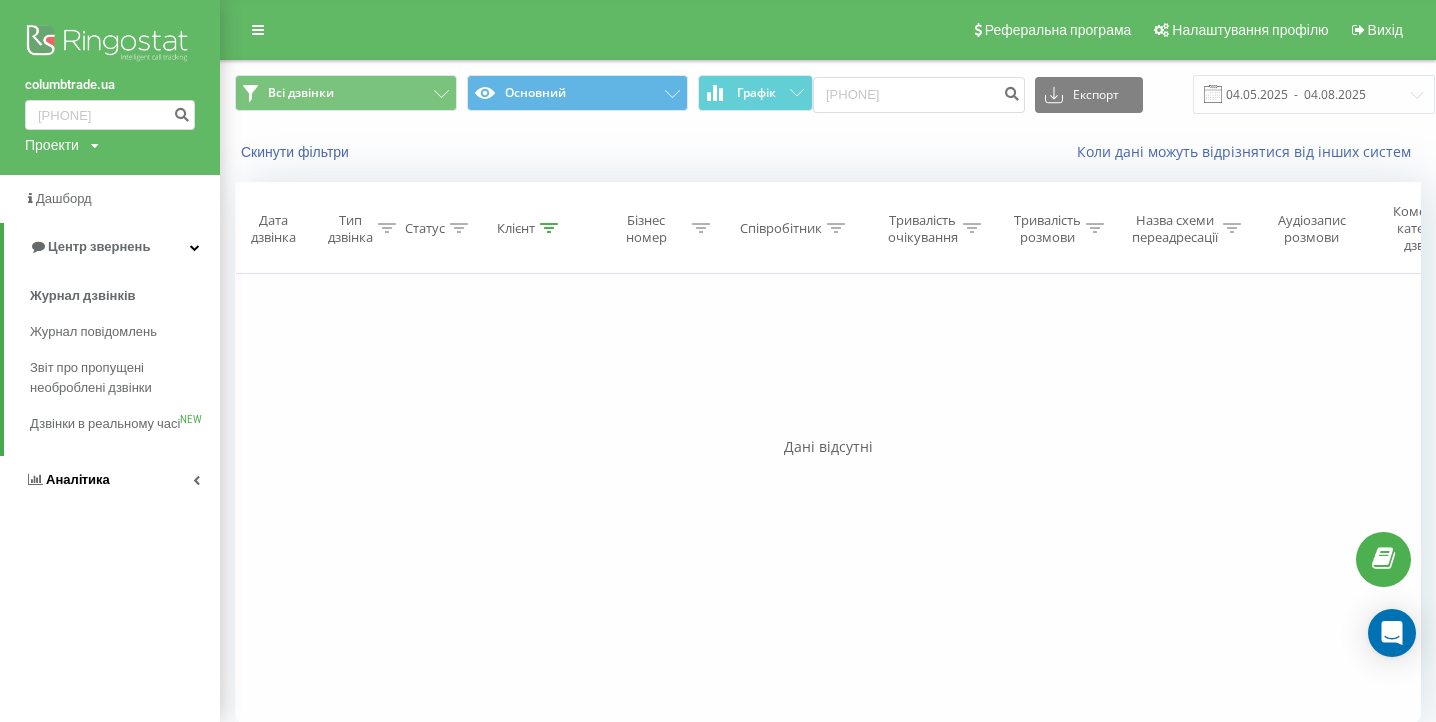 click on "Аналiтика" at bounding box center (110, 480) 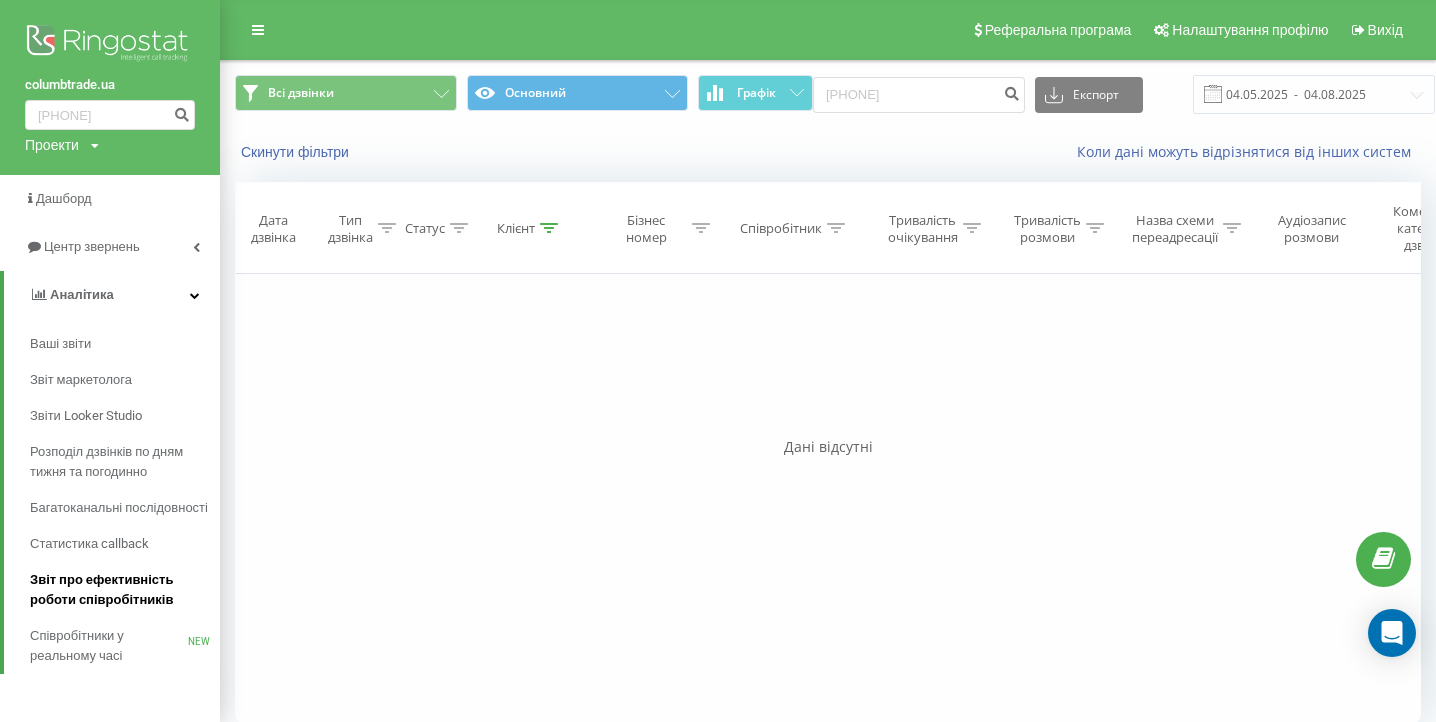click on "Звіт про ефективність роботи співробітників" at bounding box center [120, 590] 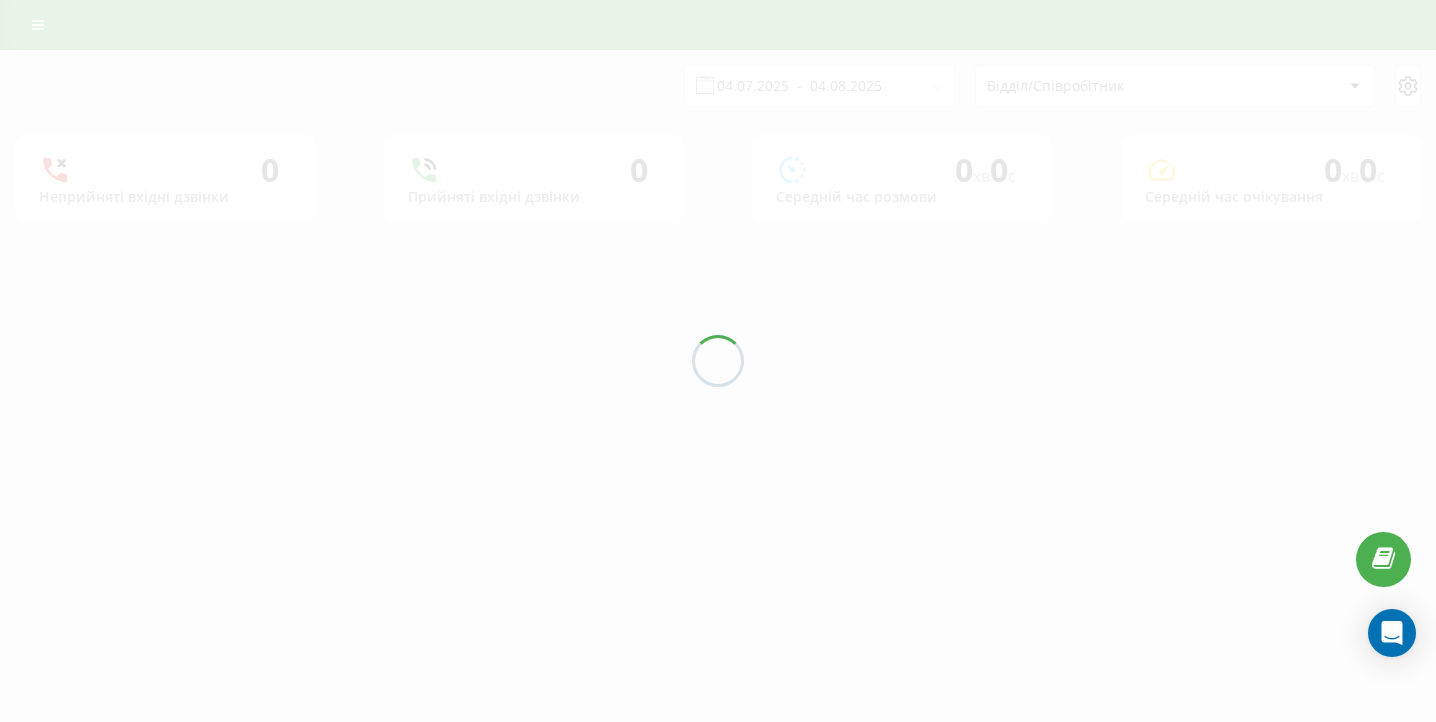 scroll, scrollTop: 0, scrollLeft: 0, axis: both 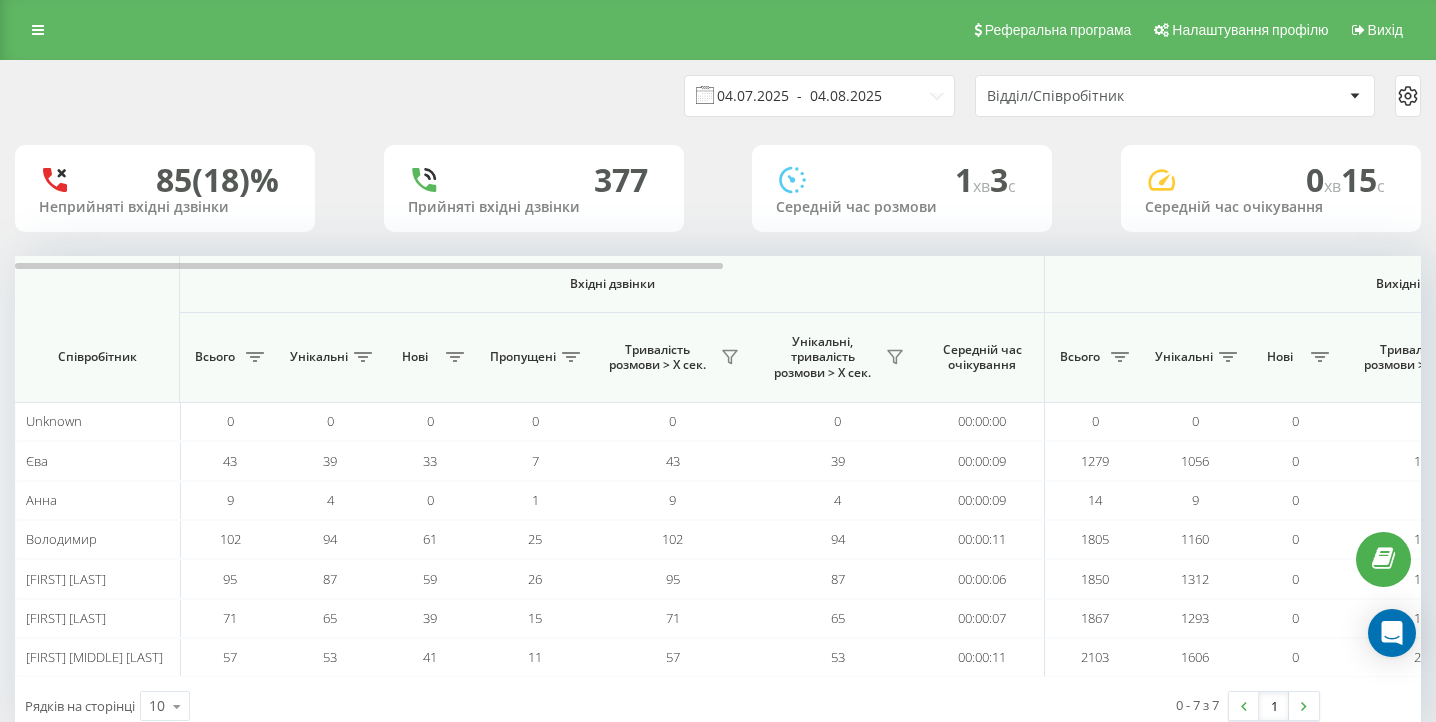 click on "04.07.2025  -  04.08.2025" at bounding box center (819, 96) 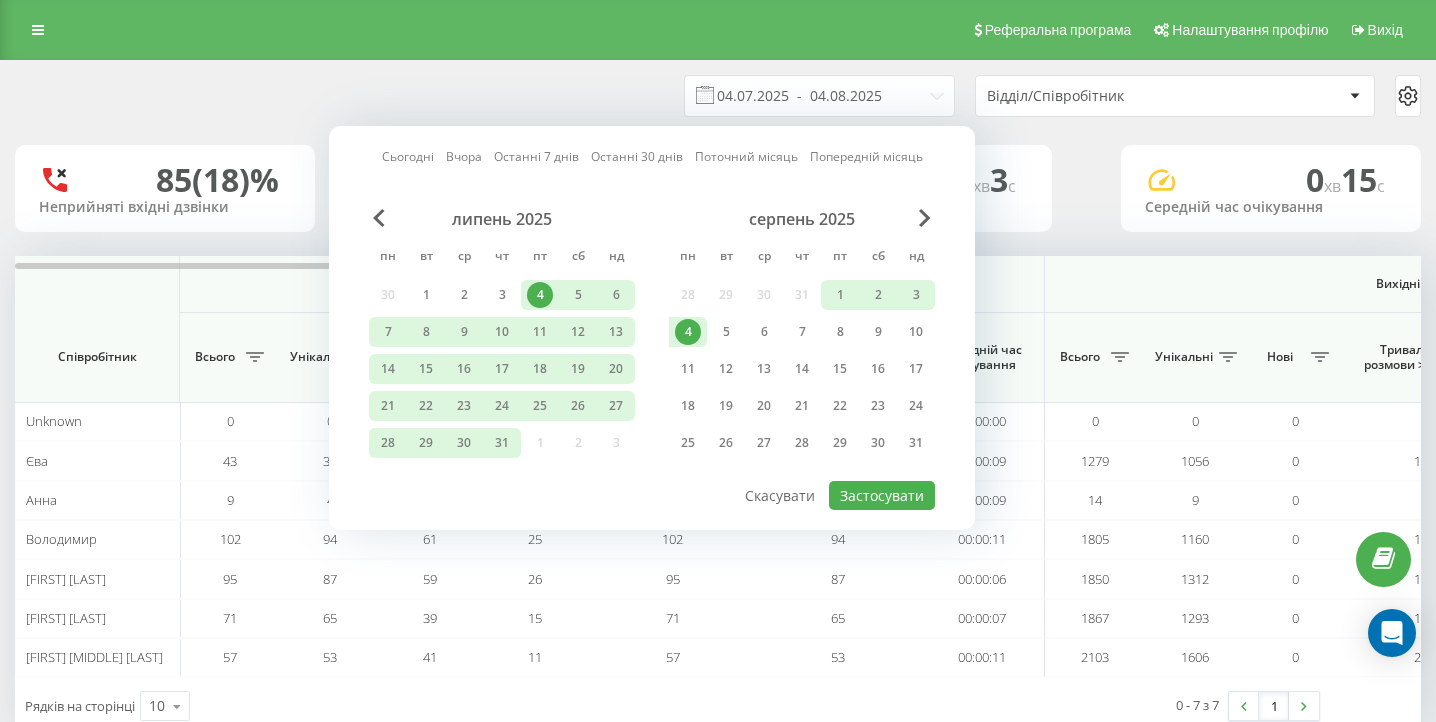 click on "4" at bounding box center [688, 332] 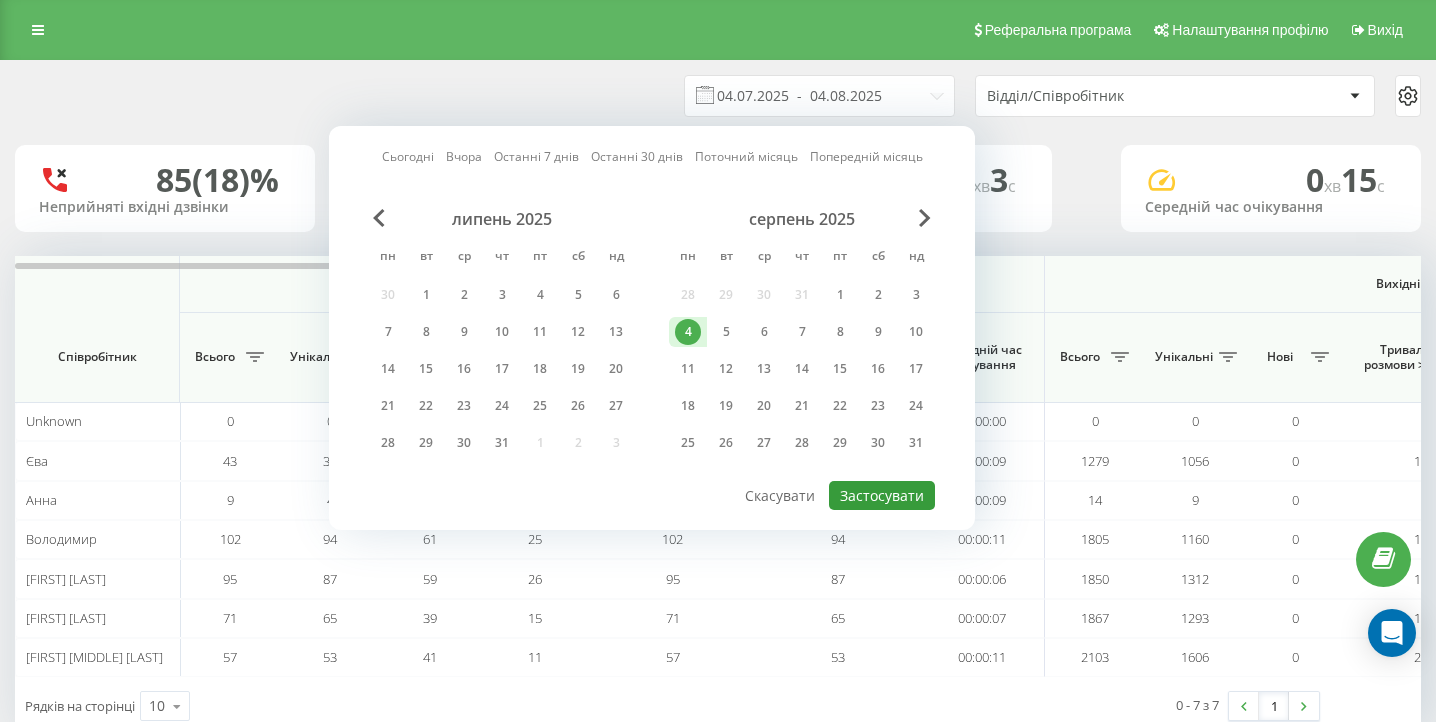 click on "Застосувати" at bounding box center [882, 495] 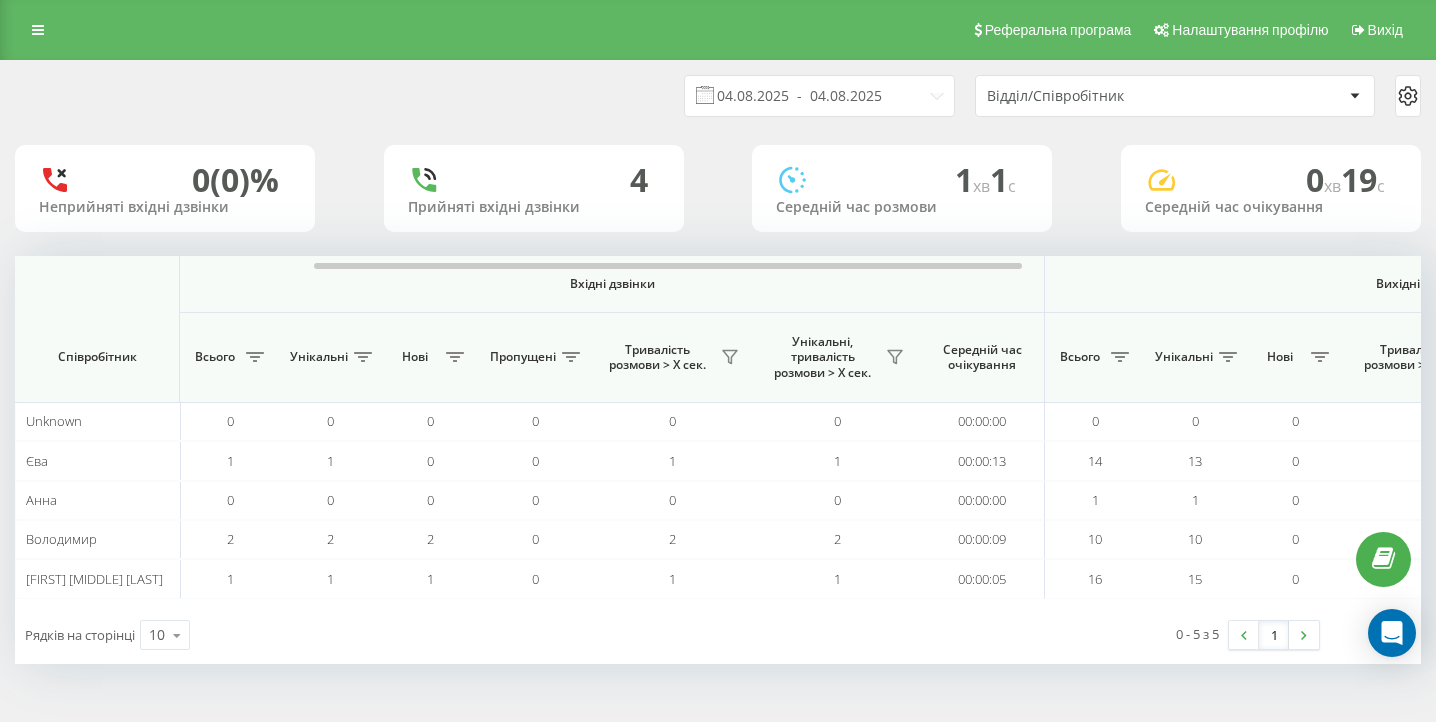 scroll, scrollTop: 0, scrollLeft: 1384, axis: horizontal 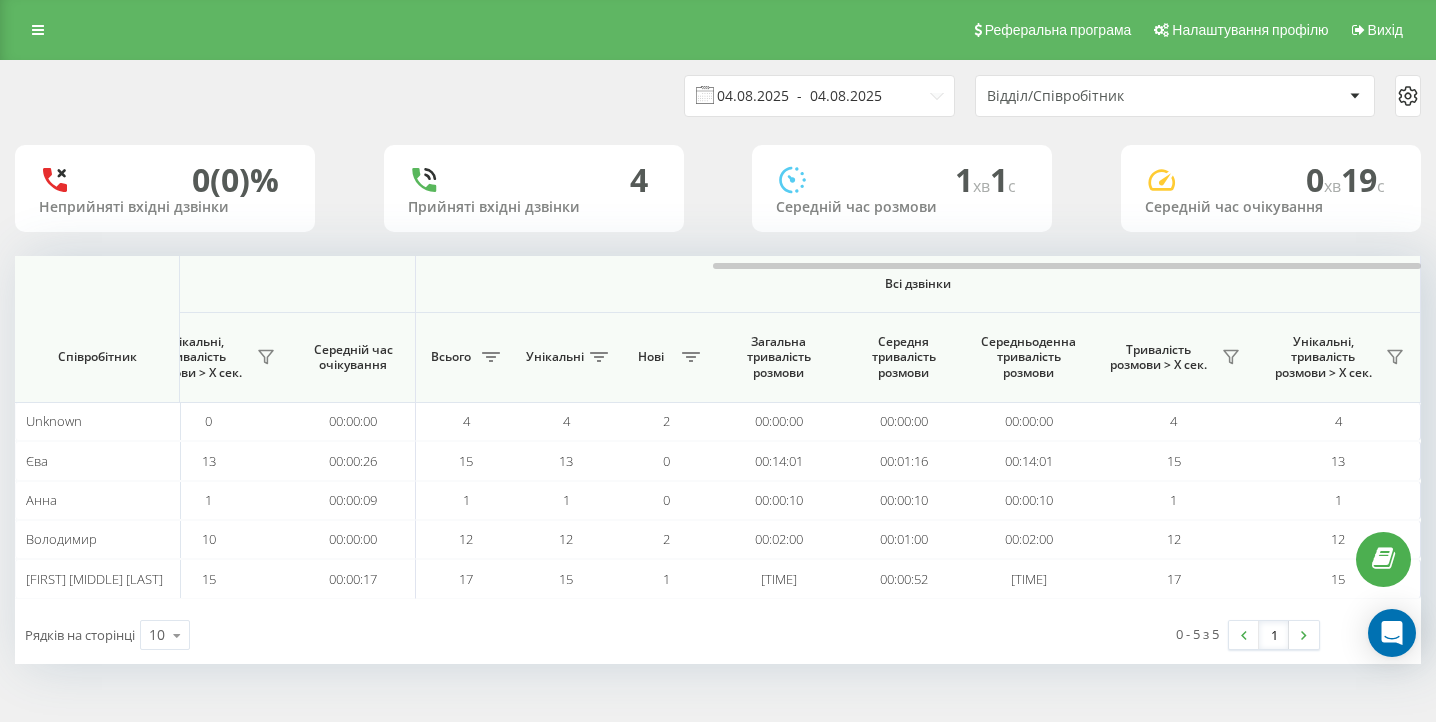 click on "04.08.2025  -  04.08.2025" at bounding box center (819, 96) 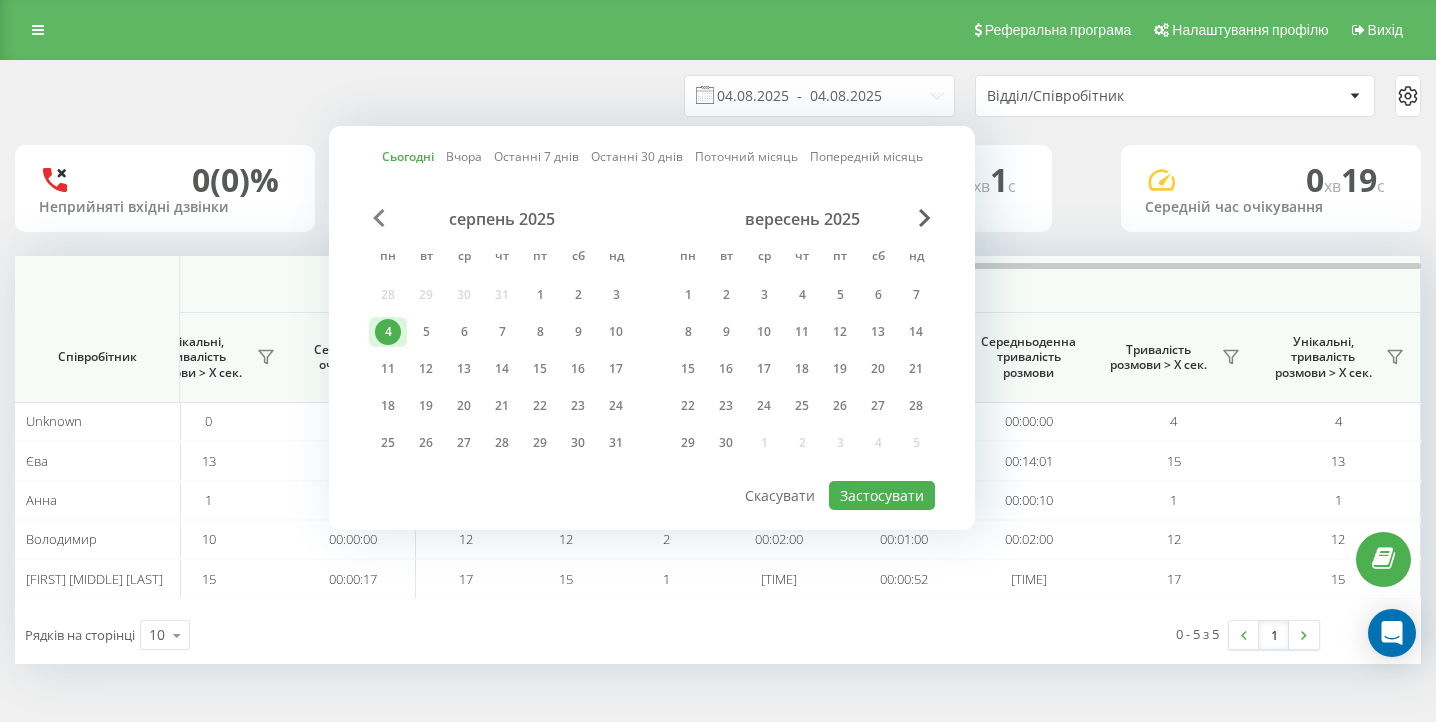click at bounding box center (379, 218) 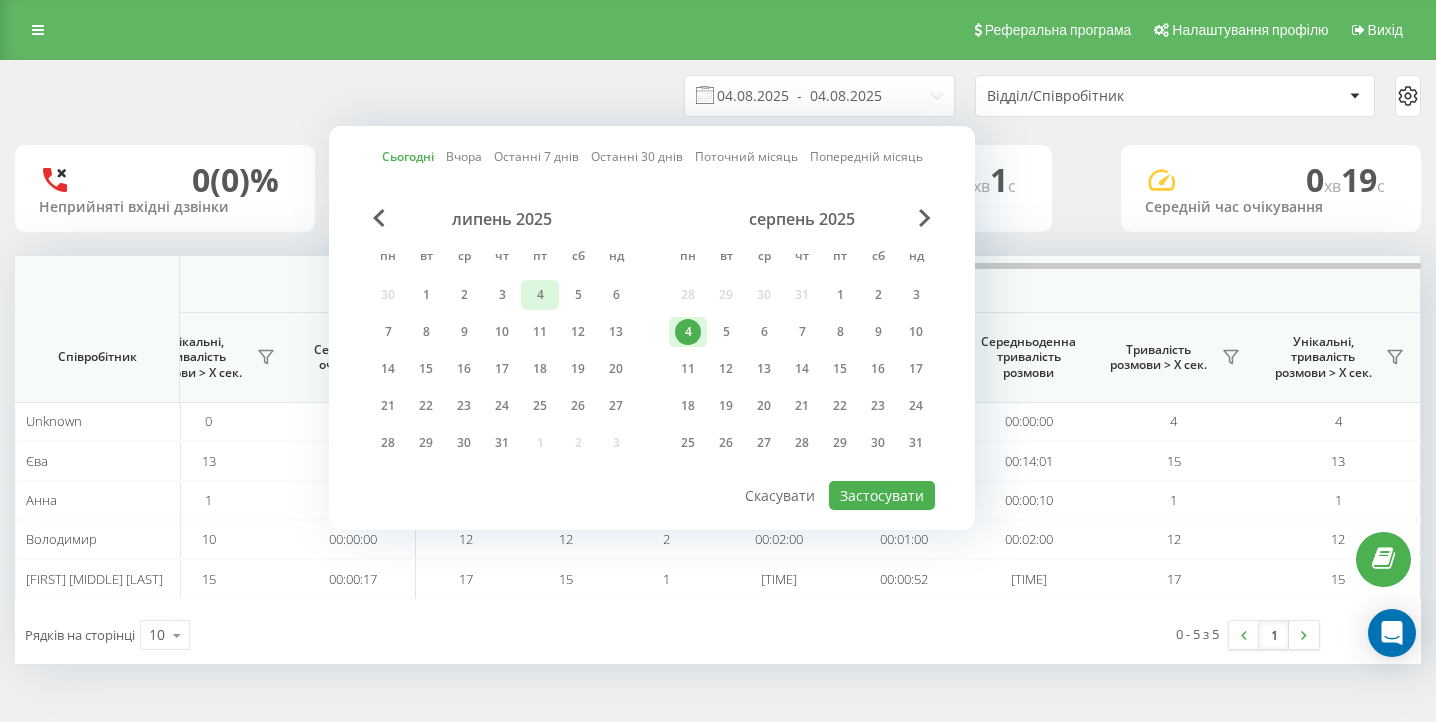 click on "4" at bounding box center (540, 295) 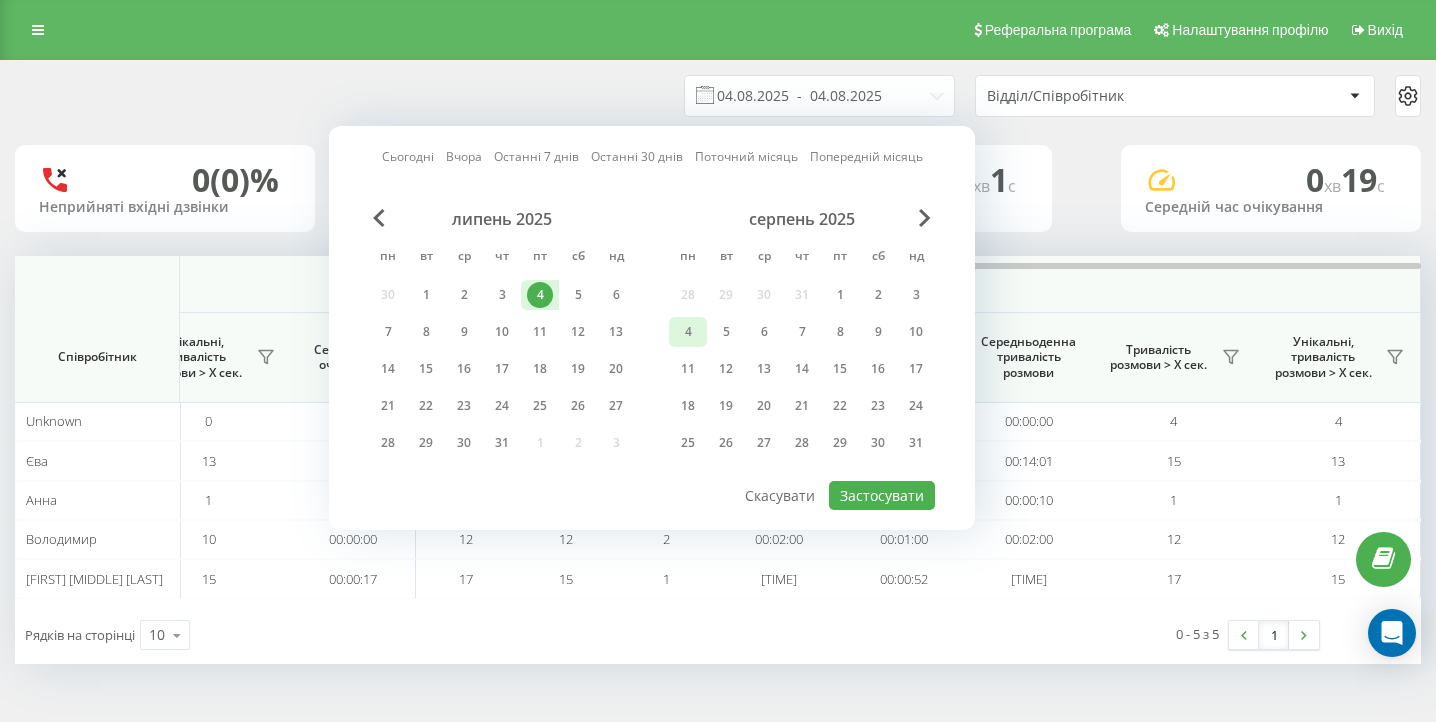 click on "4" at bounding box center (688, 332) 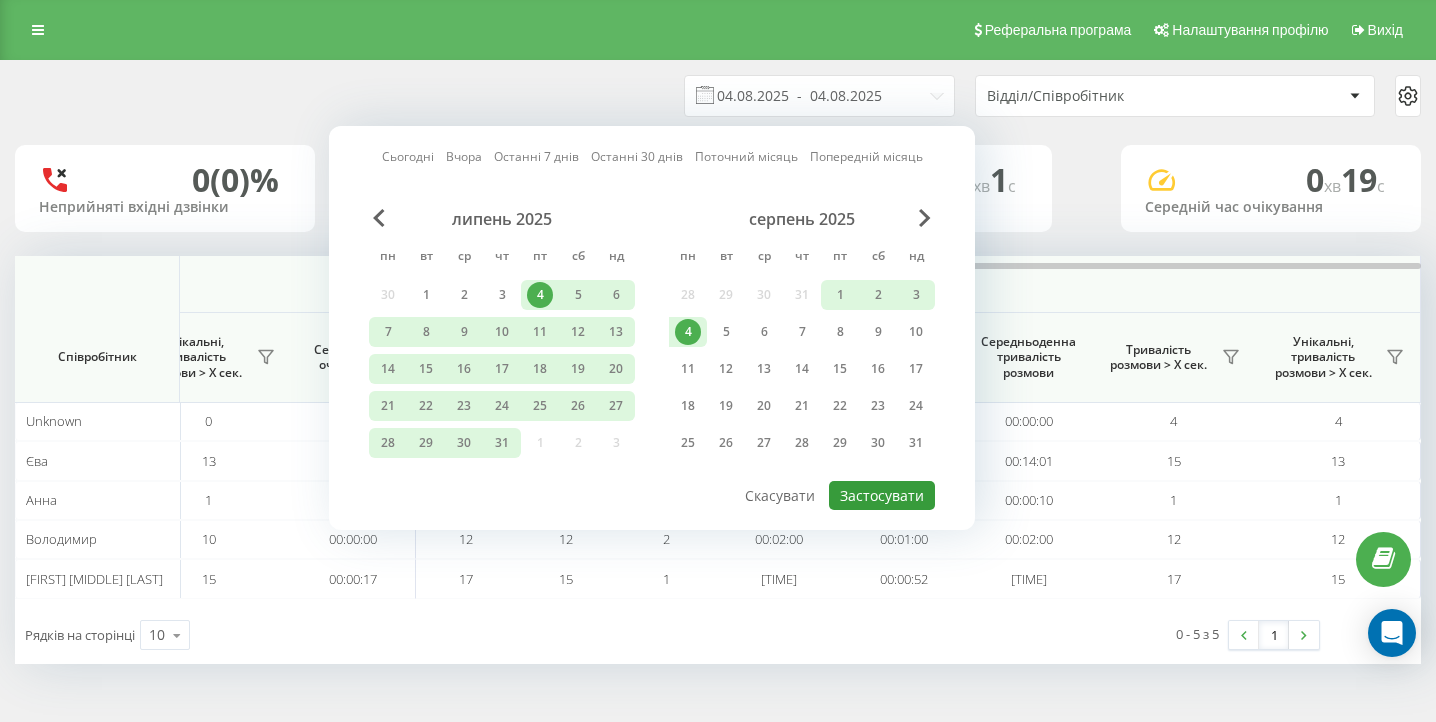 click on "Застосувати" at bounding box center [882, 495] 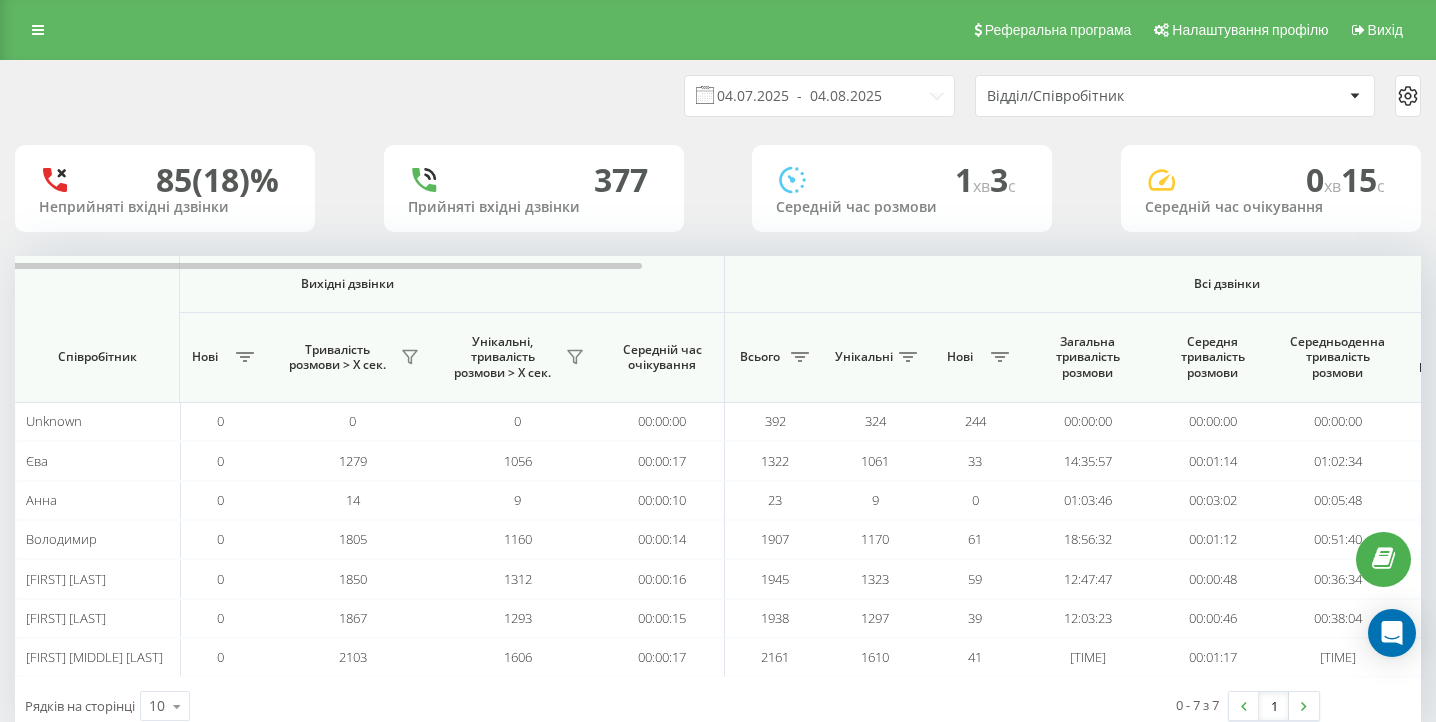 scroll, scrollTop: 0, scrollLeft: 1384, axis: horizontal 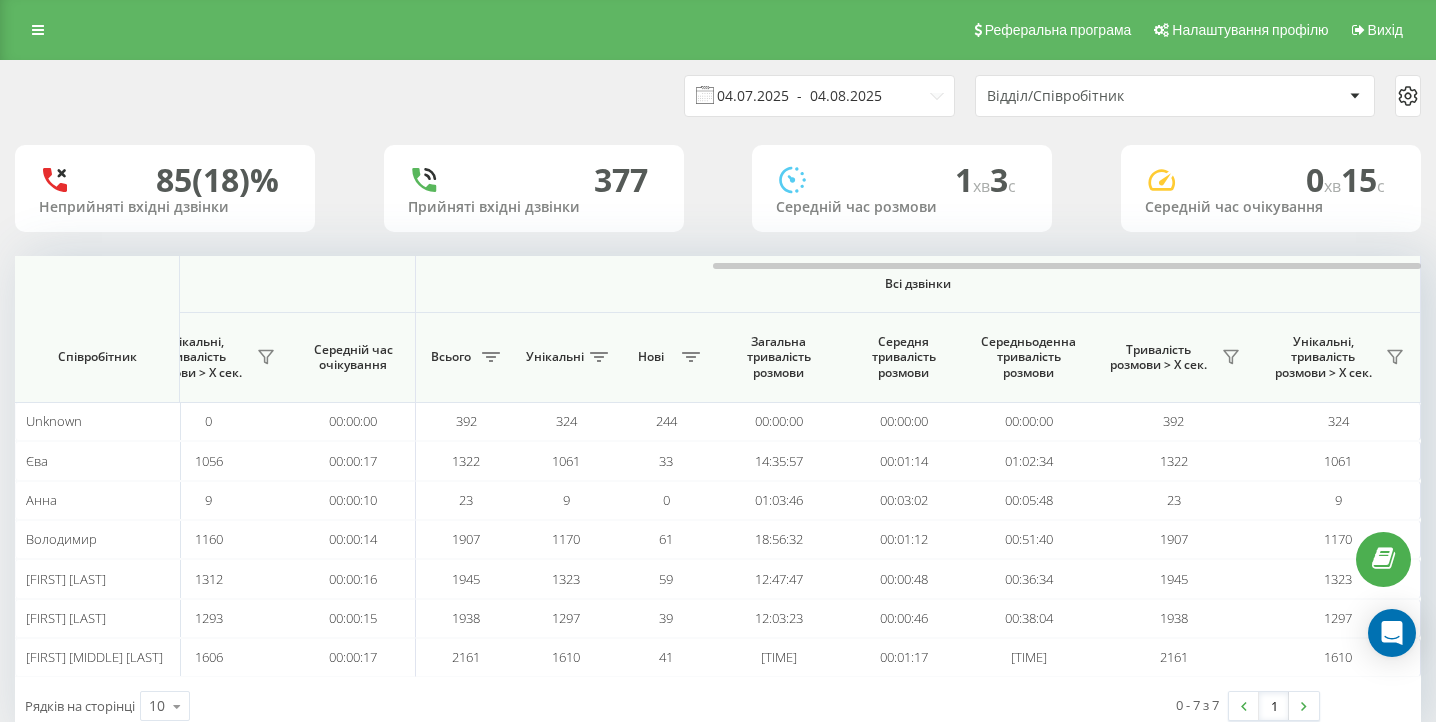 click on "04.07.2025  -  04.08.2025" at bounding box center (819, 96) 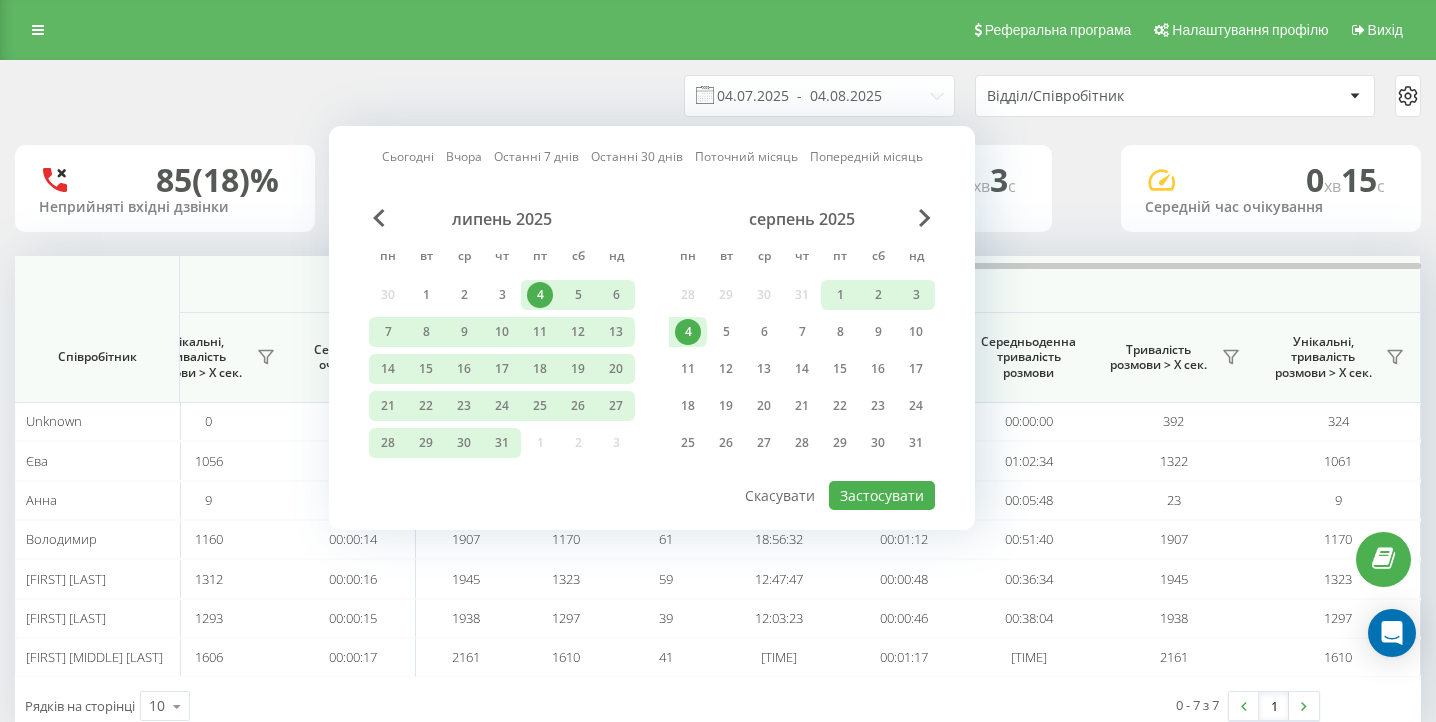 click on "4" at bounding box center (688, 332) 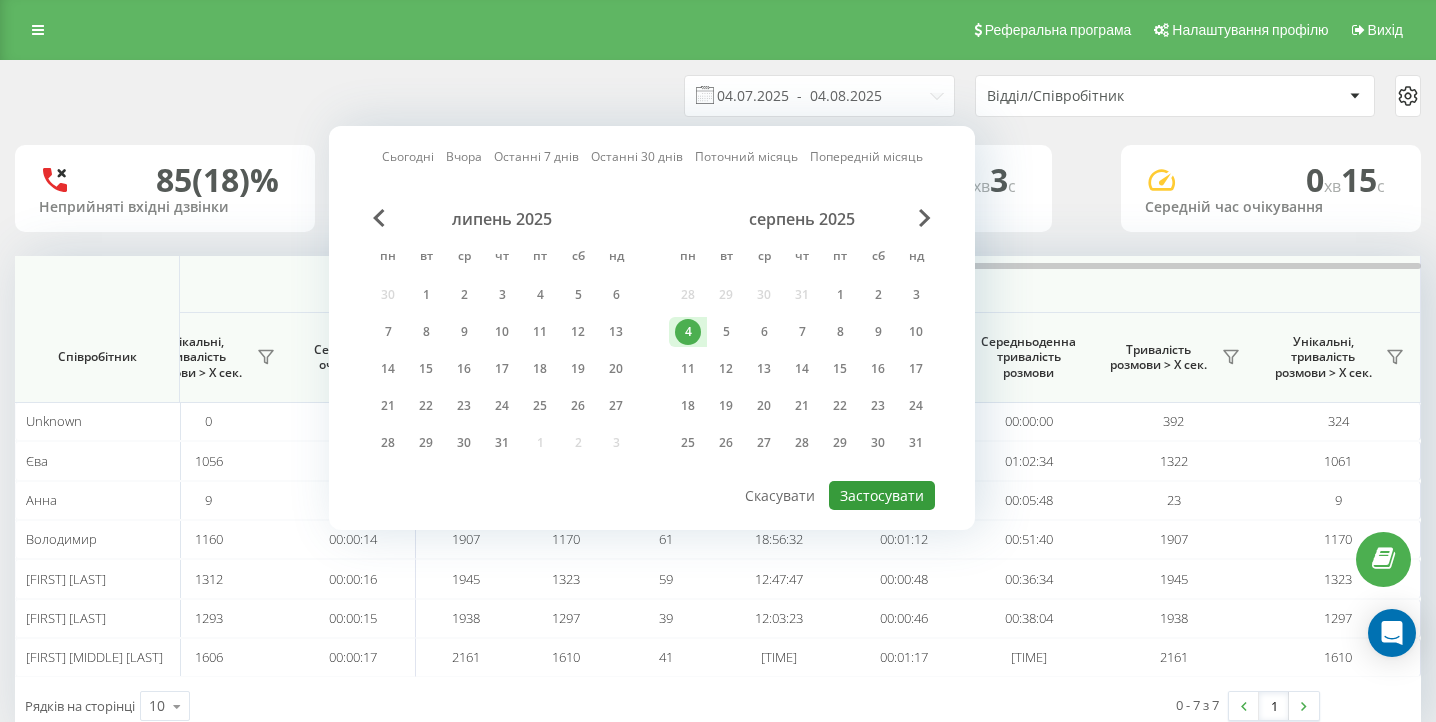 click on "Застосувати" at bounding box center (882, 495) 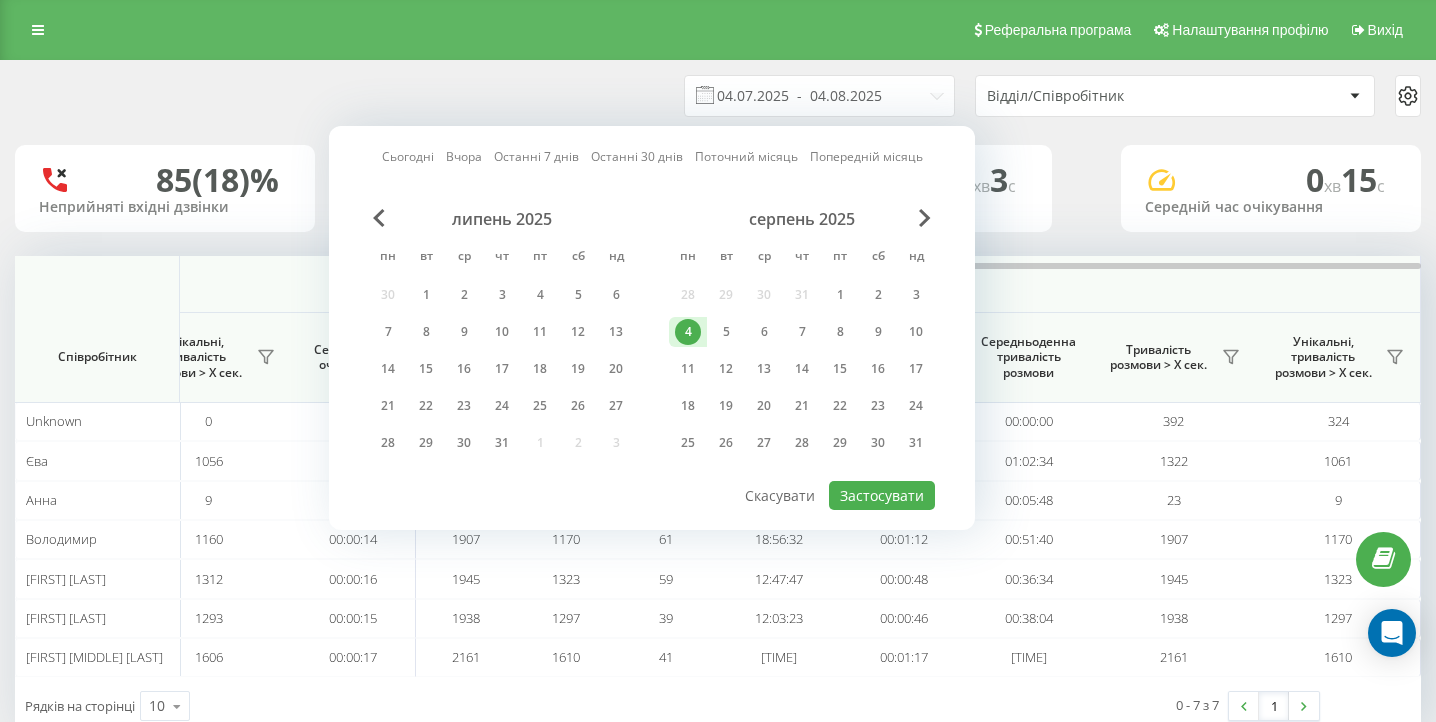type on "04.08.2025  -  04.08.2025" 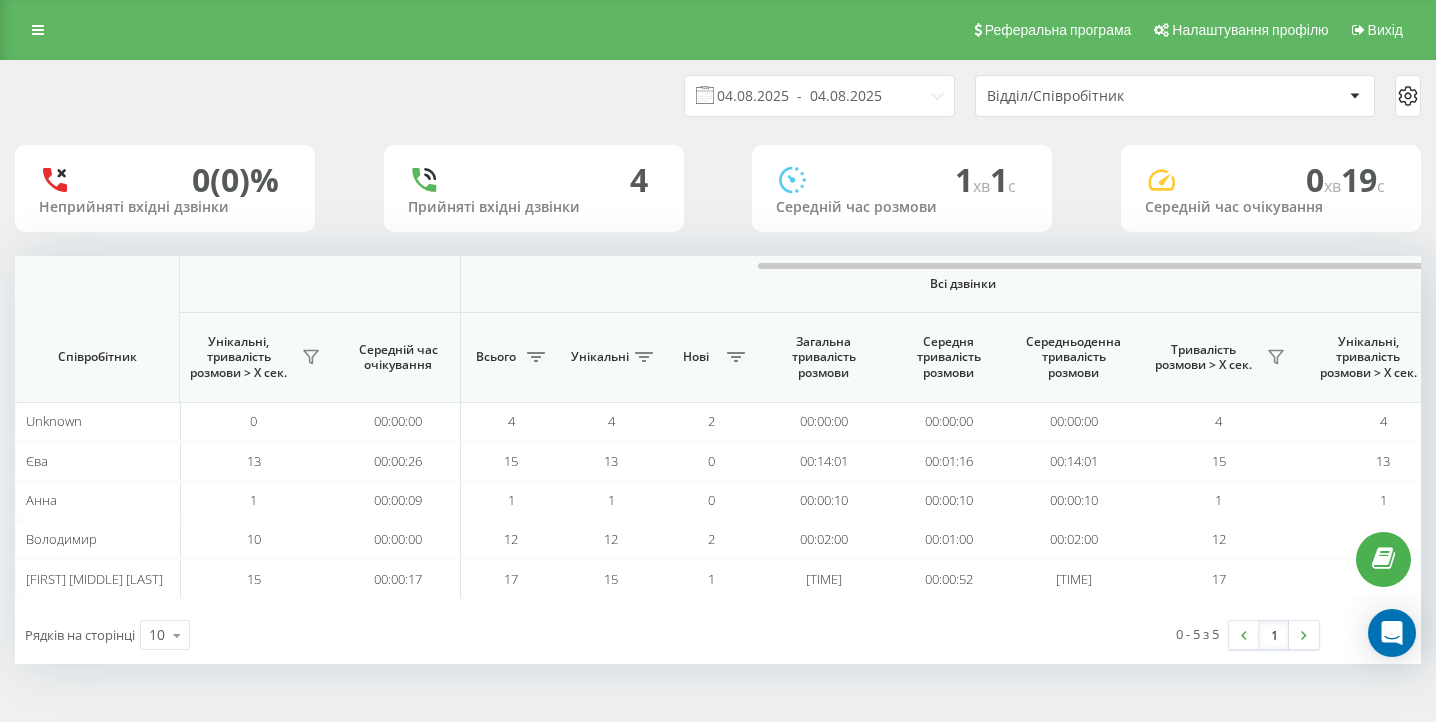 scroll, scrollTop: 0, scrollLeft: 1384, axis: horizontal 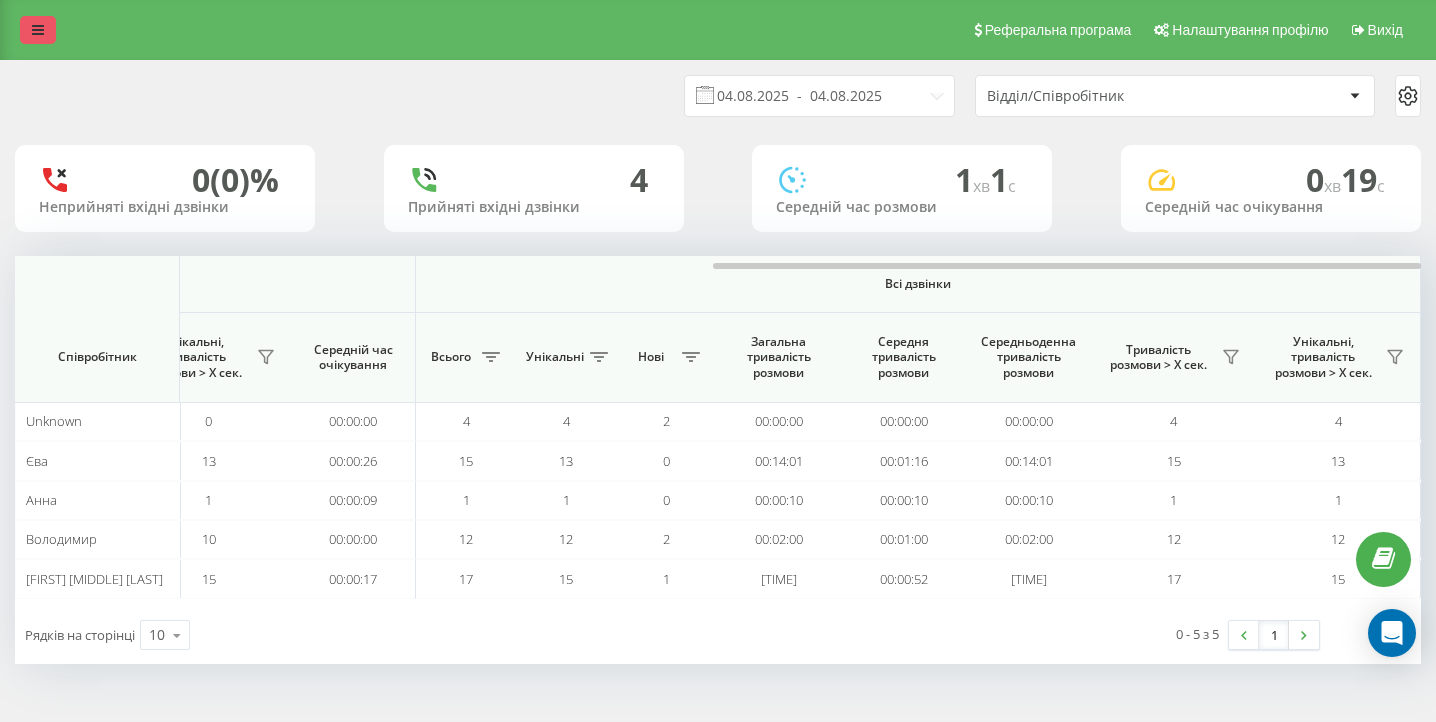 click at bounding box center [38, 30] 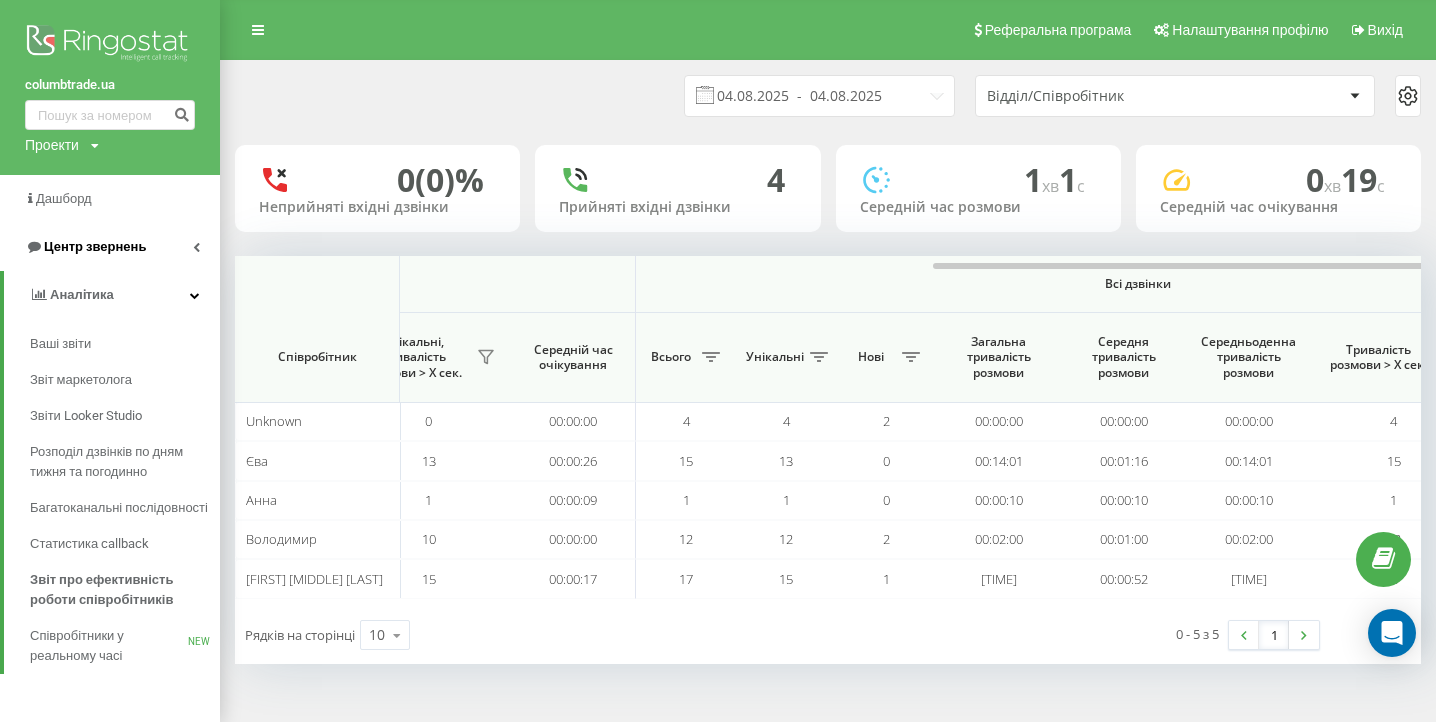 click on "Центр звернень" at bounding box center [85, 247] 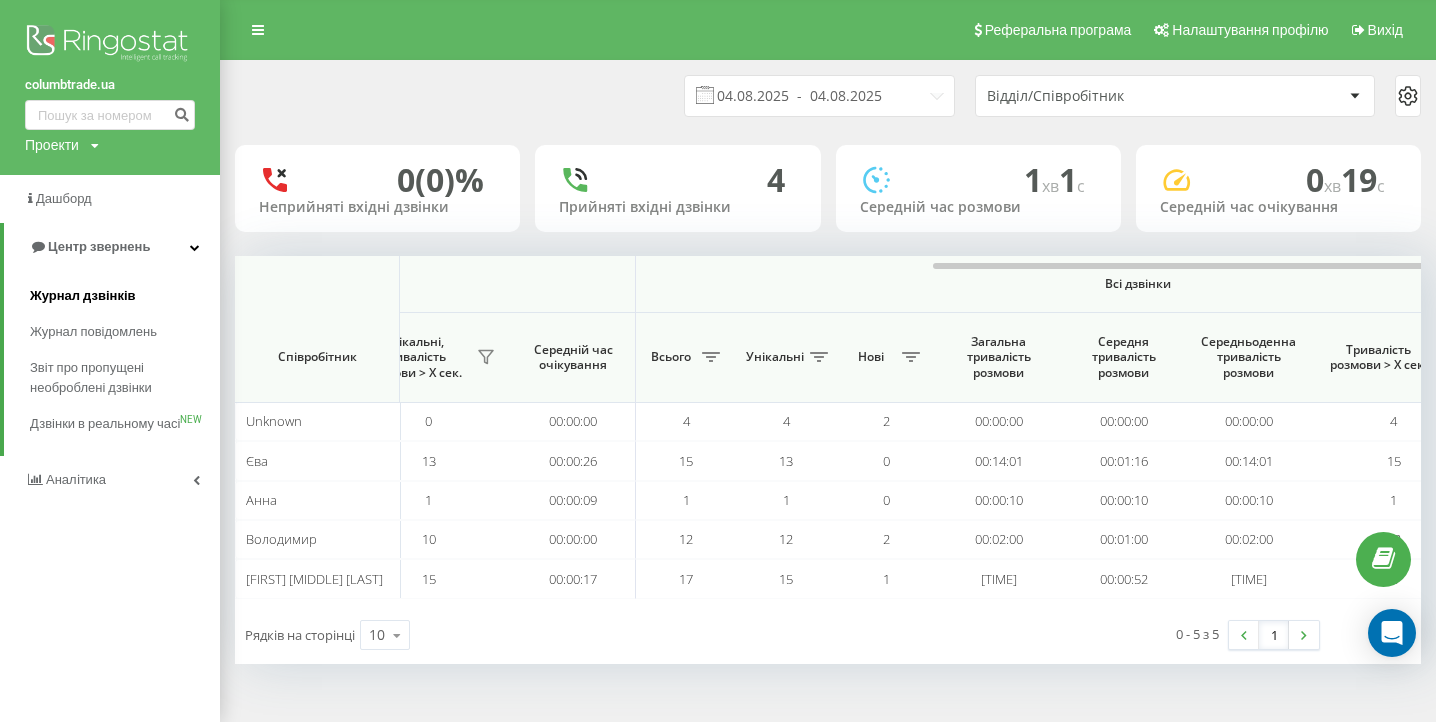 click on "Журнал дзвінків" at bounding box center [83, 296] 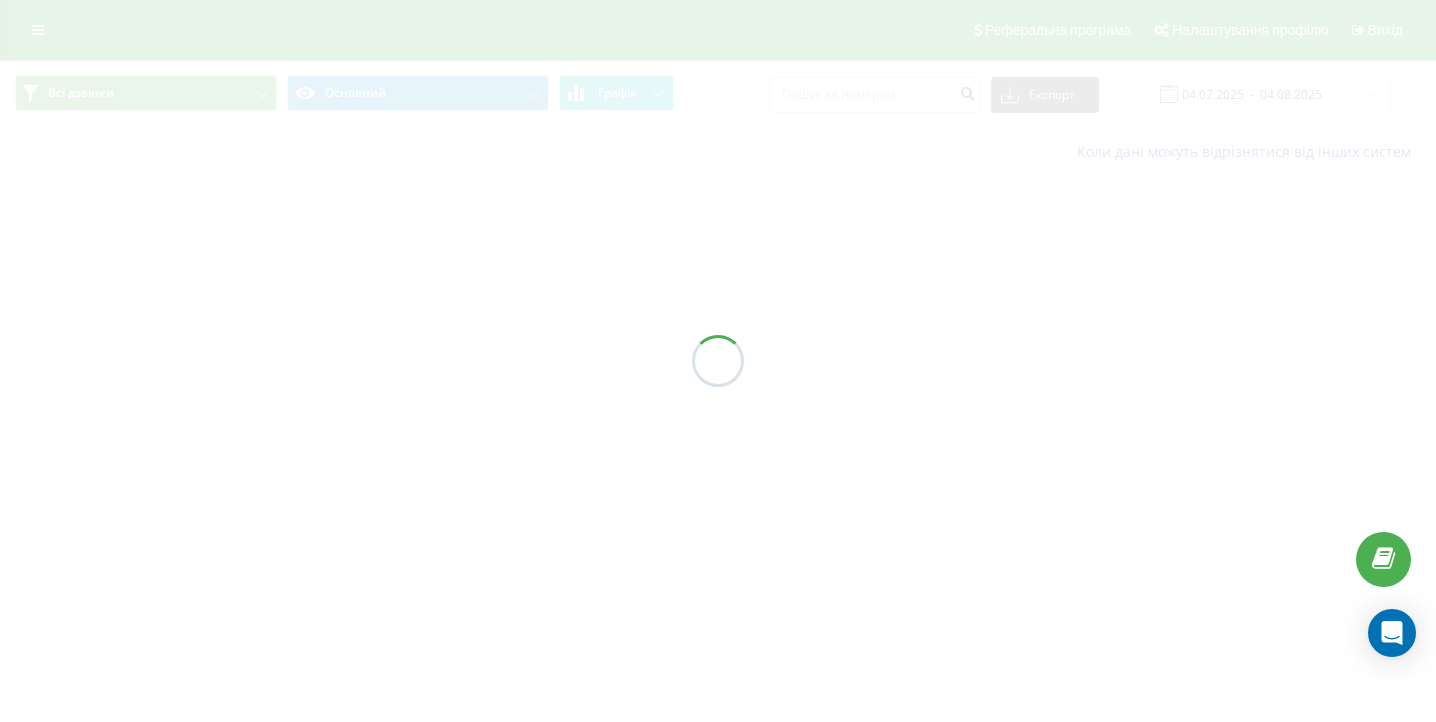 scroll, scrollTop: 0, scrollLeft: 0, axis: both 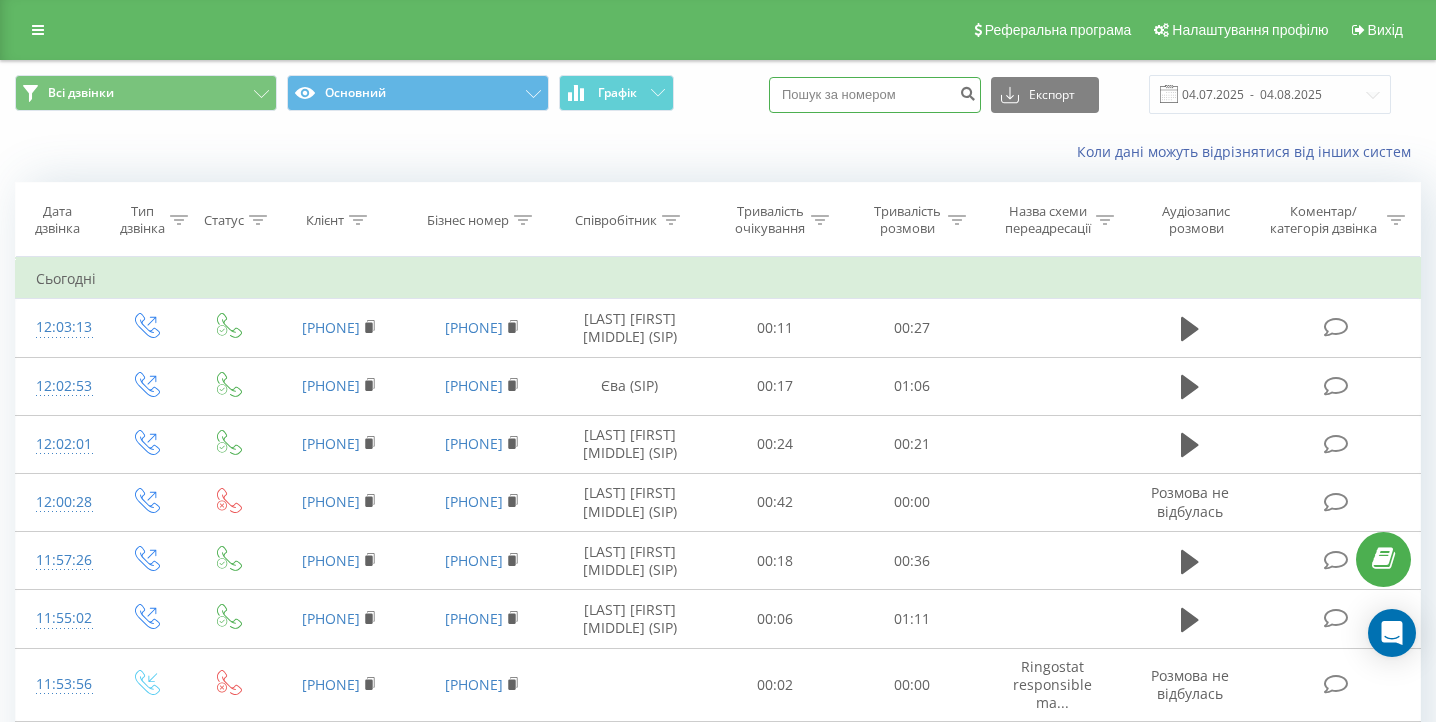 click at bounding box center [875, 95] 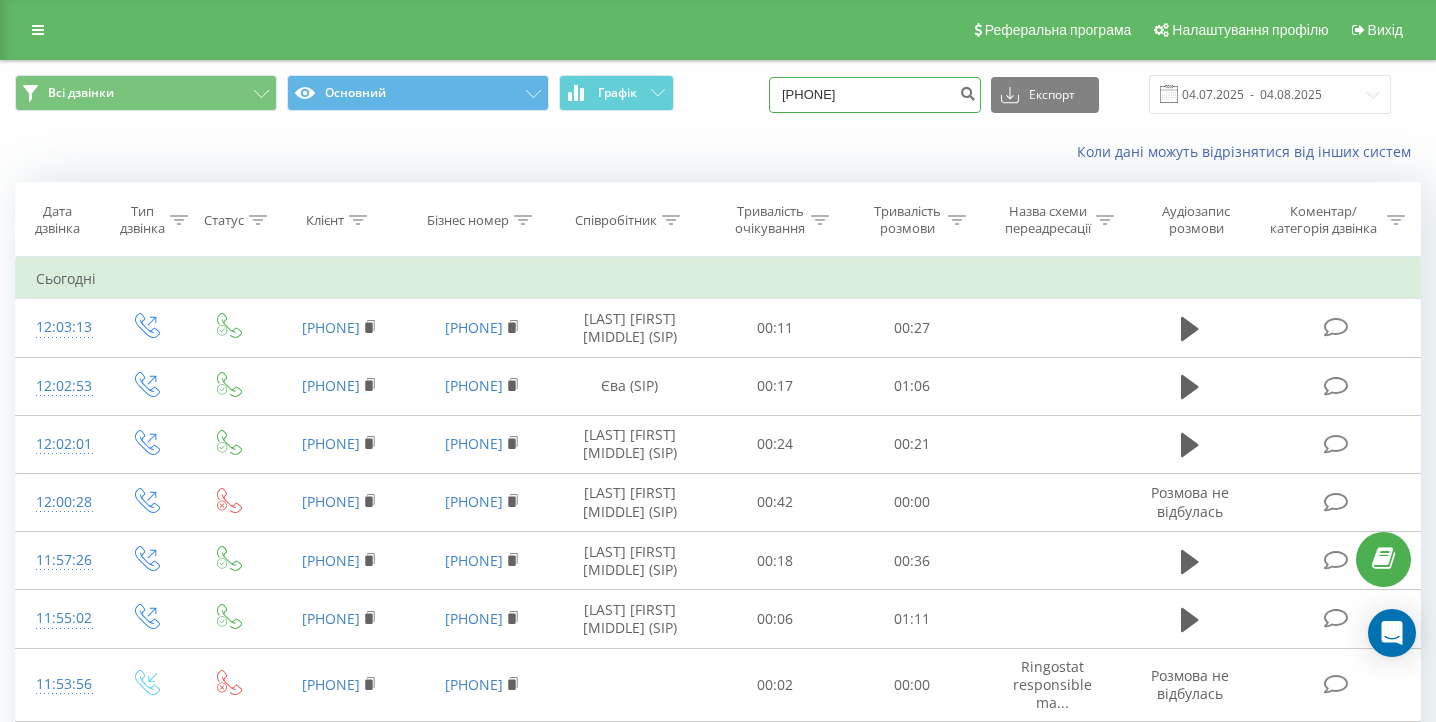 type on "098 000 84 41" 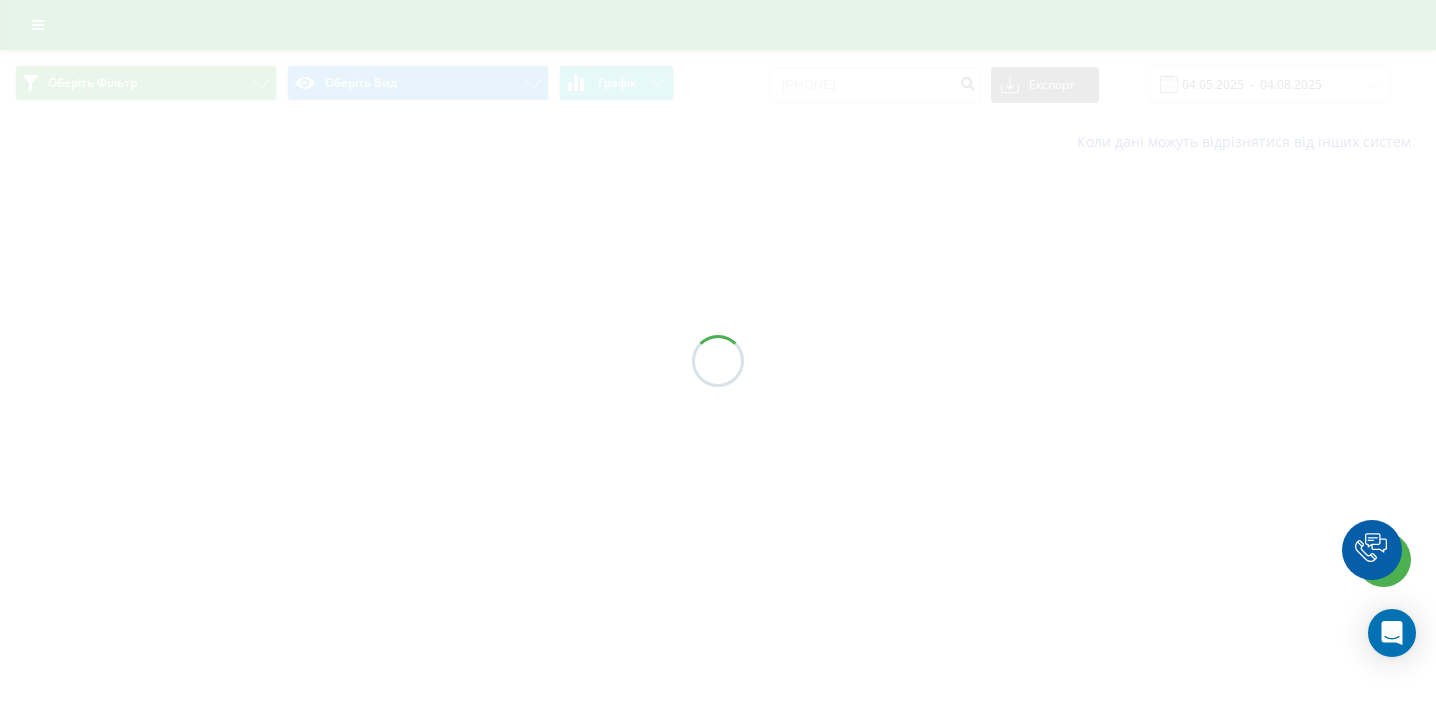 scroll, scrollTop: 0, scrollLeft: 0, axis: both 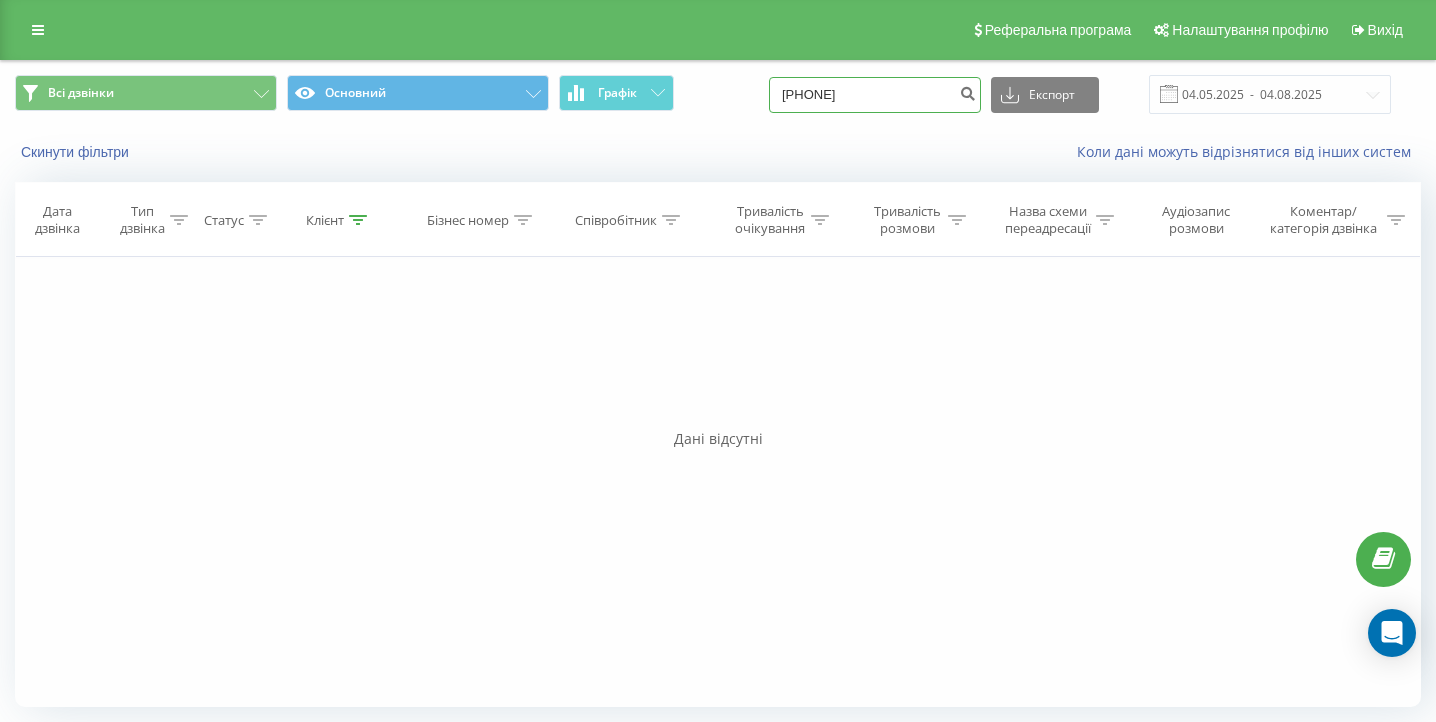 click on "[PHONE]" at bounding box center [875, 95] 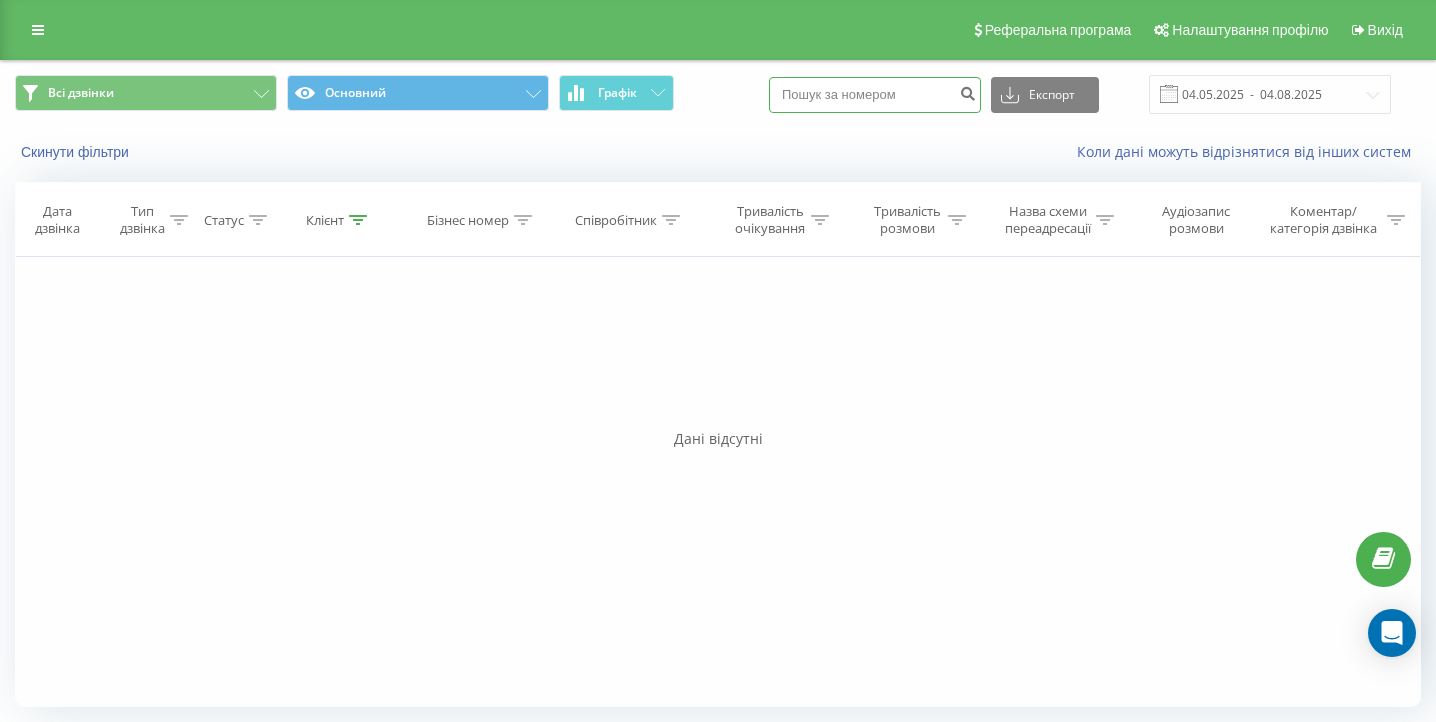 paste on "[PHONE]" 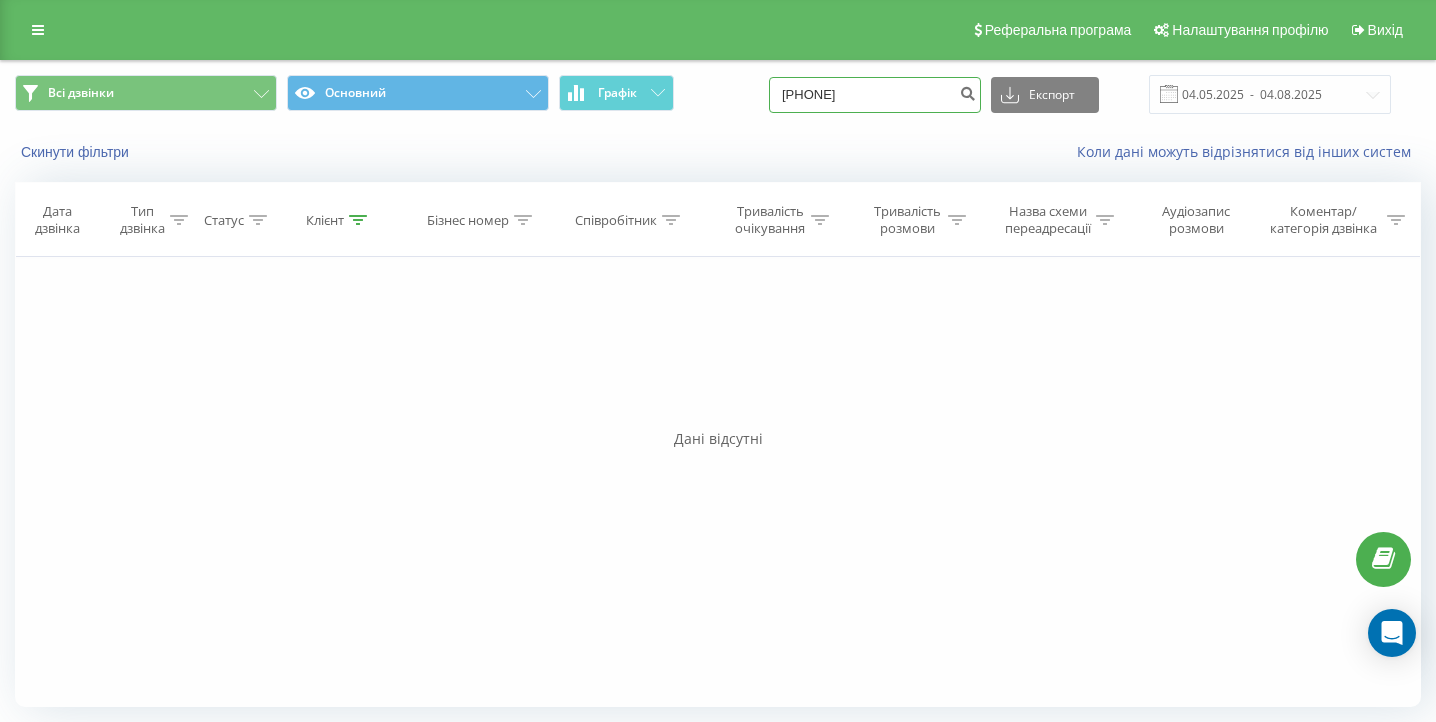 type on "[PHONE]" 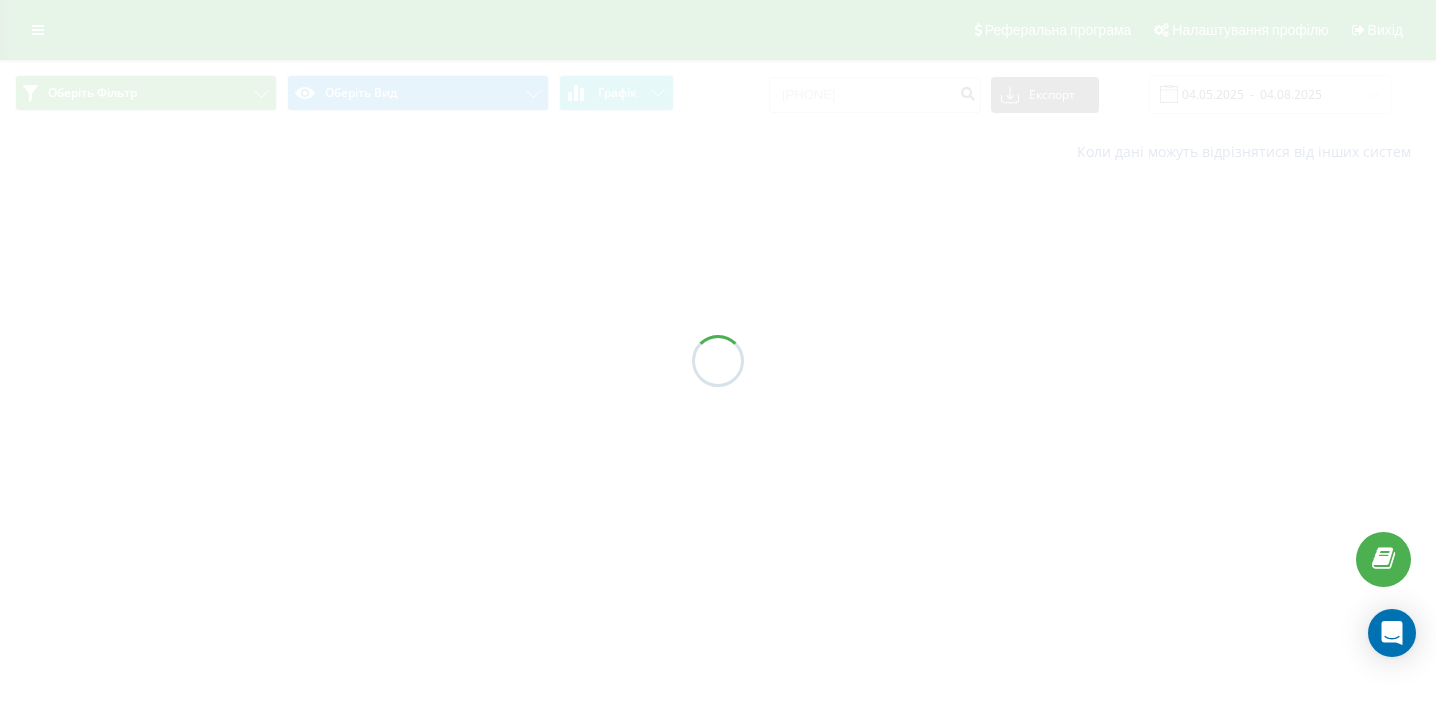 scroll, scrollTop: 0, scrollLeft: 0, axis: both 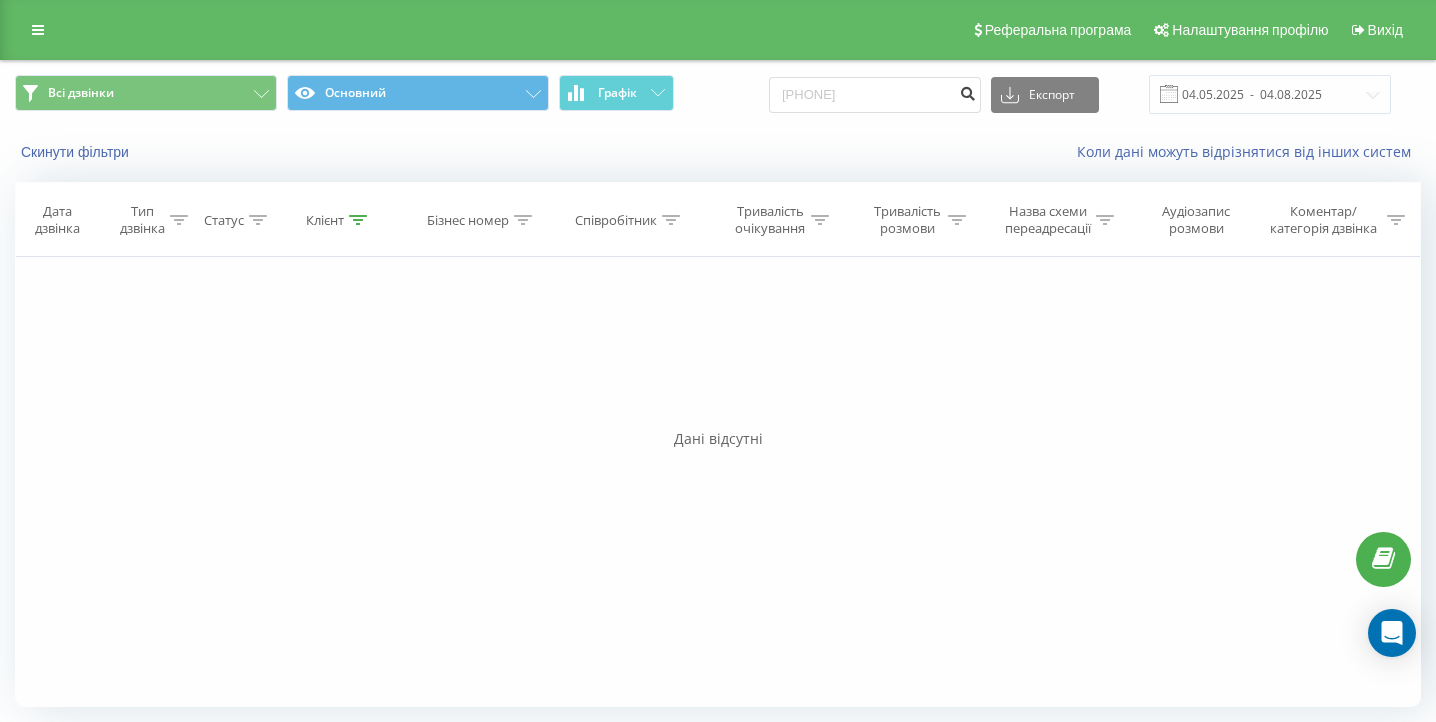 click at bounding box center [967, 91] 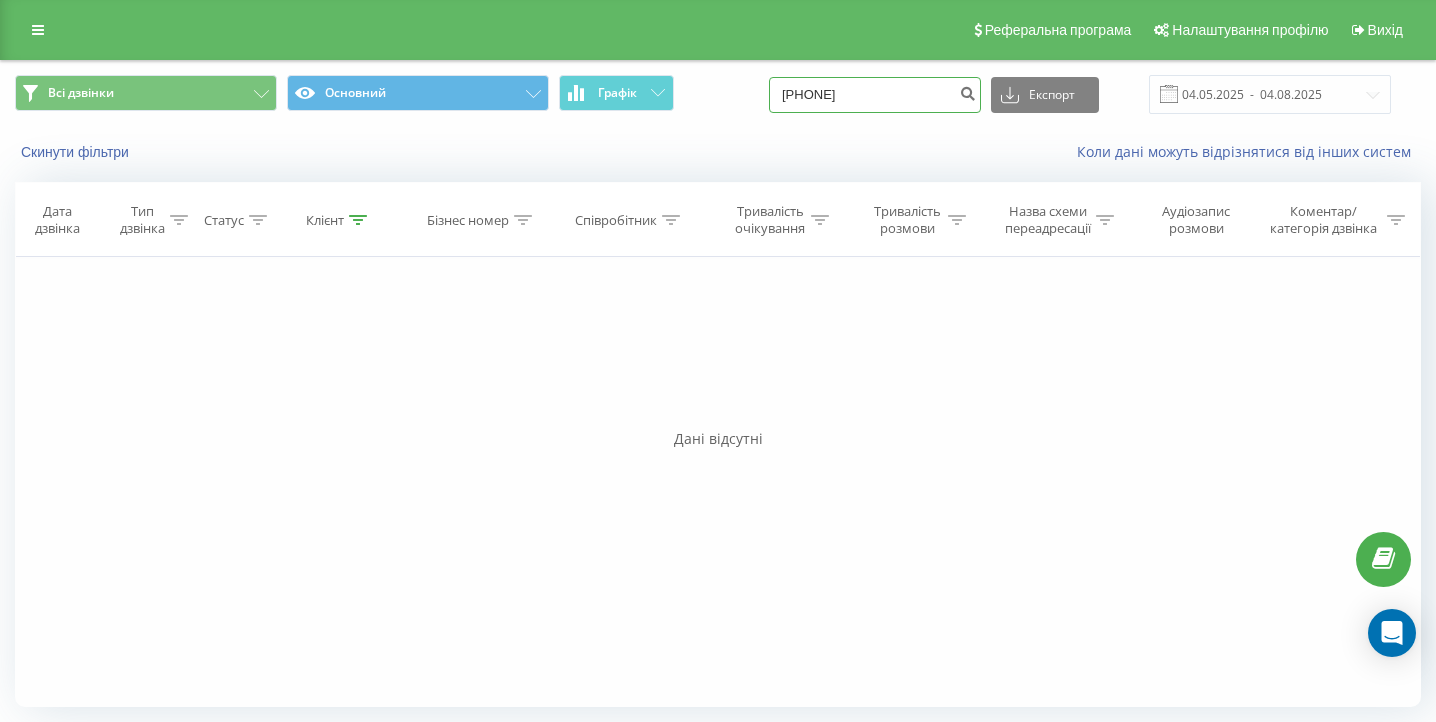 click on "0630676127" at bounding box center [875, 95] 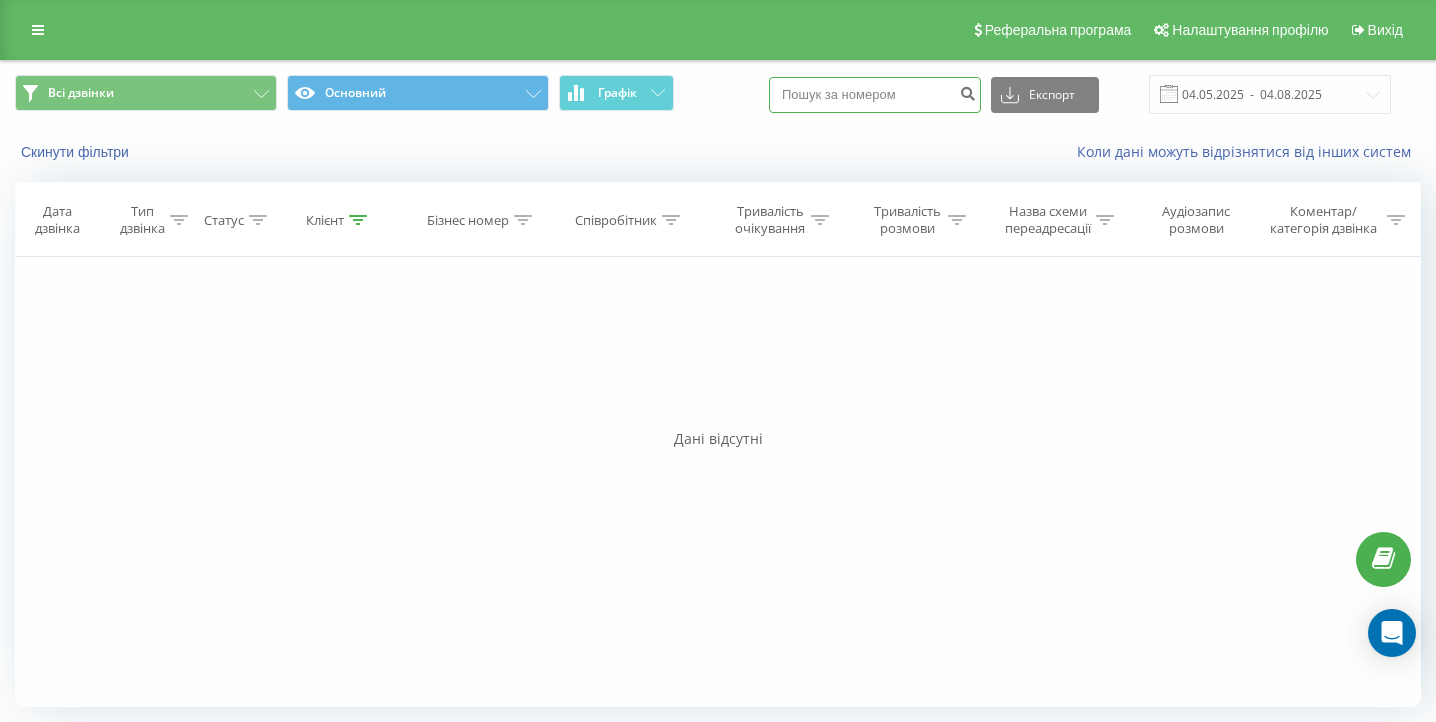 type 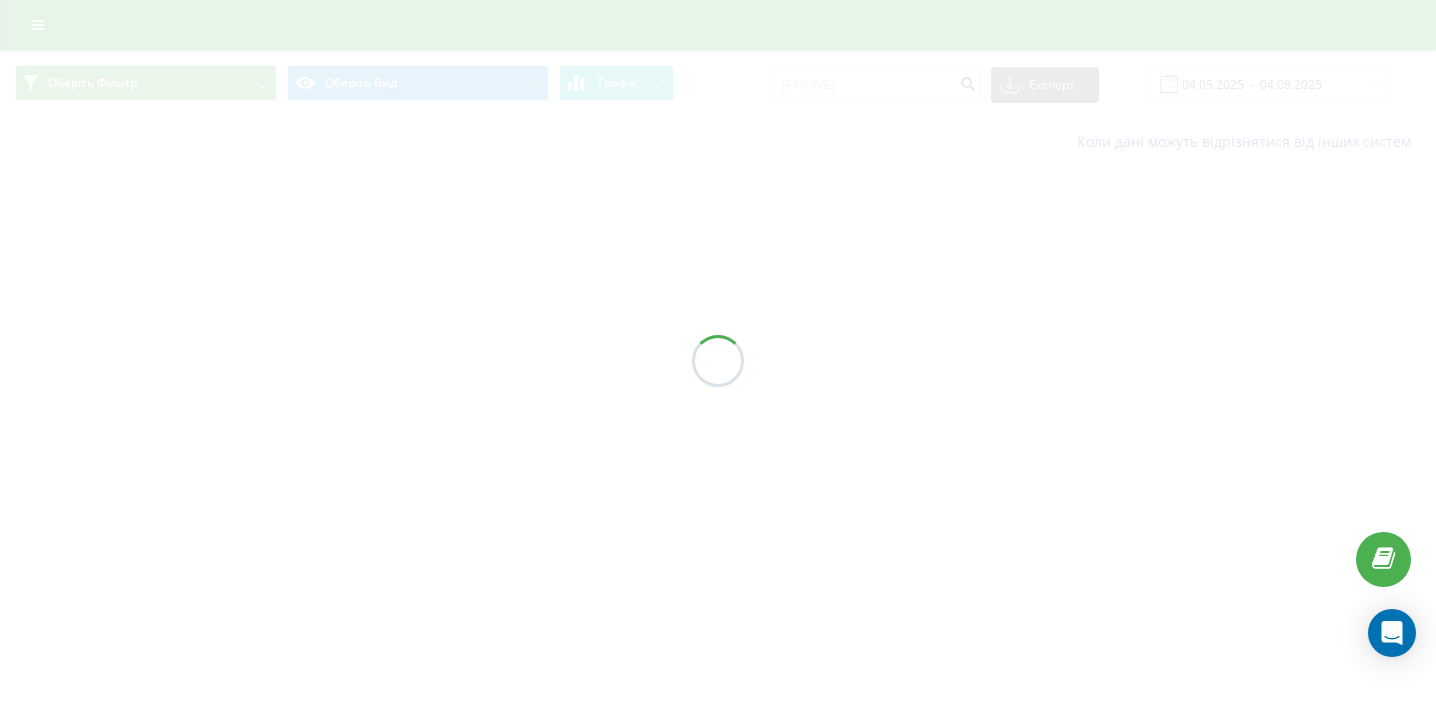 scroll, scrollTop: 0, scrollLeft: 0, axis: both 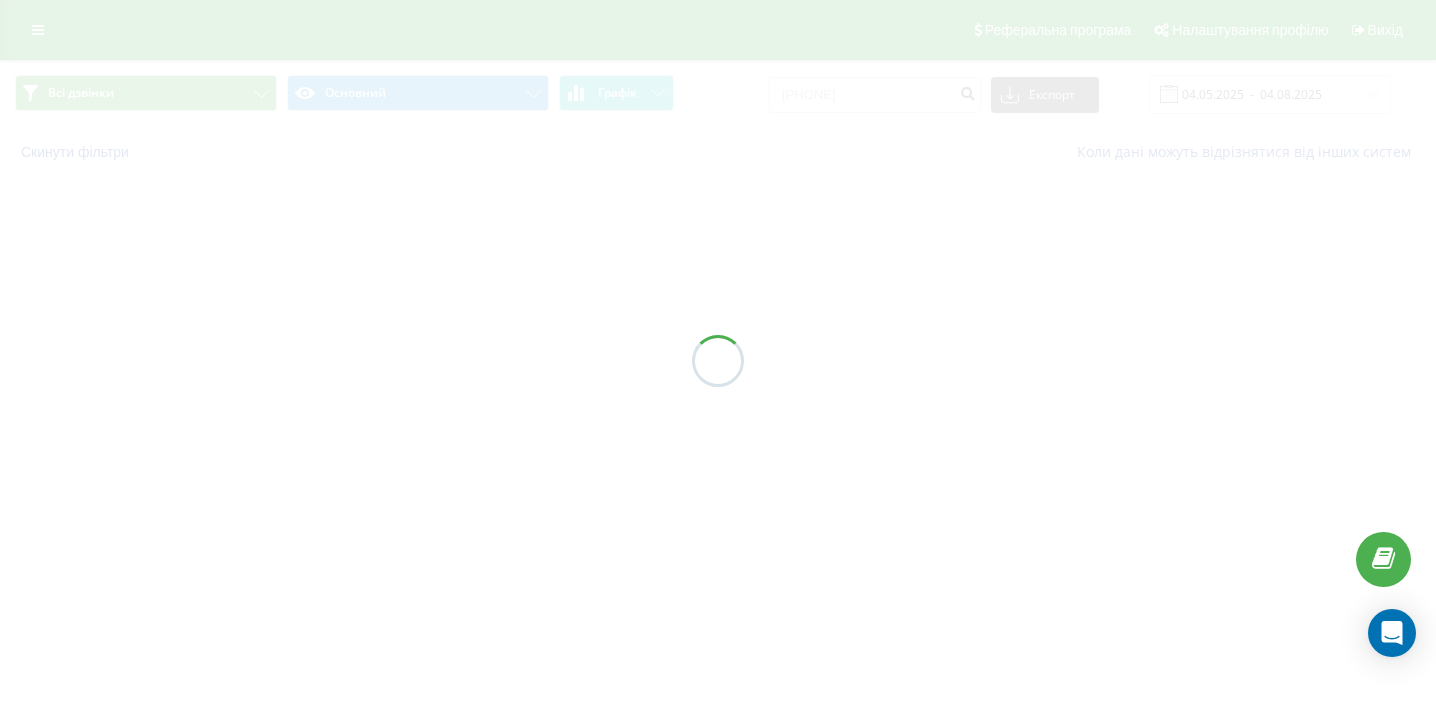 click at bounding box center [718, 361] 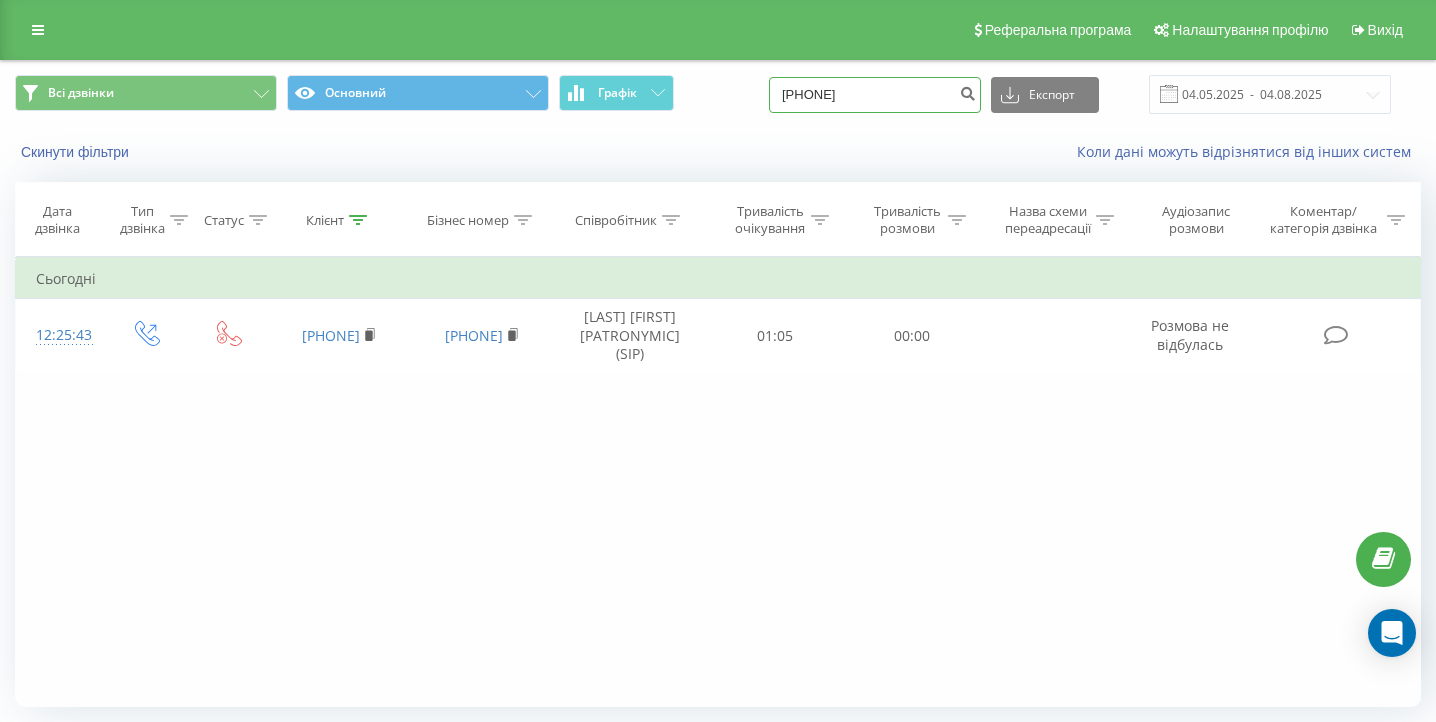 click on "[PHONE]" at bounding box center [875, 95] 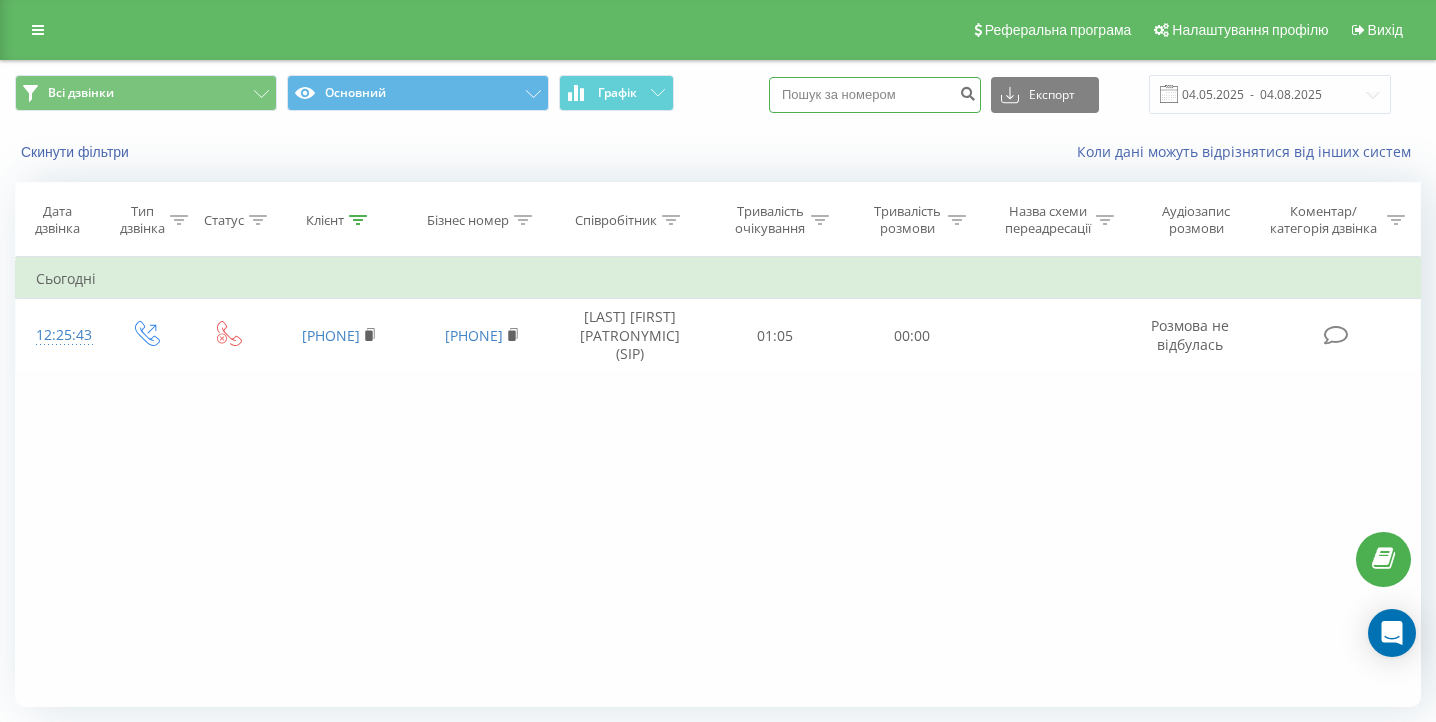 paste on "[PHONE]" 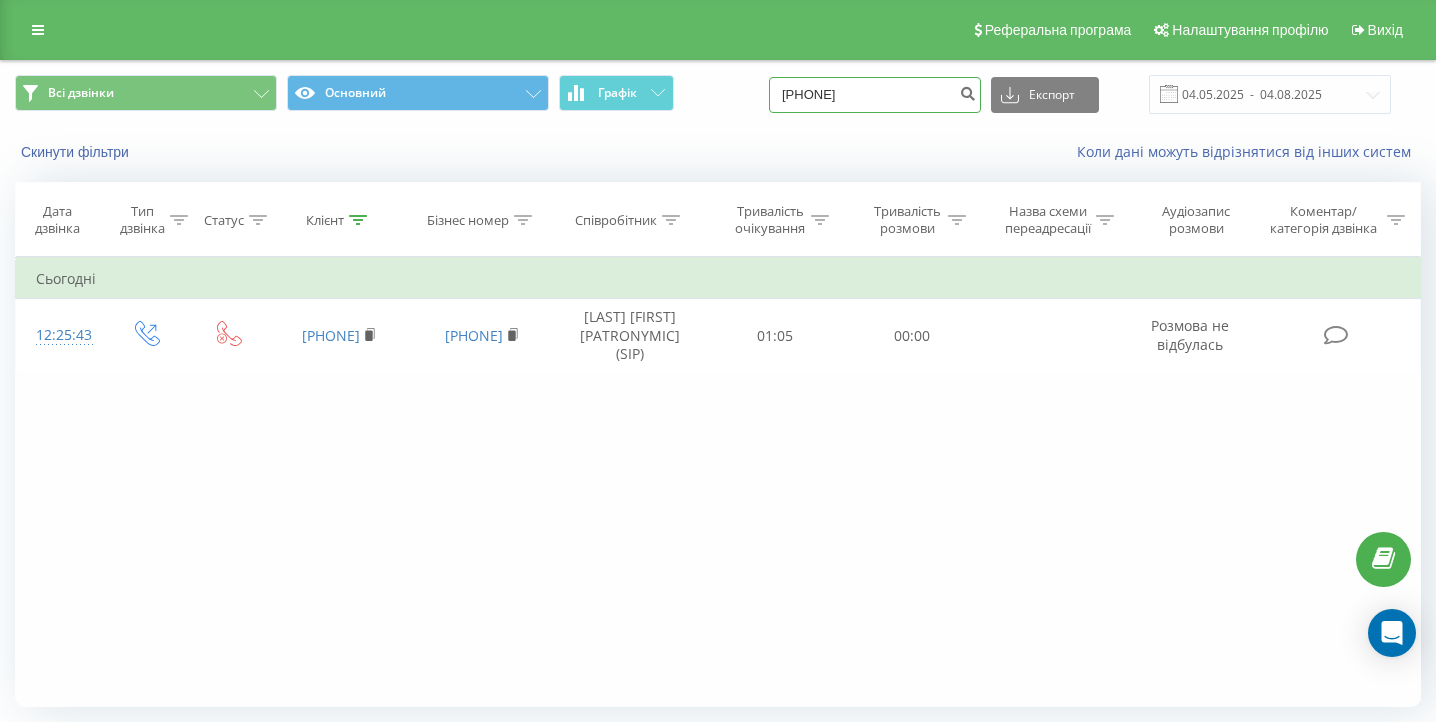 type on "[PHONE]" 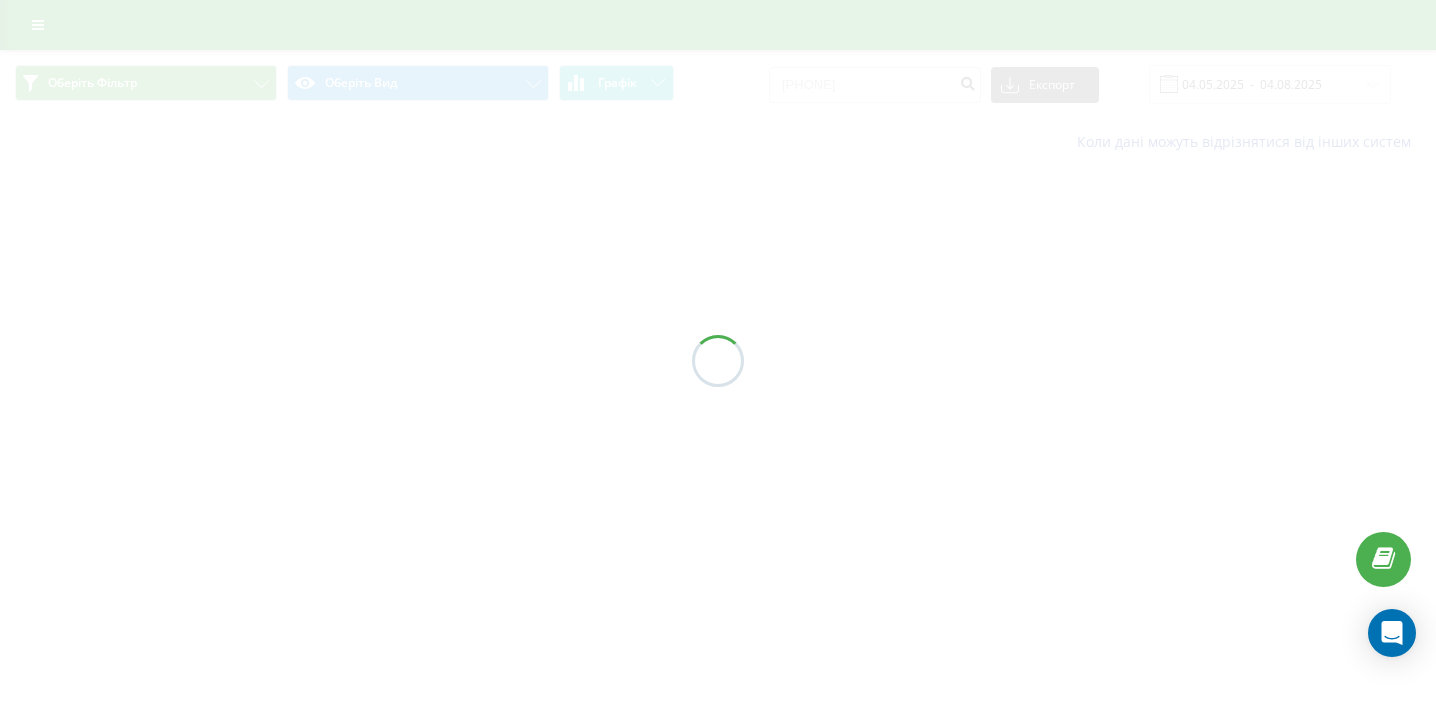 scroll, scrollTop: 0, scrollLeft: 0, axis: both 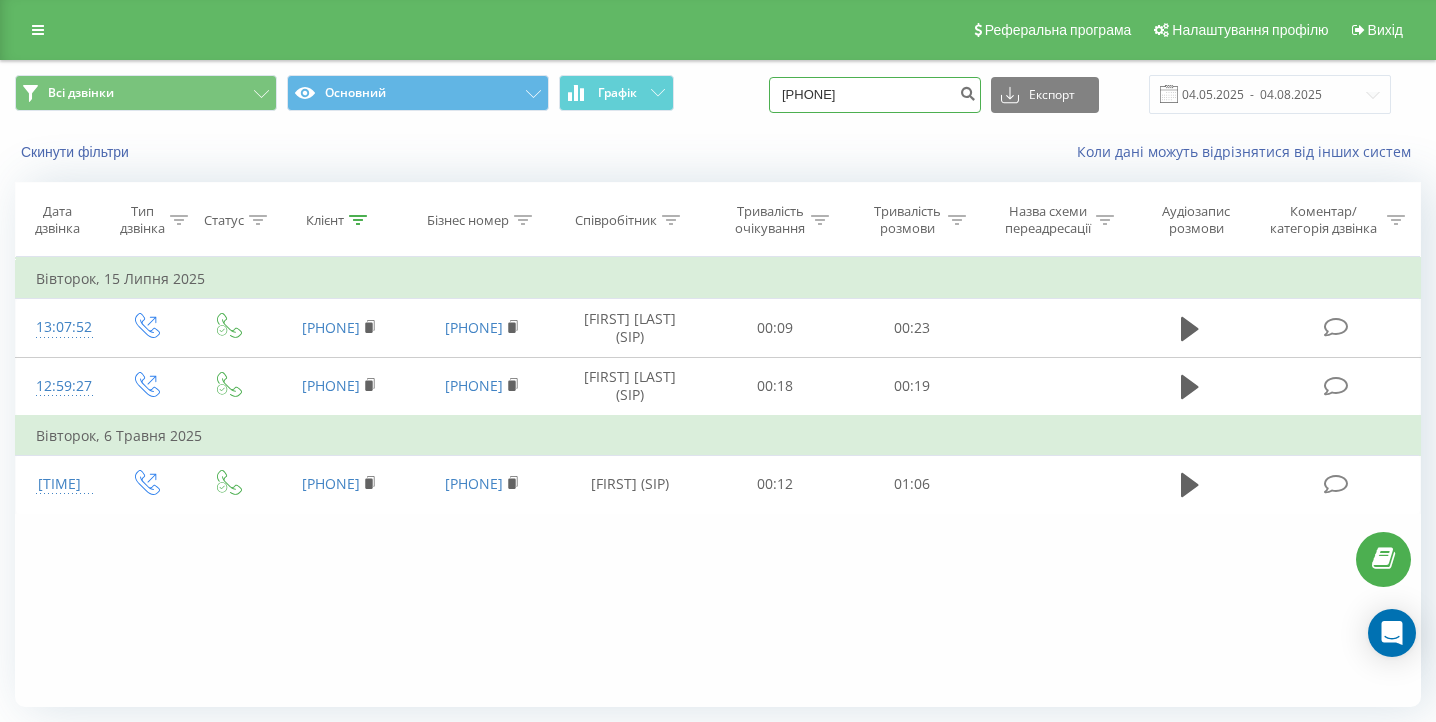 click on "[PHONE]" at bounding box center [875, 95] 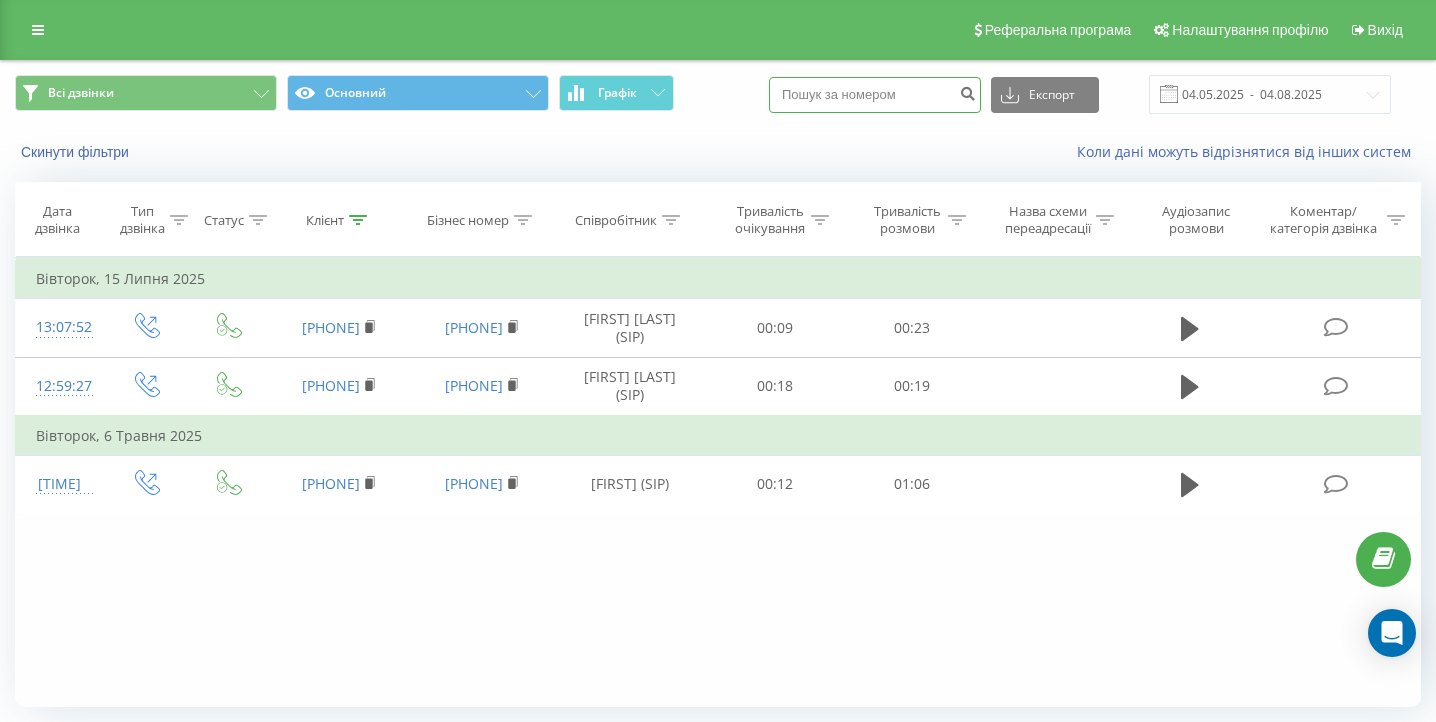 paste on "[PHONE]" 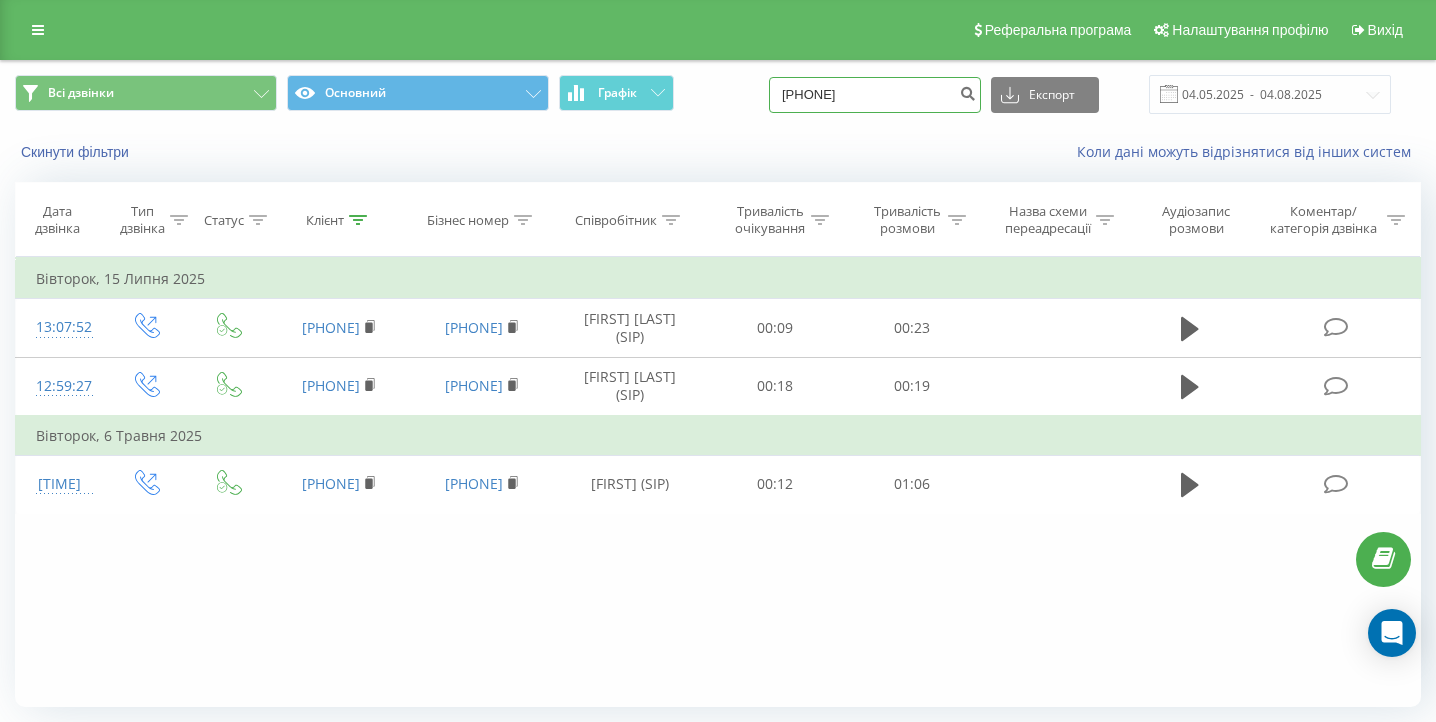 type on "[PHONE]" 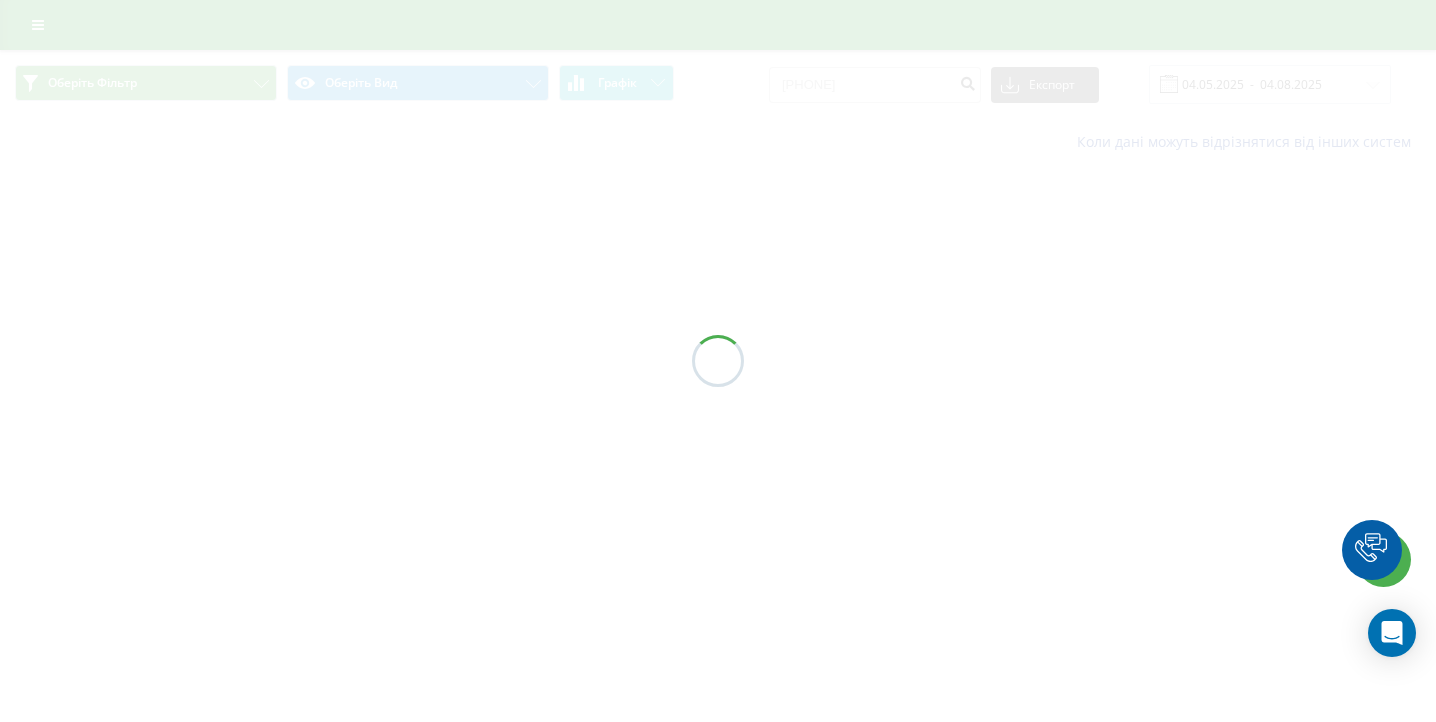scroll, scrollTop: 0, scrollLeft: 0, axis: both 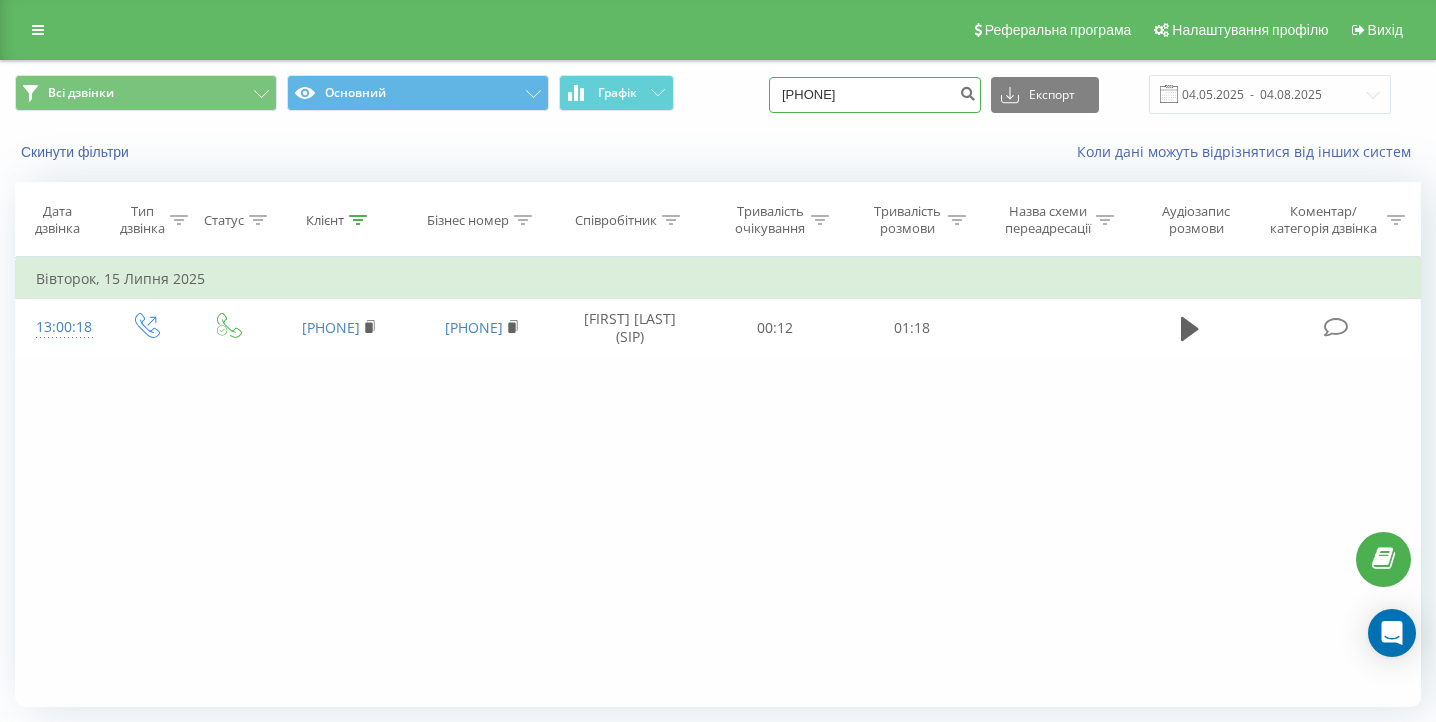 click on "[PHONE]" at bounding box center (875, 95) 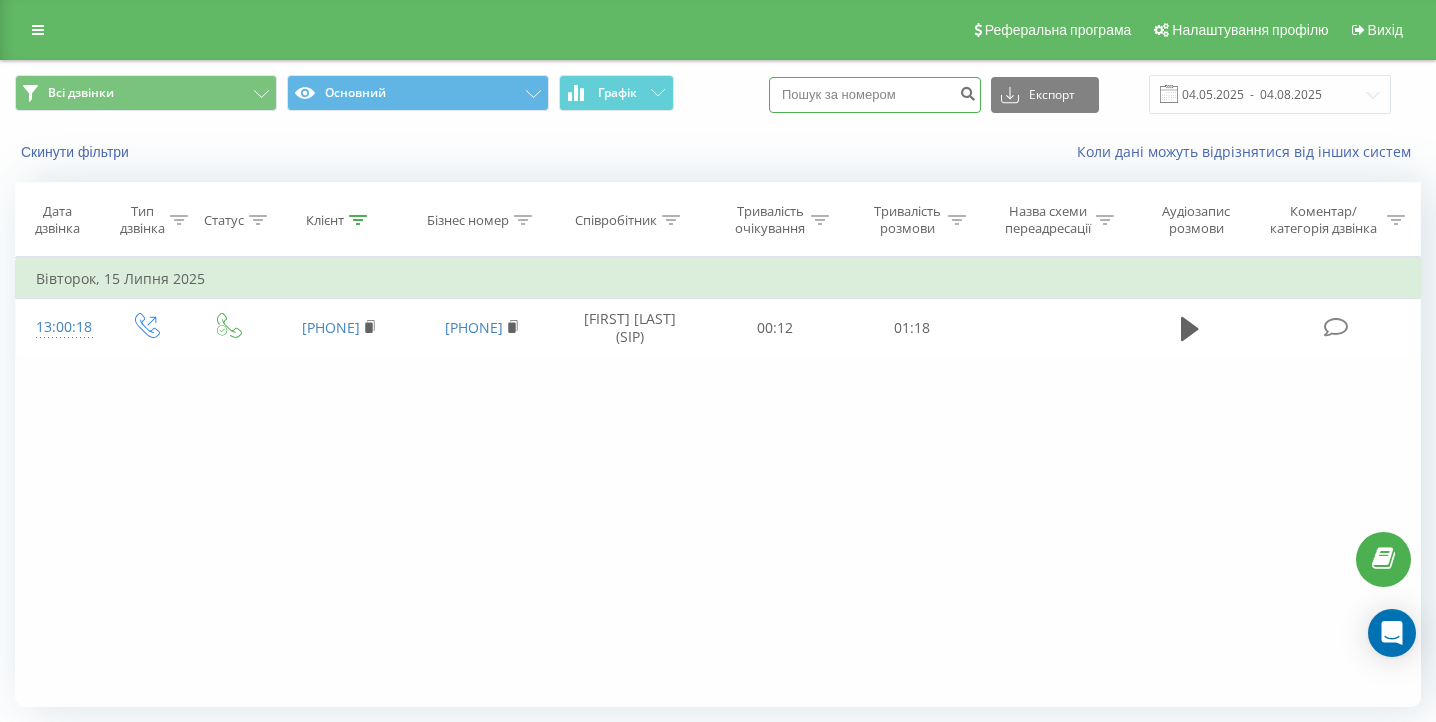 paste on "[PHONE]" 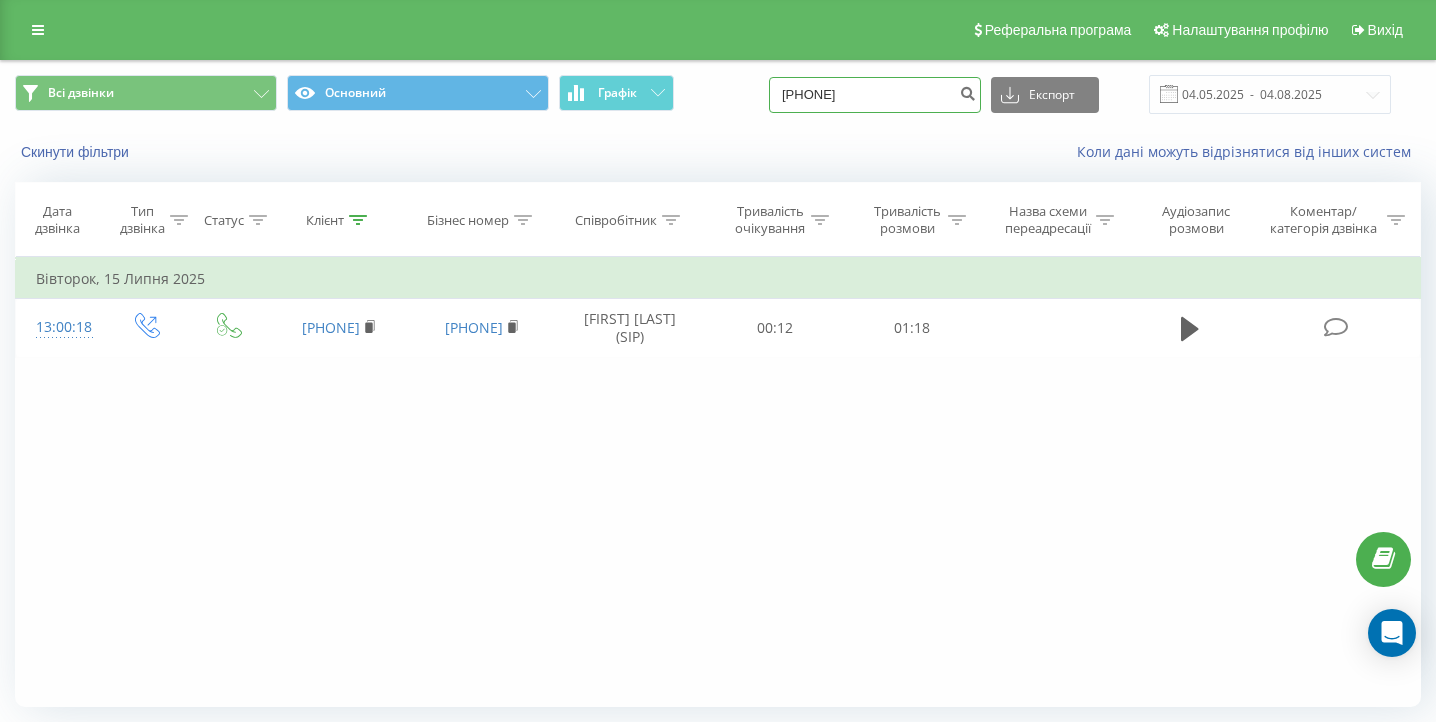 type on "[PHONE]" 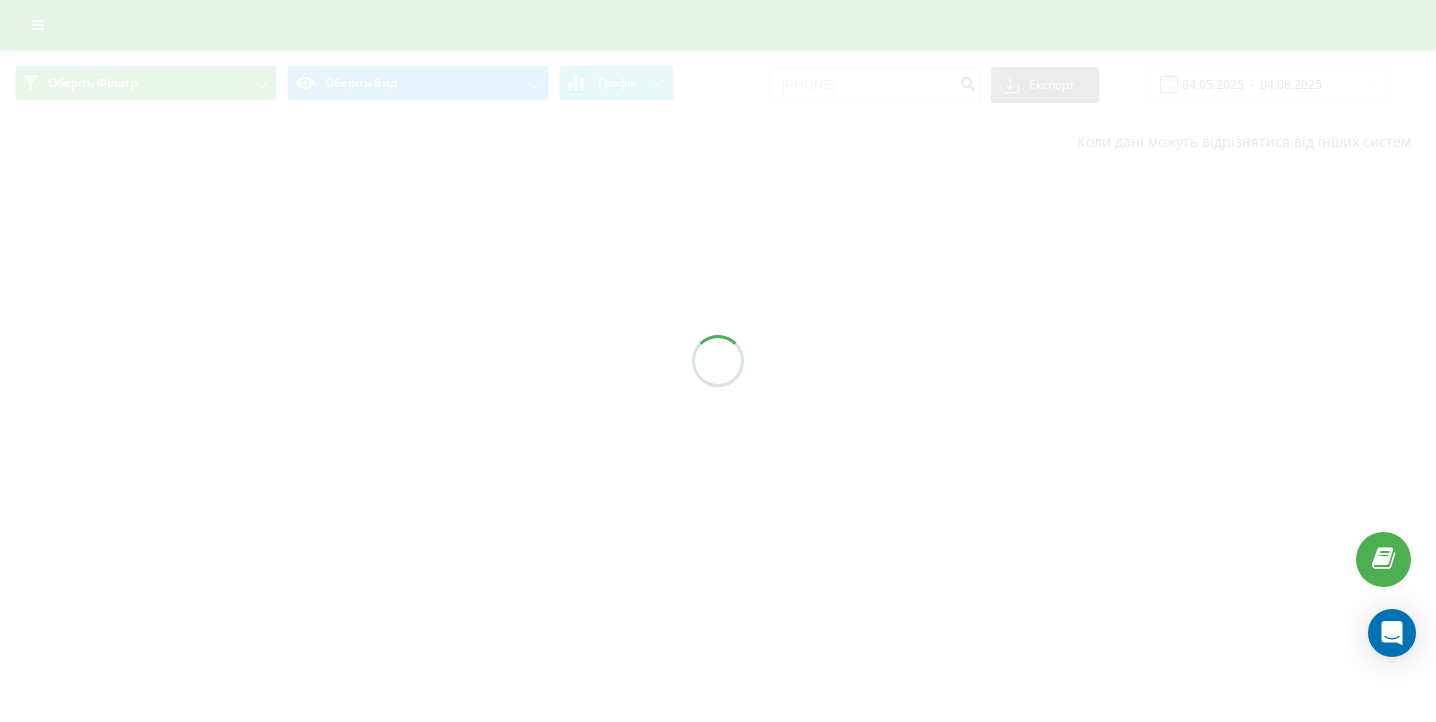 scroll, scrollTop: 0, scrollLeft: 0, axis: both 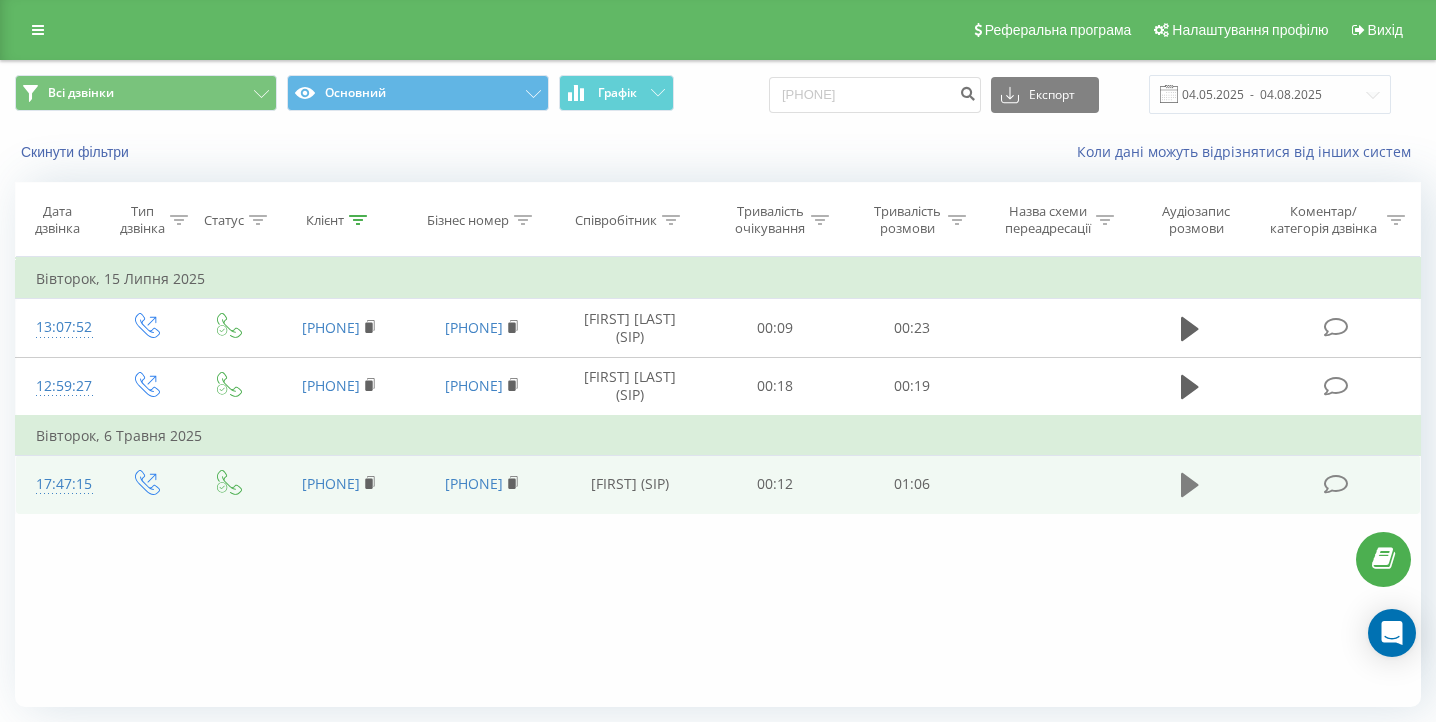 click 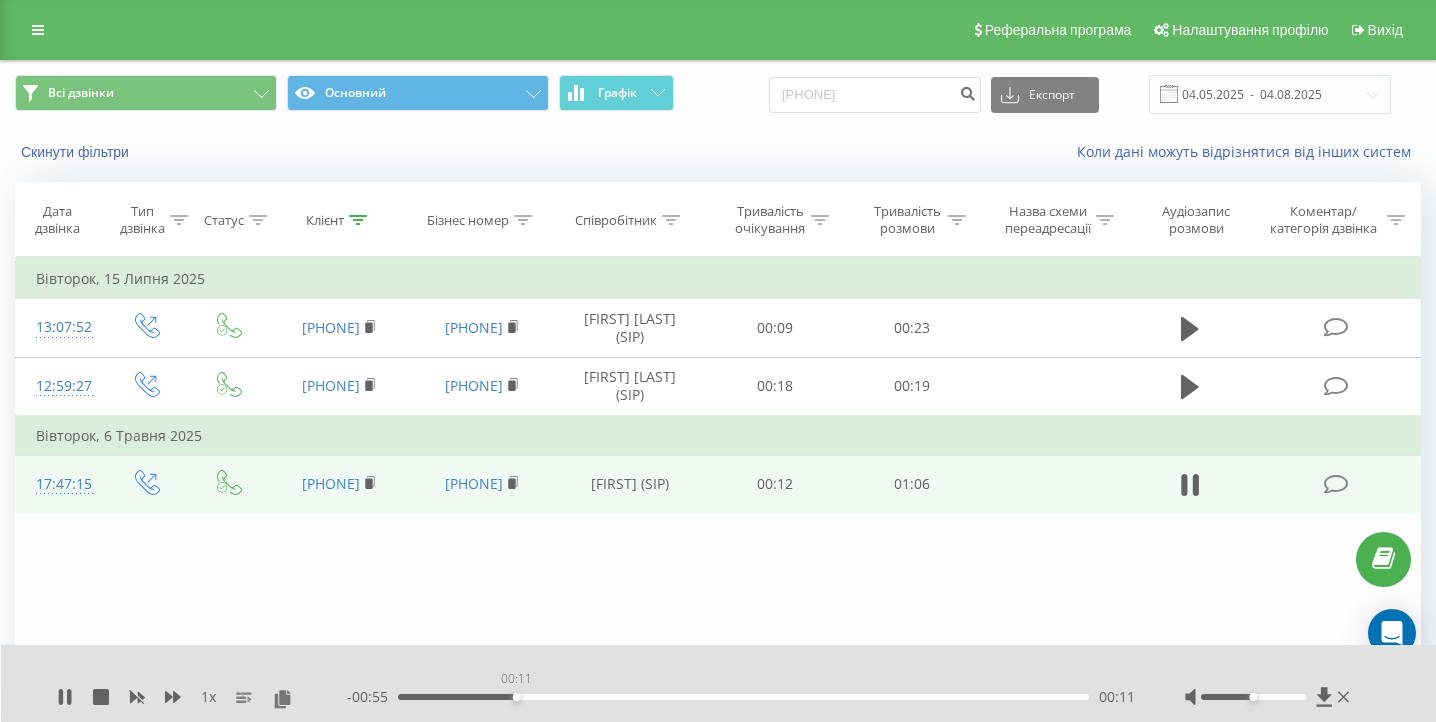 click on "00:11" at bounding box center (743, 697) 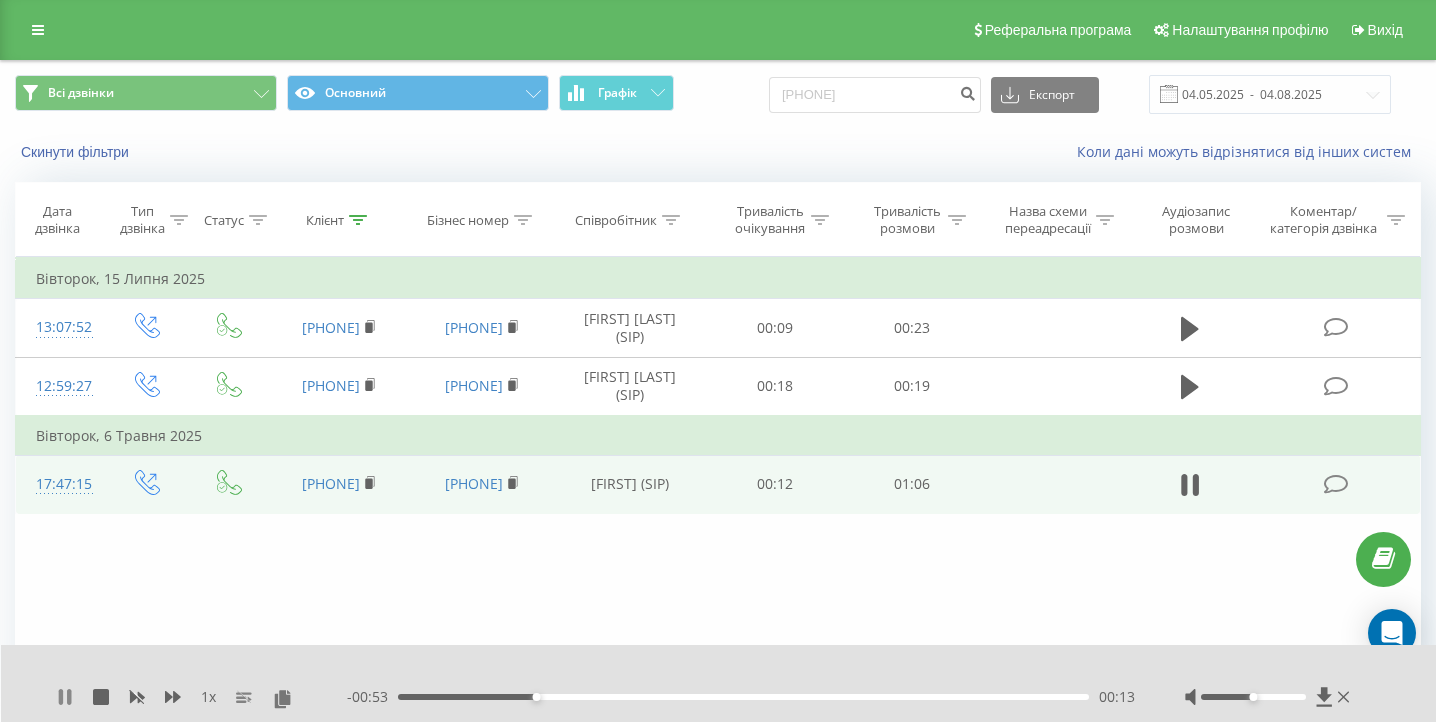 click 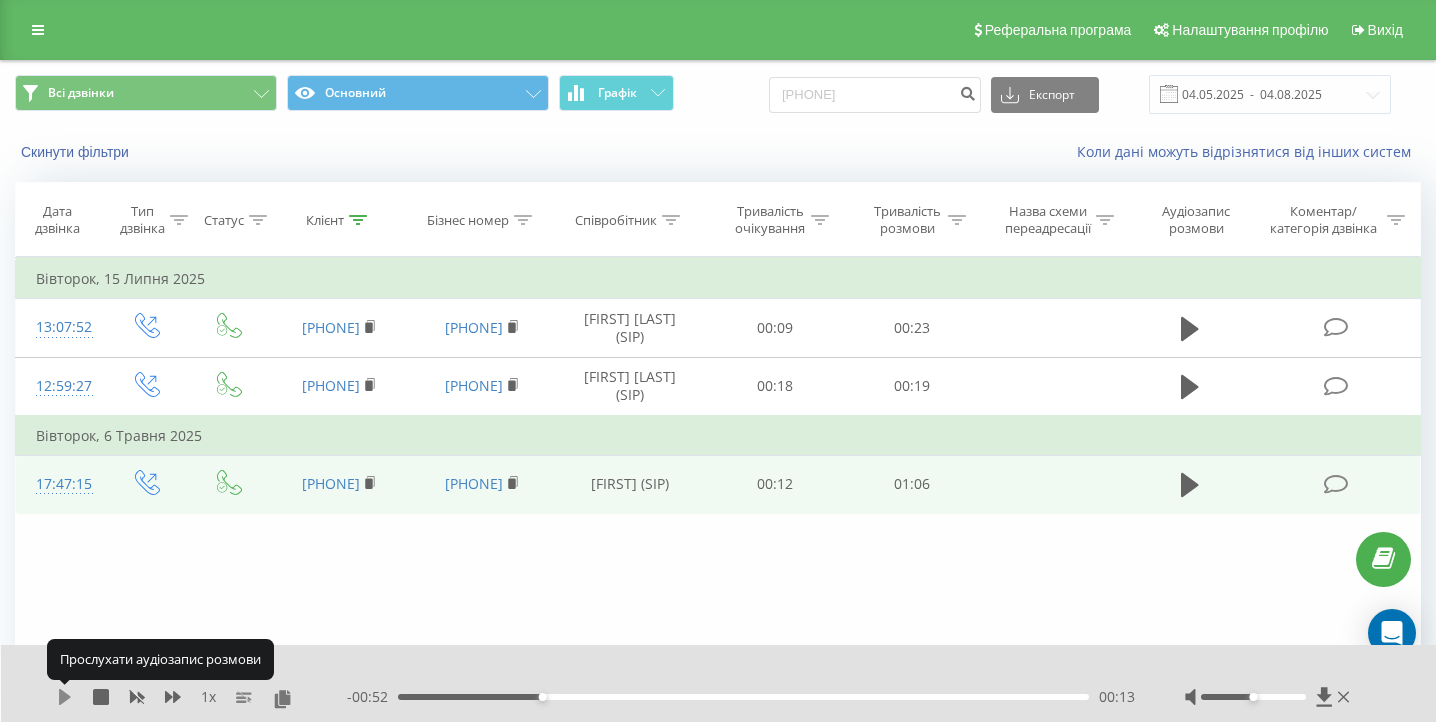 click 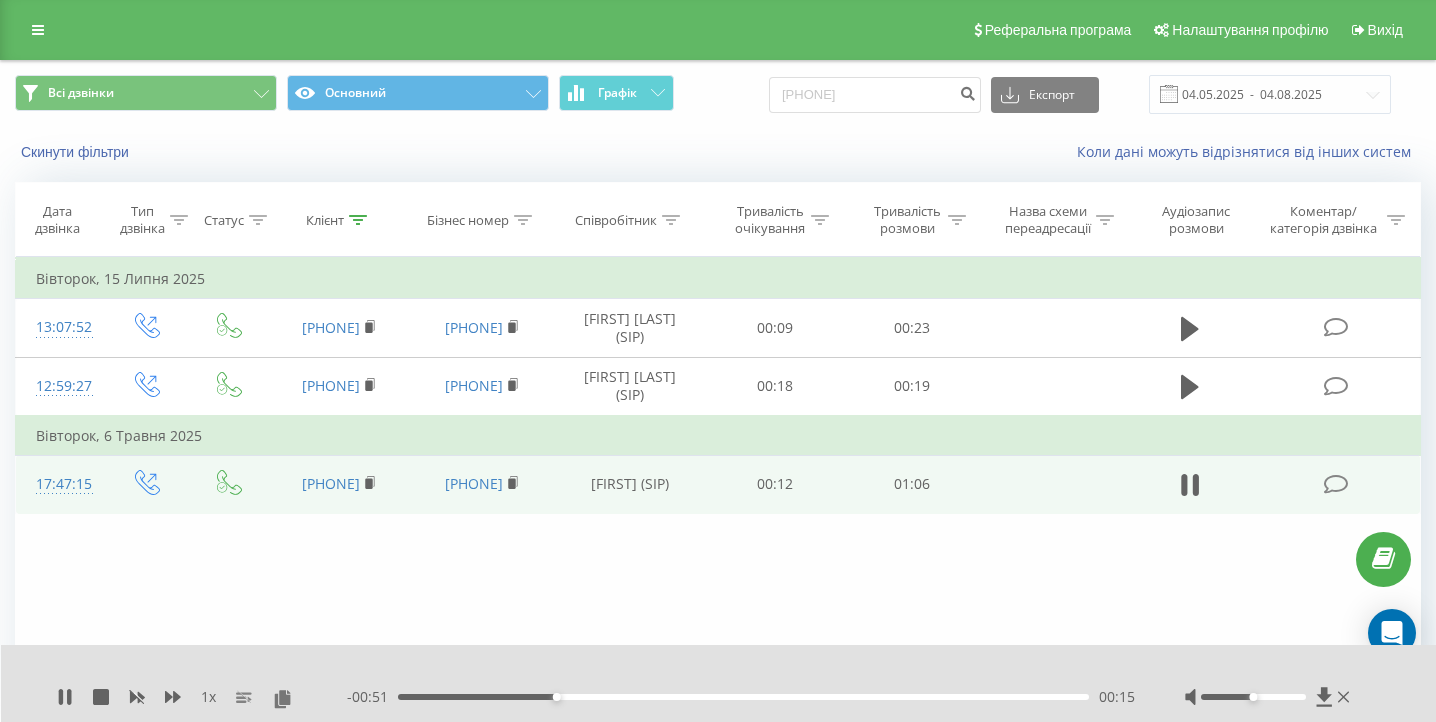 click on "00:15" at bounding box center (743, 697) 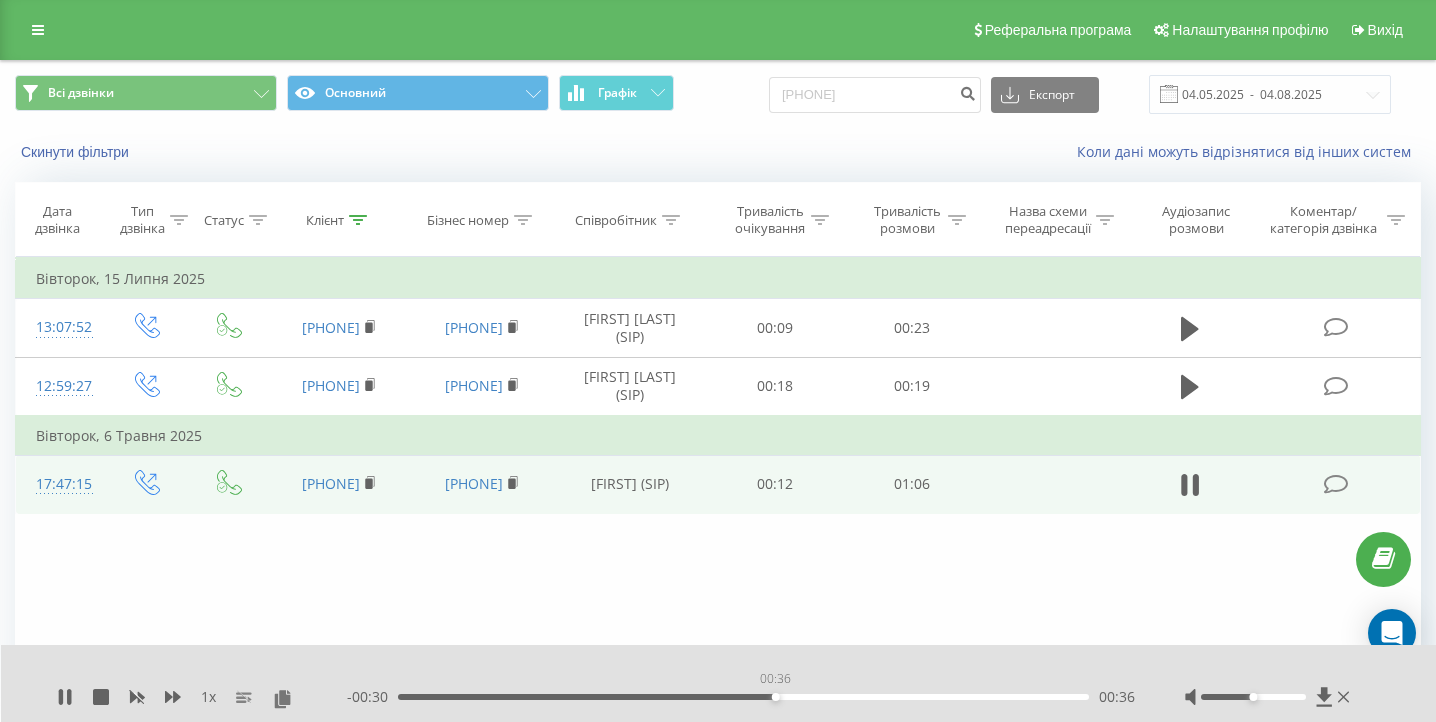 click on "00:36" at bounding box center (743, 697) 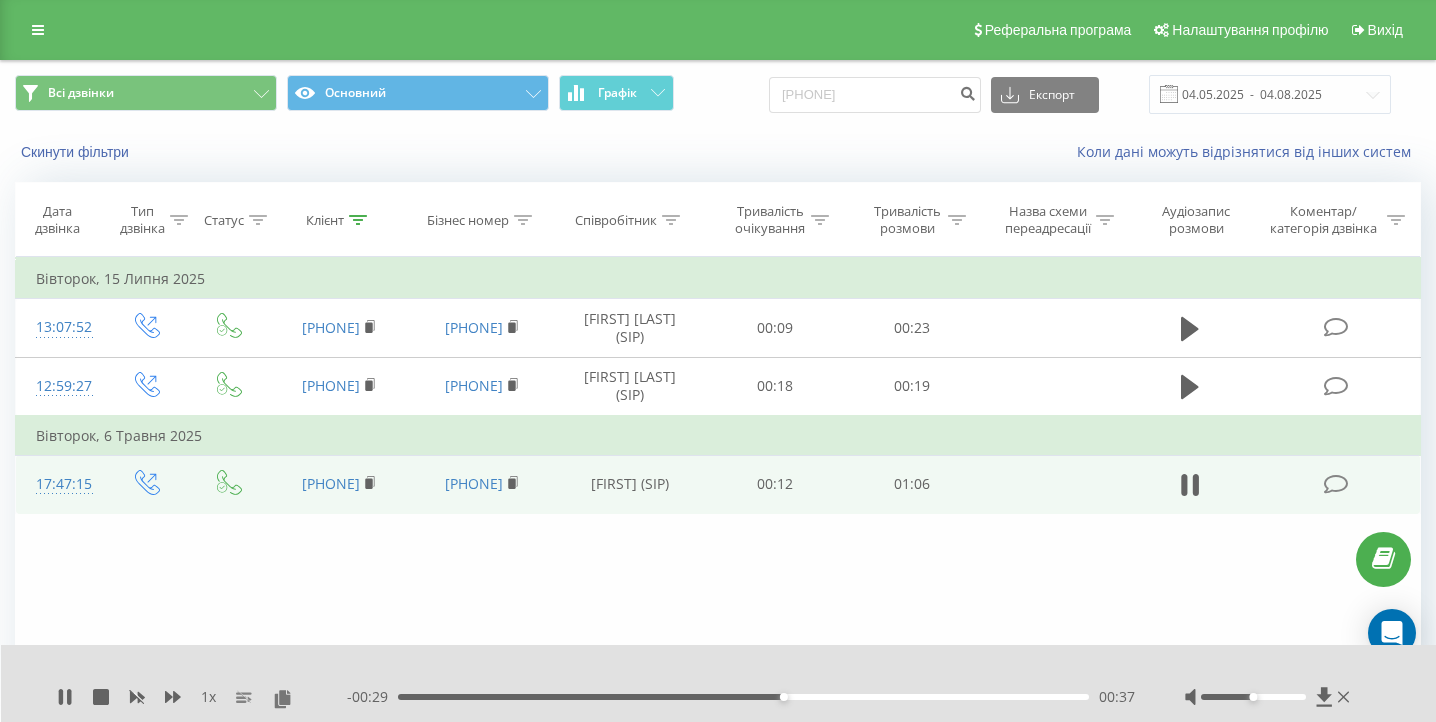 click on "00:37" at bounding box center (743, 697) 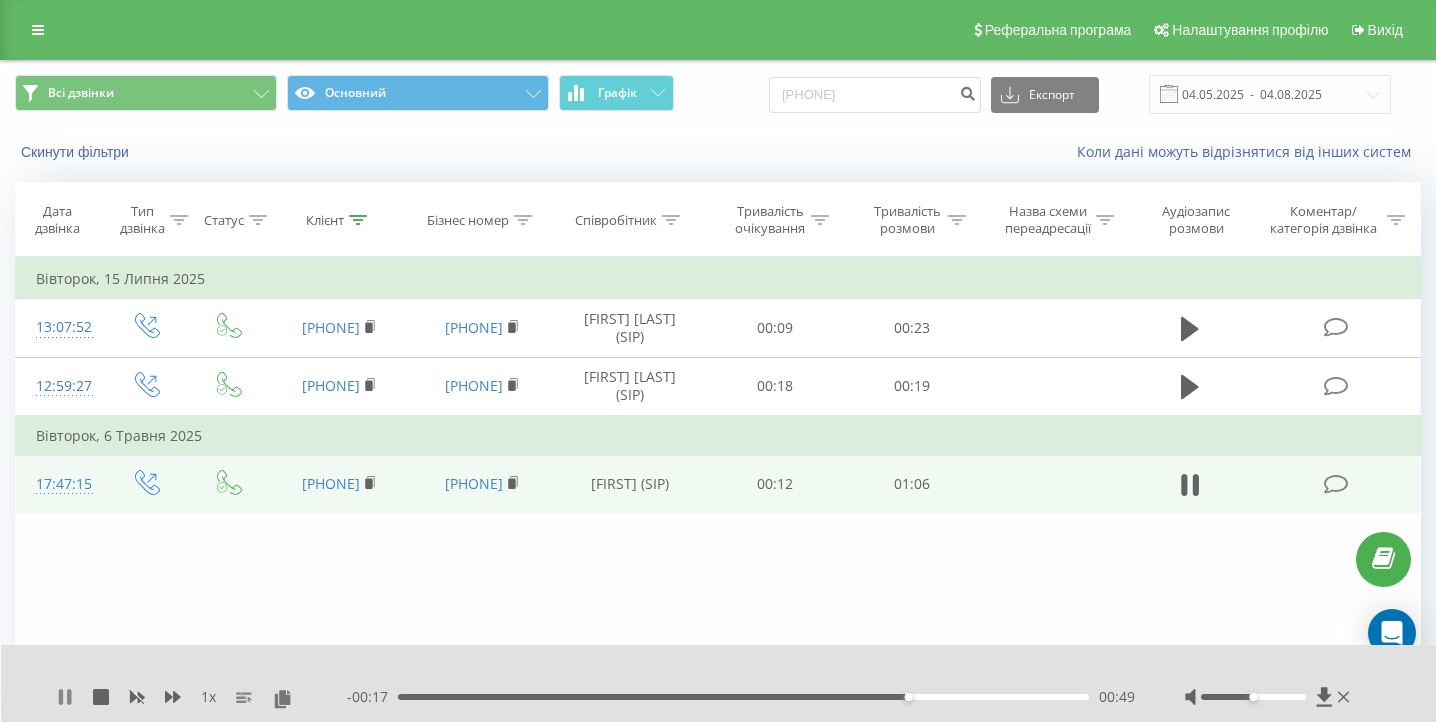 click 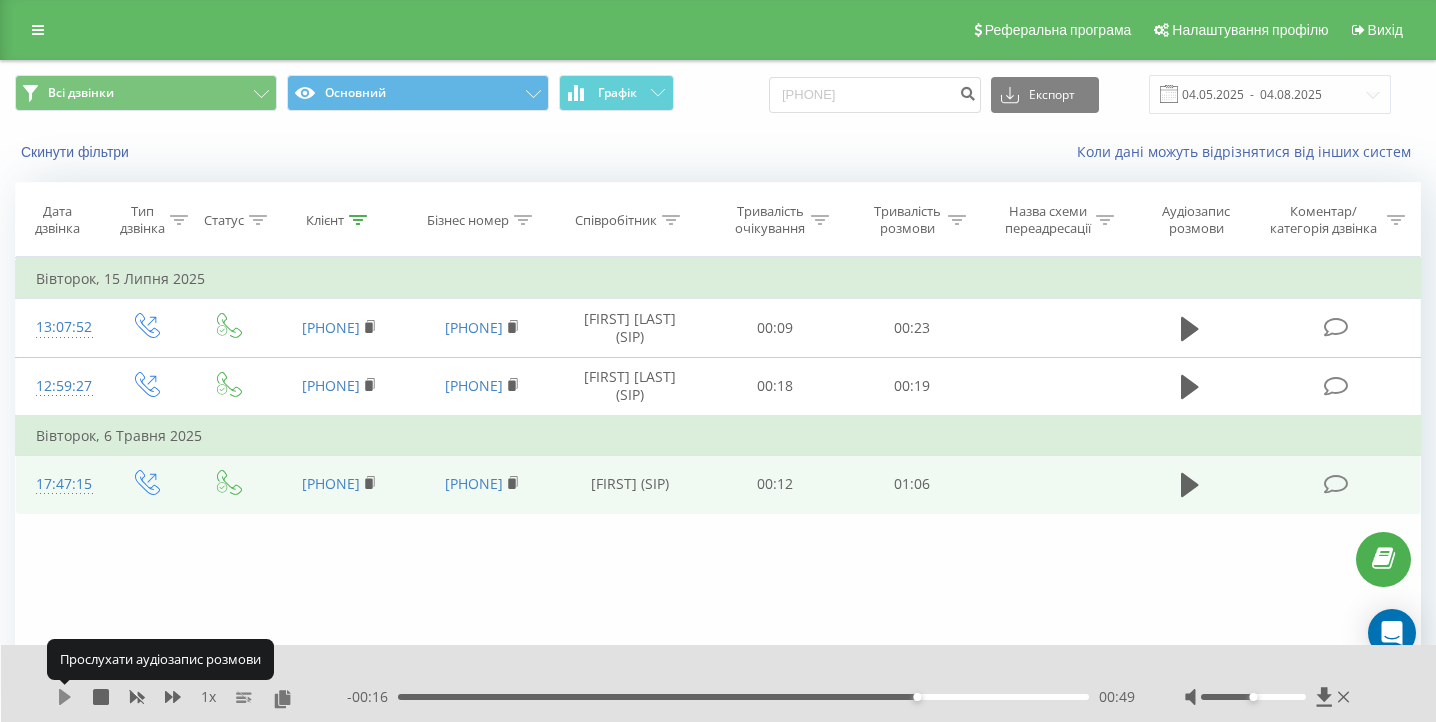 click 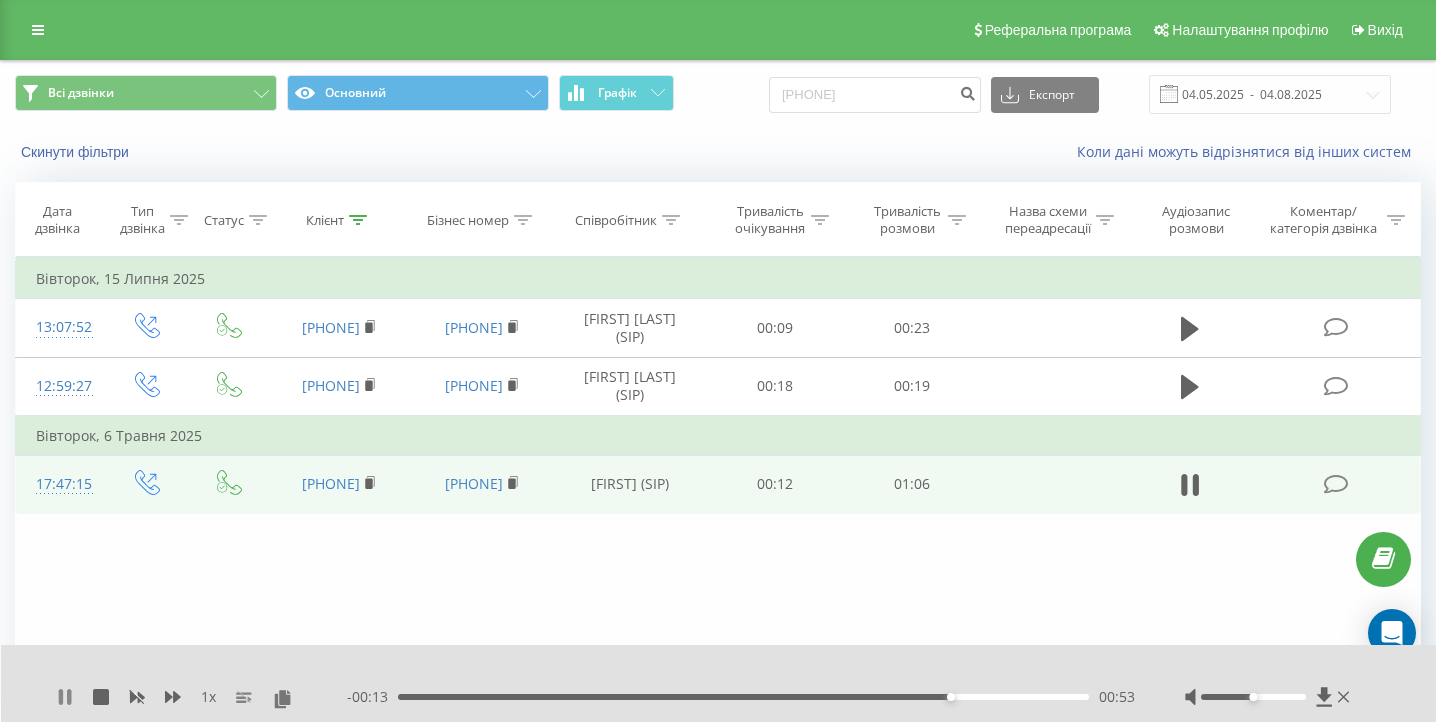 click 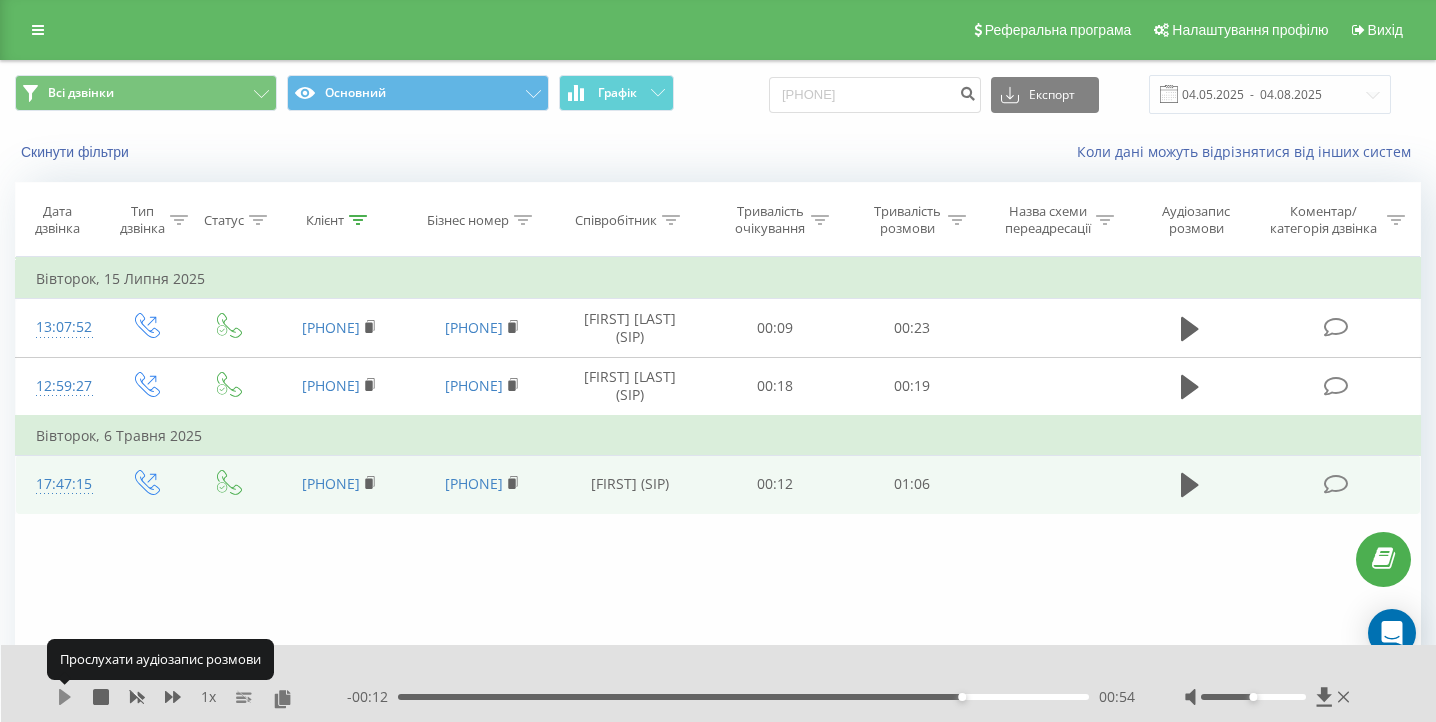 click 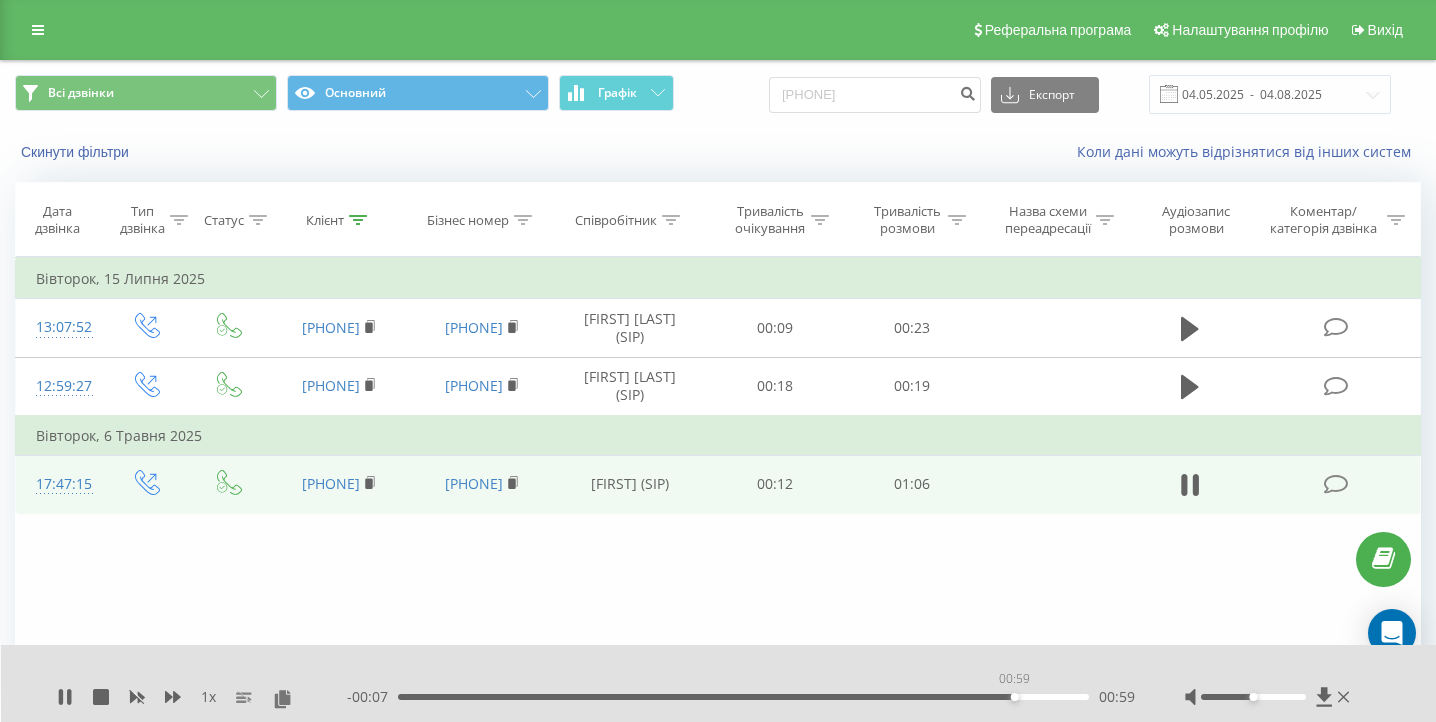 click on "00:59" at bounding box center (743, 697) 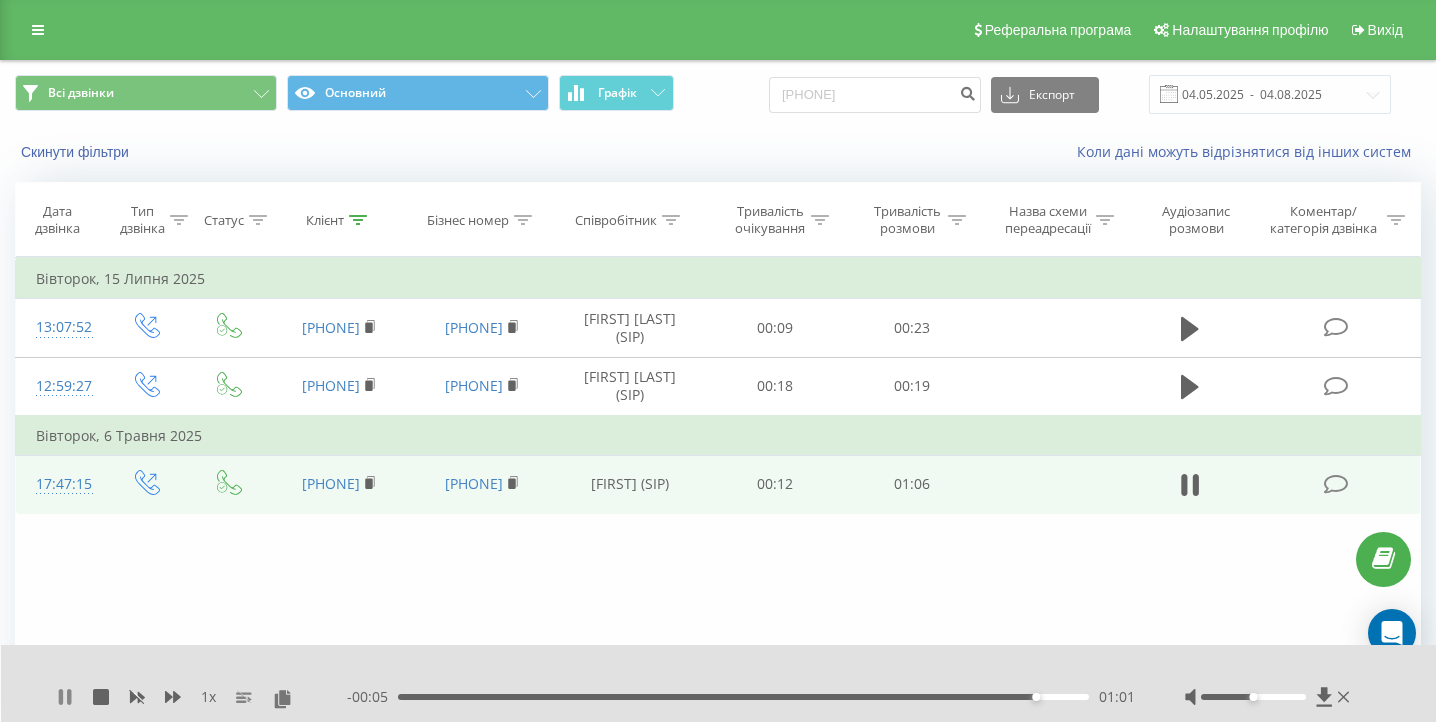 click 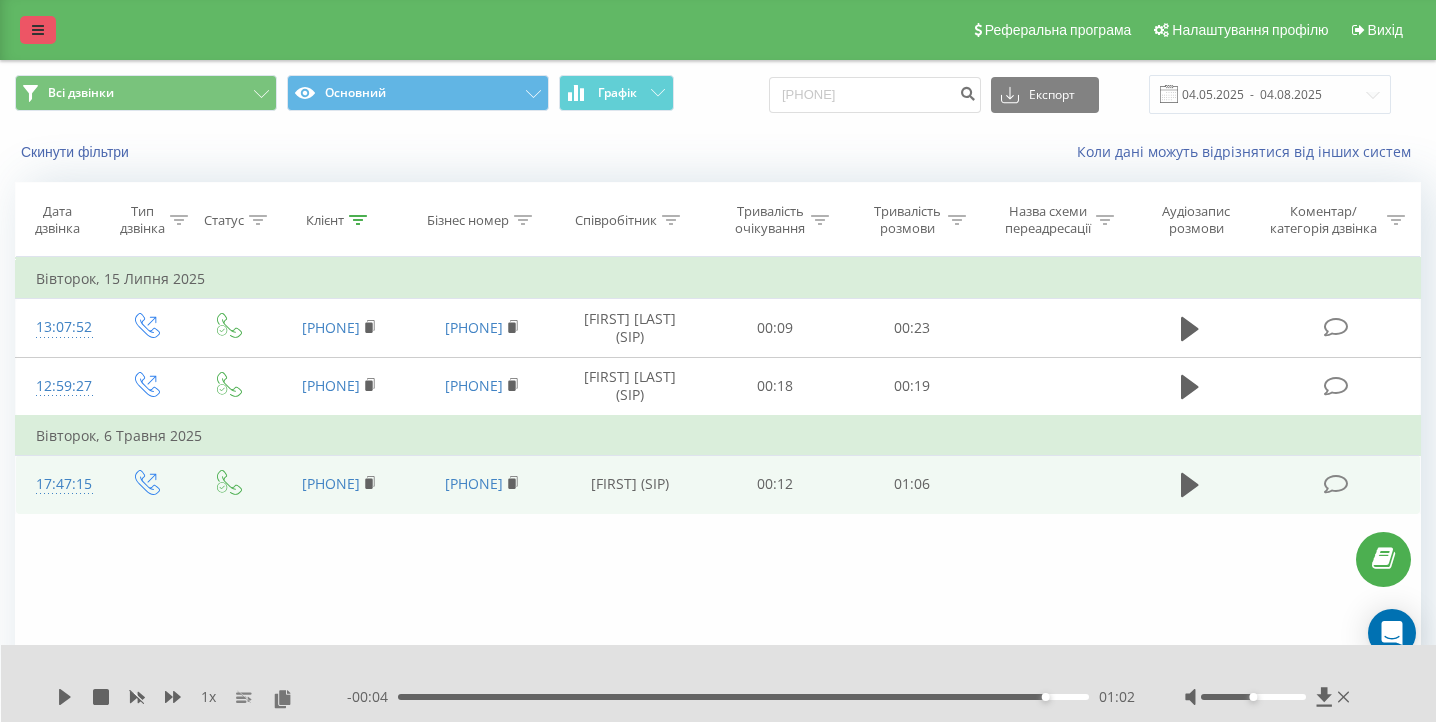 click at bounding box center [38, 30] 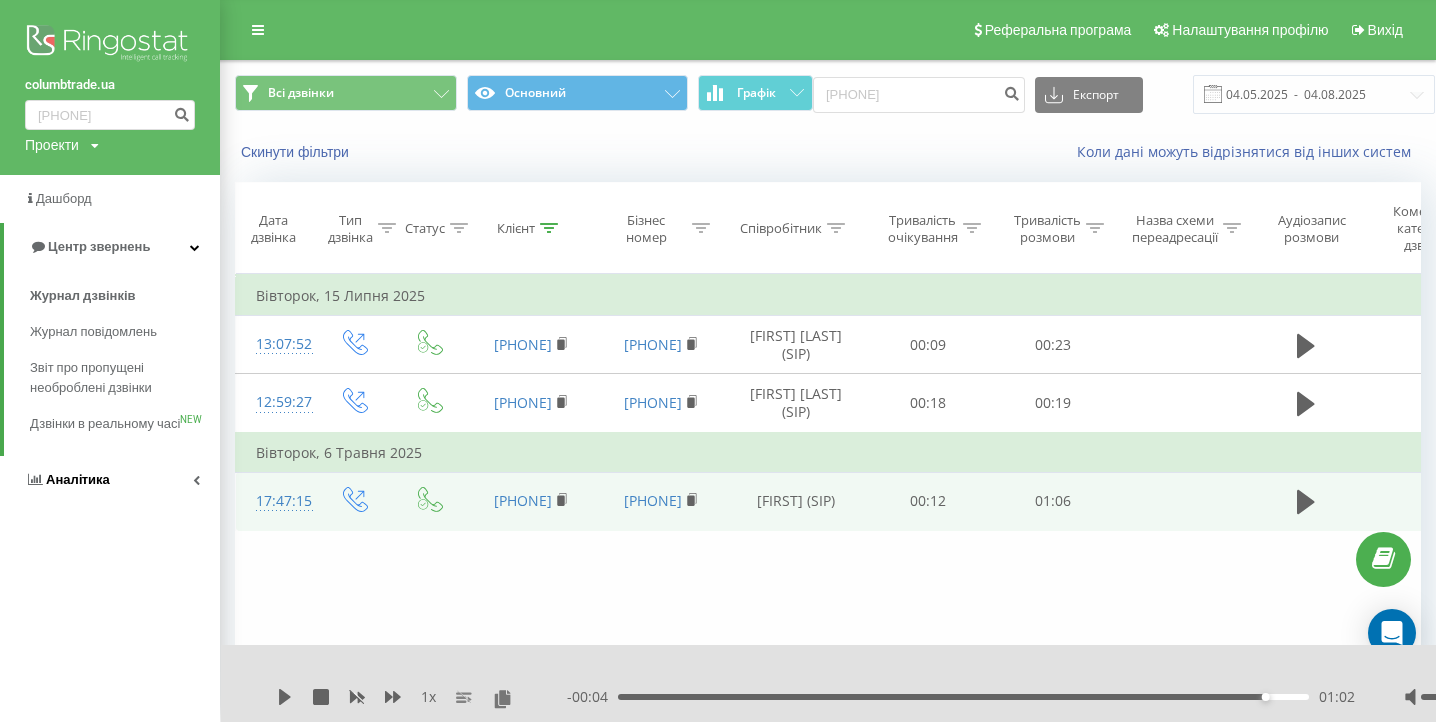 click on "Аналiтика" at bounding box center (78, 479) 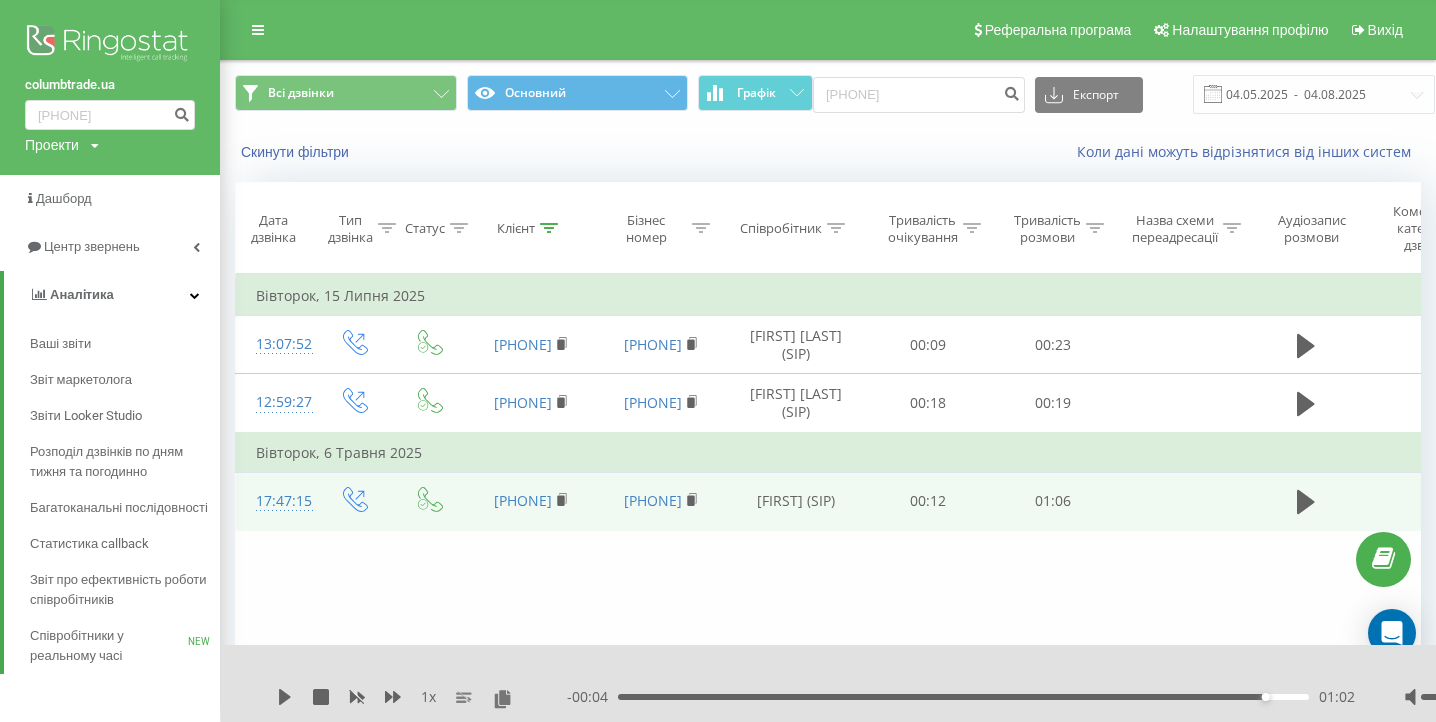 click on "Звіт про ефективність роботи співробітників" at bounding box center [120, 590] 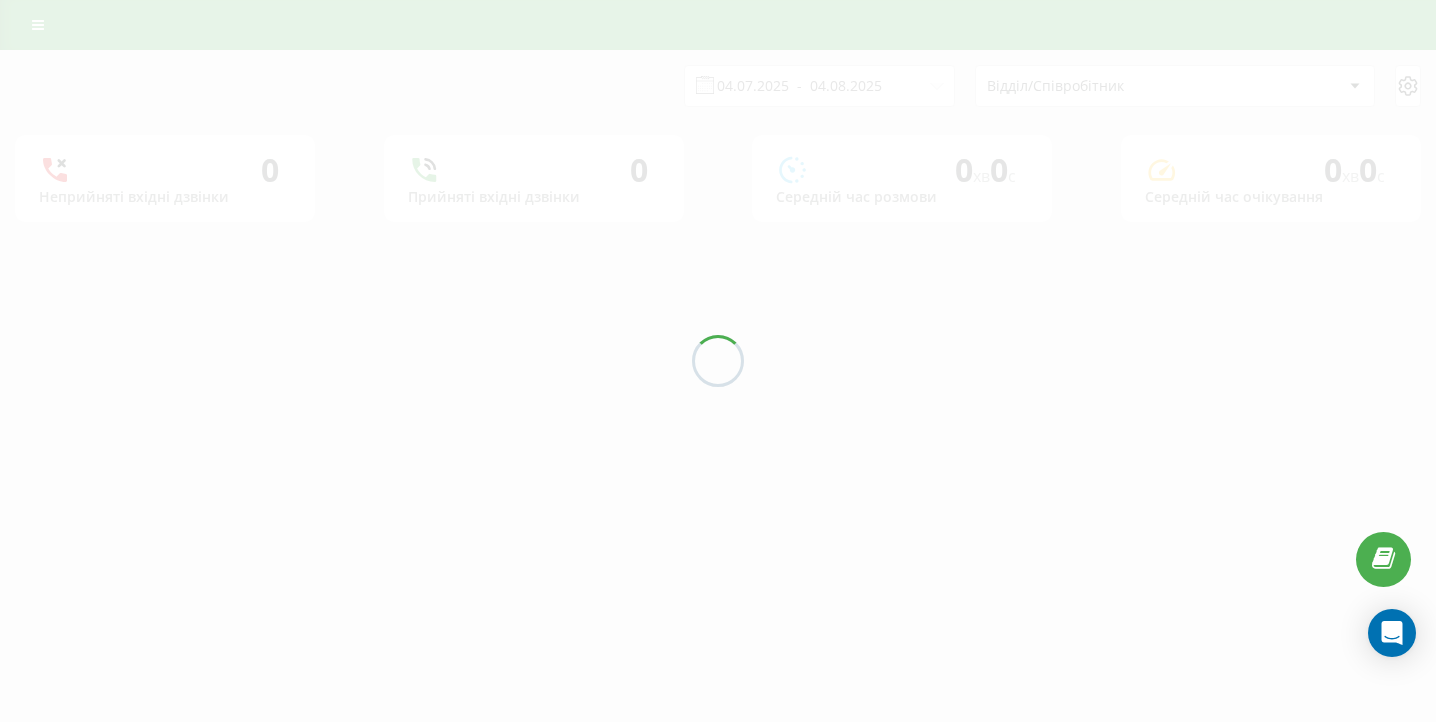 scroll, scrollTop: 0, scrollLeft: 0, axis: both 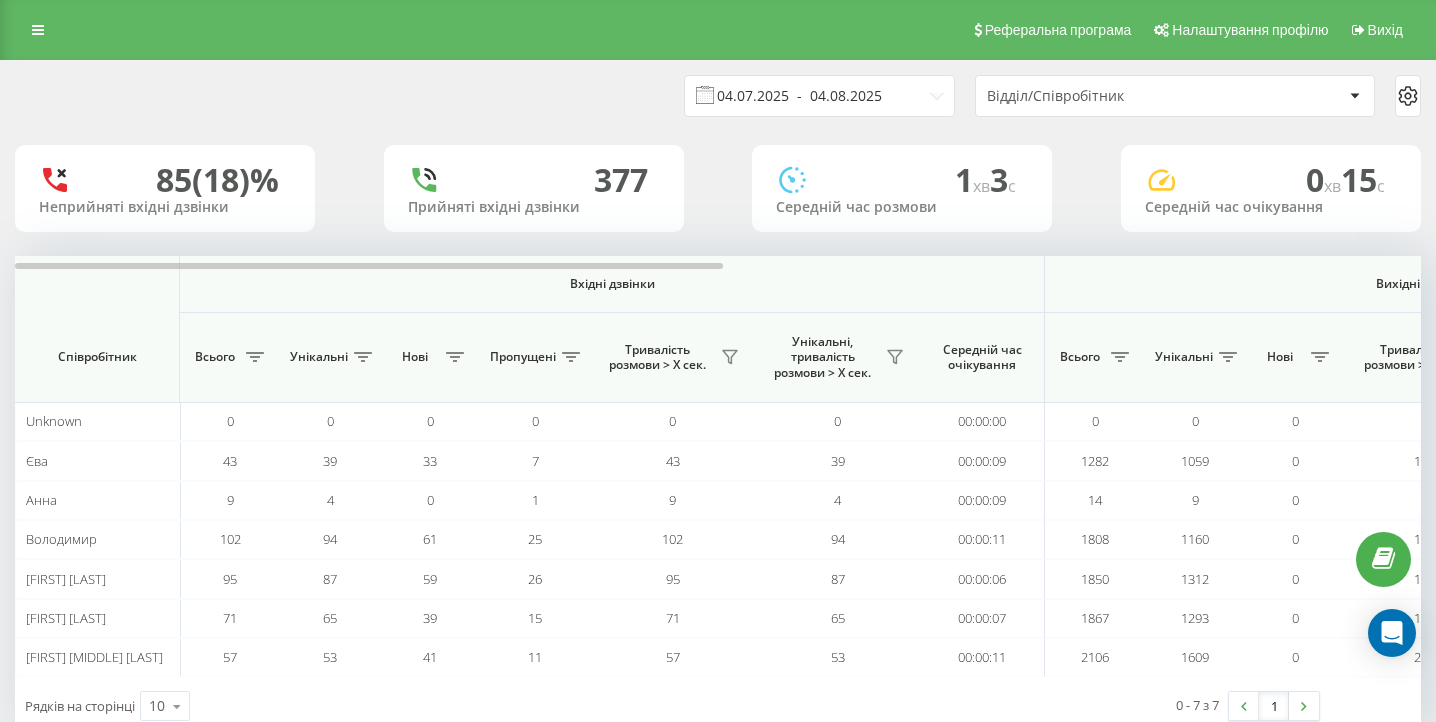 click on "04.07.2025  -  04.08.2025" at bounding box center (819, 96) 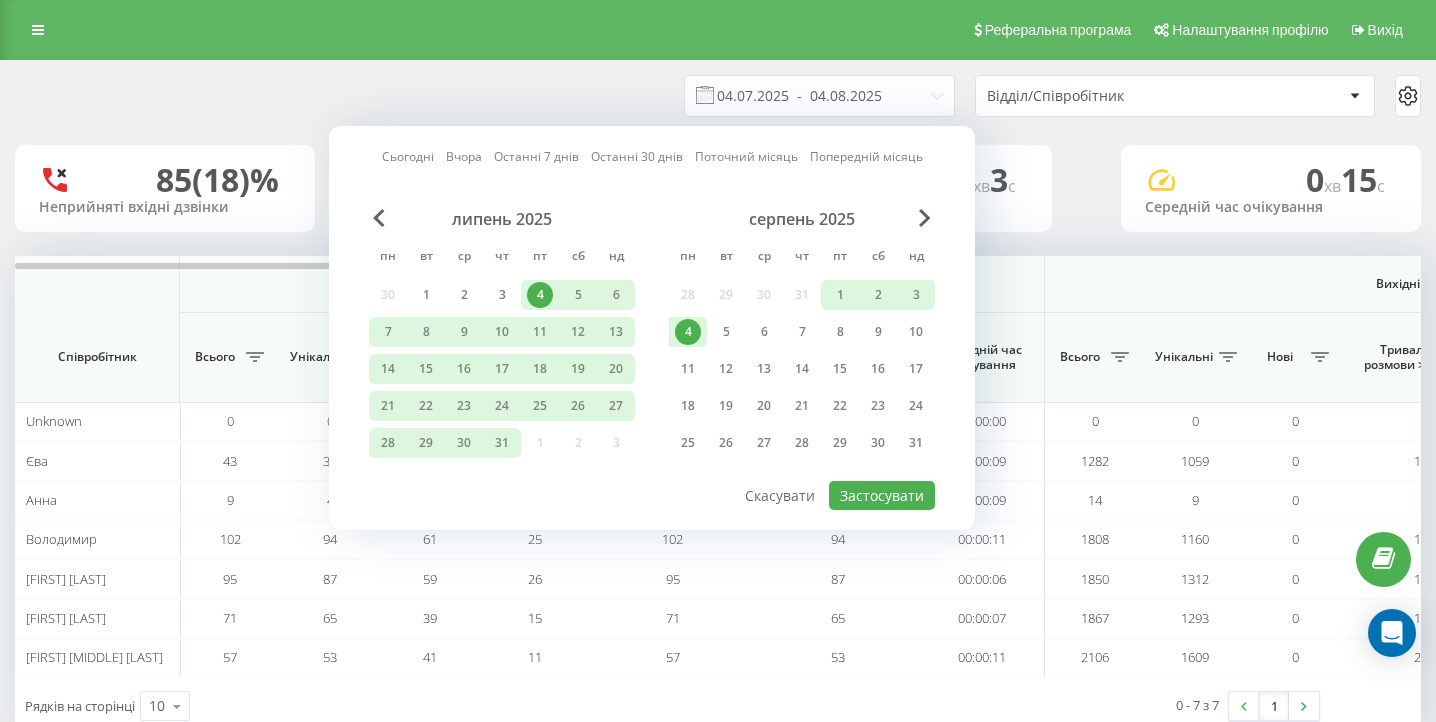 click on "4" at bounding box center [688, 332] 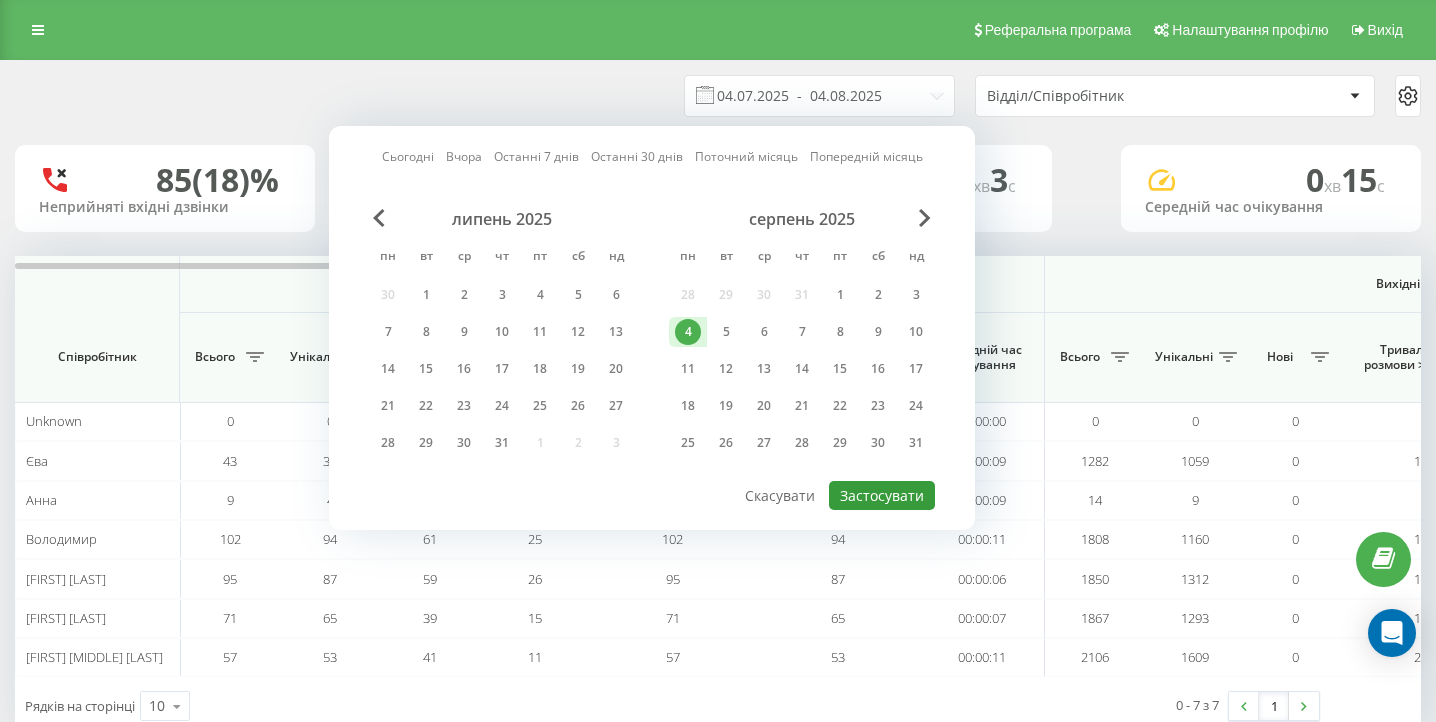 click on "Застосувати" at bounding box center (882, 495) 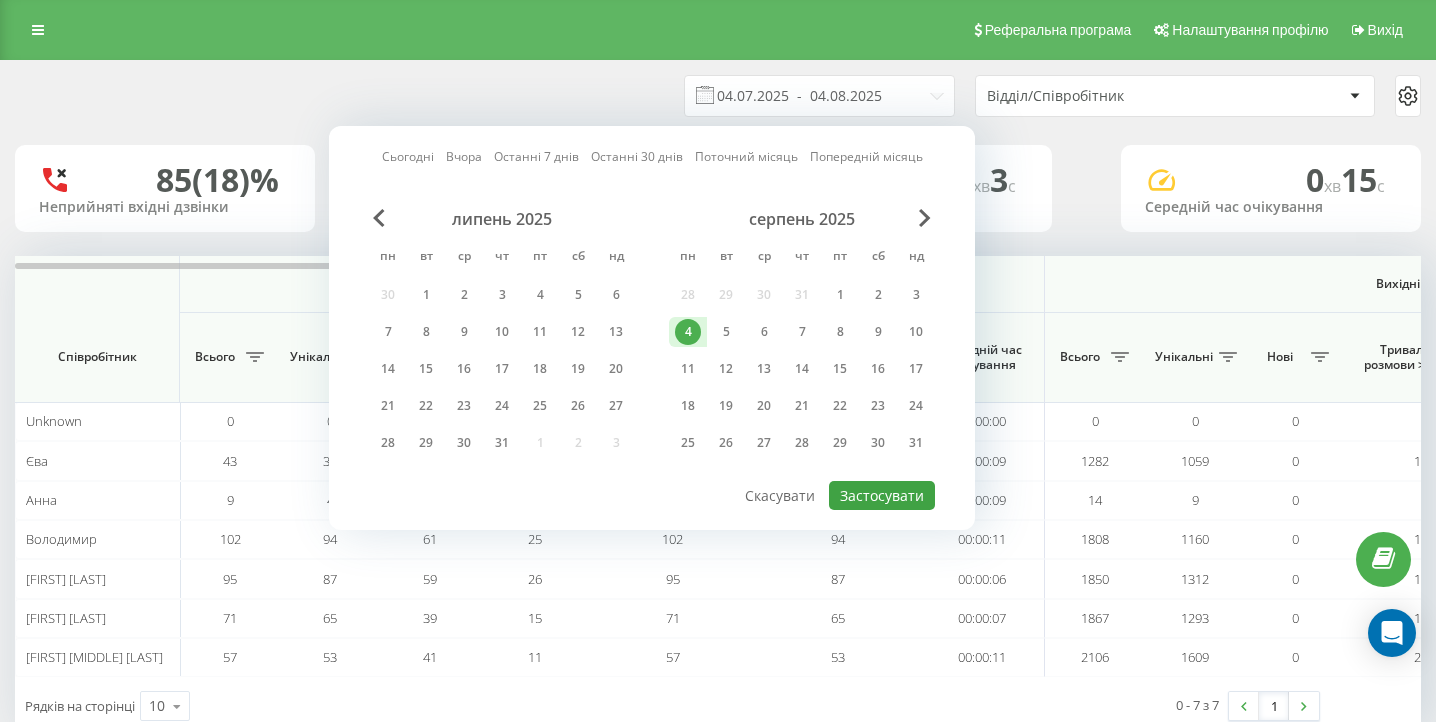 type on "04.08.2025  -  04.08.2025" 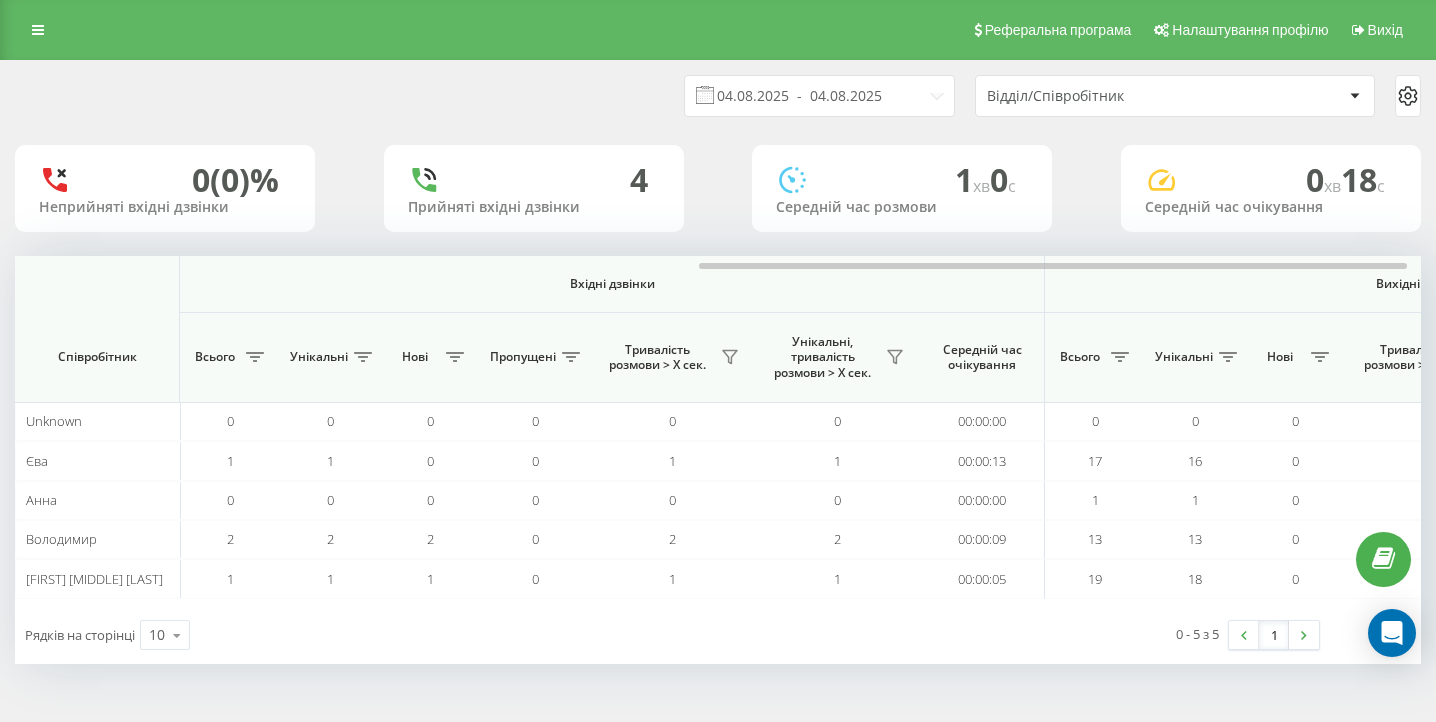 scroll, scrollTop: 0, scrollLeft: 1384, axis: horizontal 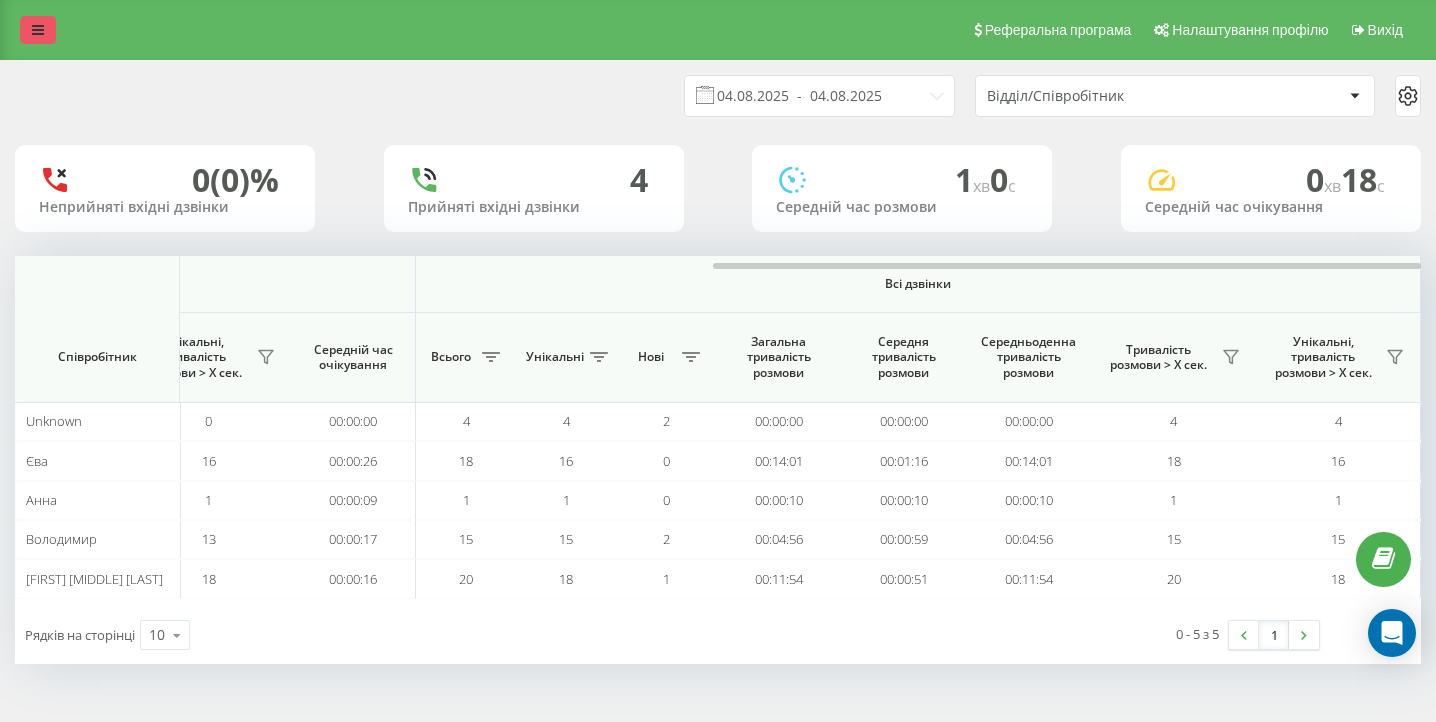 click at bounding box center [38, 30] 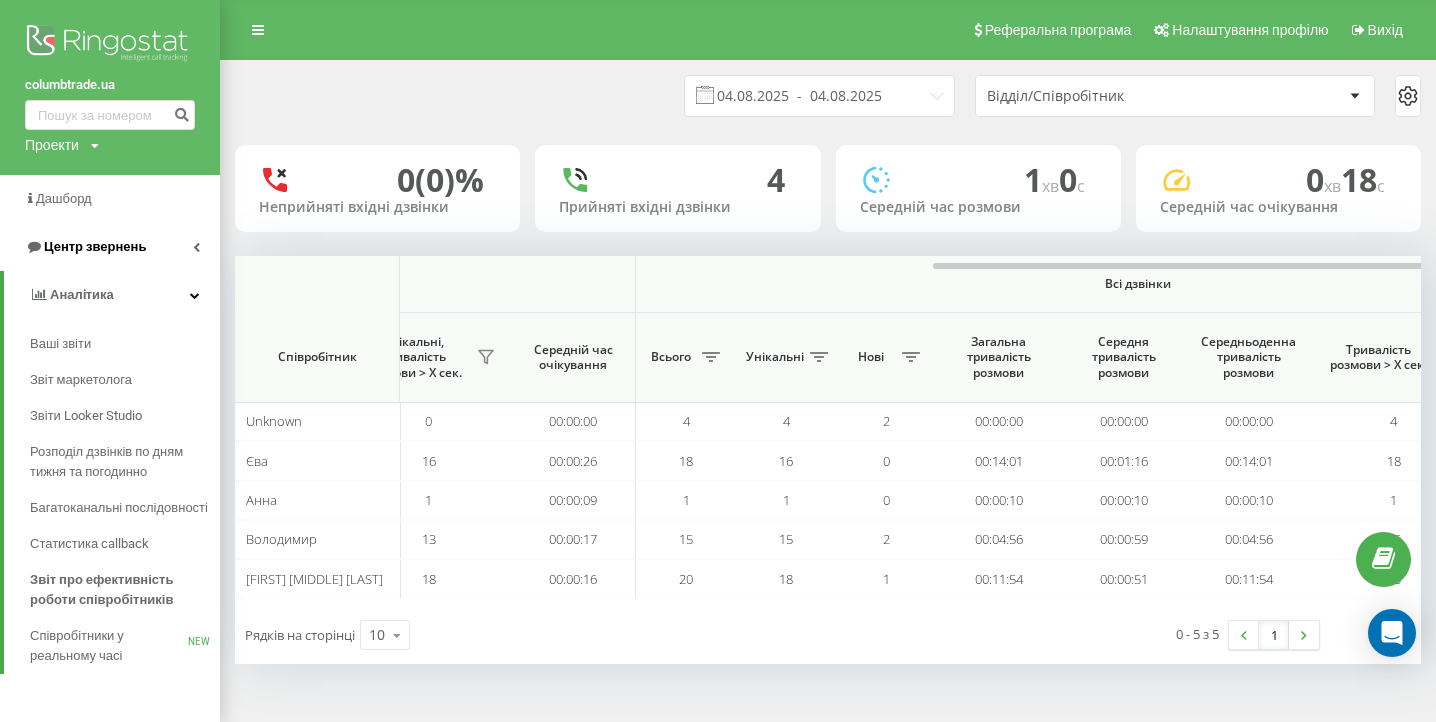 click on "Центр звернень" at bounding box center [95, 246] 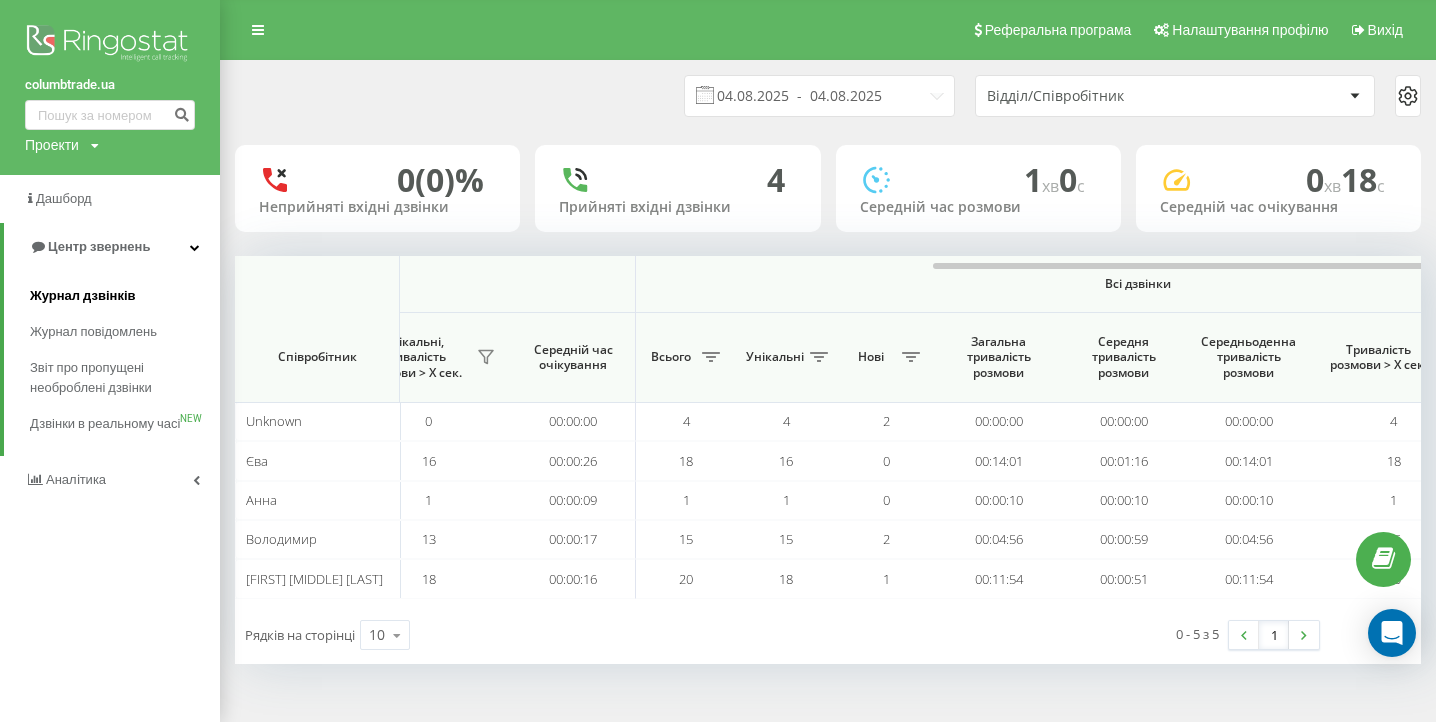 click on "Журнал дзвінків" at bounding box center [83, 296] 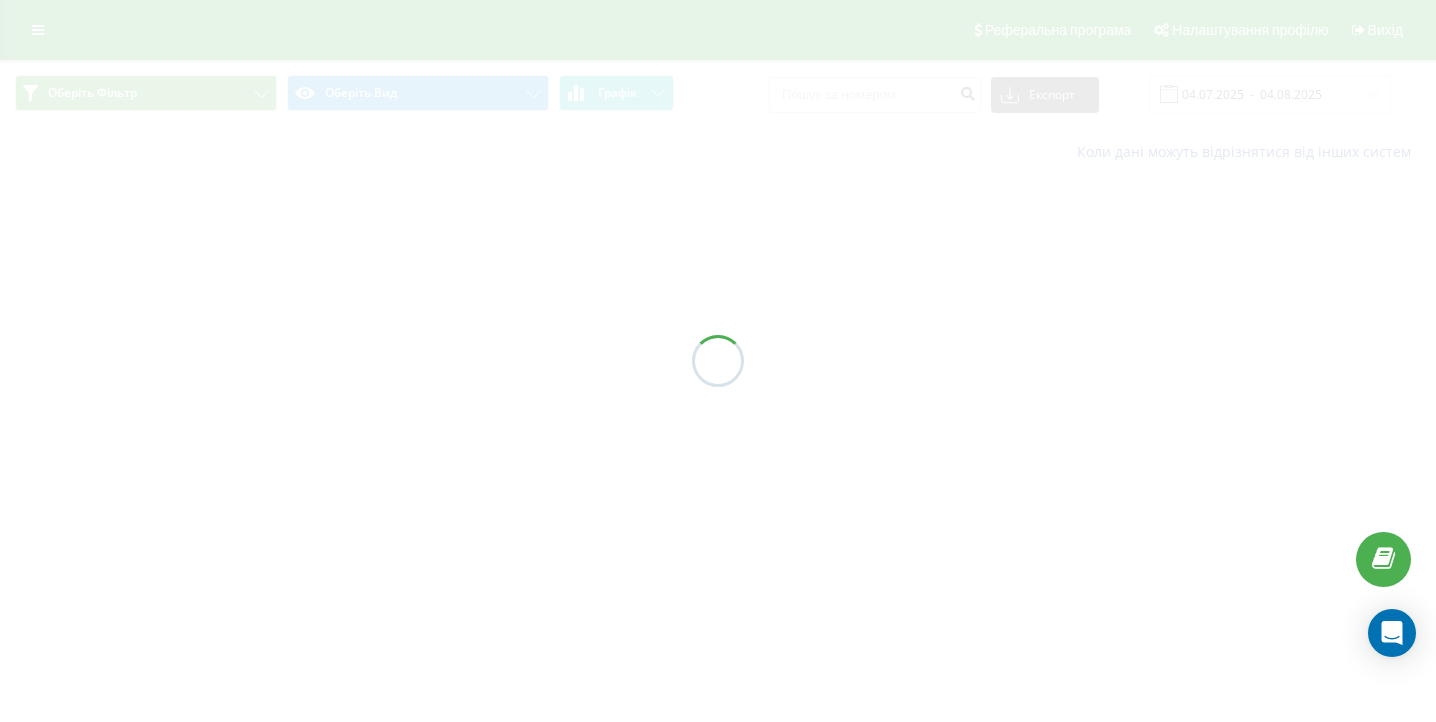 scroll, scrollTop: 0, scrollLeft: 0, axis: both 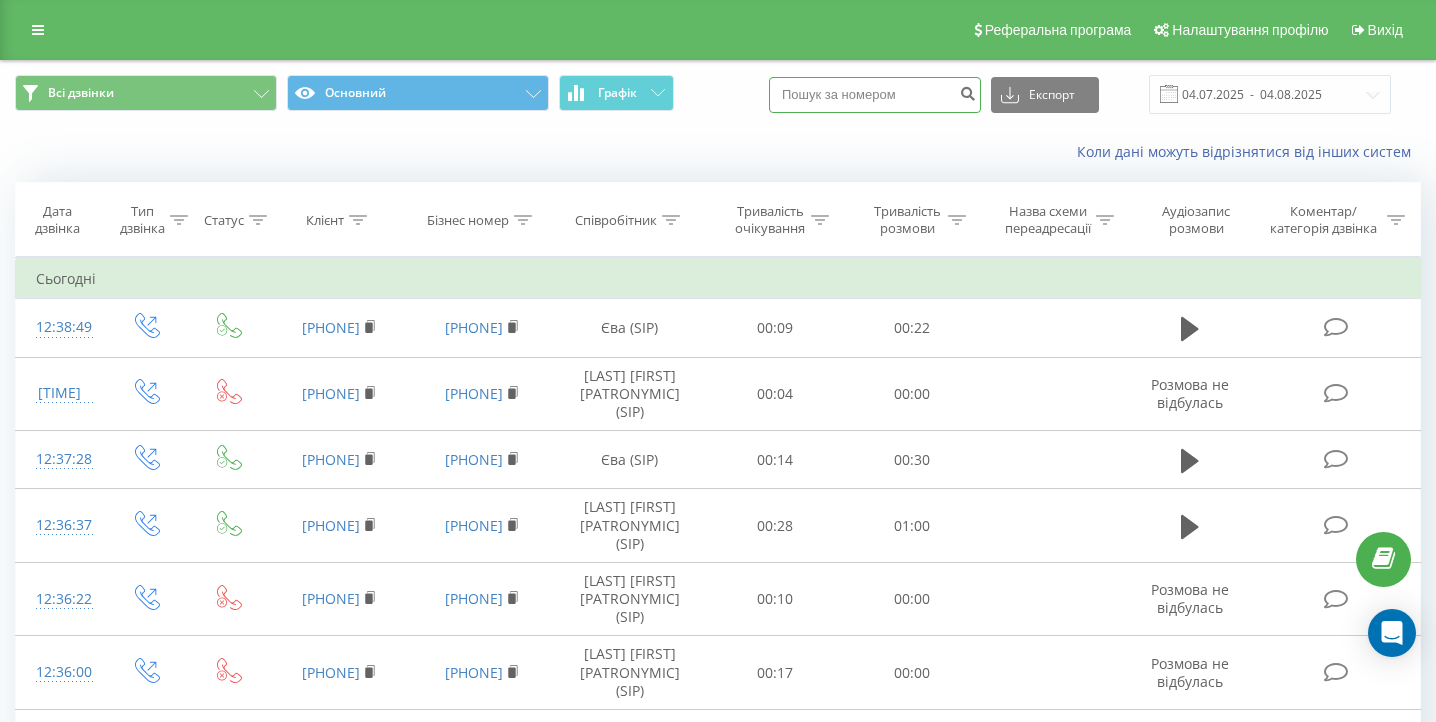 click at bounding box center [875, 95] 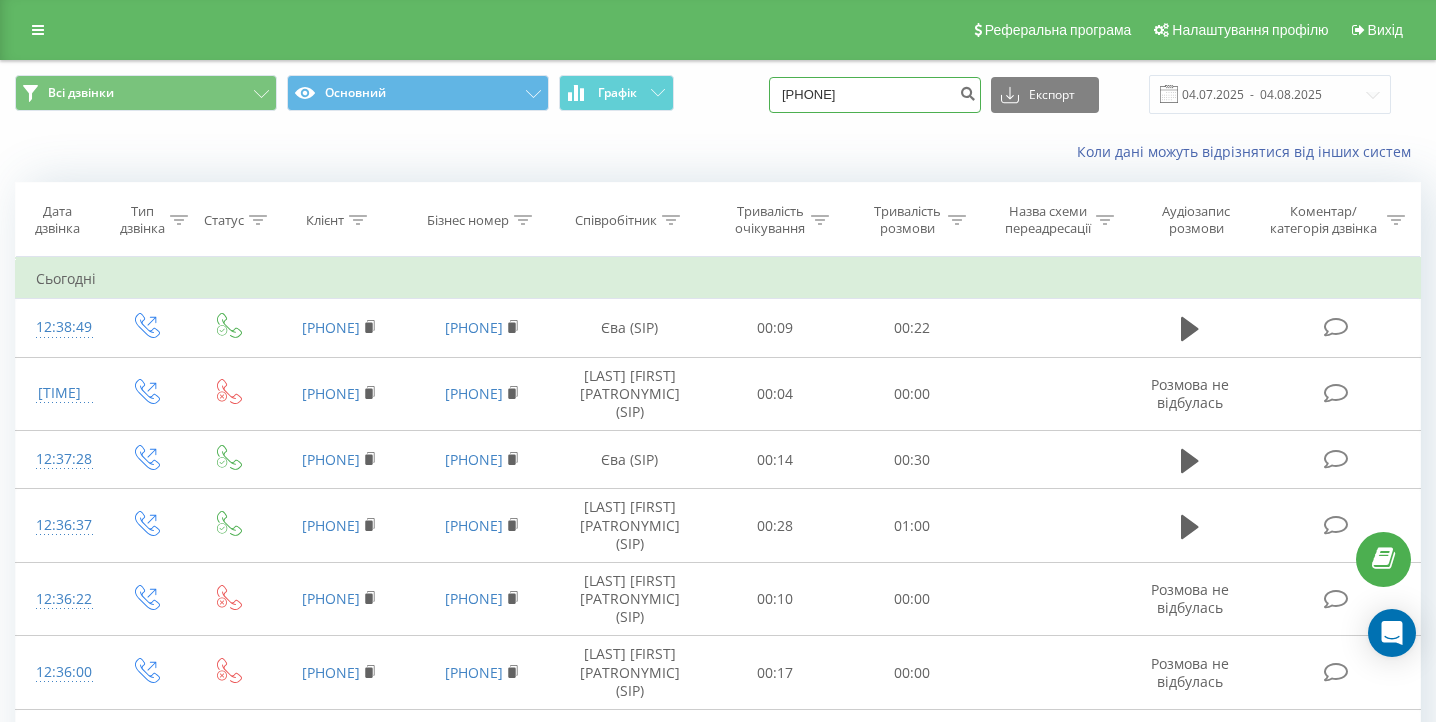 type on "[PHONE]" 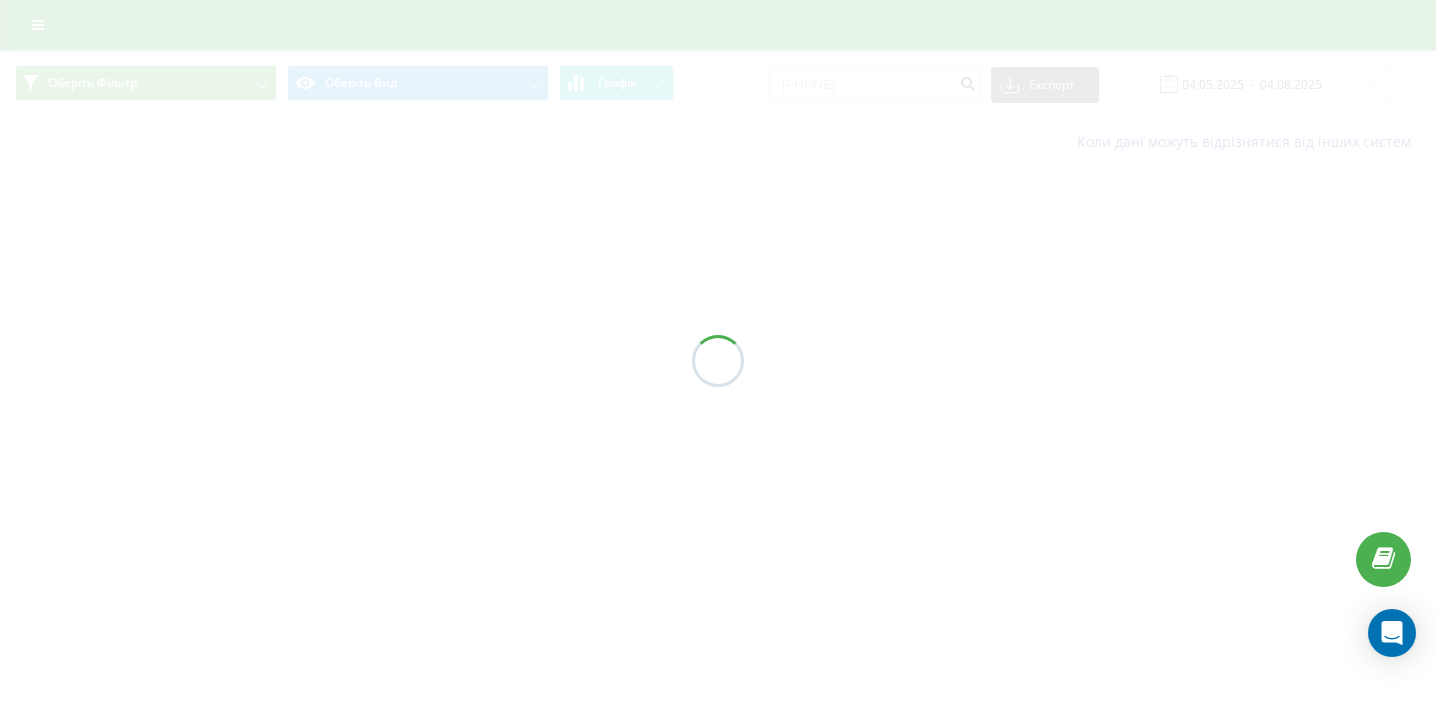scroll, scrollTop: 0, scrollLeft: 0, axis: both 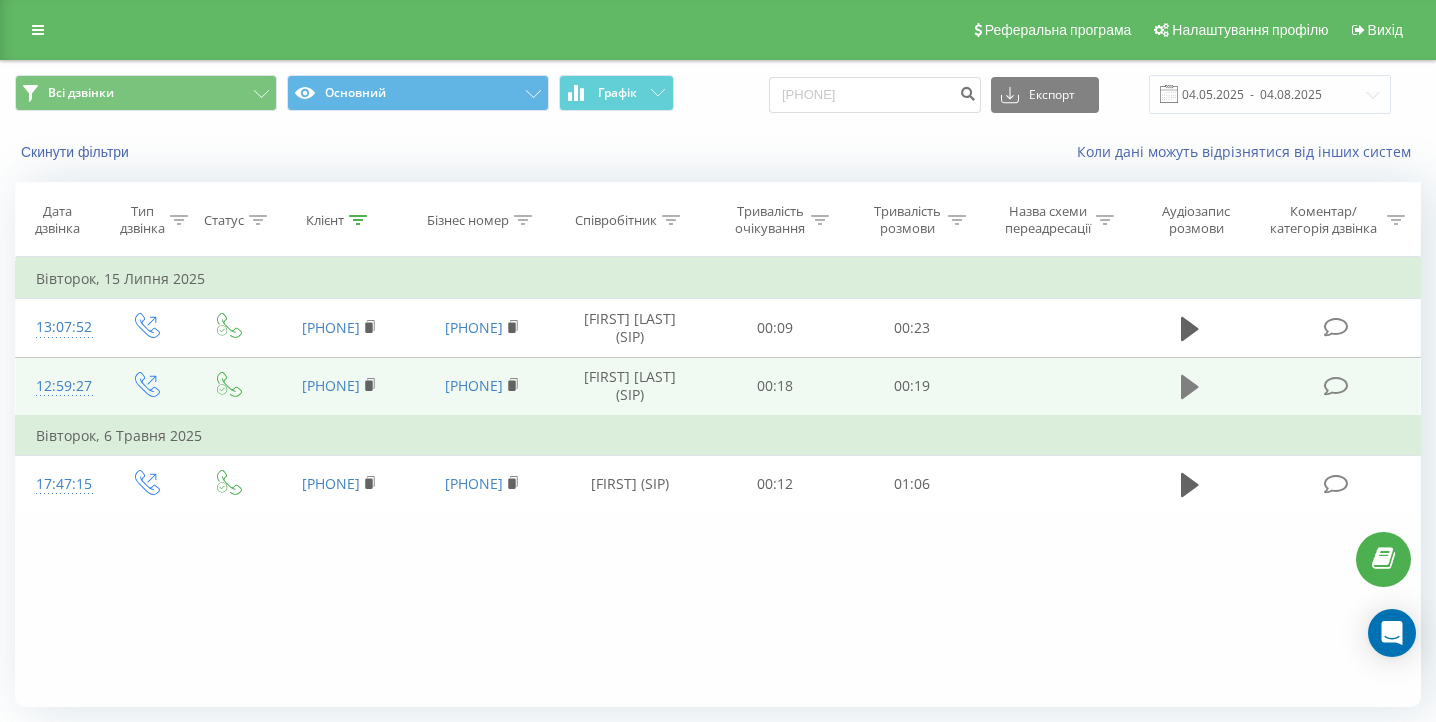 click at bounding box center [1190, 387] 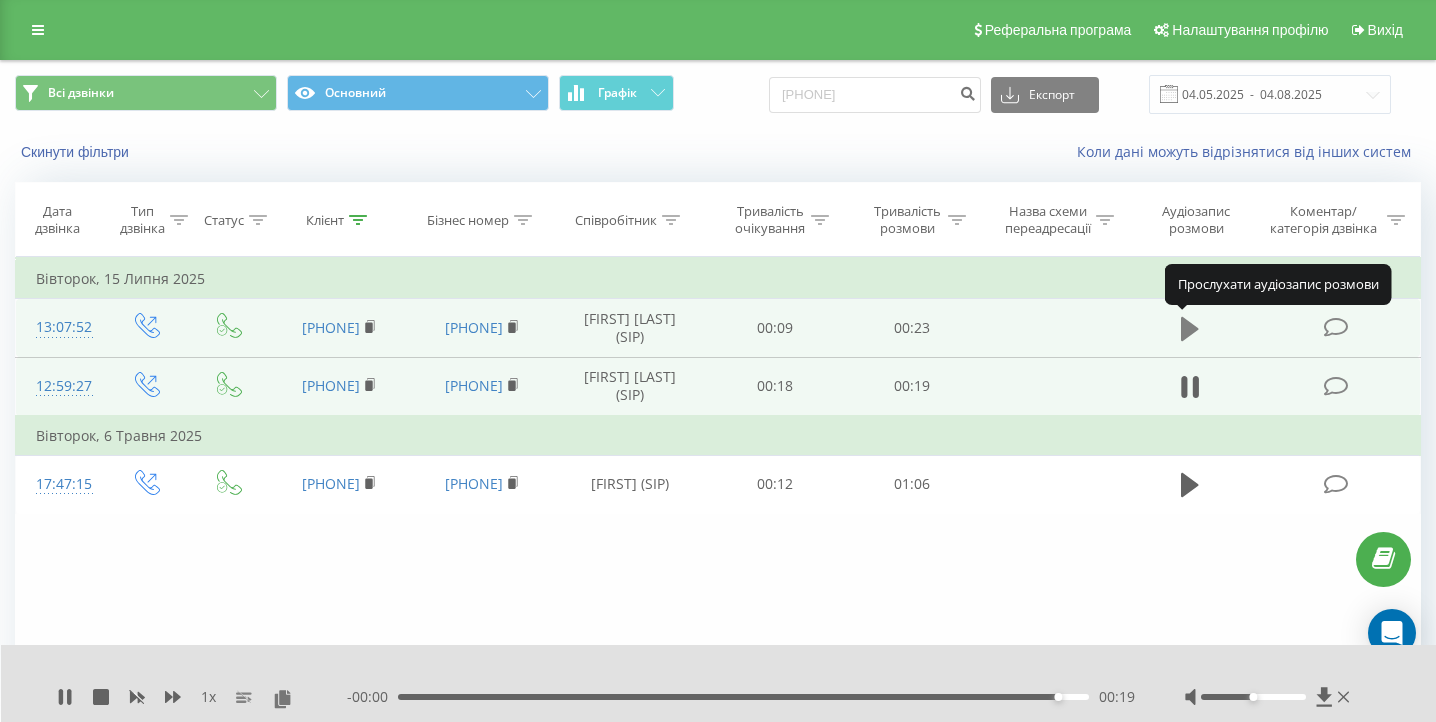click 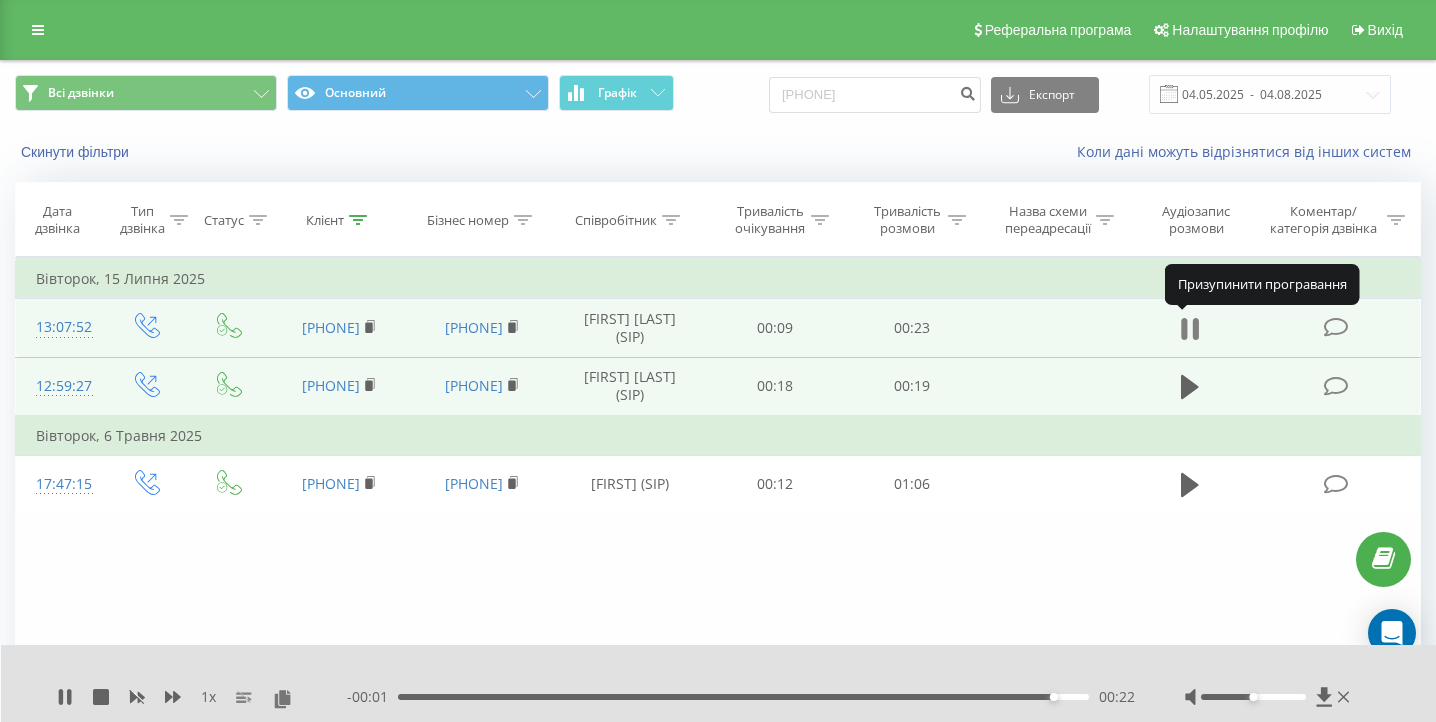 click 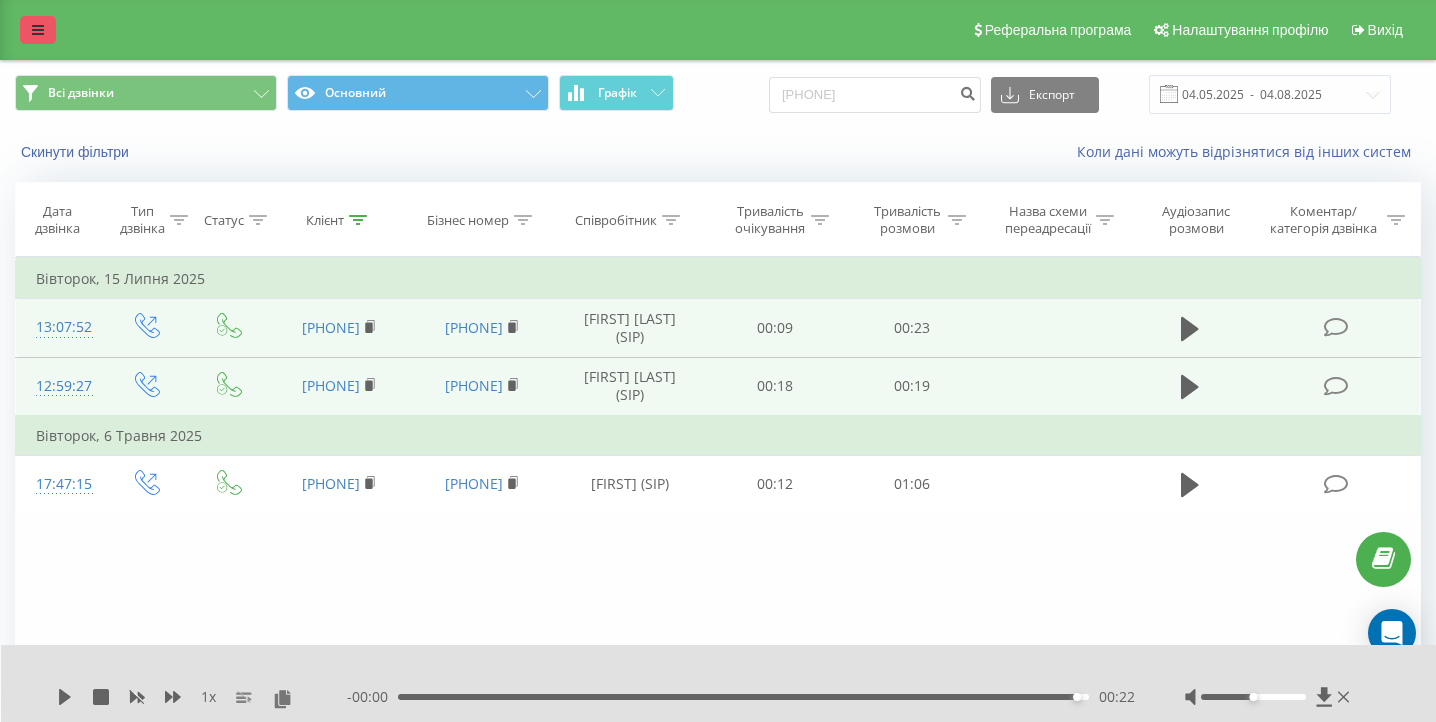 click at bounding box center (38, 30) 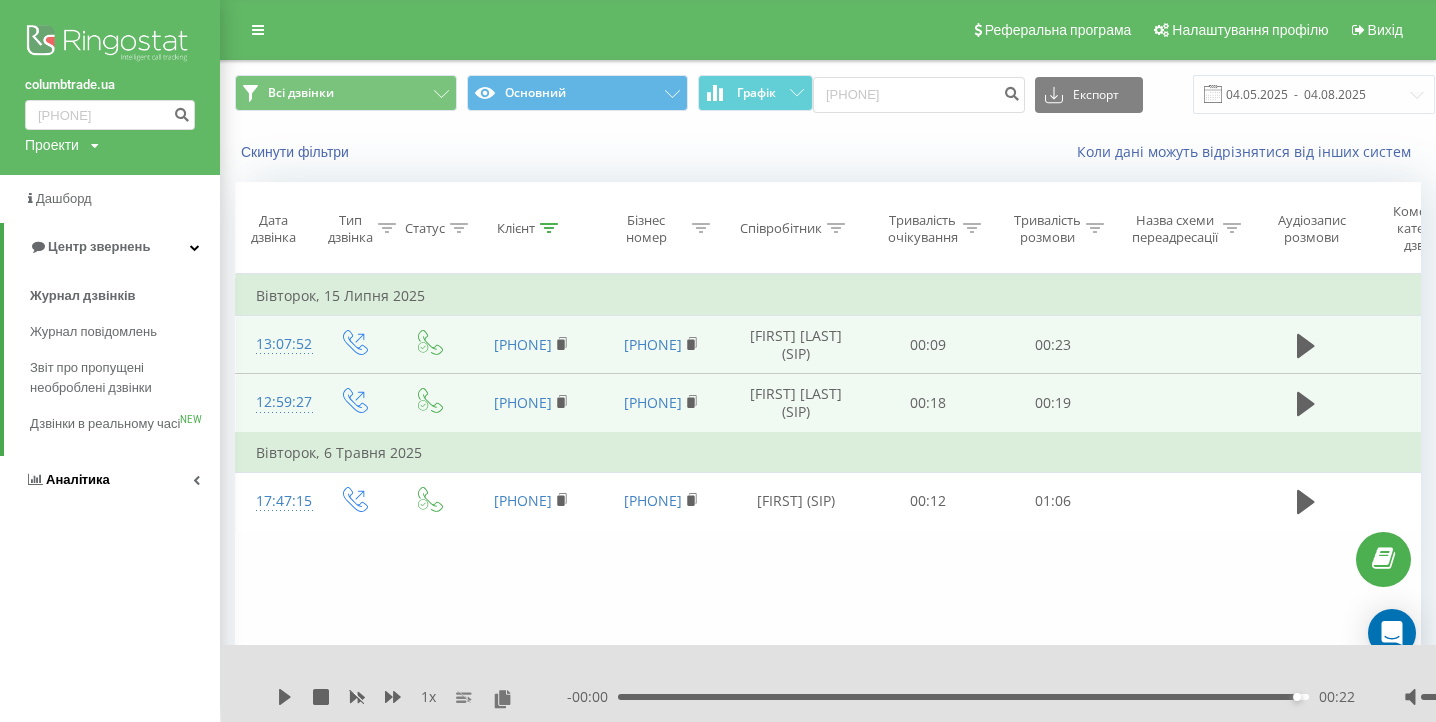 click on "Аналiтика" at bounding box center [110, 480] 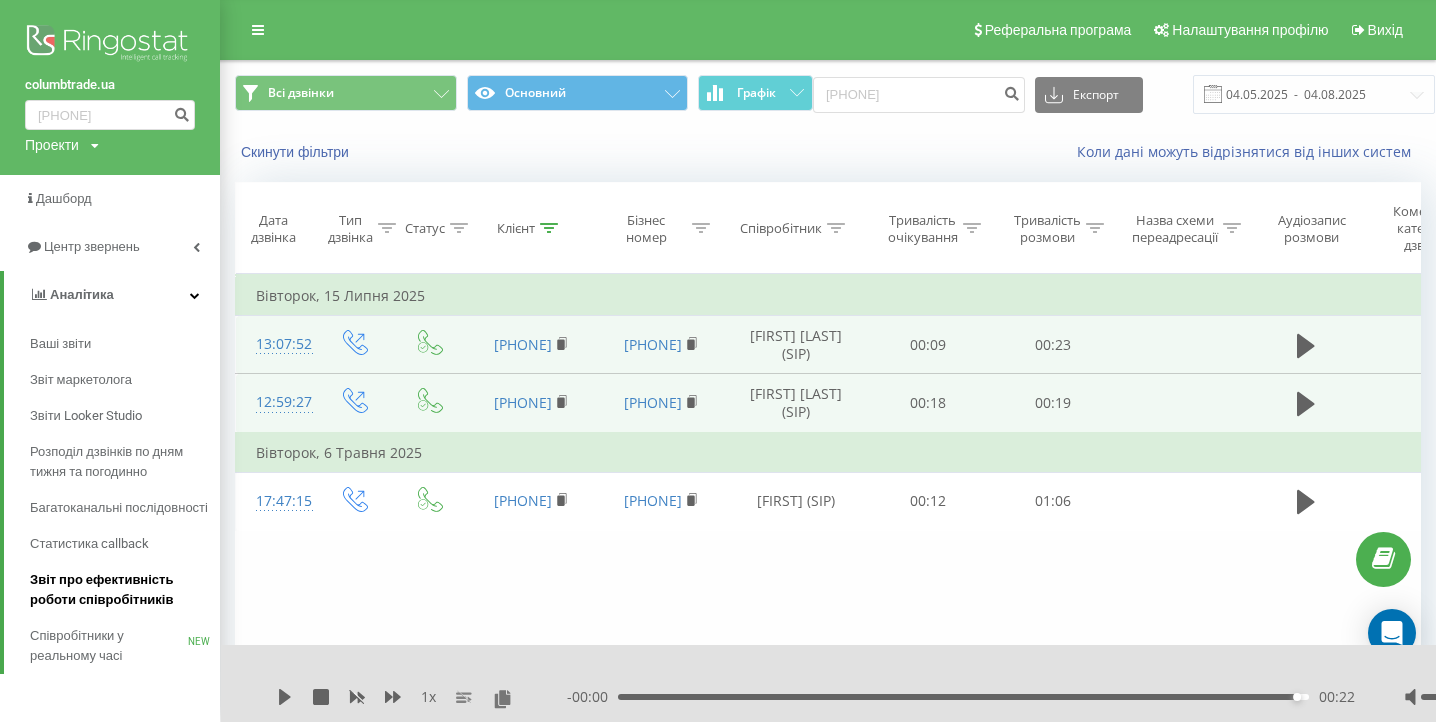 click on "Звіт про ефективність роботи співробітників" at bounding box center [120, 590] 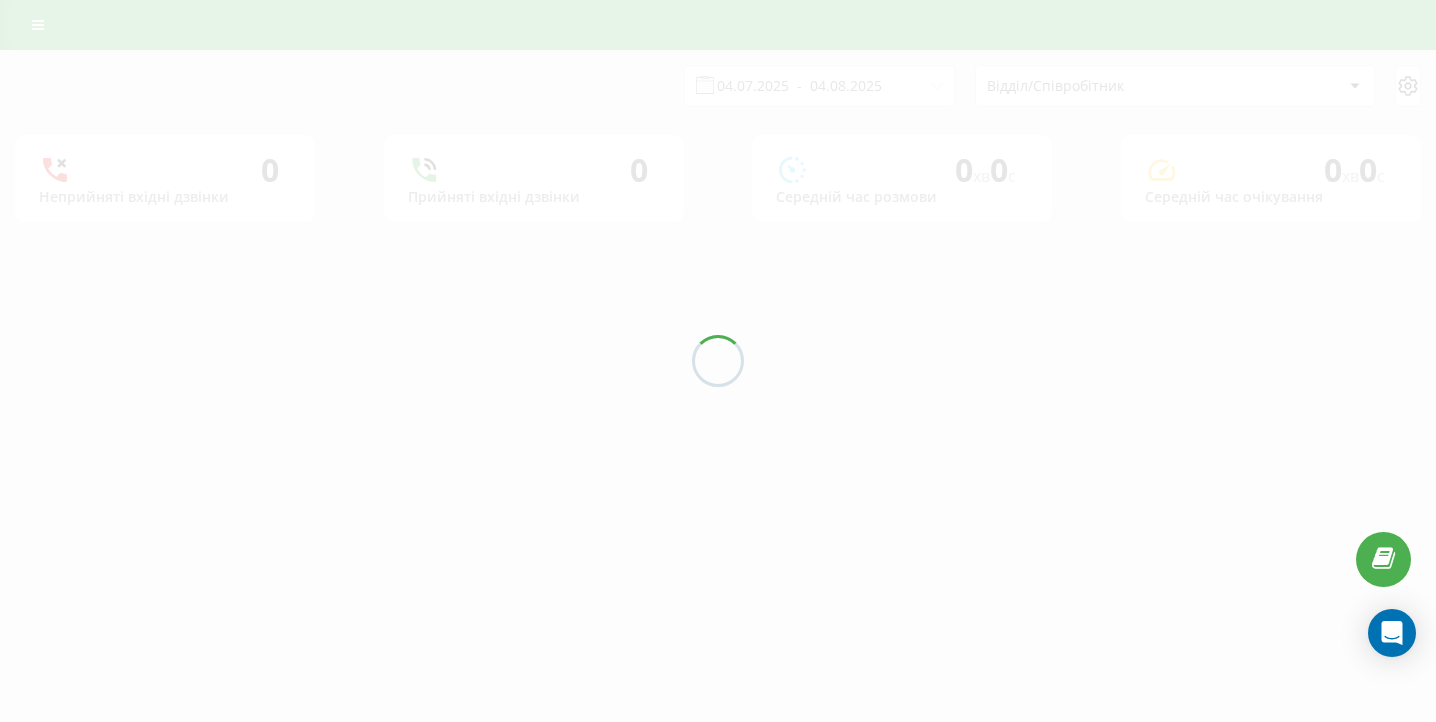 scroll, scrollTop: 0, scrollLeft: 0, axis: both 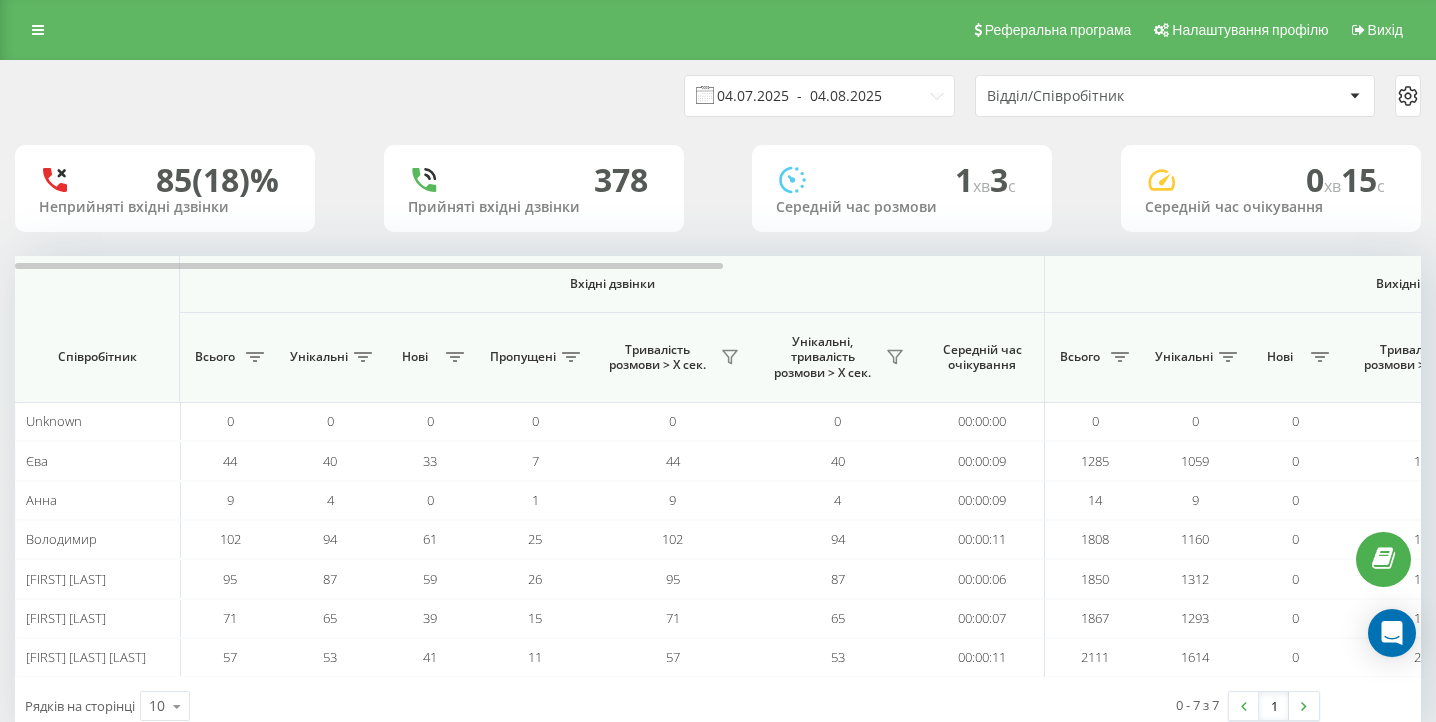 click on "04.07.2025  -  04.08.2025" at bounding box center [819, 96] 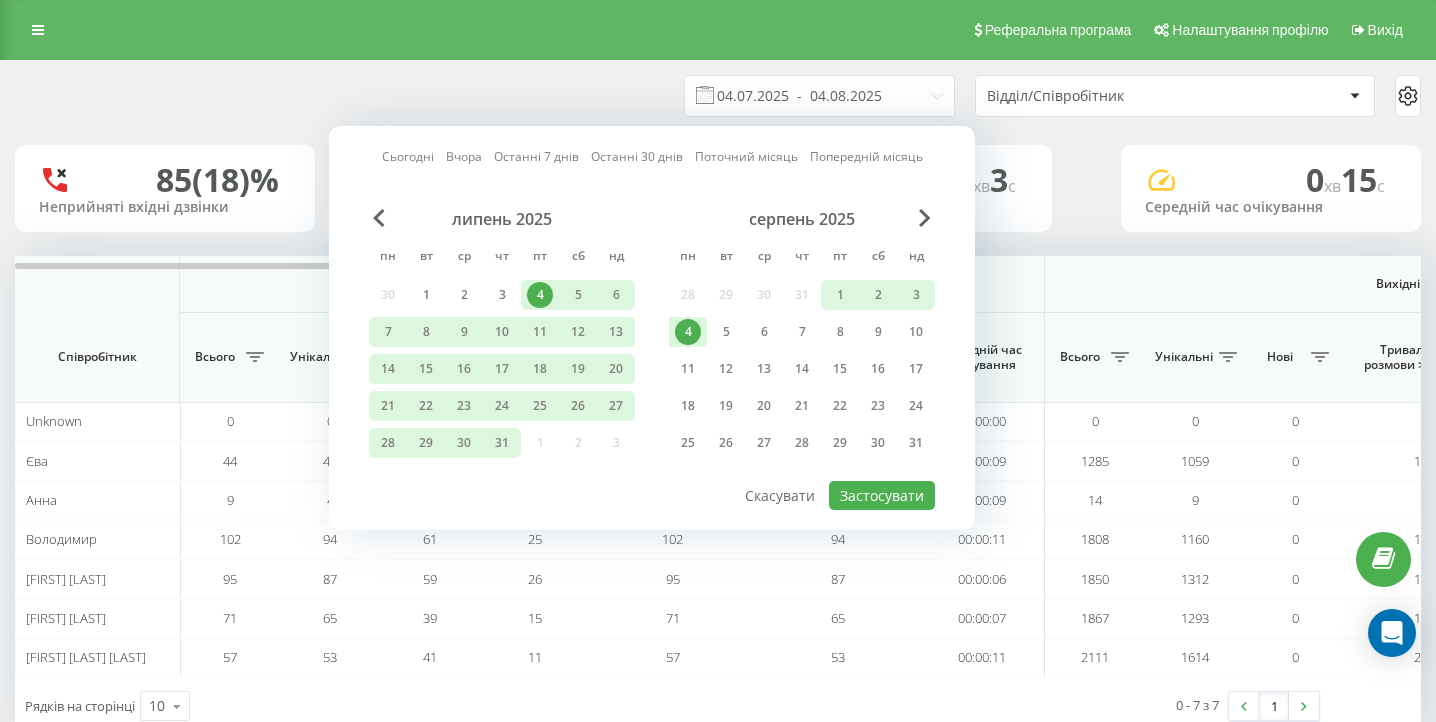click on "4" at bounding box center [688, 332] 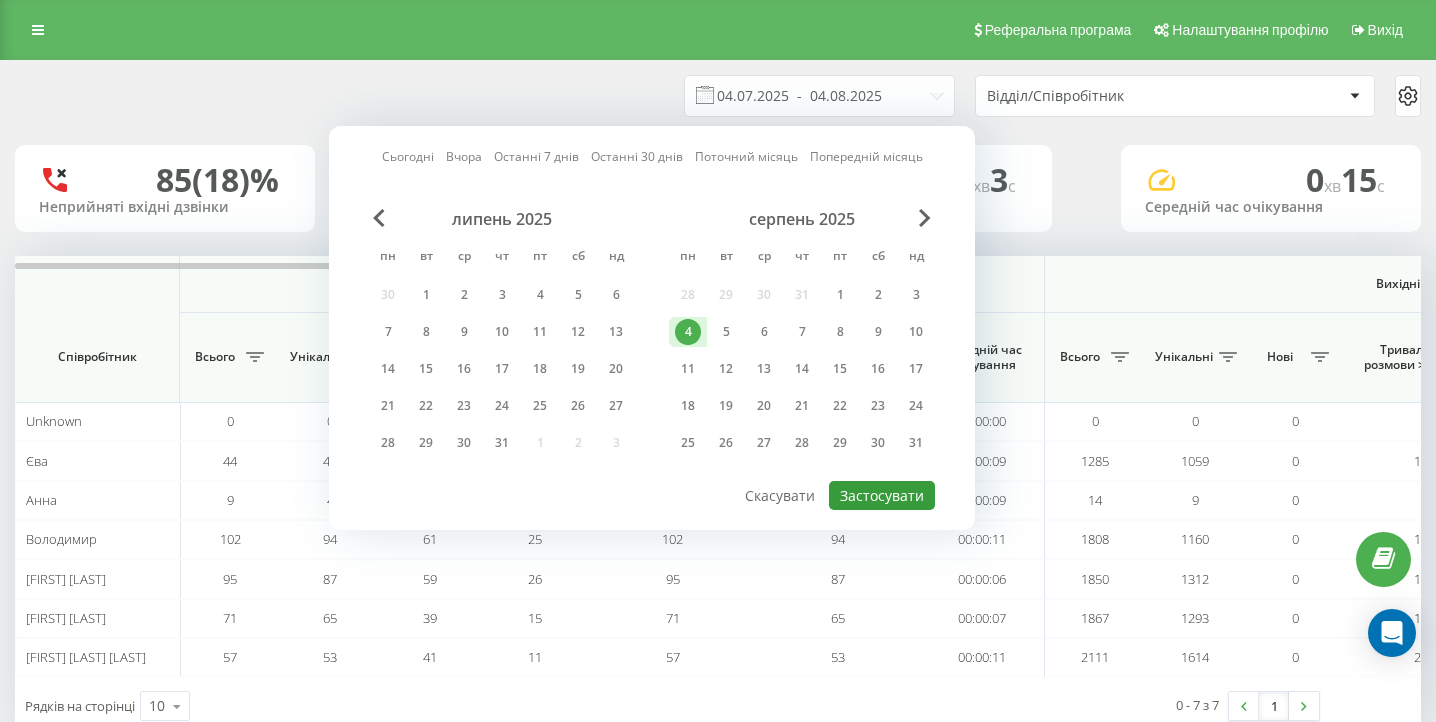 click on "Застосувати" at bounding box center [882, 495] 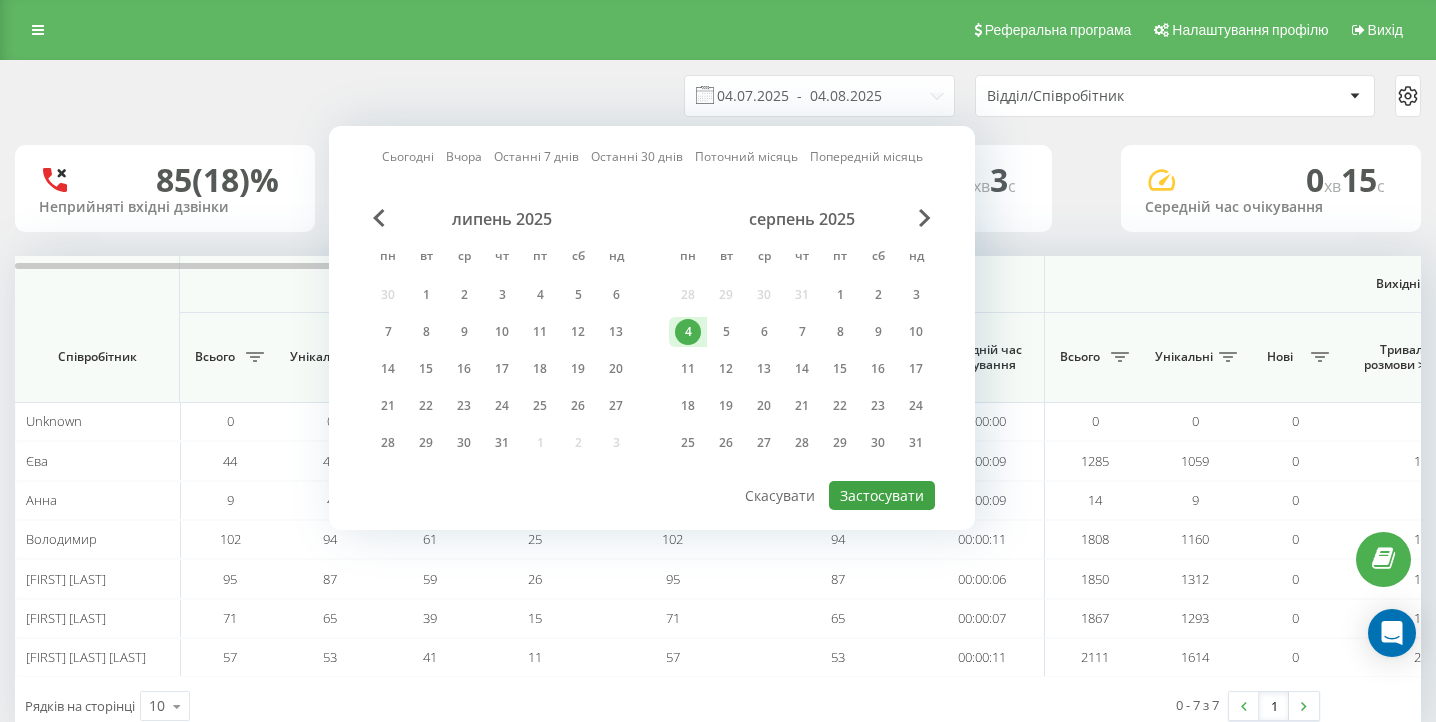 type on "04.08.2025  -  04.08.2025" 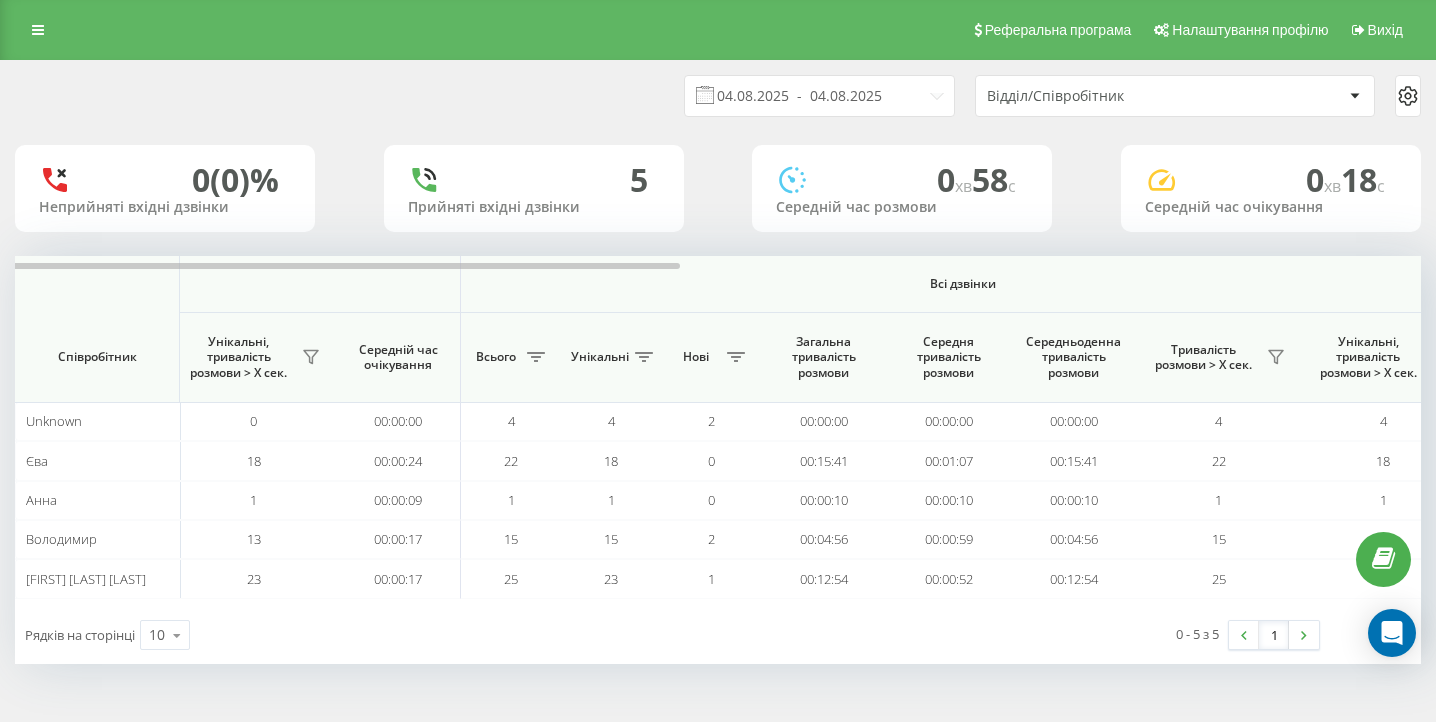 scroll, scrollTop: 0, scrollLeft: 1384, axis: horizontal 